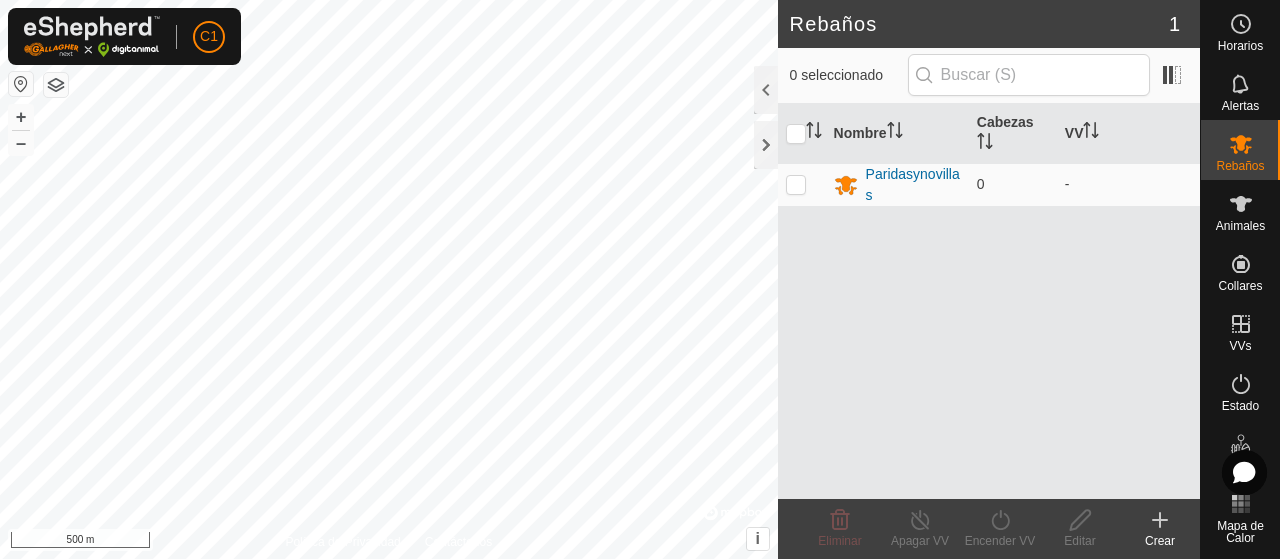 scroll, scrollTop: 0, scrollLeft: 0, axis: both 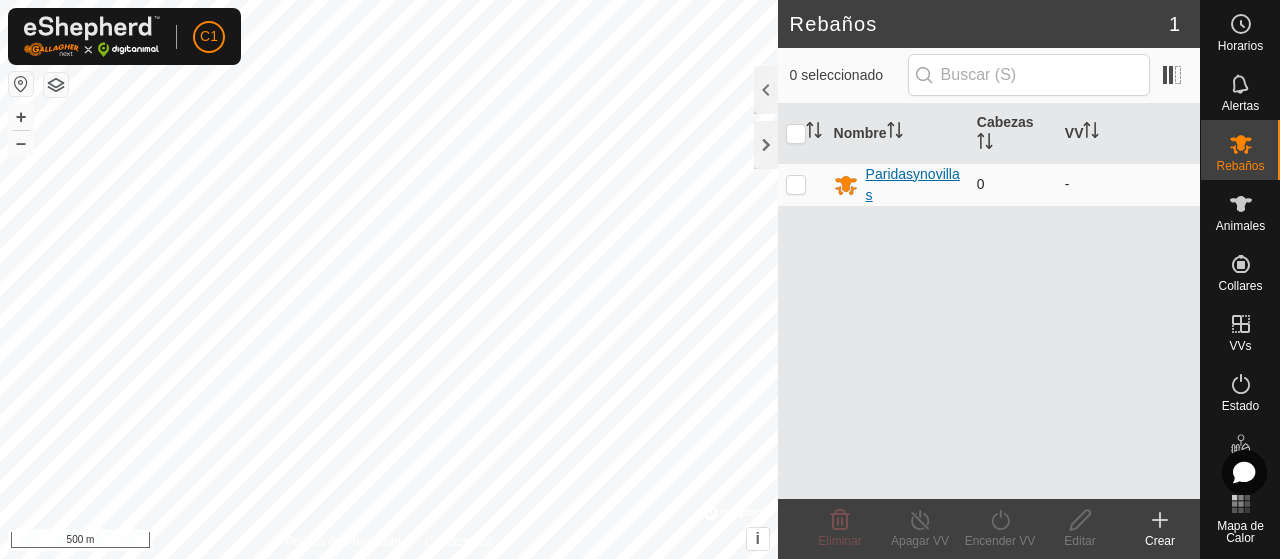 click on "Paridasynovillas" at bounding box center [913, 185] 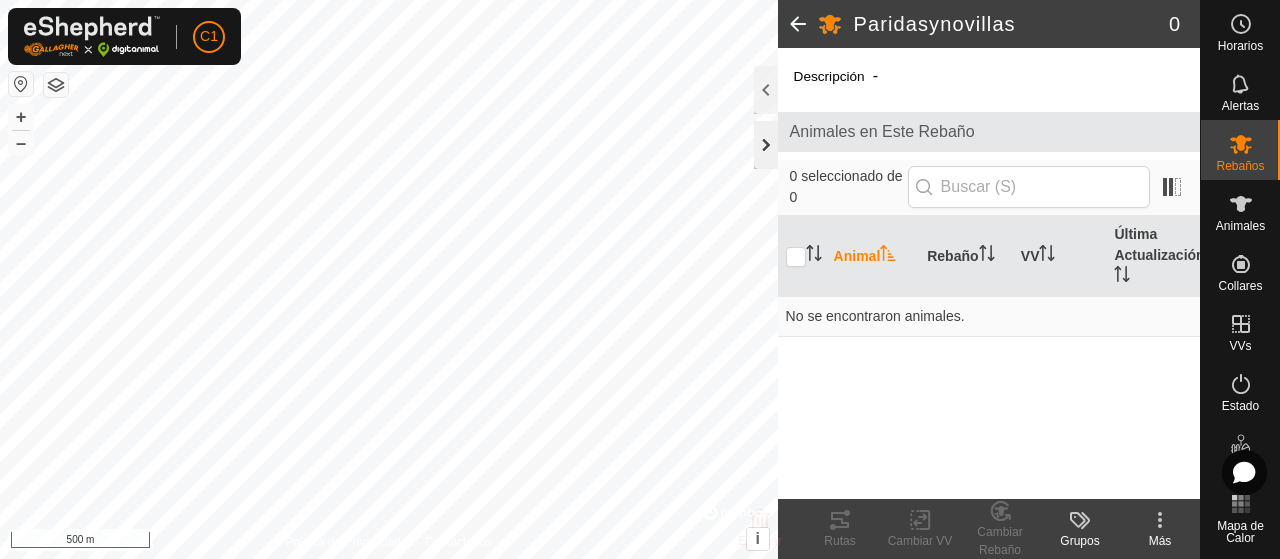 click 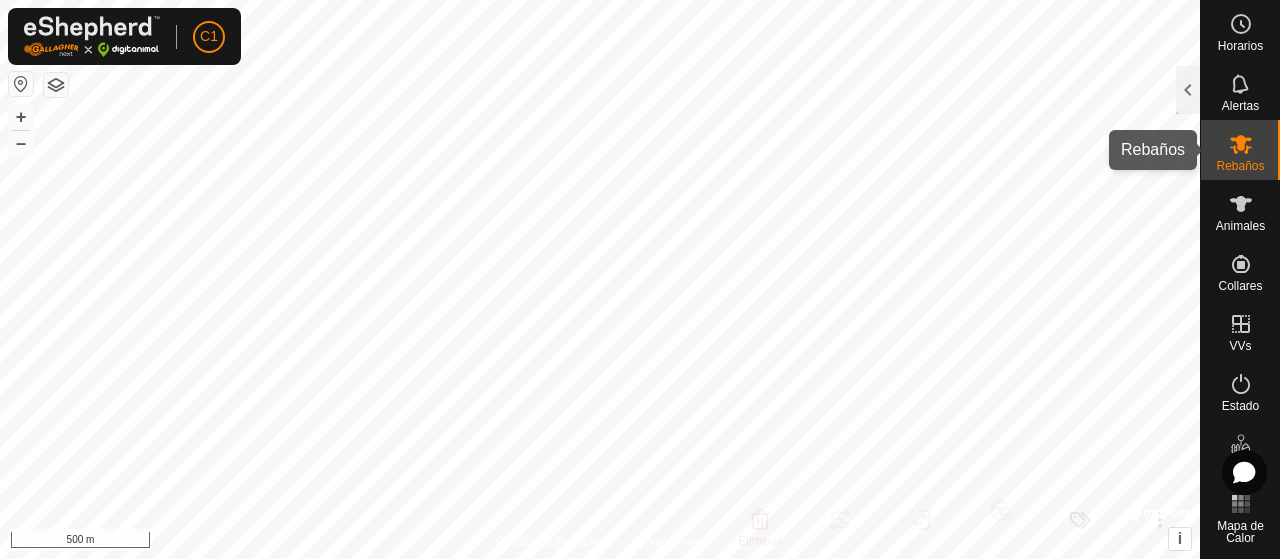 click on "Rebaños" at bounding box center (1240, 166) 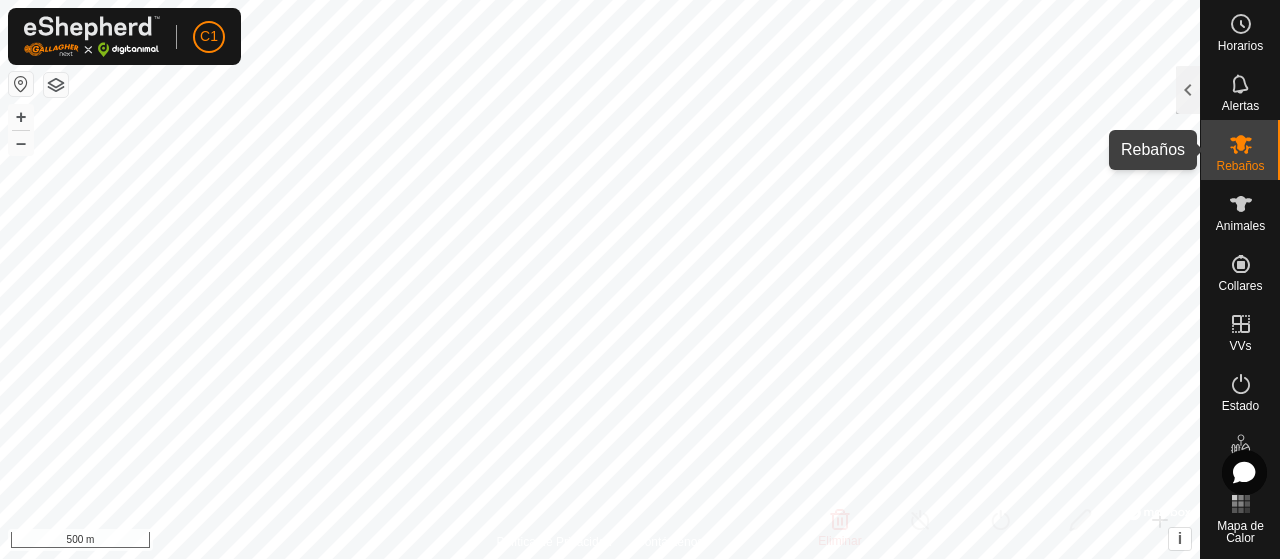 click at bounding box center (1241, 144) 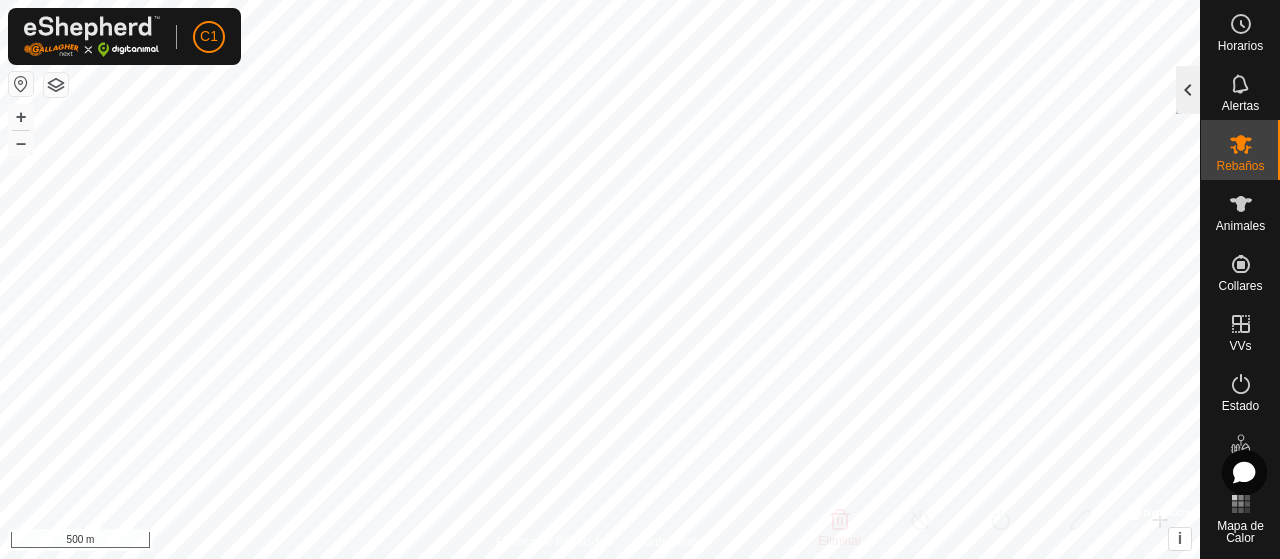 click 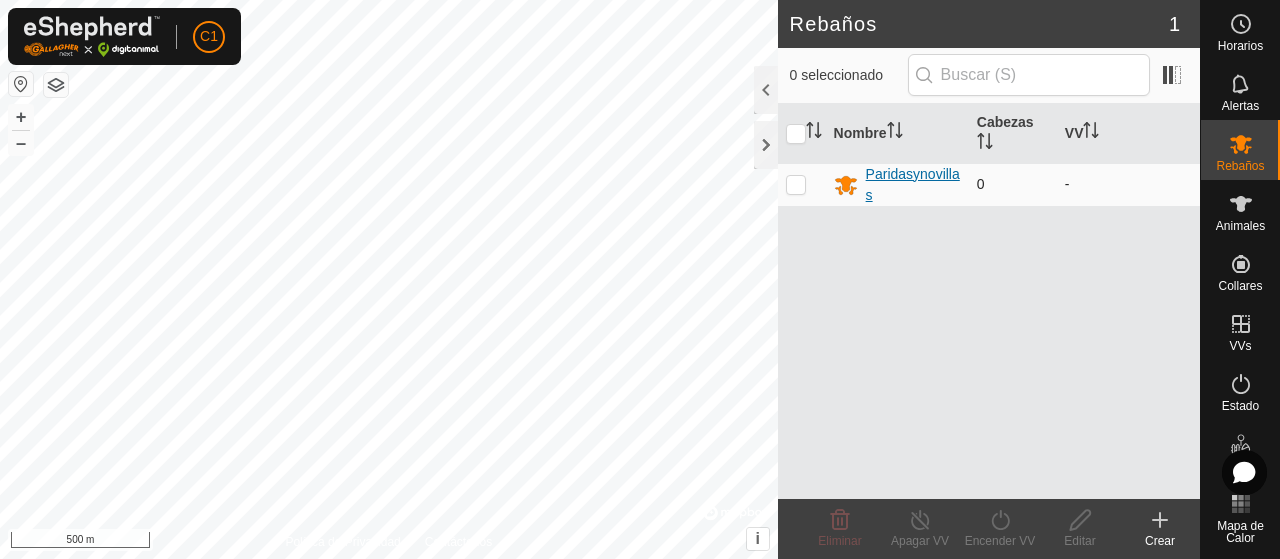 click on "Paridasynovillas" at bounding box center (913, 185) 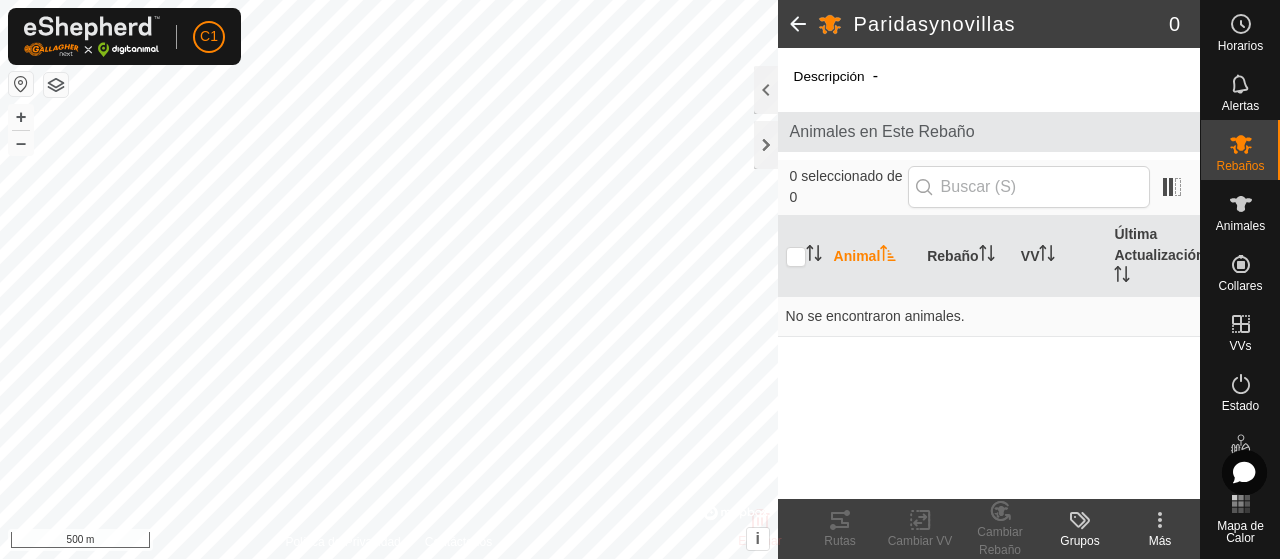 click 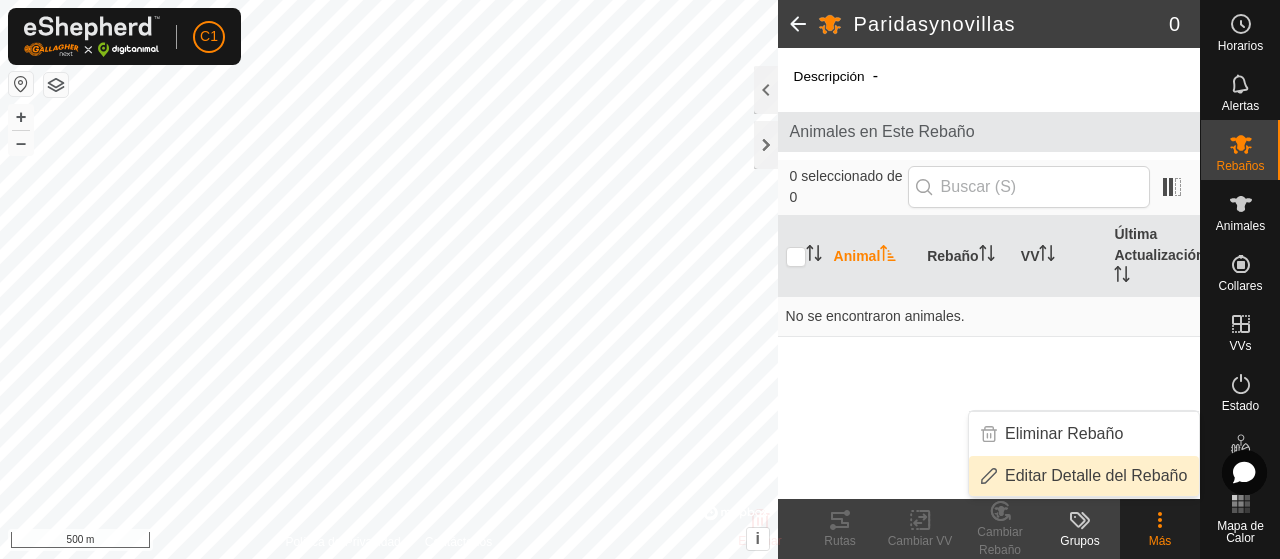 click on "Editar Detalle del Rebaño" at bounding box center (1084, 476) 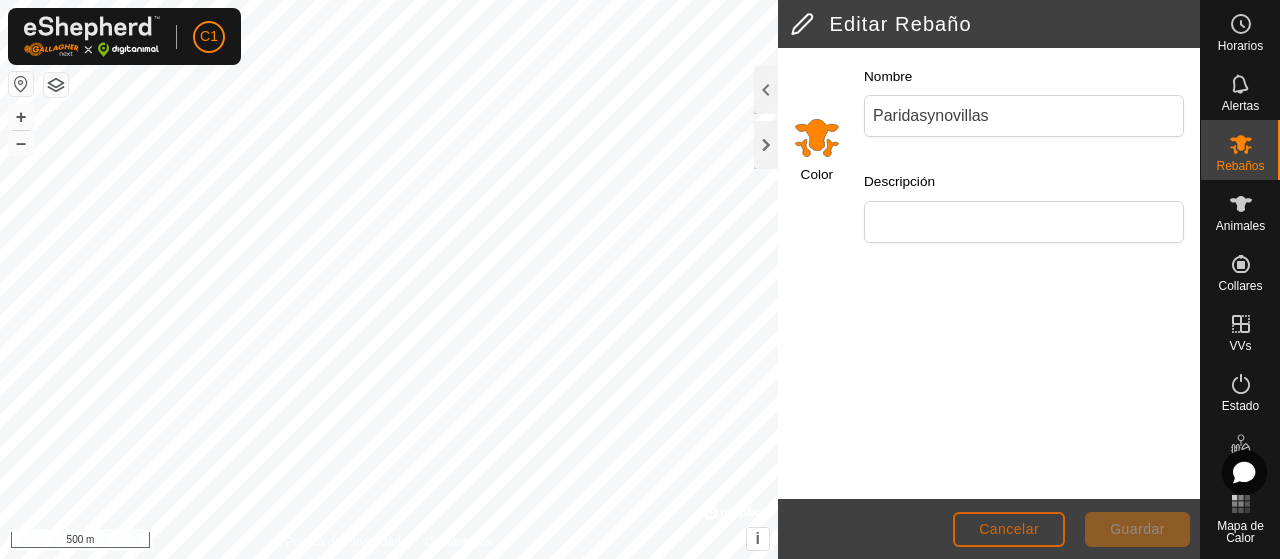 click on "Cancelar" 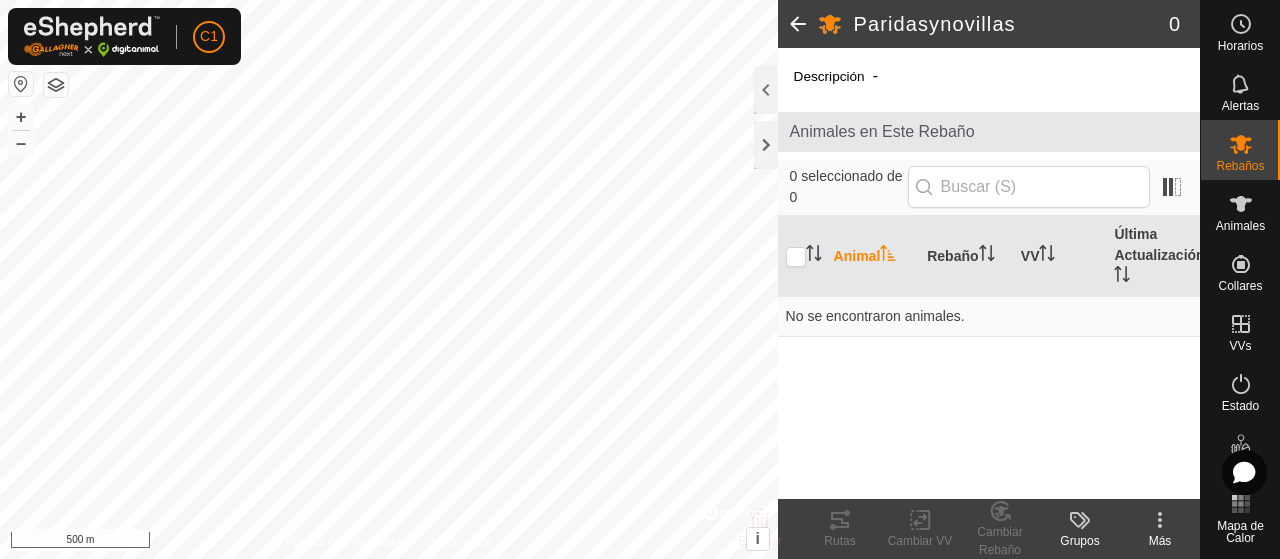 click 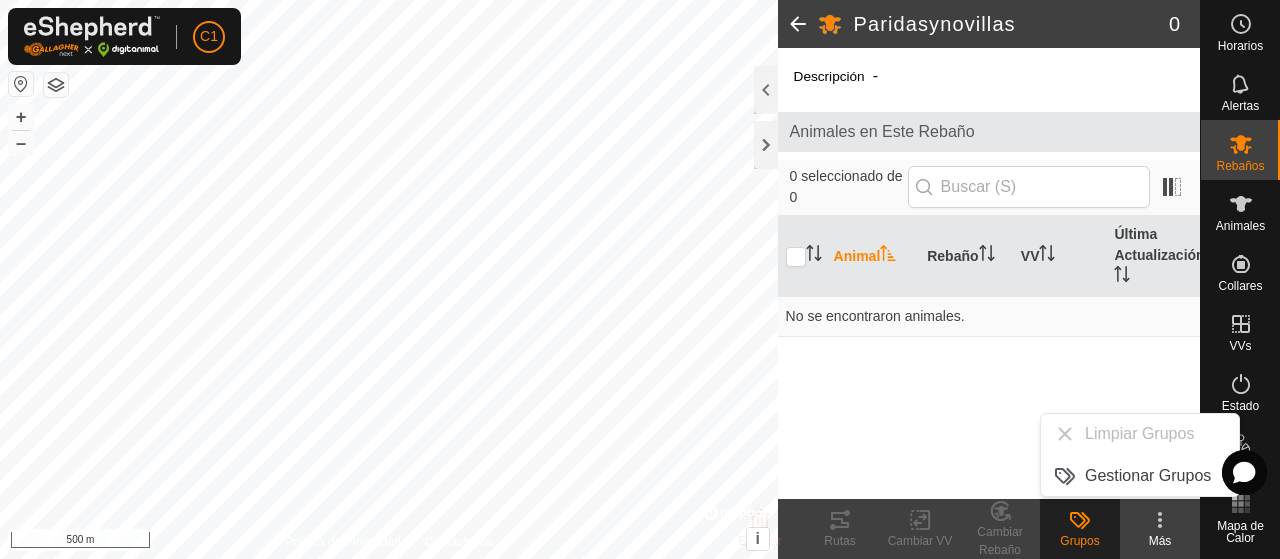 click on "Animal" at bounding box center (873, 256) 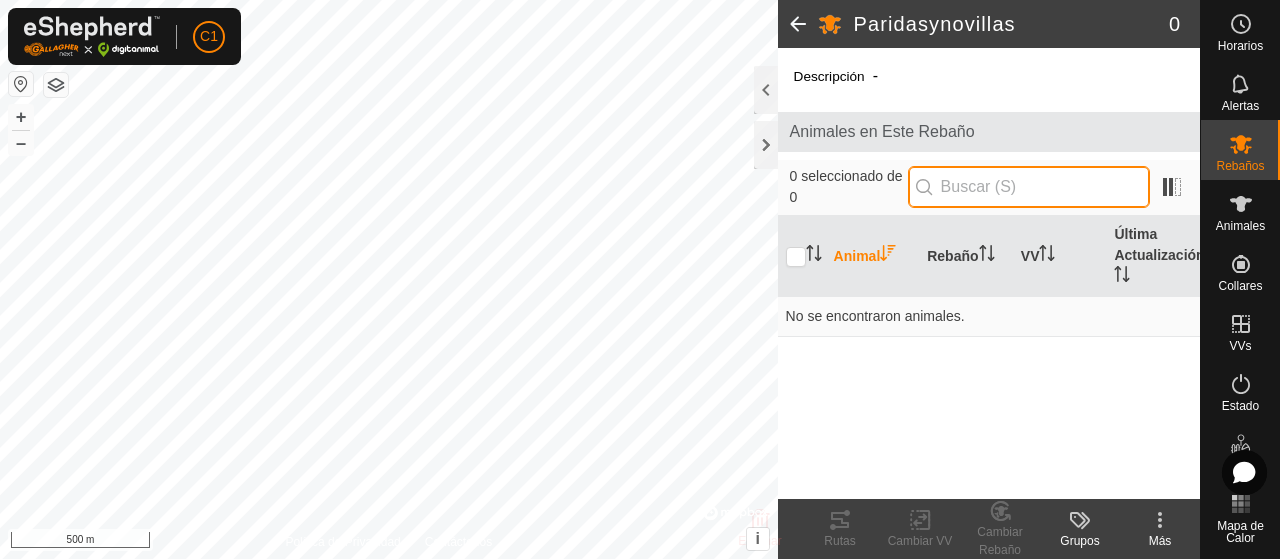 click at bounding box center (1029, 187) 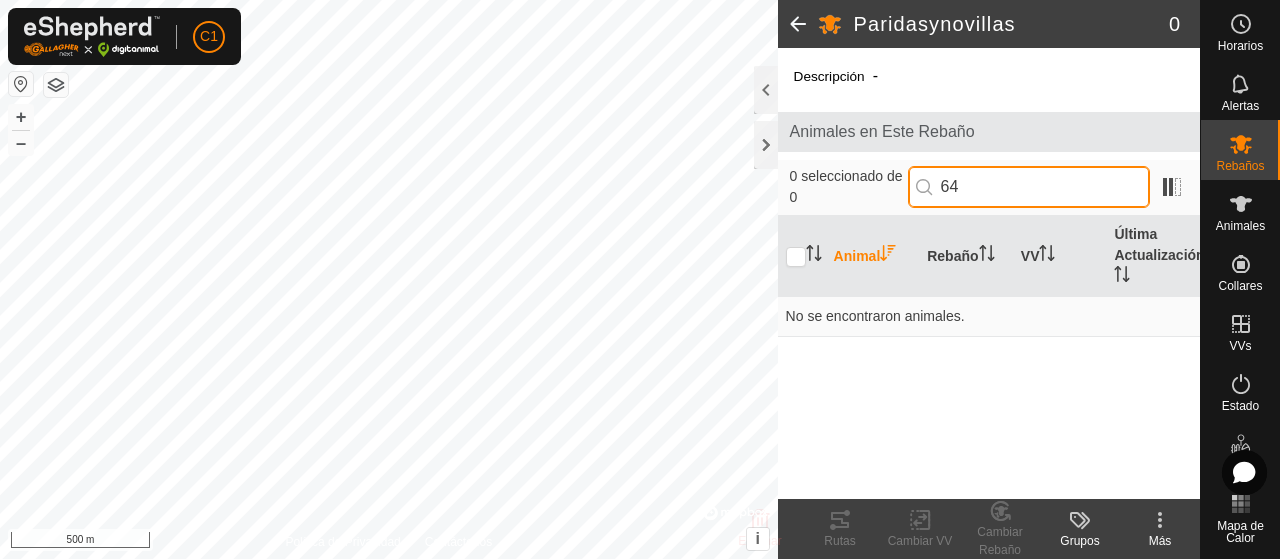 type on "6" 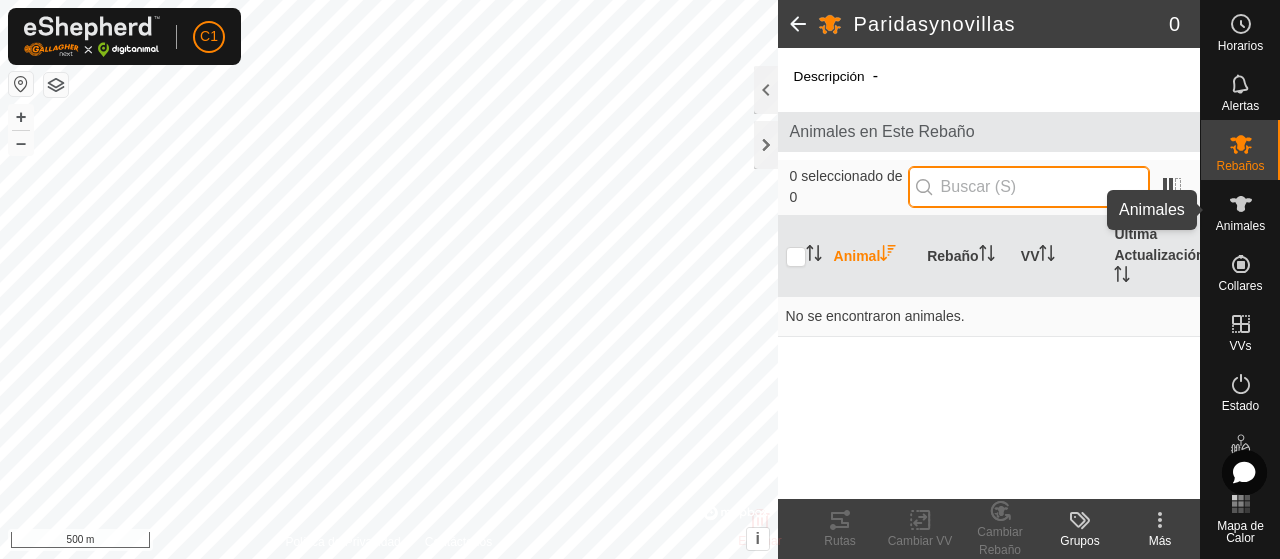 type 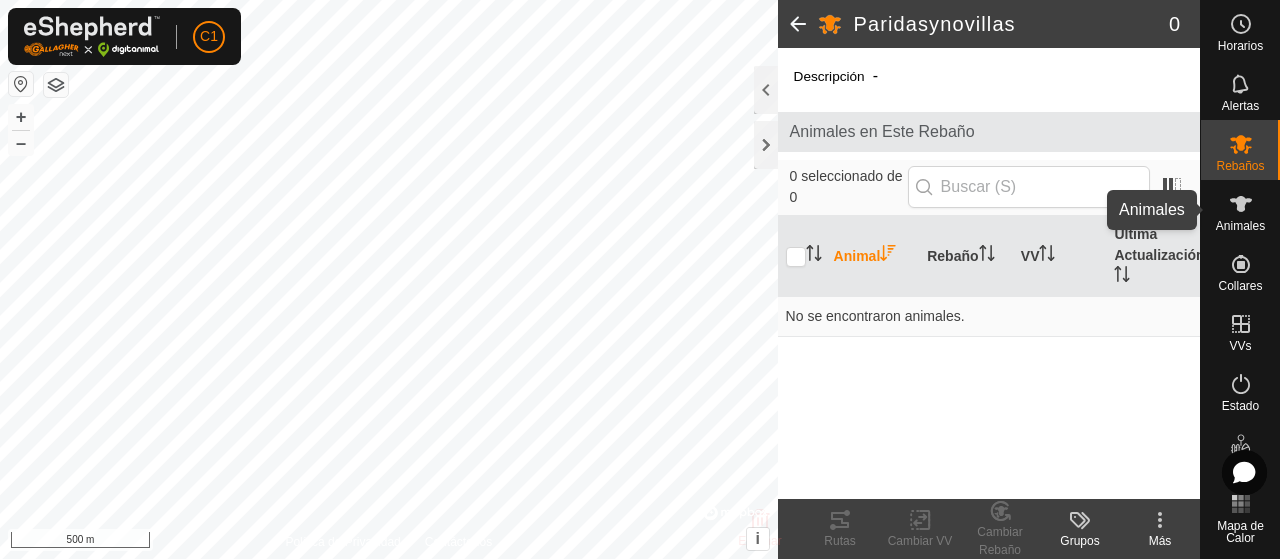 click 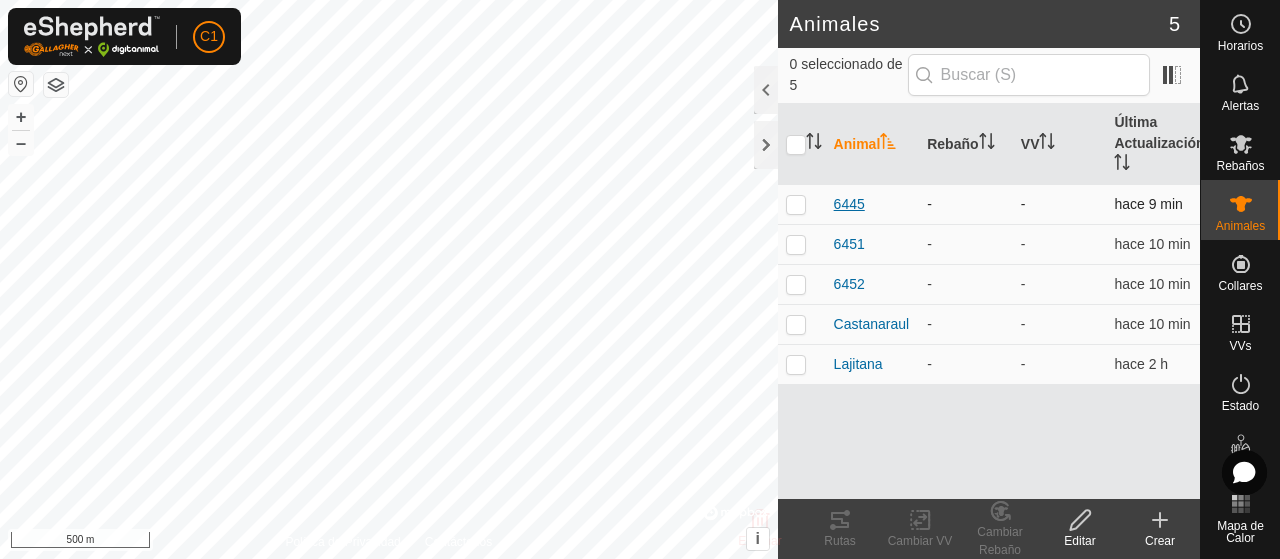 drag, startPoint x: 820, startPoint y: 205, endPoint x: 863, endPoint y: 204, distance: 43.011627 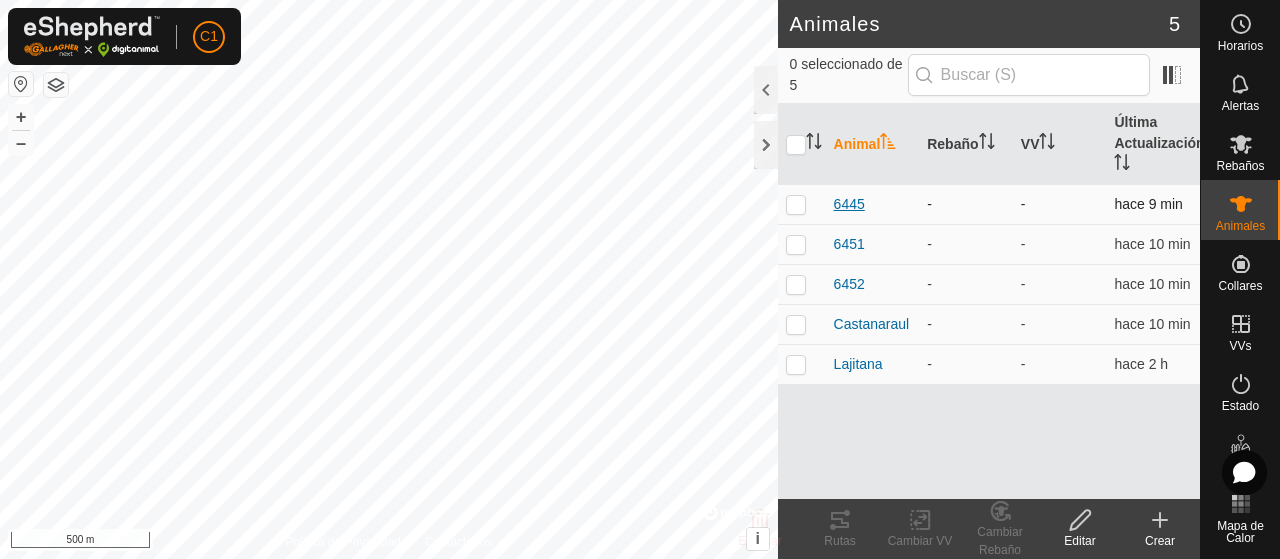 click on "6445   -  -  hace 9 min" at bounding box center [989, 204] 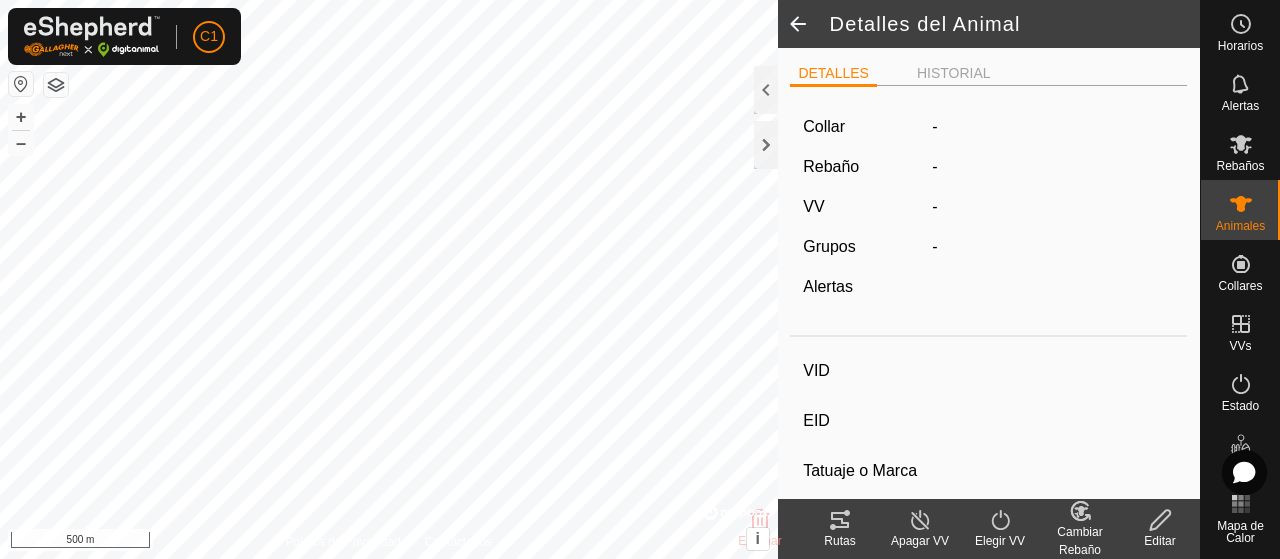 type on "6445" 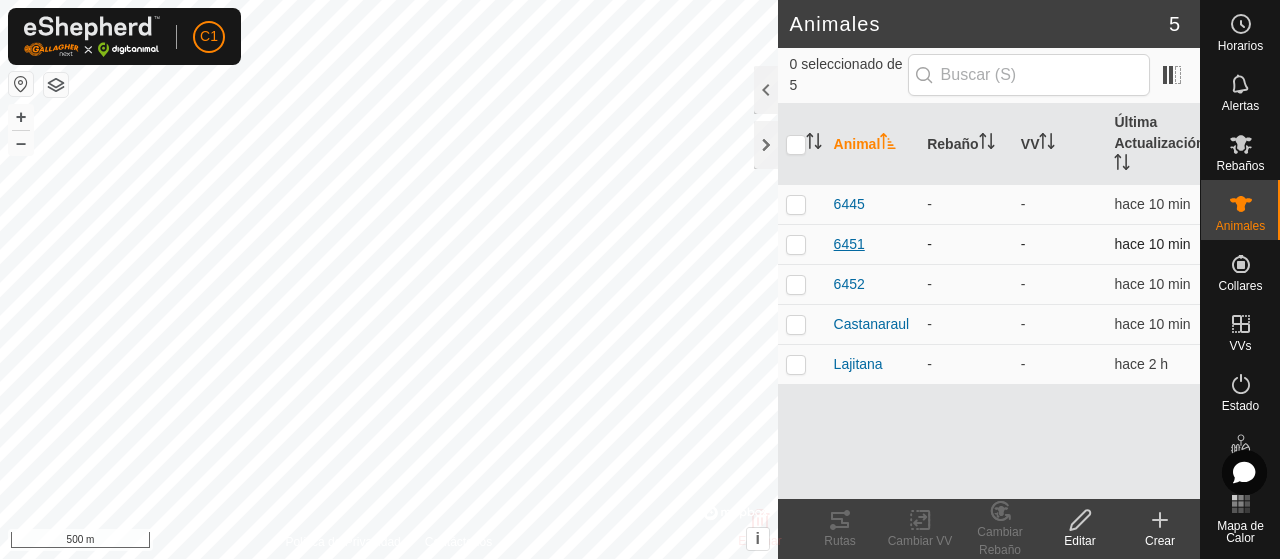 click on "6451" at bounding box center [849, 244] 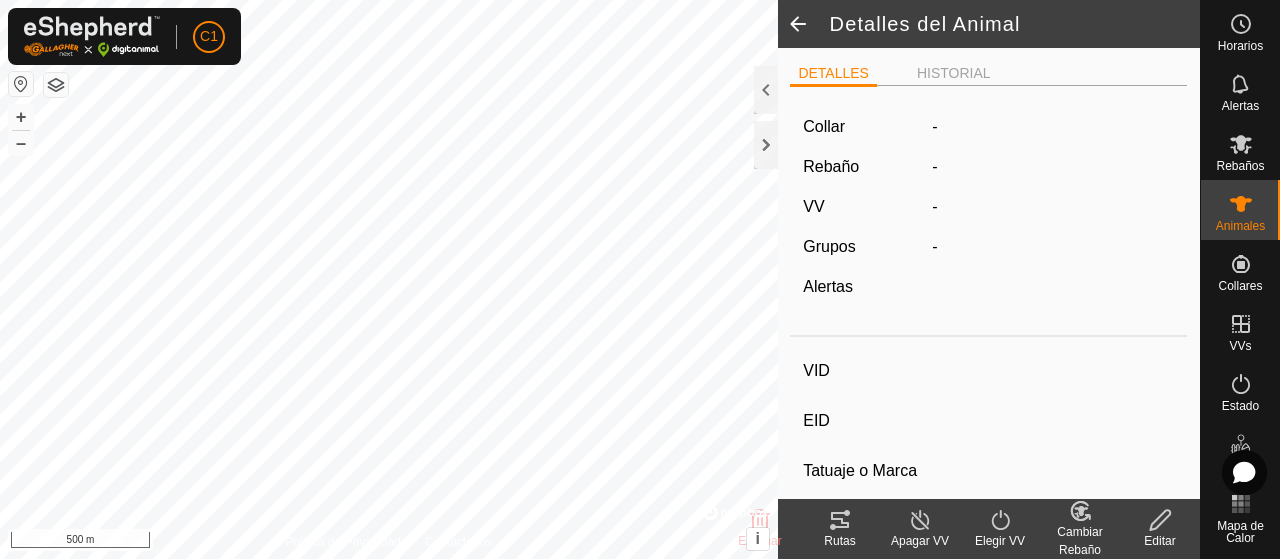 type on "6451" 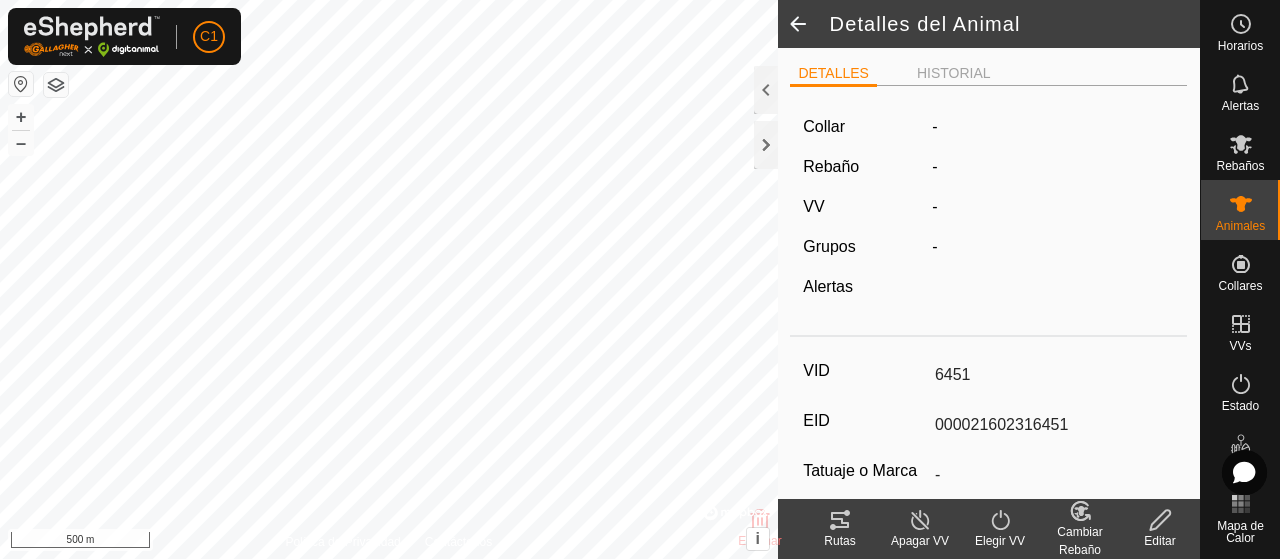 type on "-" 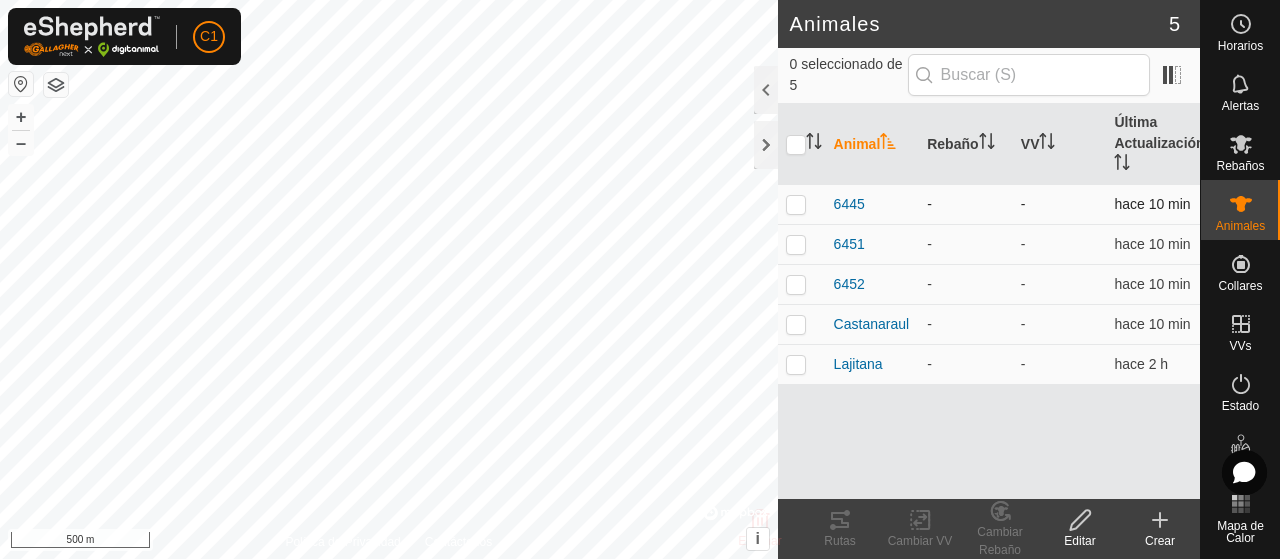 click at bounding box center [802, 204] 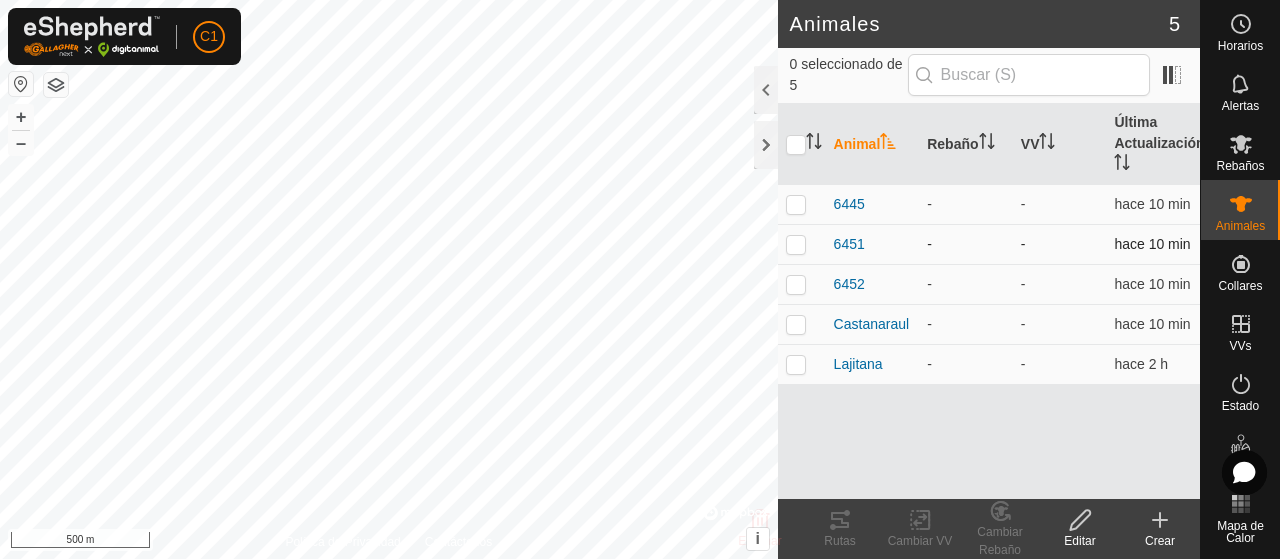 checkbox on "true" 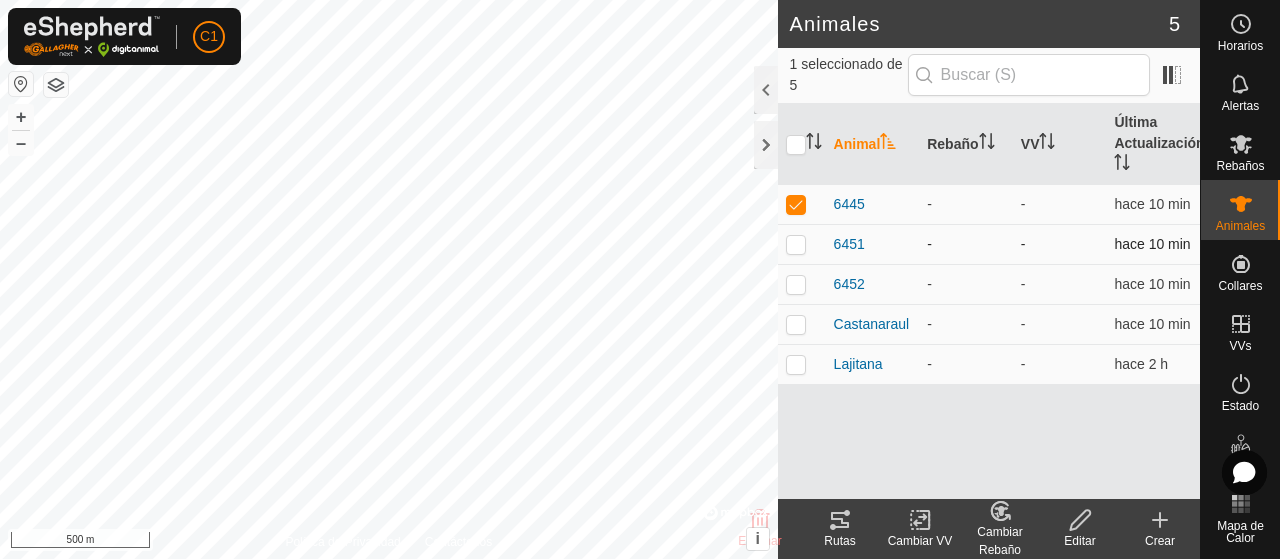 click at bounding box center [796, 244] 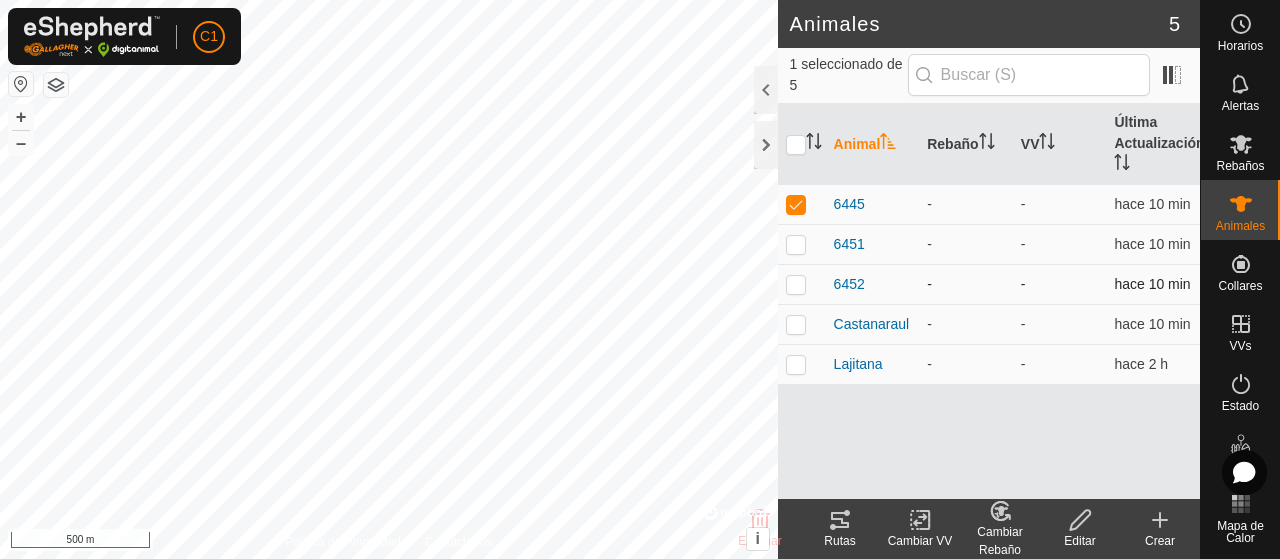 checkbox on "true" 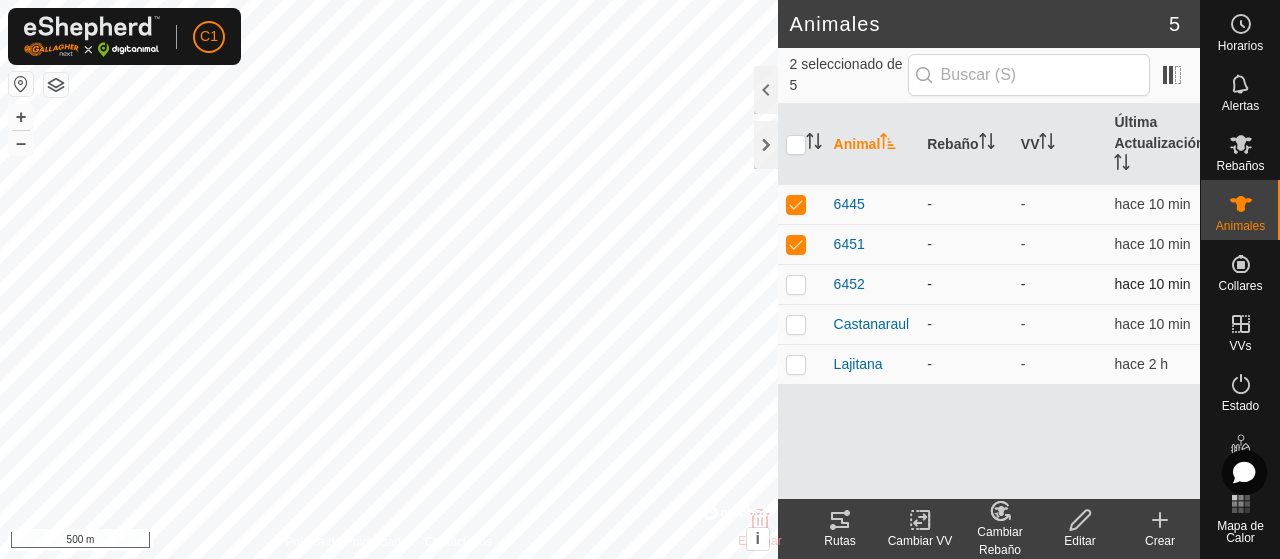 click at bounding box center (796, 284) 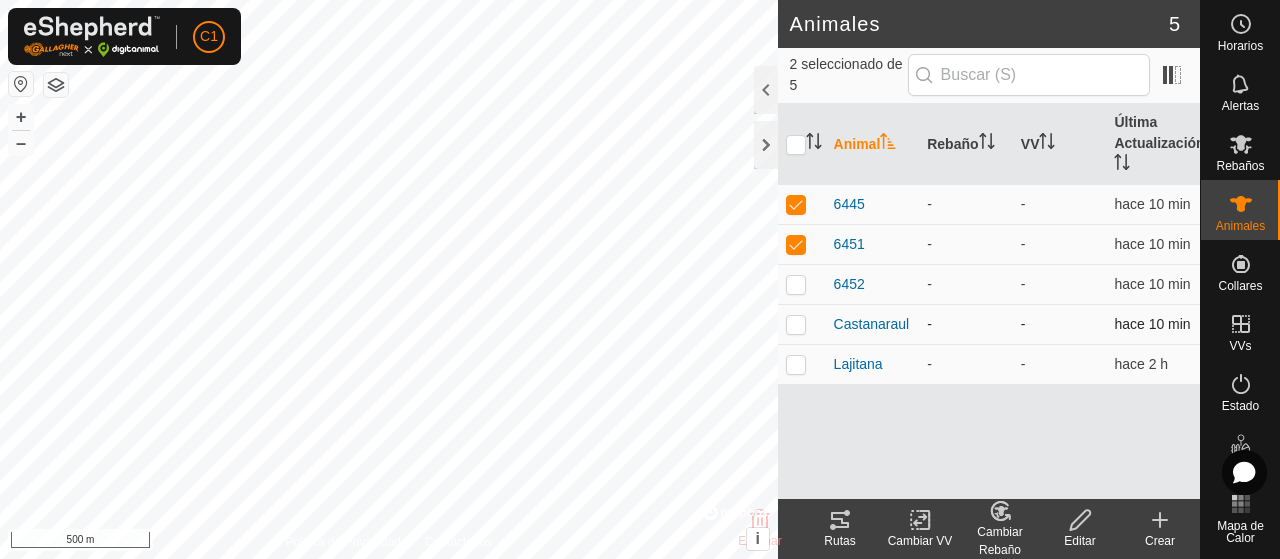checkbox on "true" 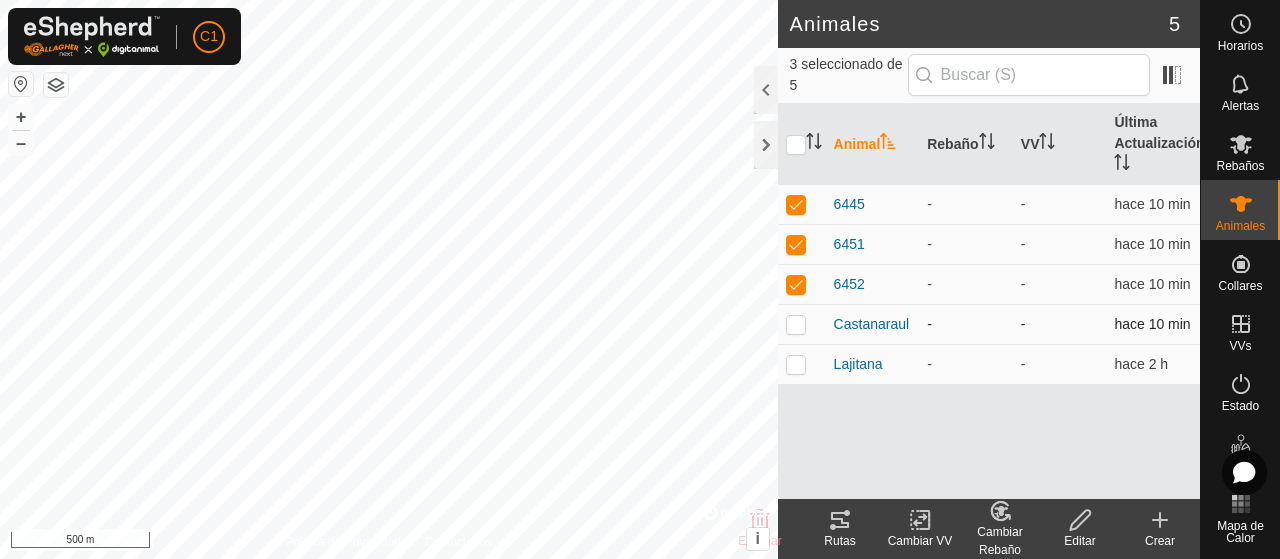 click at bounding box center (802, 324) 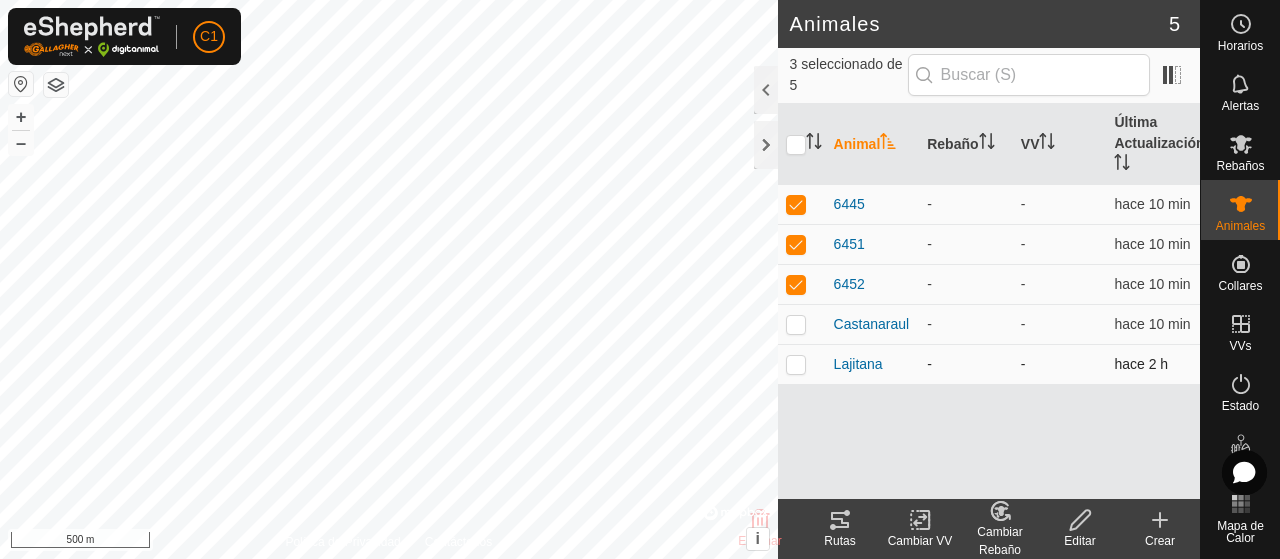 checkbox on "true" 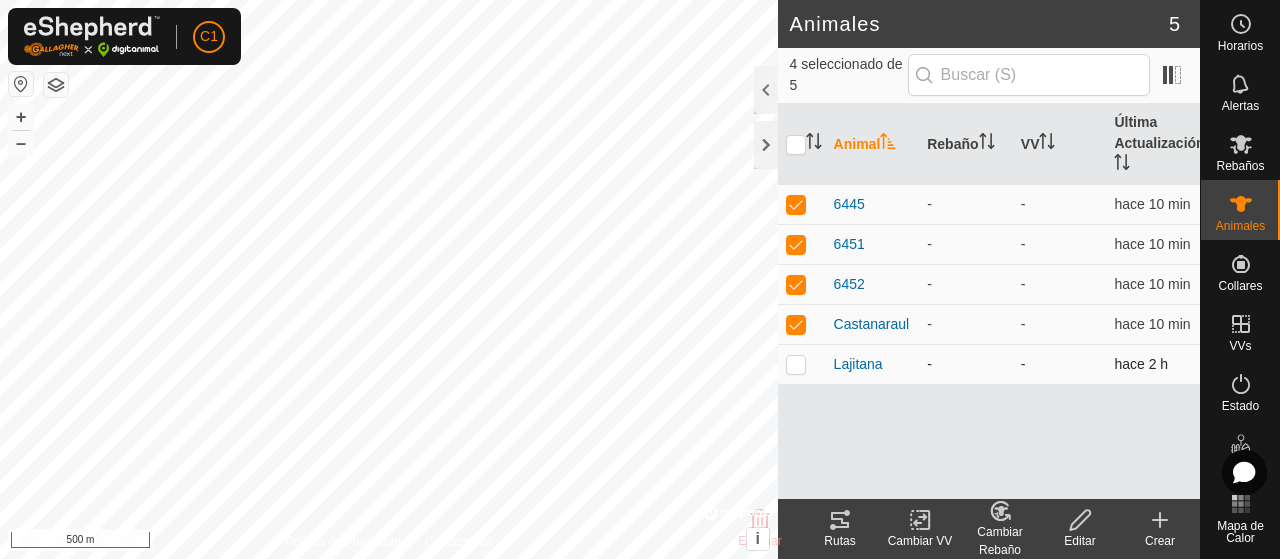 click at bounding box center [796, 364] 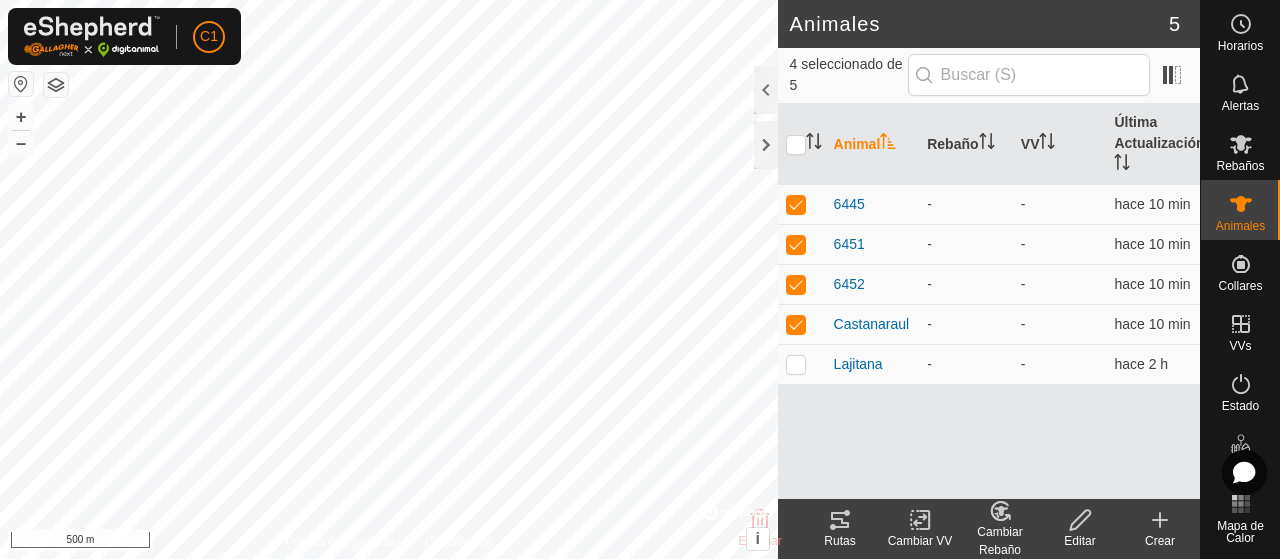 checkbox on "true" 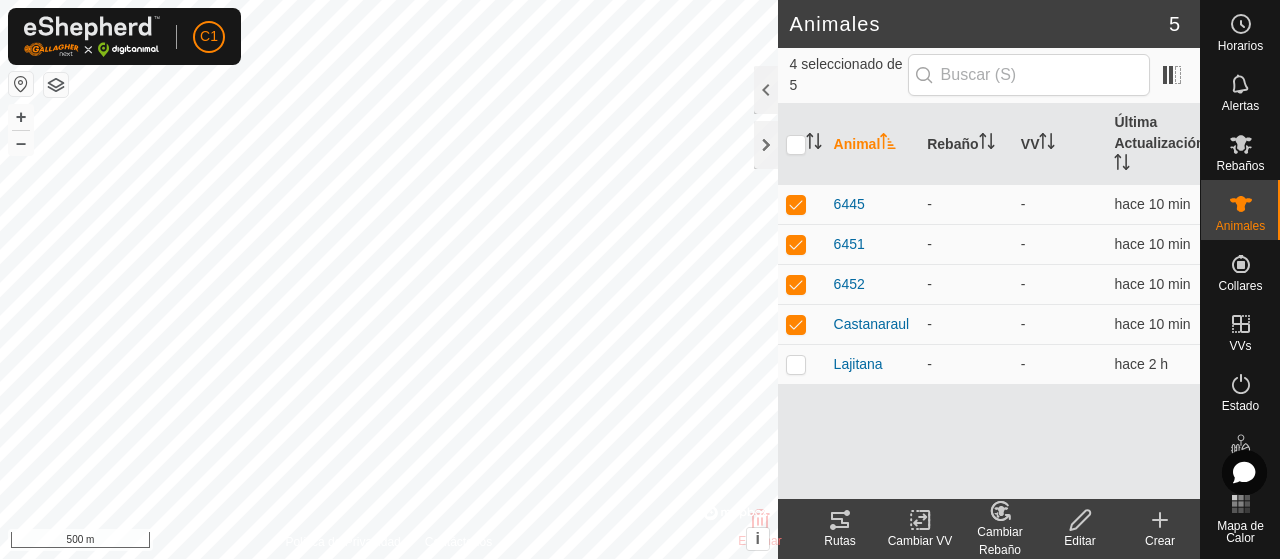 checkbox on "true" 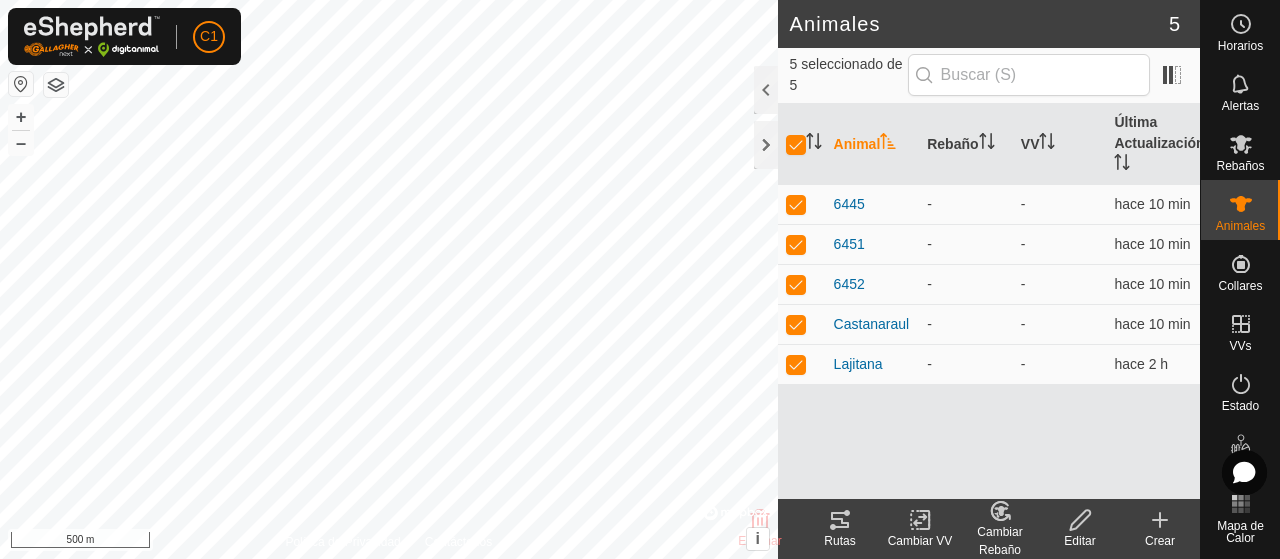 click on "Cambiar Rebaño" 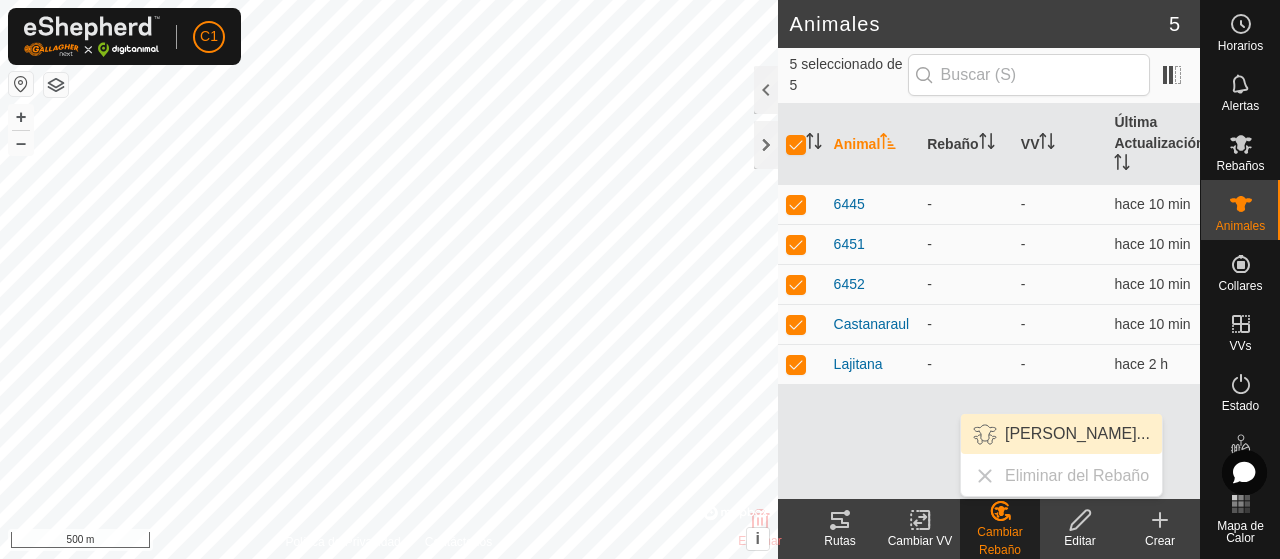 click on "[PERSON_NAME]..." at bounding box center [1061, 434] 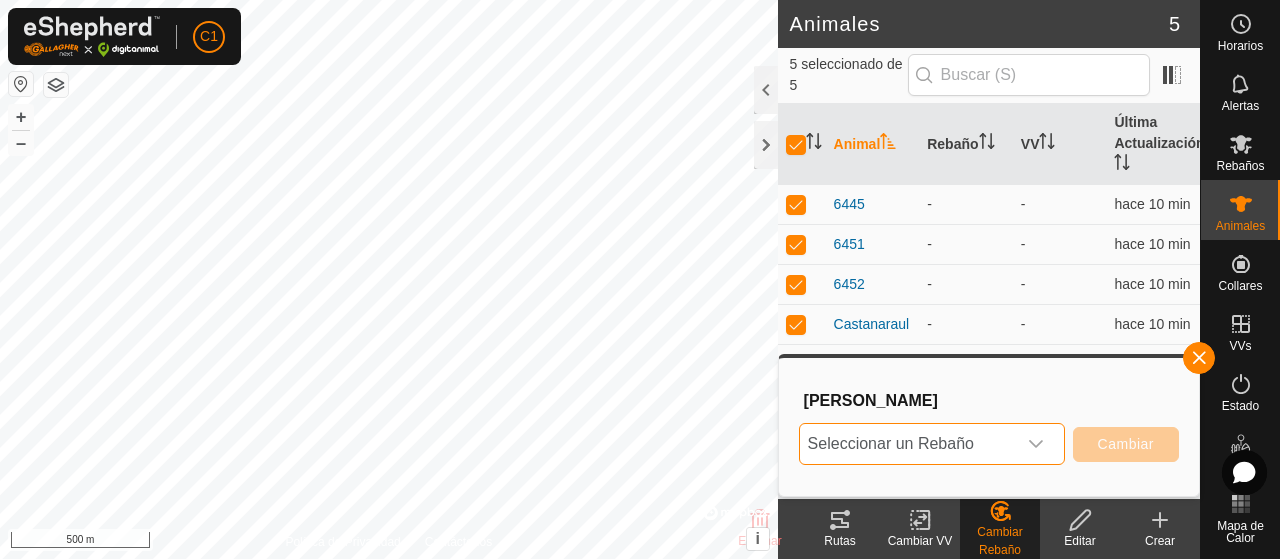 click on "Seleccionar un Rebaño" at bounding box center [908, 444] 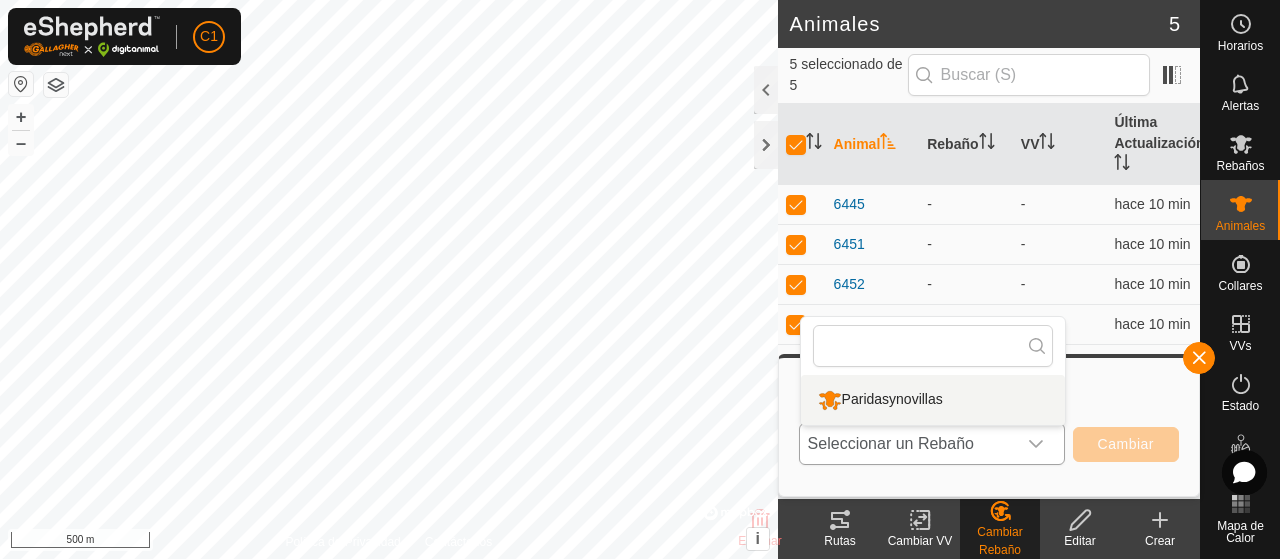 click on "Paridasynovillas" at bounding box center (933, 400) 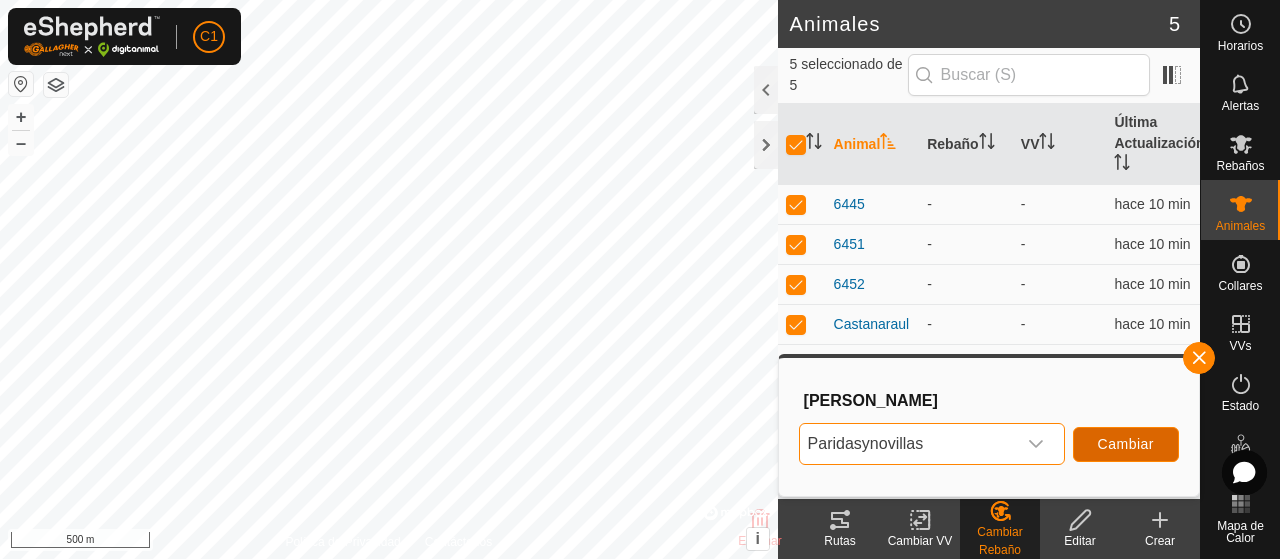 click on "Cambiar" at bounding box center (1126, 444) 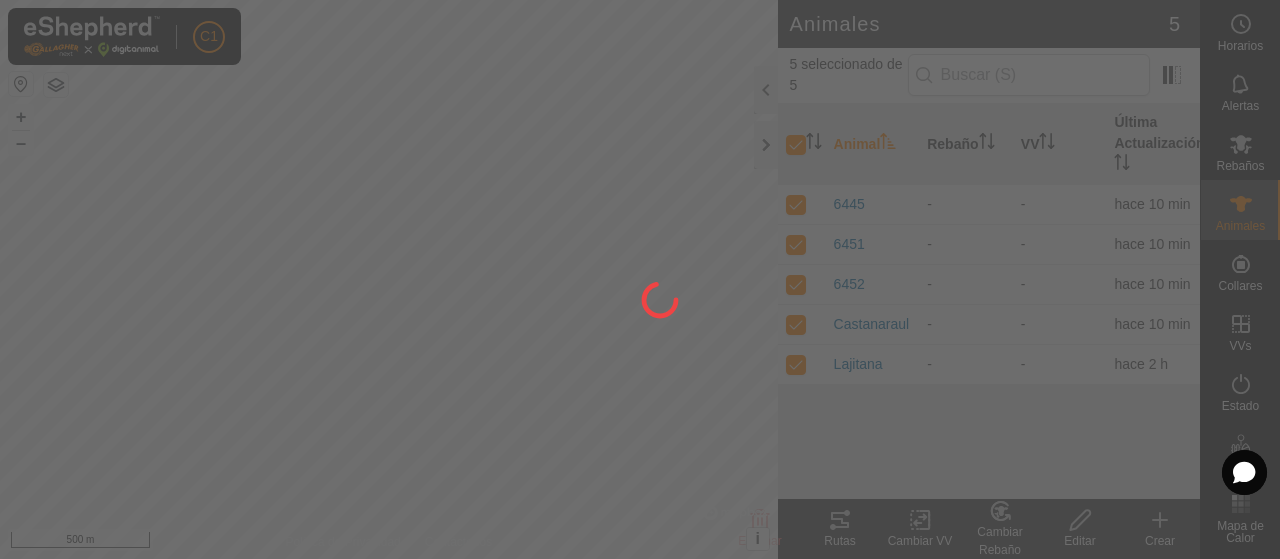checkbox on "false" 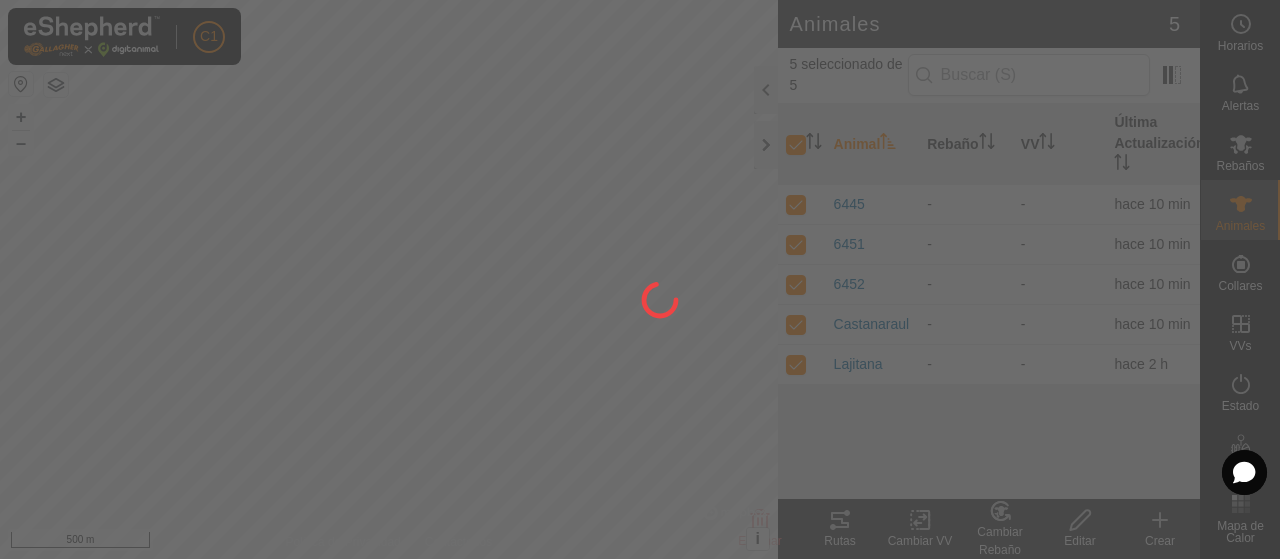 checkbox on "false" 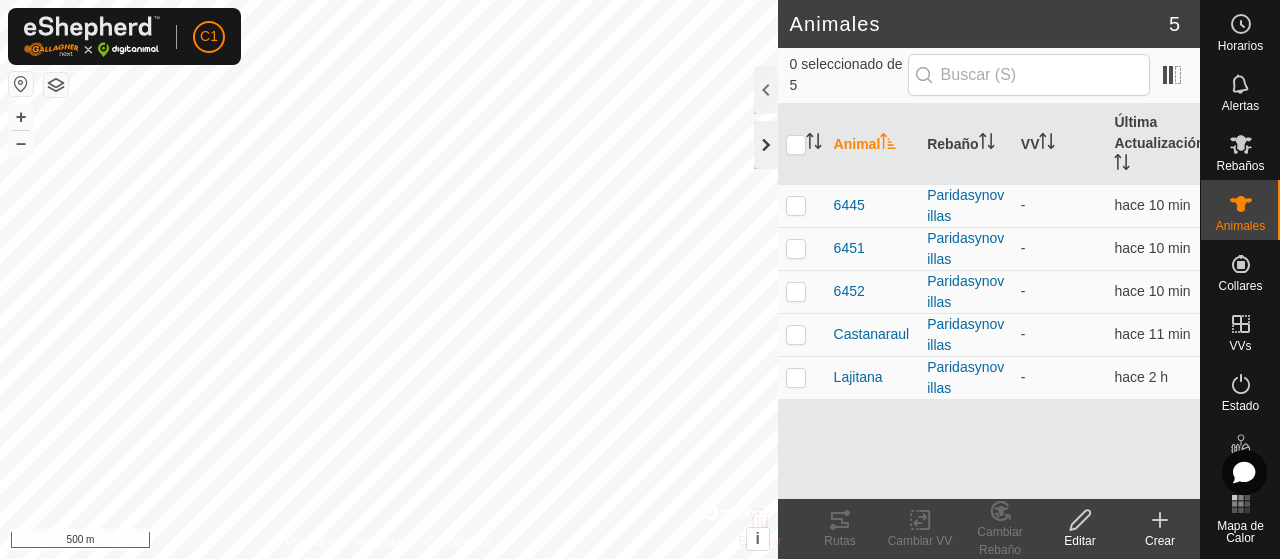 click 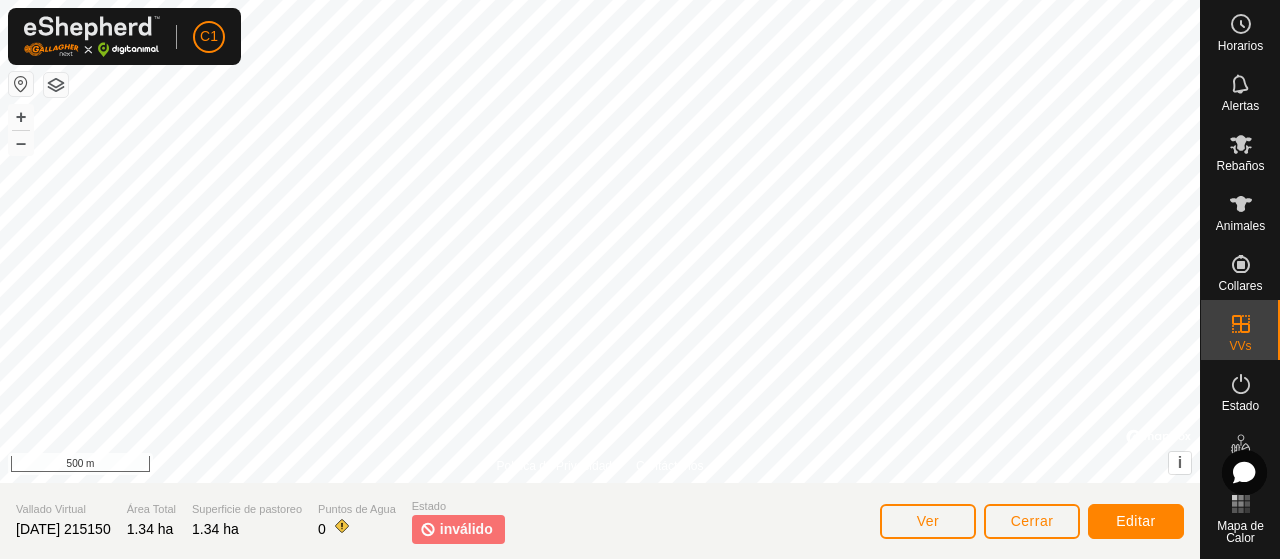 click on "El ángulo de IZ debe ser mayor que 80°  (Actual: 42.4°) . + – ⇧ i ©  Mapbox , ©  OpenStreetMap ,  Improve this map 500 m" at bounding box center (600, 241) 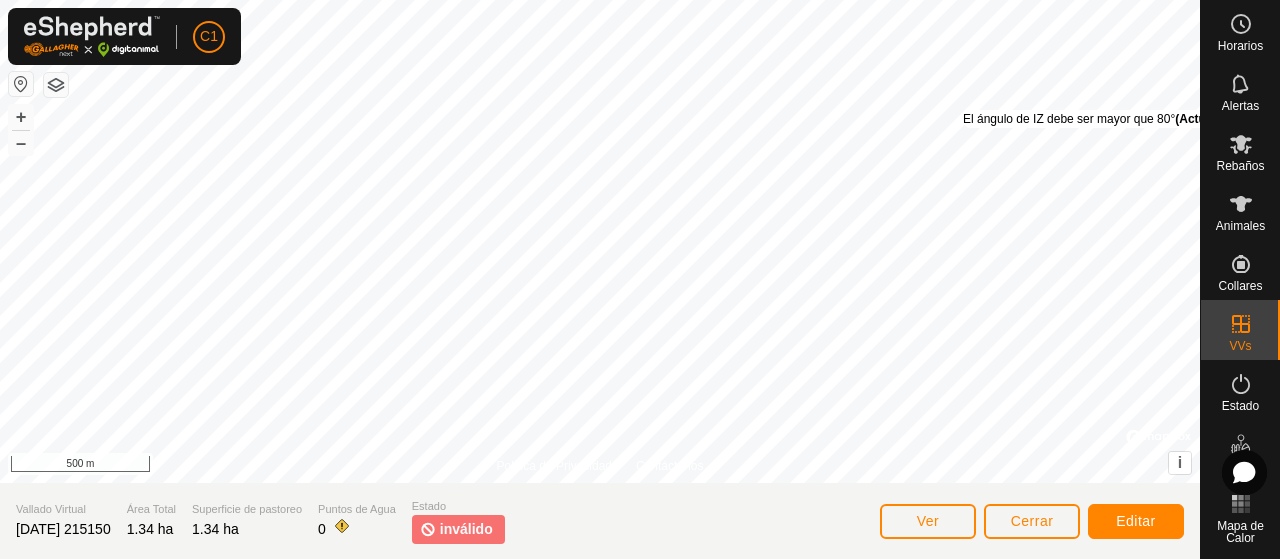 click on "El ángulo de IZ debe ser mayor que 80°  (Actual: 42.4°) ." at bounding box center (1111, 119) 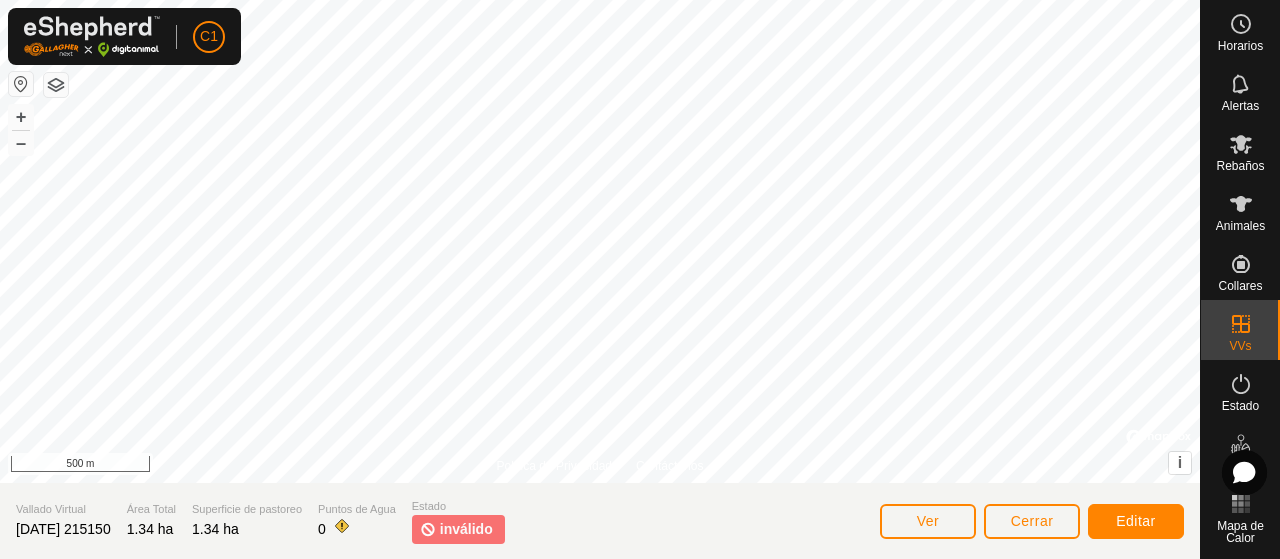 click on "El ángulo de IZ debe ser mayor que 80°  (Actual: 42.4°) . + – ⇧ i ©  Mapbox , ©  OpenStreetMap ,  Improve this map 500 m" at bounding box center [600, 241] 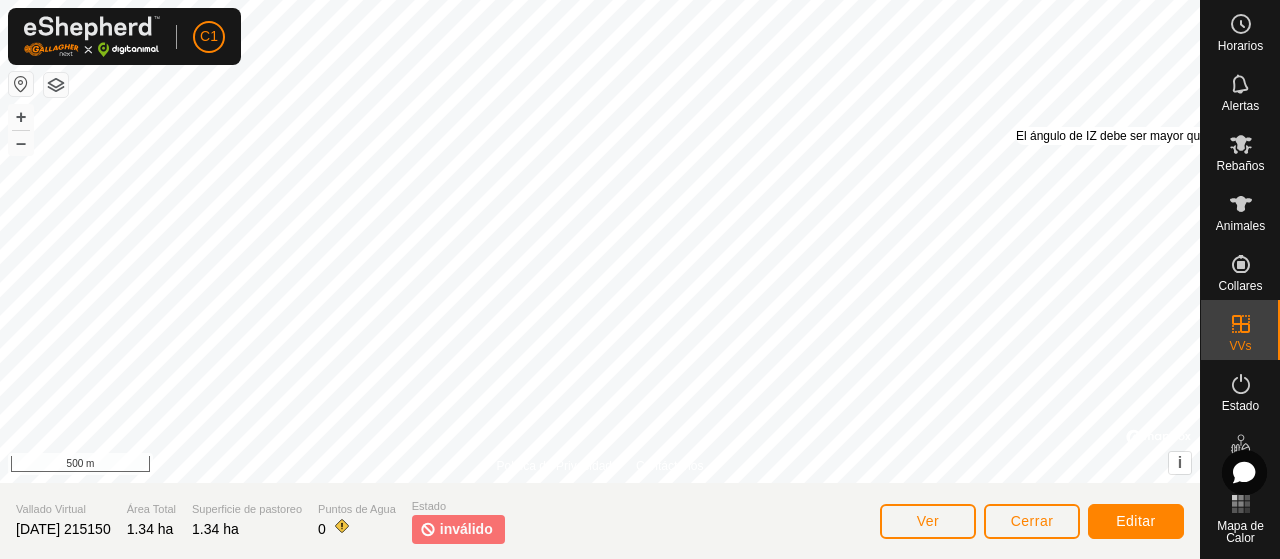 click on "El ángulo de IZ debe ser mayor que 80°  (Actual: 42.4°) . + – ⇧ i ©  Mapbox , ©  OpenStreetMap ,  Improve this map 500 m" at bounding box center (600, 241) 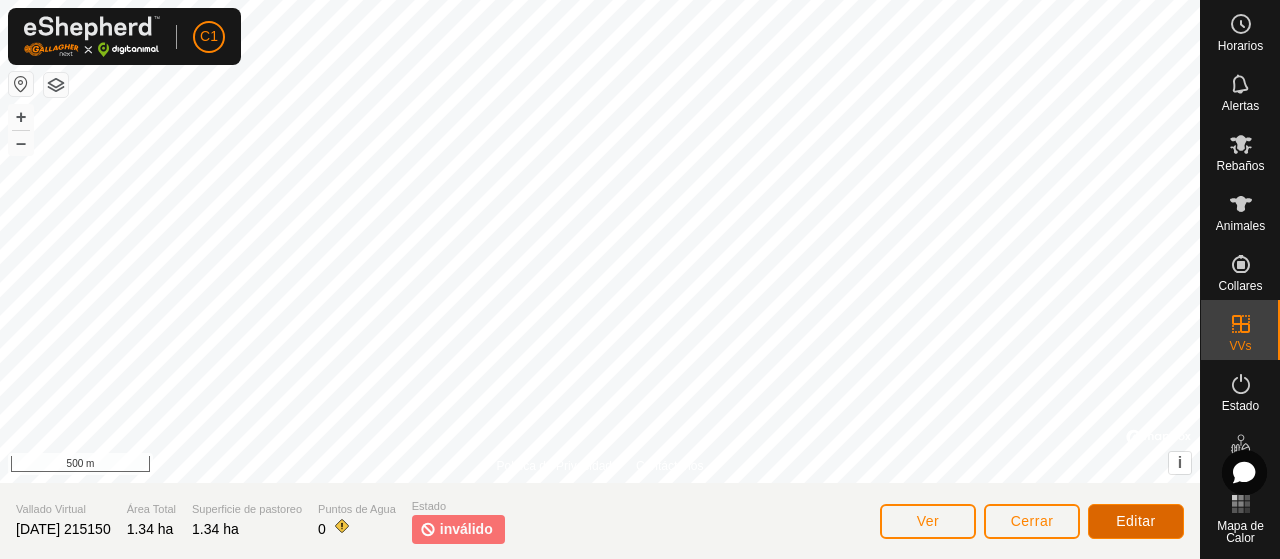 click on "Editar" 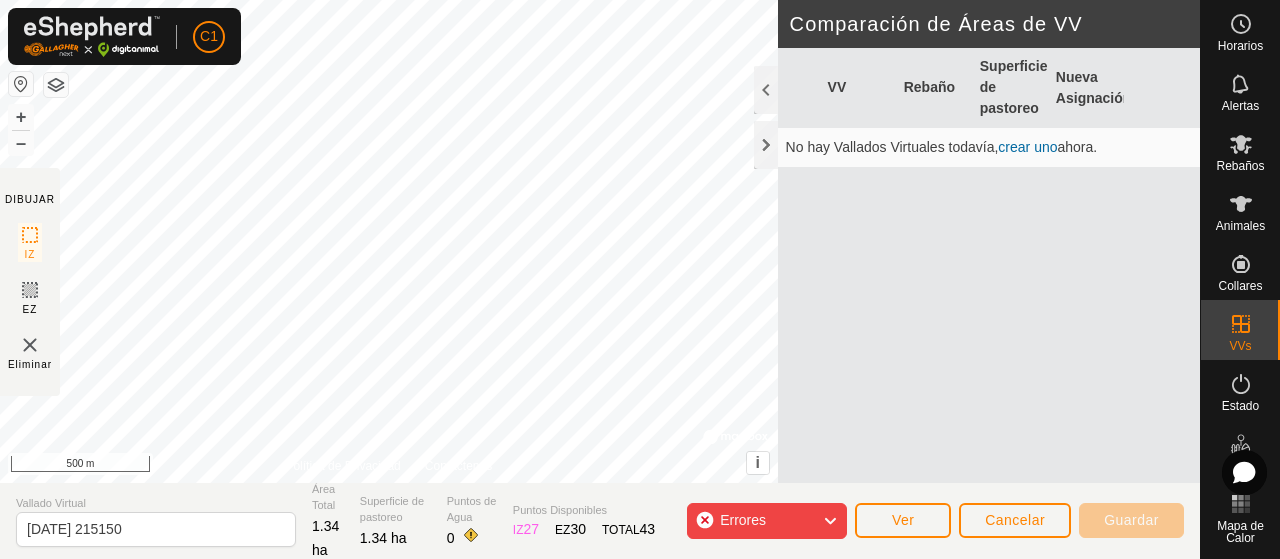 click at bounding box center (799, 88) 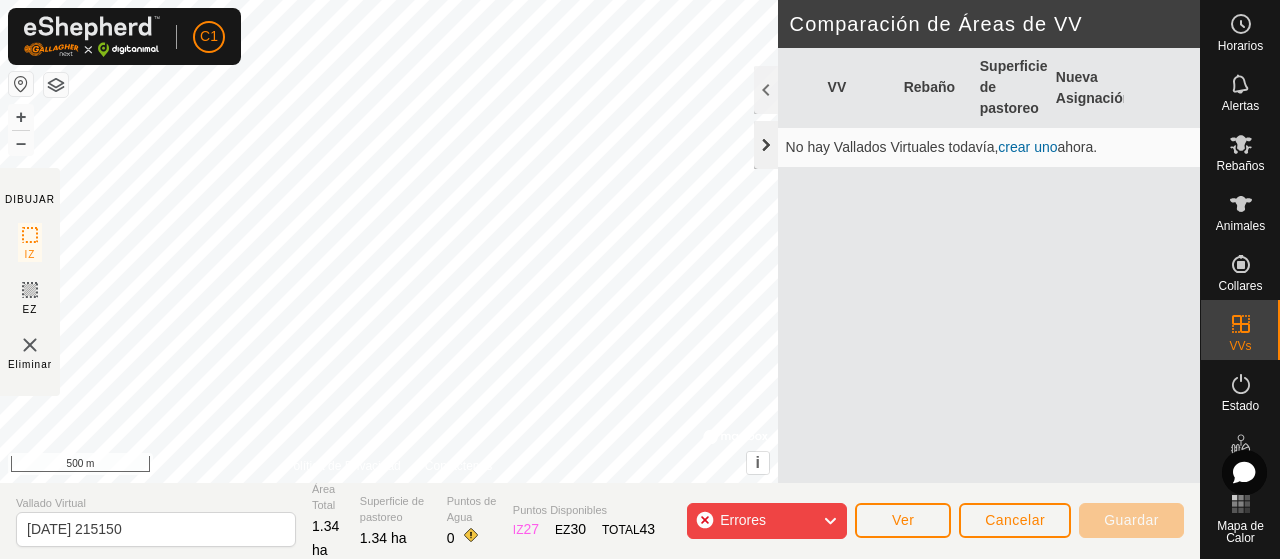 click 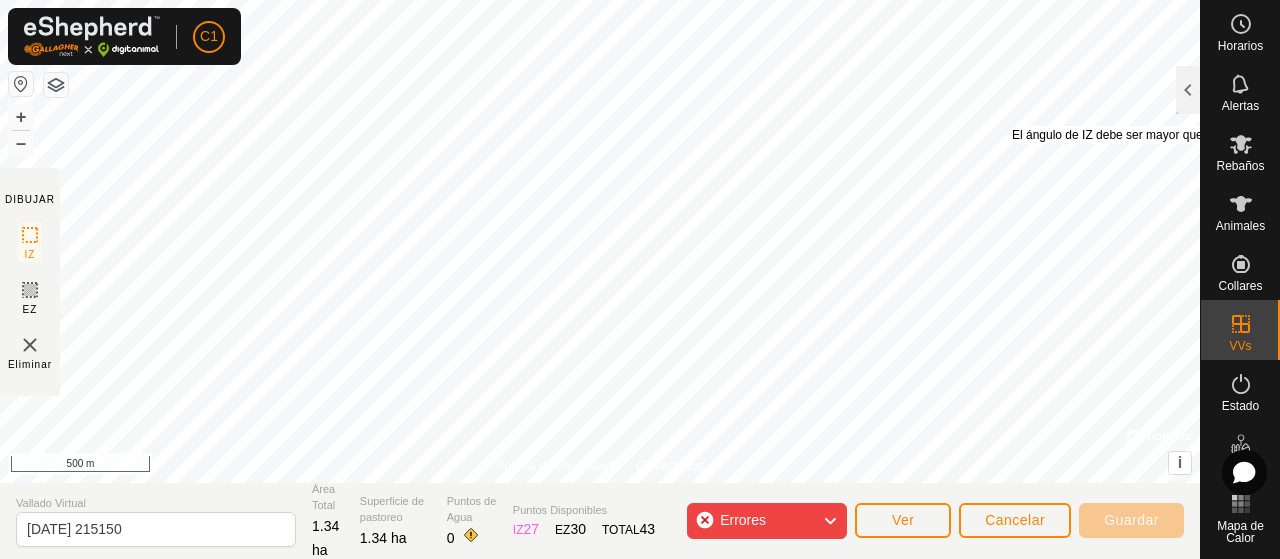 click on "El ángulo de IZ debe ser mayor que 80°  (Actual: 42.4°) . + – ⇧ i ©  Mapbox , ©  OpenStreetMap ,  Improve this map 500 m" at bounding box center [600, 241] 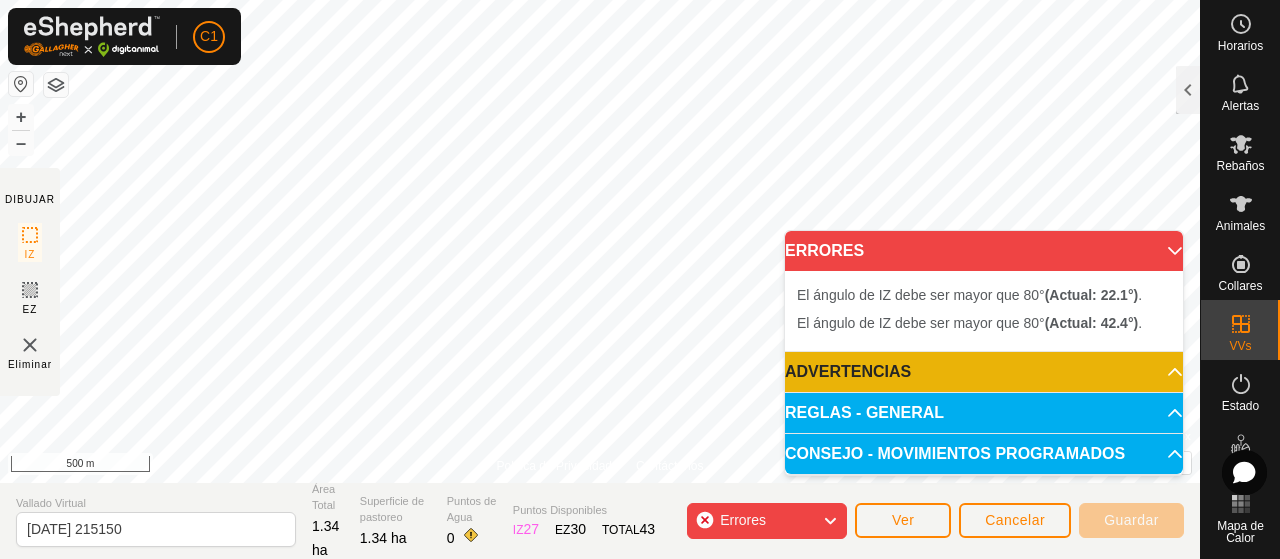 click on "ERRORES" at bounding box center (984, 251) 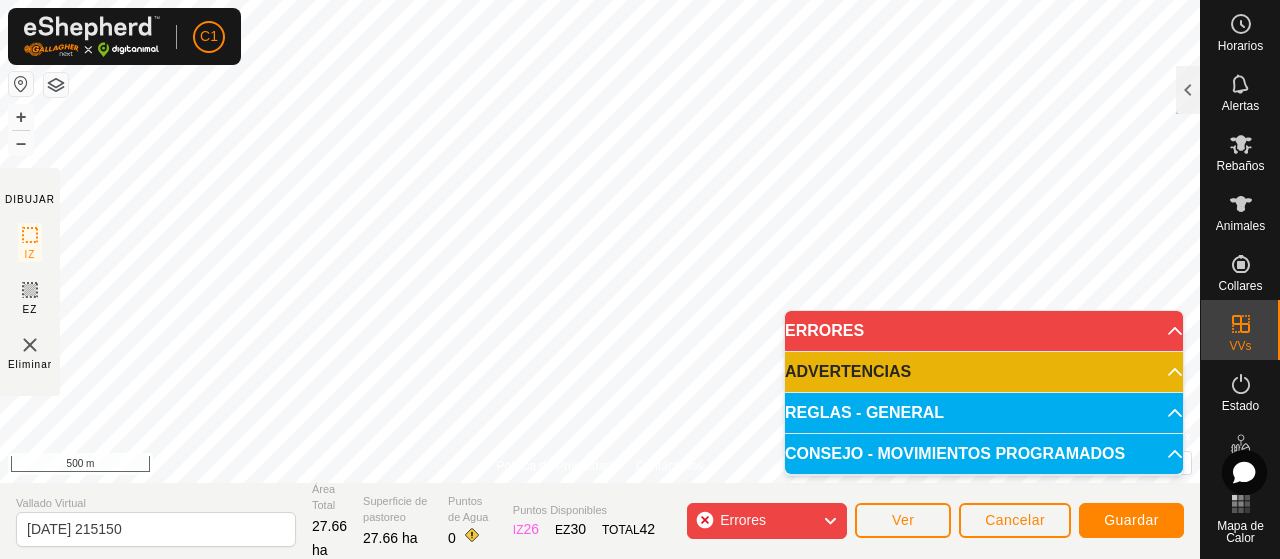 click on "C1 Horarios Alertas Rebaños Animales Collares VVs Estado Infra Mapa de Calor Ayuda DIBUJAR IZ EZ Eliminar Política de Privacidad Contáctenos El ángulo de IZ debe ser mayor que 80°  (Actual: 59.5°) . + – ⇧ i ©  Mapbox , ©  OpenStreetMap ,  Improve this map 500 m Comparación de Áreas de VV     VV   Rebaño   Superficie de pastoreo   Nueva Asignación   No hay Vallados Virtuales todavía,  crear uno  ahora.  Vallado Virtual [DATE] 215150 Área Total 27.66 ha Superficie de pastoreo 27.66 ha Puntos de Agua 0 Puntos Disponibles  IZ   26  EZ  30  TOTAL   42 Errores Ver Cancelar Guardar
Texto original Valora esta traducción Tu opinión servirá para ayudar a mejorar el Traductor de Google ERRORES El ángulo de IZ debe ser mayor que 80°  (Actual: 54.2°) . ADVERTENCIAS No hay  puntos de agua  dentro del VV. REGLAS - GENERAL Para activar un VV, debe cumplir con los siguientes requisitos: No esquinas pronunciadas: Cada ángulo del  IZ  debe ser mayor de 80° – Utilice al menos  ." at bounding box center [640, 279] 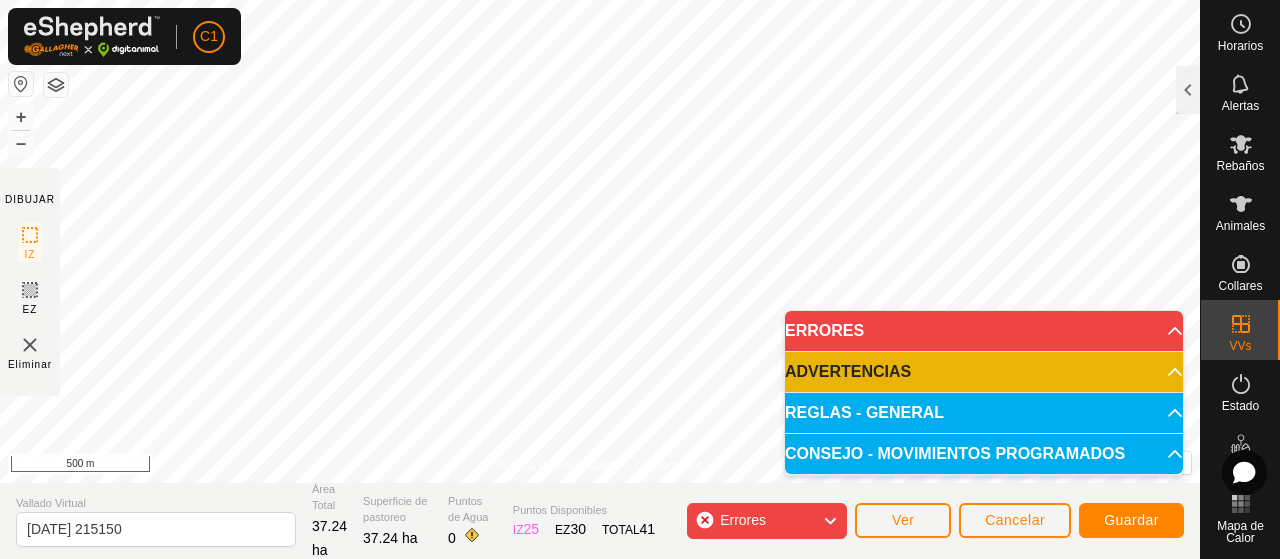 click on "C1 Horarios Alertas Rebaños Animales Collares VVs Estado Infra Mapa de Calor Ayuda DIBUJAR IZ EZ Eliminar Política de Privacidad Contáctenos El ángulo de IZ debe ser mayor que 80°  (Actual: 28.1°) . + – ⇧ i ©  Mapbox , ©  OpenStreetMap ,  Improve this map 500 m Comparación de Áreas de VV     VV   Rebaño   Superficie de pastoreo   Nueva Asignación   No hay Vallados Virtuales todavía,  crear uno  ahora.  Vallado Virtual [DATE] 215150 Área Total 37.24 ha Superficie de pastoreo 37.24 ha Puntos de Agua 0 Puntos Disponibles  IZ   25  EZ  30  TOTAL   41 Errores Ver Cancelar Guardar
Texto original Valora esta traducción Tu opinión servirá para ayudar a mejorar el Traductor de Google ERRORES El ángulo de IZ debe ser mayor que 80°  (Actual: 28.1°) . El ángulo de IZ debe ser mayor que 80°  (Actual: 67.6°) . ADVERTENCIAS No hay  puntos de agua  dentro del VV. REGLAS - GENERAL Para activar un VV, debe cumplir con los siguientes requisitos: No esquinas pronunciadas: IZ . EZ" at bounding box center (640, 279) 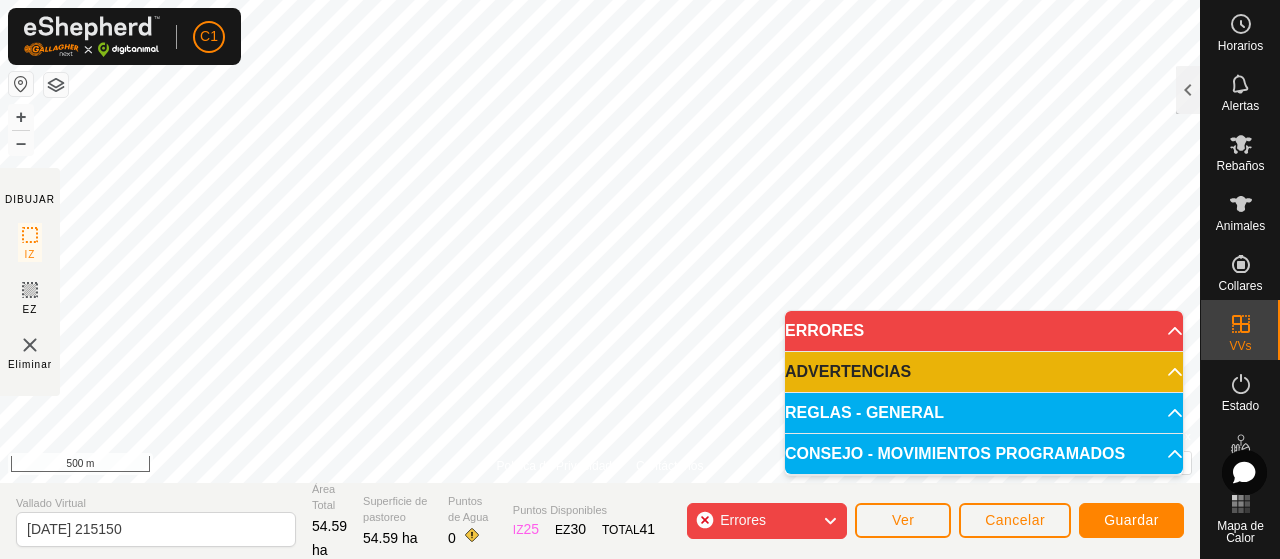 click on "C1 Horarios Alertas Rebaños Animales Collares VVs Estado Infra Mapa de Calor Ayuda DIBUJAR IZ EZ Eliminar Política de Privacidad Contáctenos El ángulo de IZ debe ser mayor que 80°  (Actual: 16.9°) . + – ⇧ i ©  Mapbox , ©  OpenStreetMap ,  Improve this map 500 m Comparación de Áreas de VV     VV   Rebaño   Superficie de pastoreo   Nueva Asignación   No hay Vallados Virtuales todavía,  crear uno  ahora.  Vallado Virtual [DATE] 215150 Área Total 54.59 ha Superficie de pastoreo 54.59 ha Puntos de Agua 0 Puntos Disponibles  IZ   25  EZ  30  TOTAL   41 Errores Ver Cancelar Guardar
Texto original Valora esta traducción Tu opinión servirá para ayudar a mejorar el Traductor de Google ERRORES El ángulo de IZ debe ser mayor que 80°  (Actual: 16.9°) . El ángulo de IZ debe ser mayor que 80°  (Actual: 78.2°) . ADVERTENCIAS No hay  puntos de agua  dentro del VV. REGLAS - GENERAL Para activar un VV, debe cumplir con los siguientes requisitos: No esquinas pronunciadas: IZ . EZ" at bounding box center (640, 279) 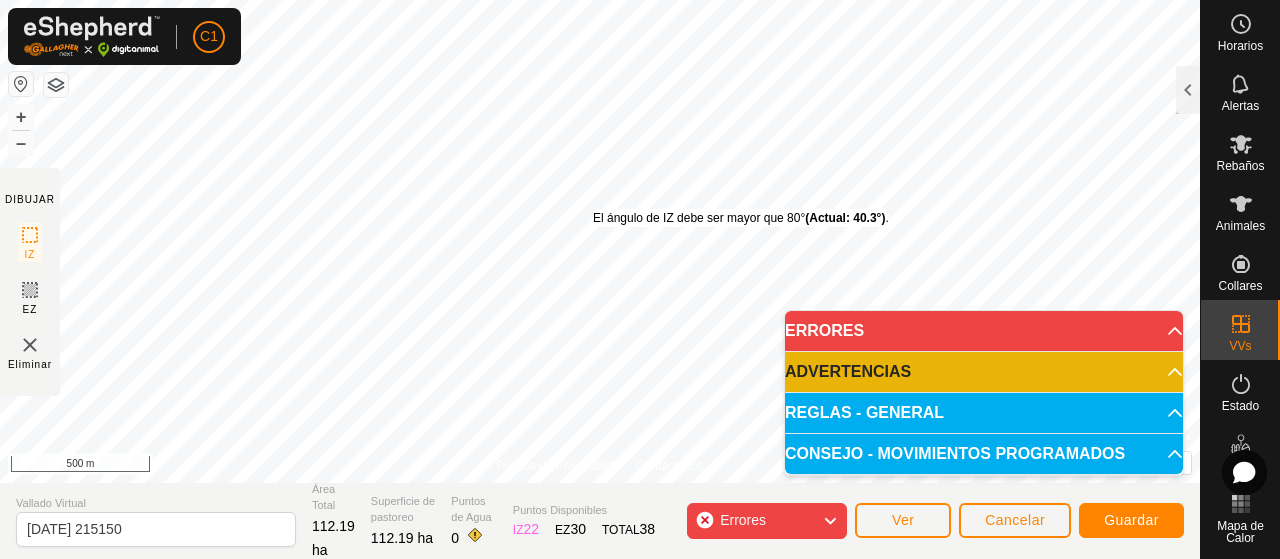 drag, startPoint x: 517, startPoint y: 188, endPoint x: 595, endPoint y: 209, distance: 80.77747 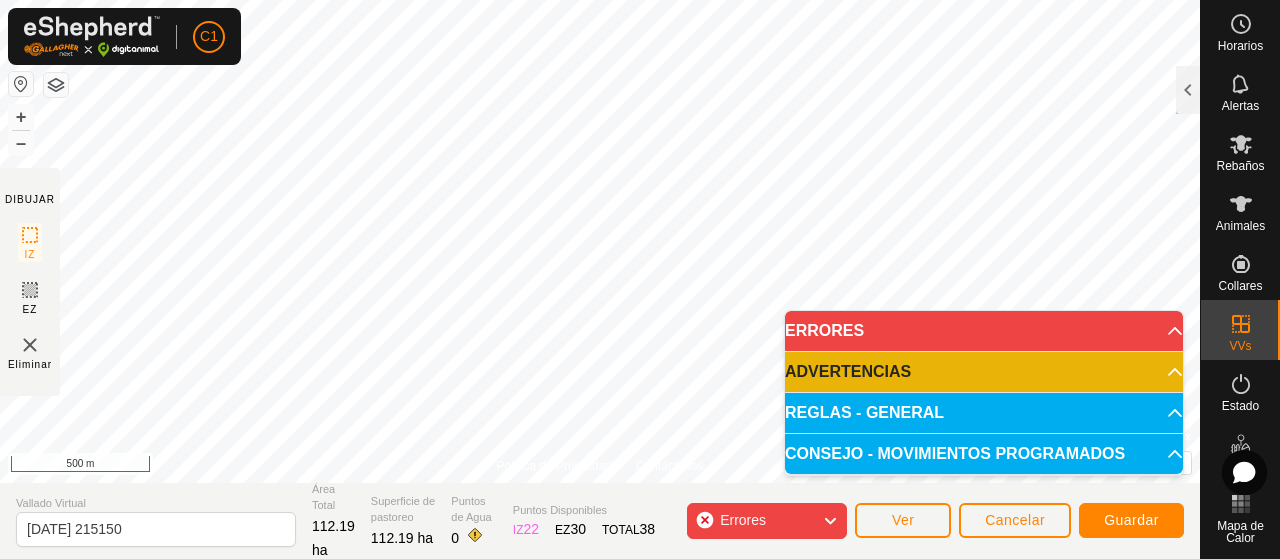 click on "El ángulo de IZ debe ser mayor que 80°  (Actual: 40.3°) . + – ⇧ i ©  Mapbox , ©  OpenStreetMap ,  Improve this map 500 m" at bounding box center [600, 241] 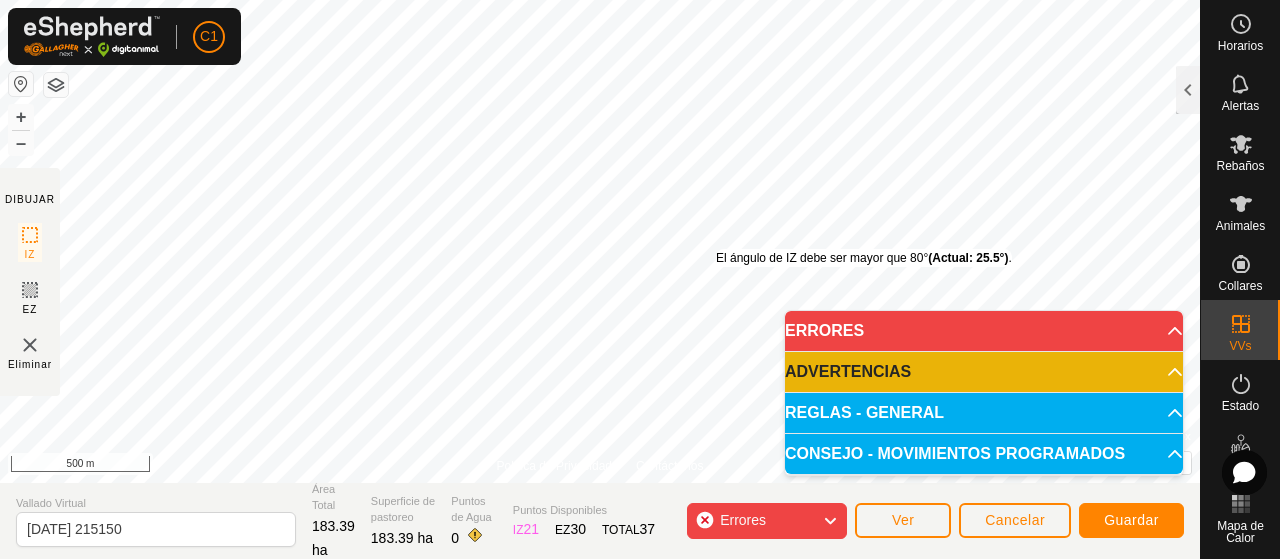 click on "El ángulo de IZ debe ser mayor que 80°  (Actual: 25.5°) . + – ⇧ i ©  Mapbox , ©  OpenStreetMap ,  Improve this map 500 m" at bounding box center (600, 241) 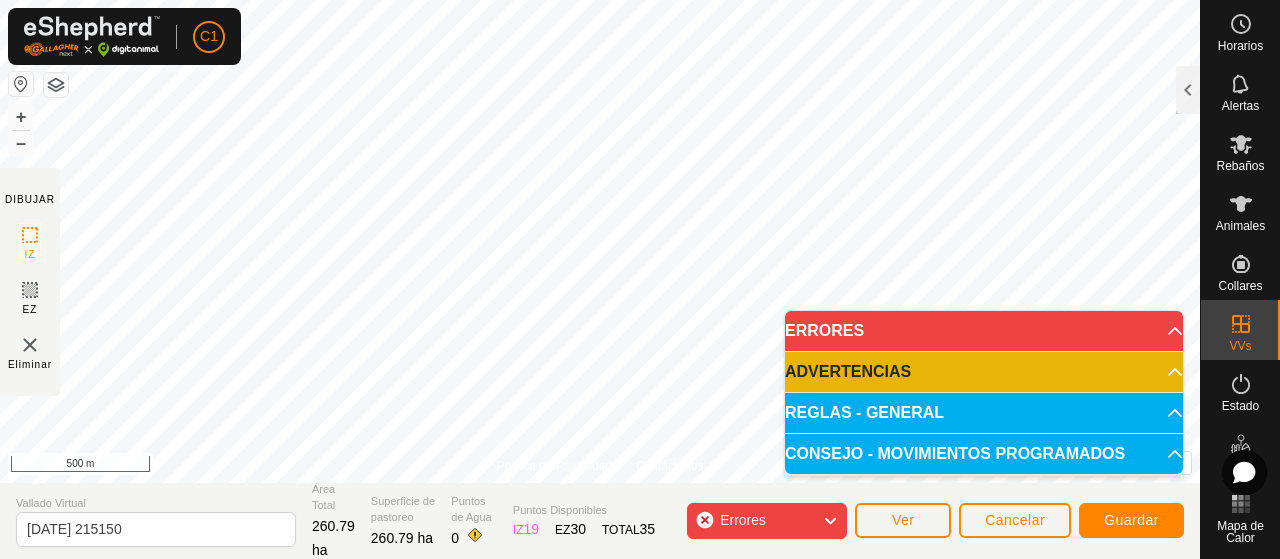 drag, startPoint x: 612, startPoint y: 215, endPoint x: 1144, endPoint y: -12, distance: 578.4056 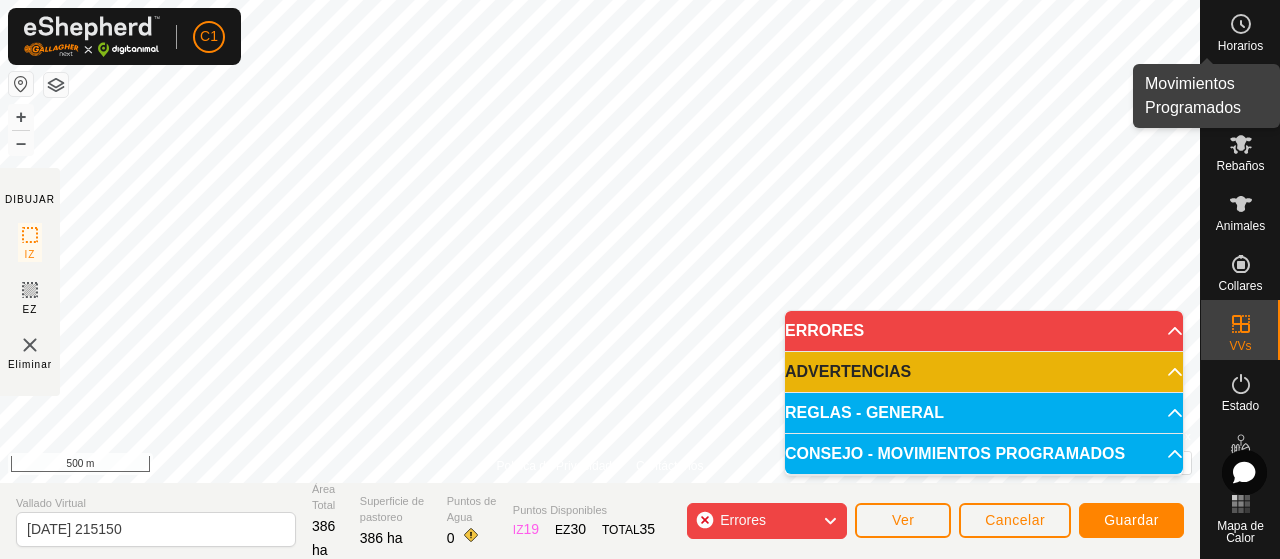 click on "Horarios Alertas Rebaños Animales Collares VVs Estado Infra Mapa de Calor Ayuda DIBUJAR IZ EZ Eliminar Política de Privacidad Contáctenos El ángulo de IZ debe ser mayor que 80°  (Actual: 0.9°) . + – ⇧ i ©  Mapbox , ©  OpenStreetMap ,  Improve this map 500 m Comparación de Áreas de VV     VV   Rebaño   Superficie de pastoreo   Nueva Asignación   No hay Vallados Virtuales todavía,  crear uno  ahora.  Vallado Virtual [DATE] 215150 Área Total 386 ha Superficie de pastoreo 386 ha Puntos de Agua 0 Puntos Disponibles  IZ   19  EZ  30  TOTAL   35 Errores Ver Cancelar Guardar" 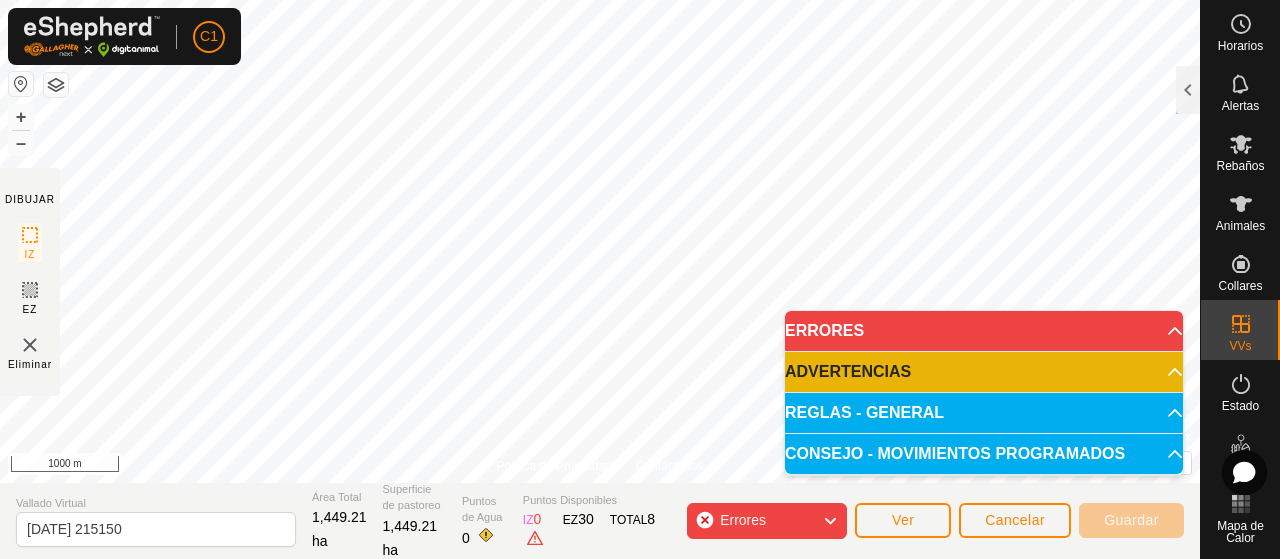 click on "ADVERTENCIAS" at bounding box center (984, 372) 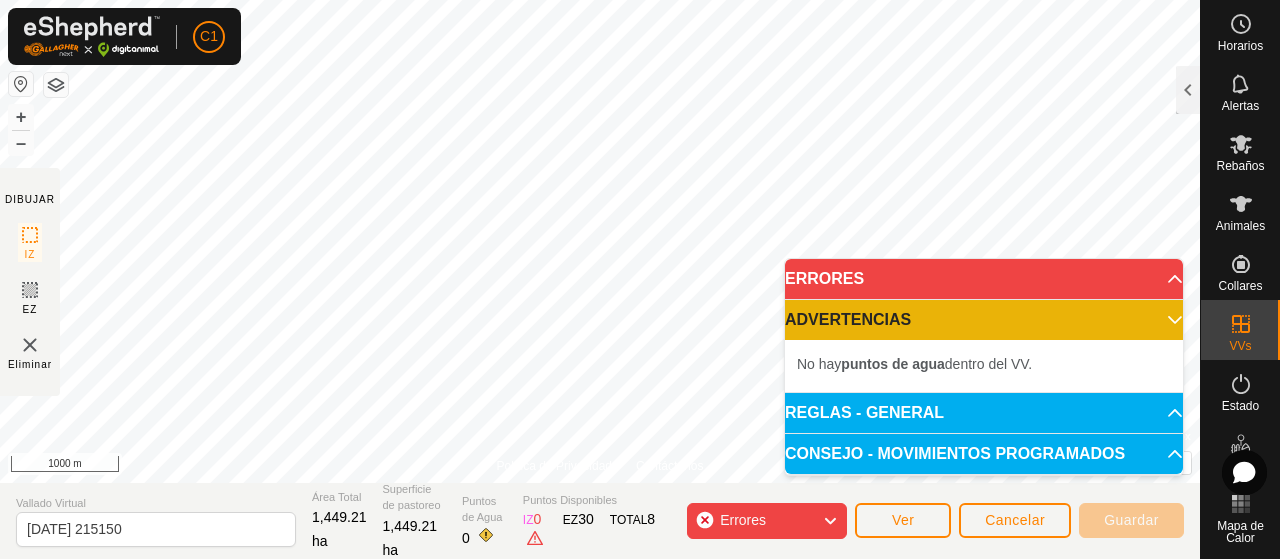 click on "Errores" 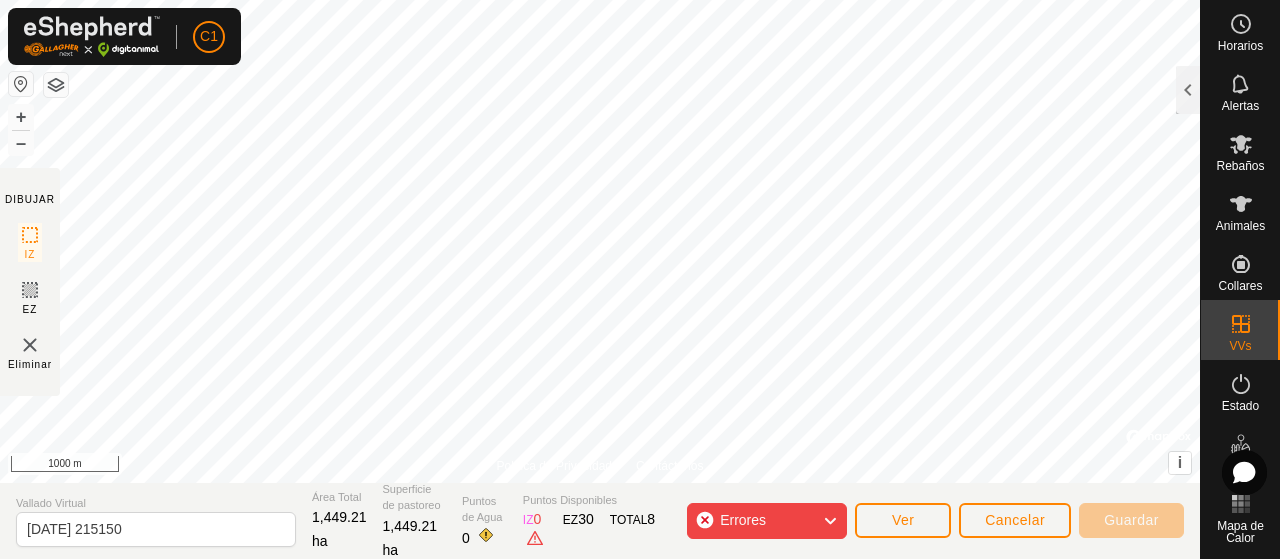 click on "Errores" 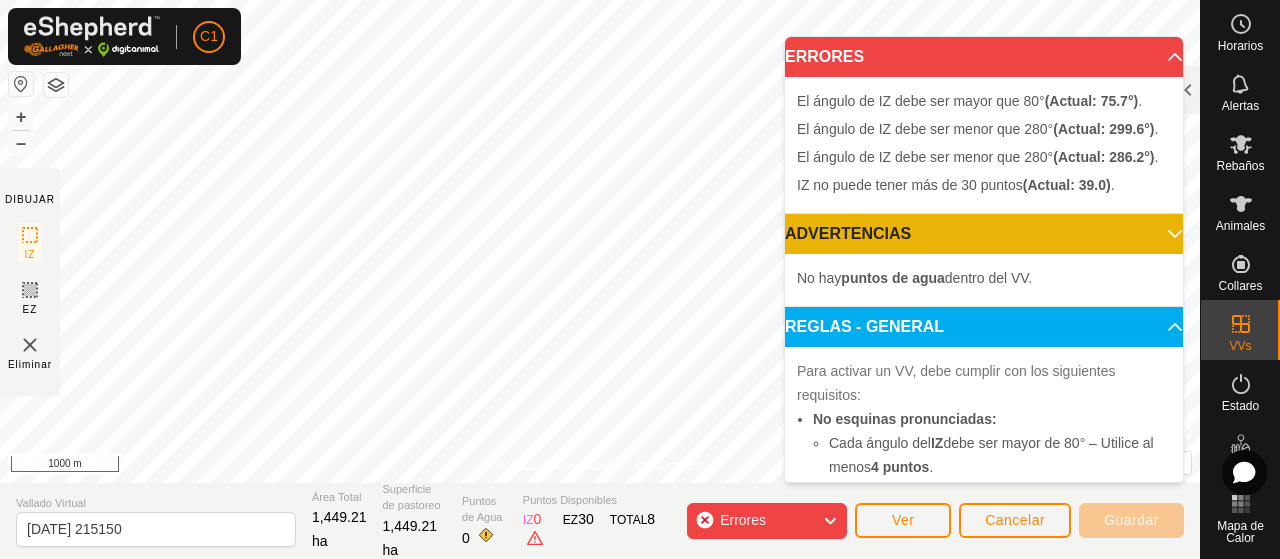 click on "ADVERTENCIAS" at bounding box center [984, 234] 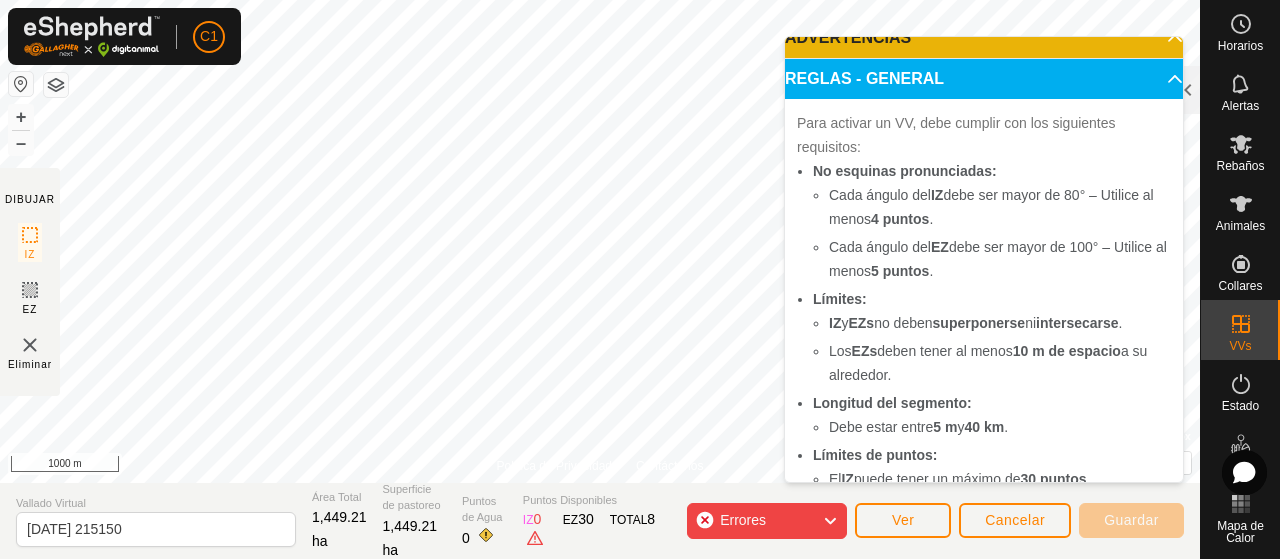 scroll, scrollTop: 0, scrollLeft: 0, axis: both 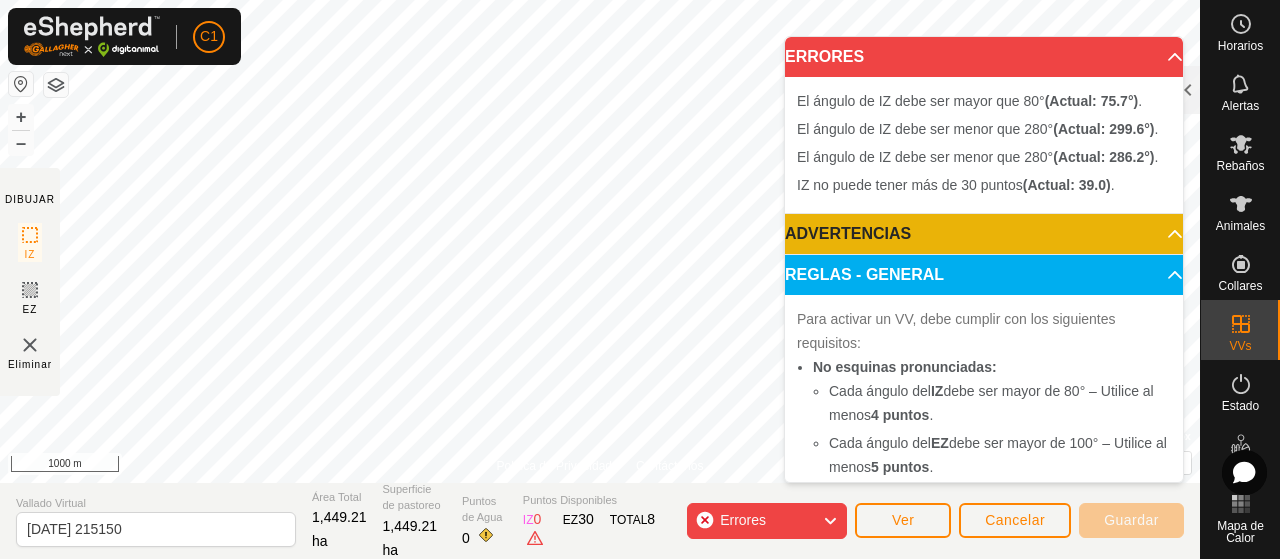 click on "Errores" 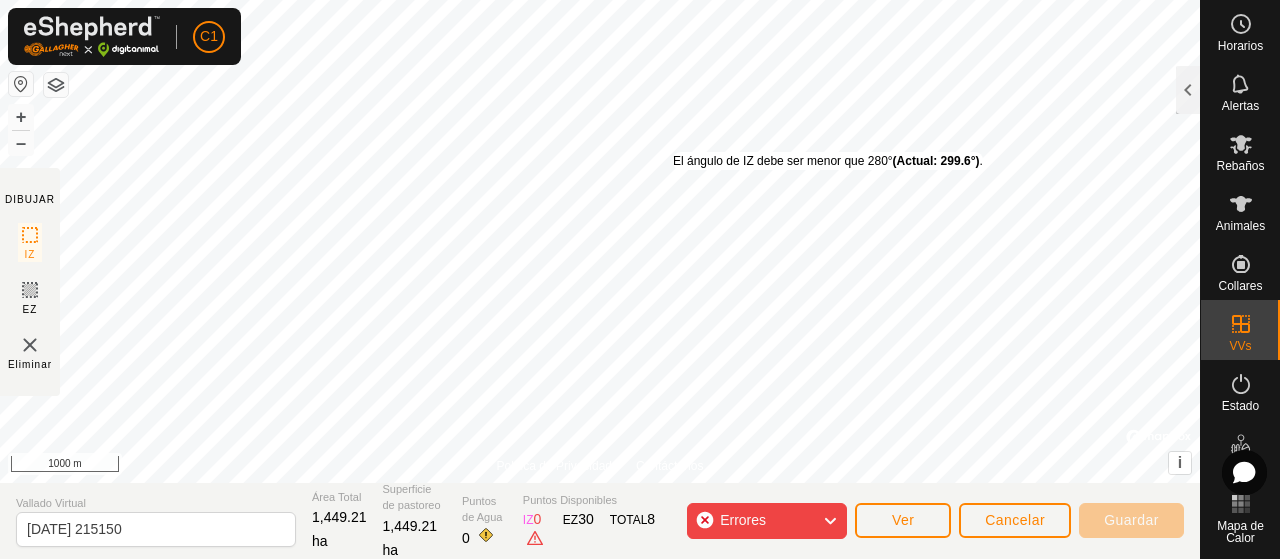 click on "El ángulo de IZ debe ser menor que 280°  (Actual: 299.6°) ." at bounding box center [828, 161] 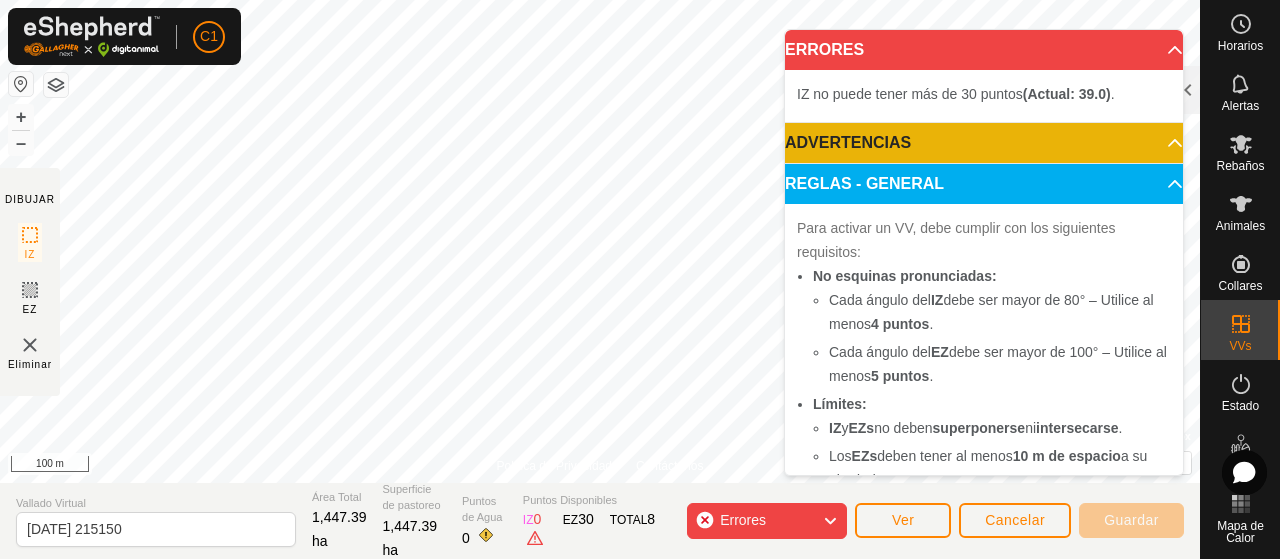 click on "Errores" 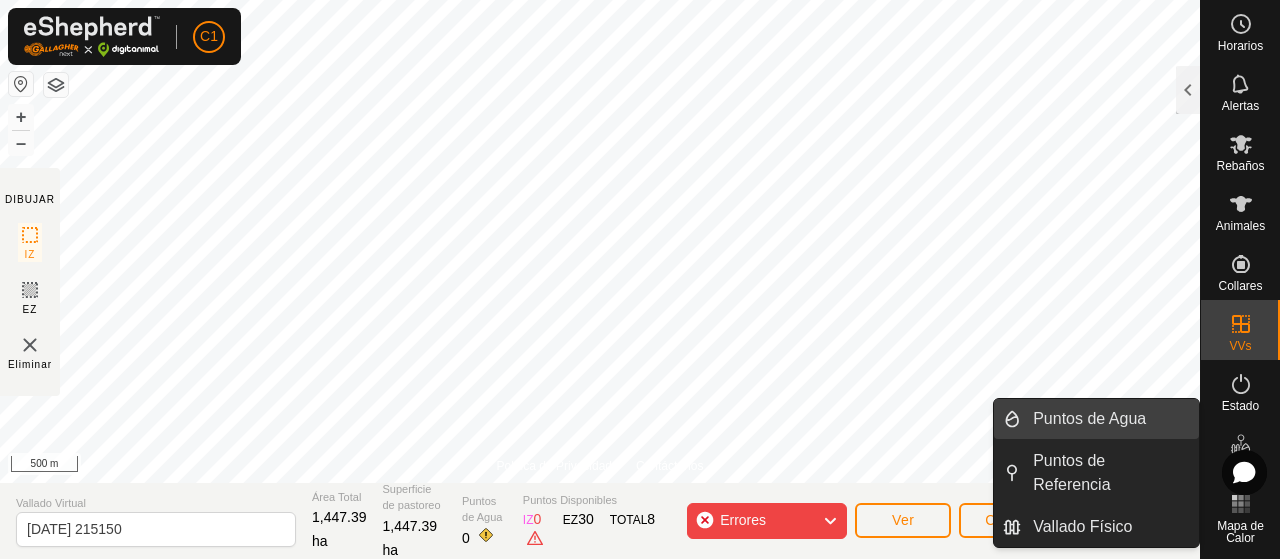 click on "Puntos de Agua" at bounding box center [1110, 419] 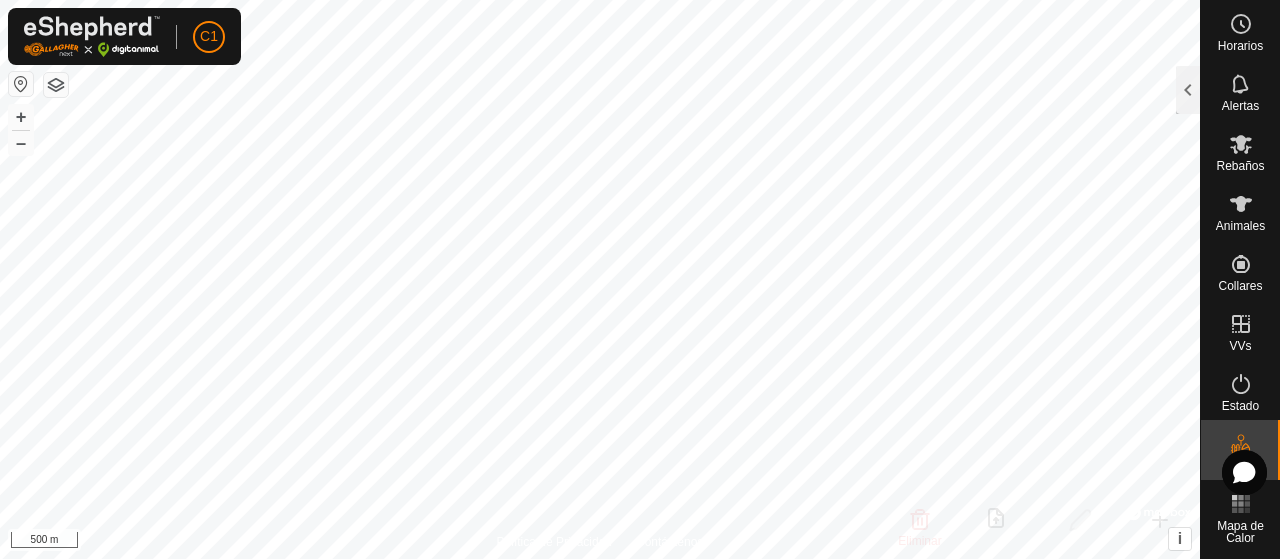 click on "C1 Horarios Alertas Rebaños Animales Collares VVs Estado Infra Mapa de Calor Ayuda Puntos de Agua 0 0 seleccionado  Punto de Agua   Capacidad   Nivel   No hay puntos de agua todavía ,   crear uno  ahora. Eliminar  Subir   Editar   Crear  Política de Privacidad Contáctenos + – ⇧ i ©  Mapbox , ©  OpenStreetMap ,  Improve this map 500 m
Texto original Valora esta traducción Tu opinión servirá para ayudar a mejorar el Traductor de Google" at bounding box center (640, 279) 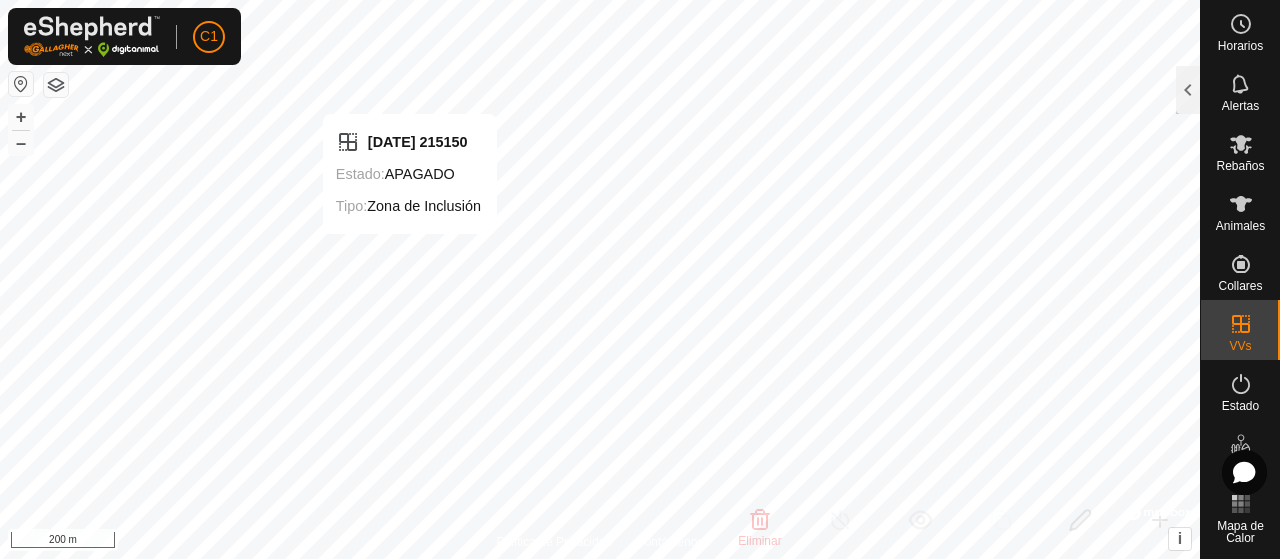 checkbox on "false" 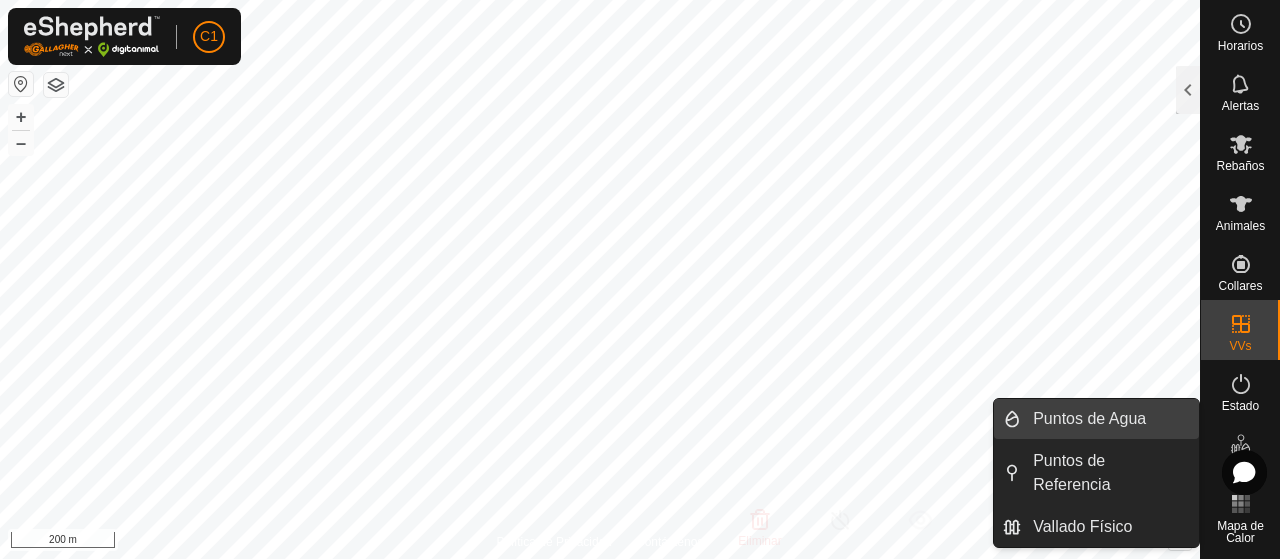 click on "Puntos de Agua" at bounding box center (1110, 419) 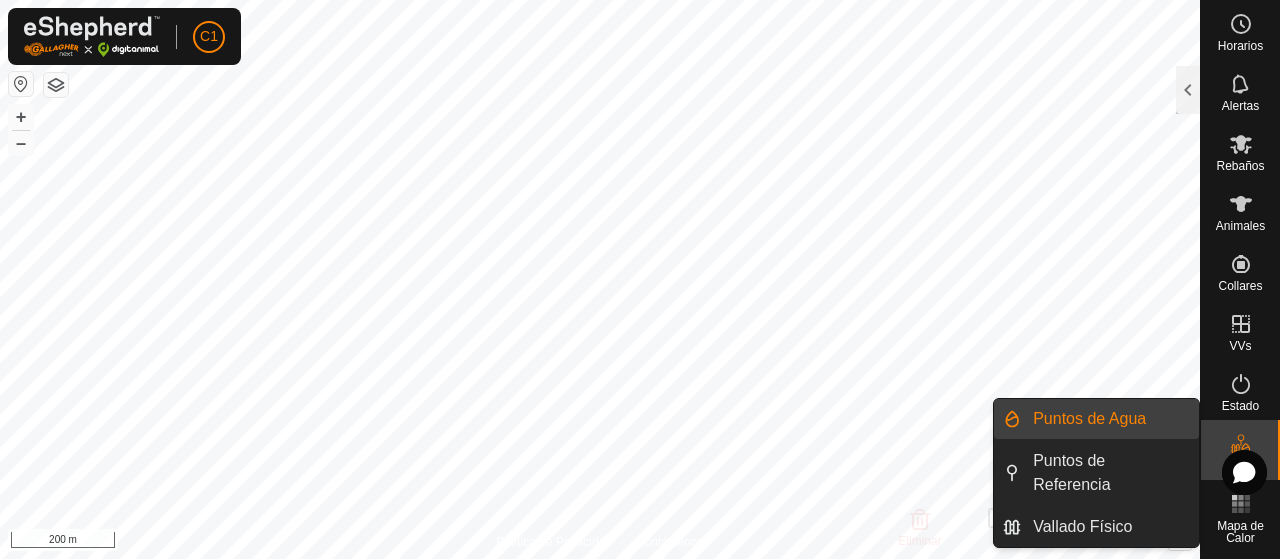 click on "Puntos de Agua" at bounding box center (1110, 419) 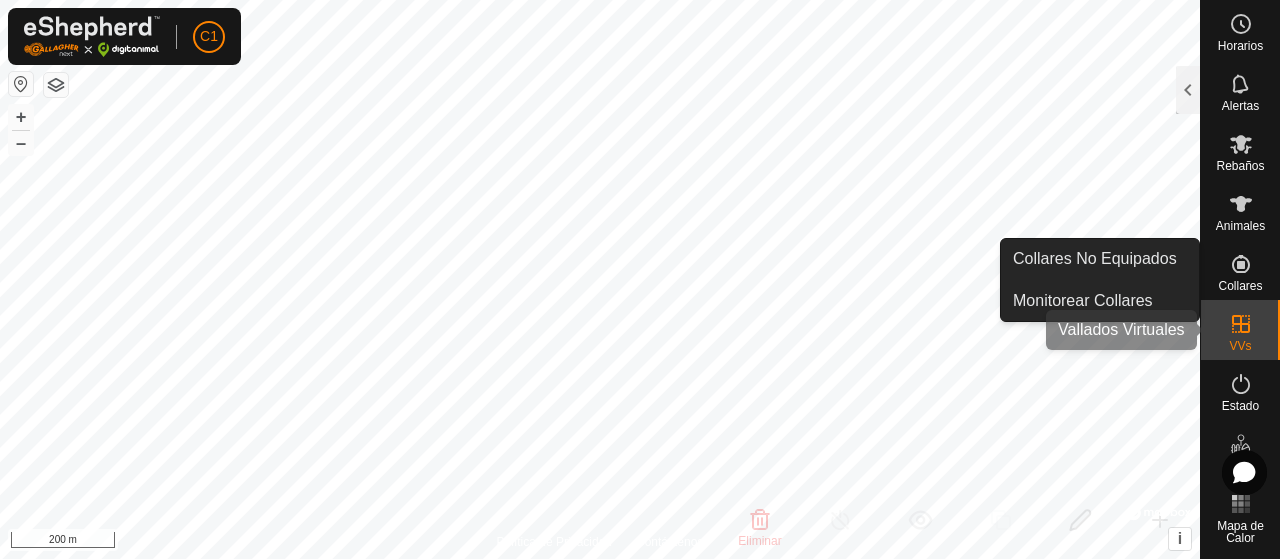 click 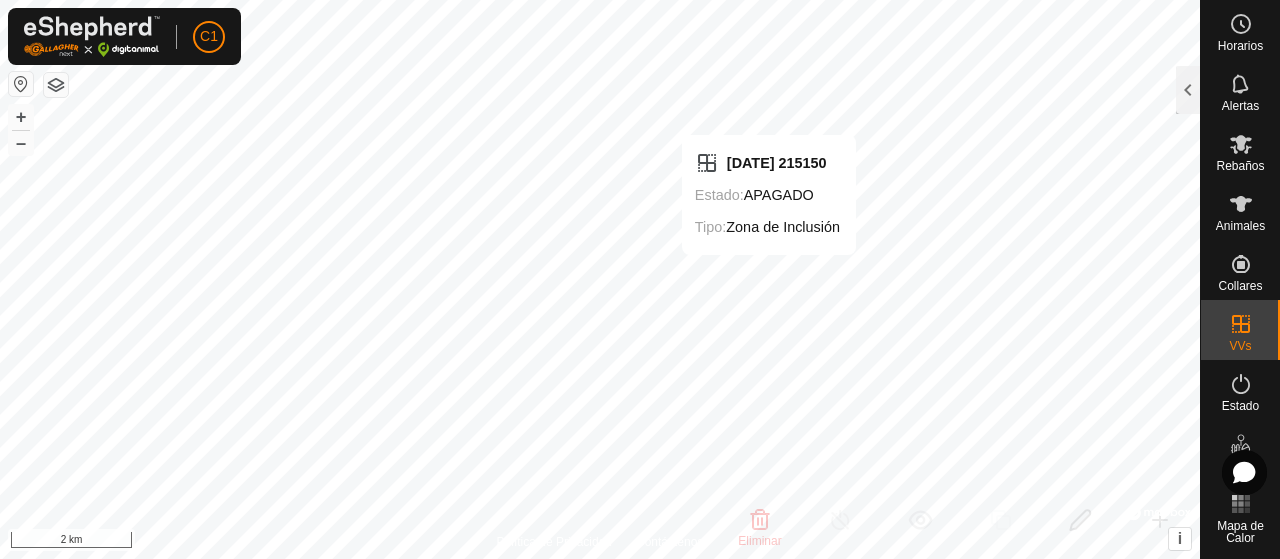 checkbox on "false" 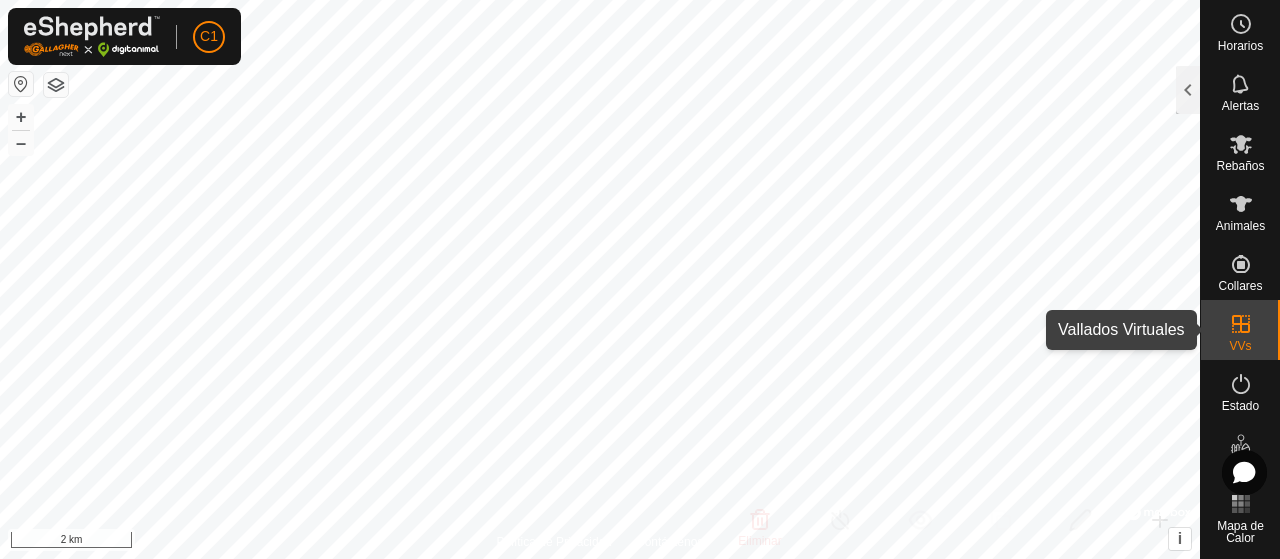 click at bounding box center [1241, 324] 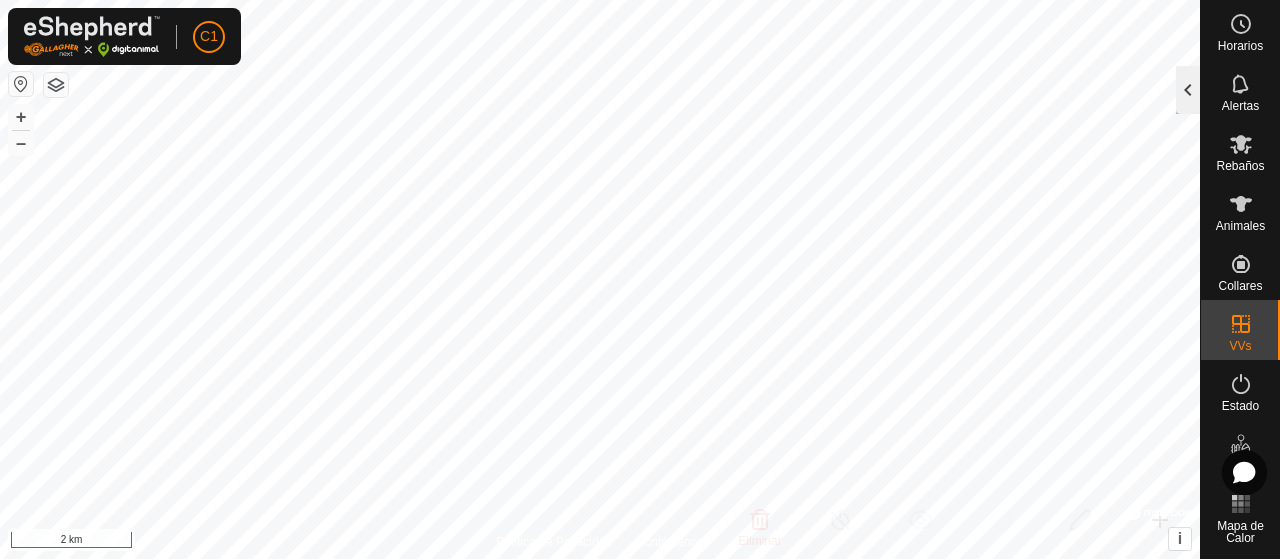 click 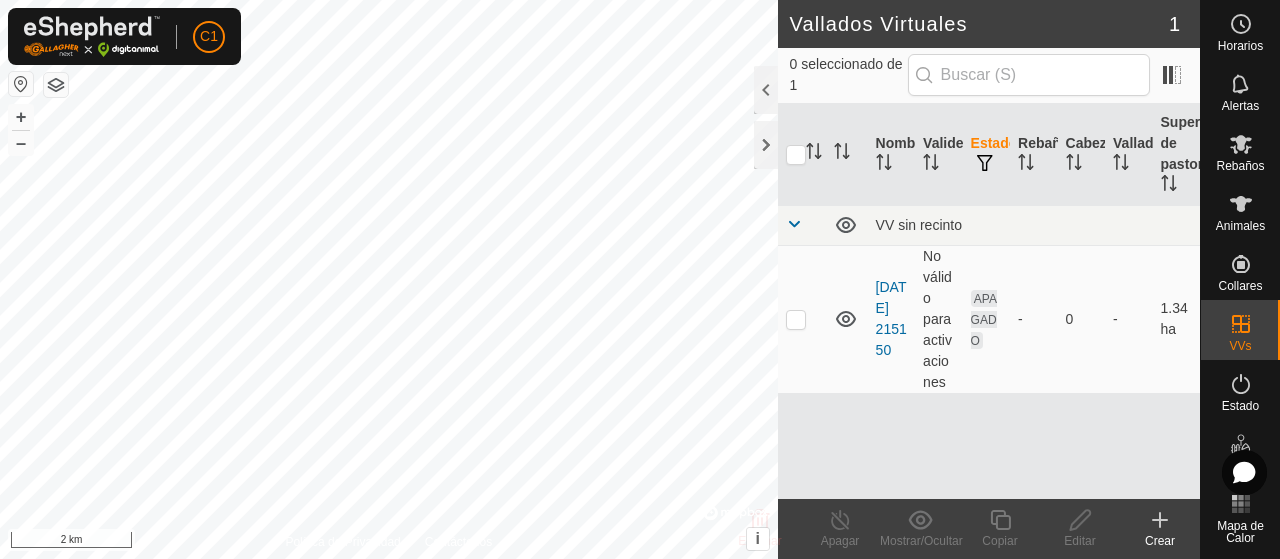 checkbox on "true" 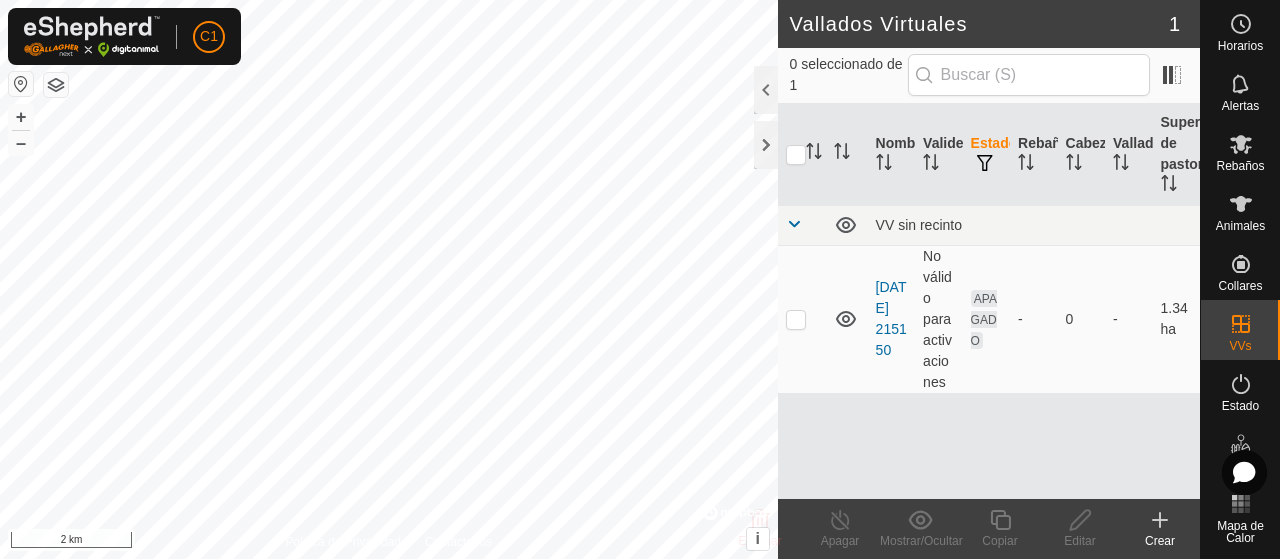 checkbox on "true" 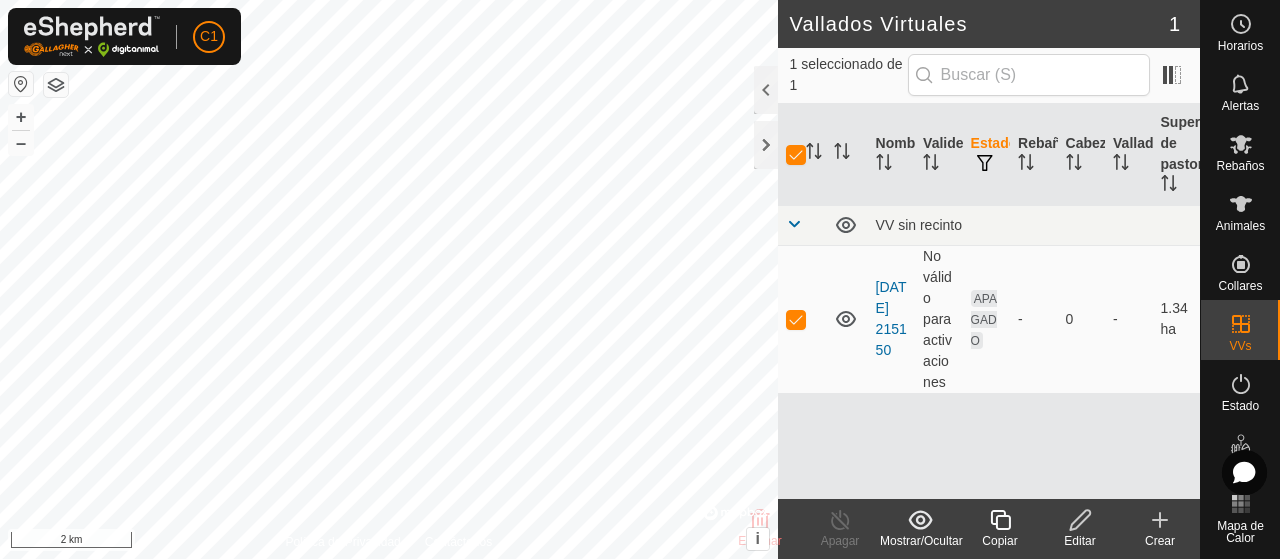 click 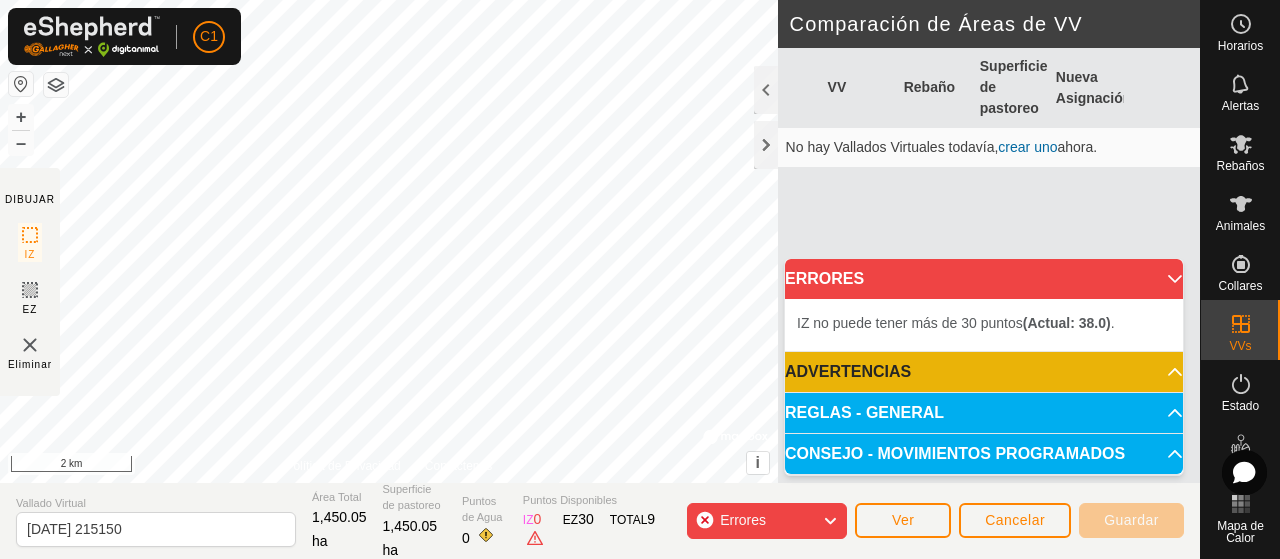 click on "ERRORES" at bounding box center [984, 279] 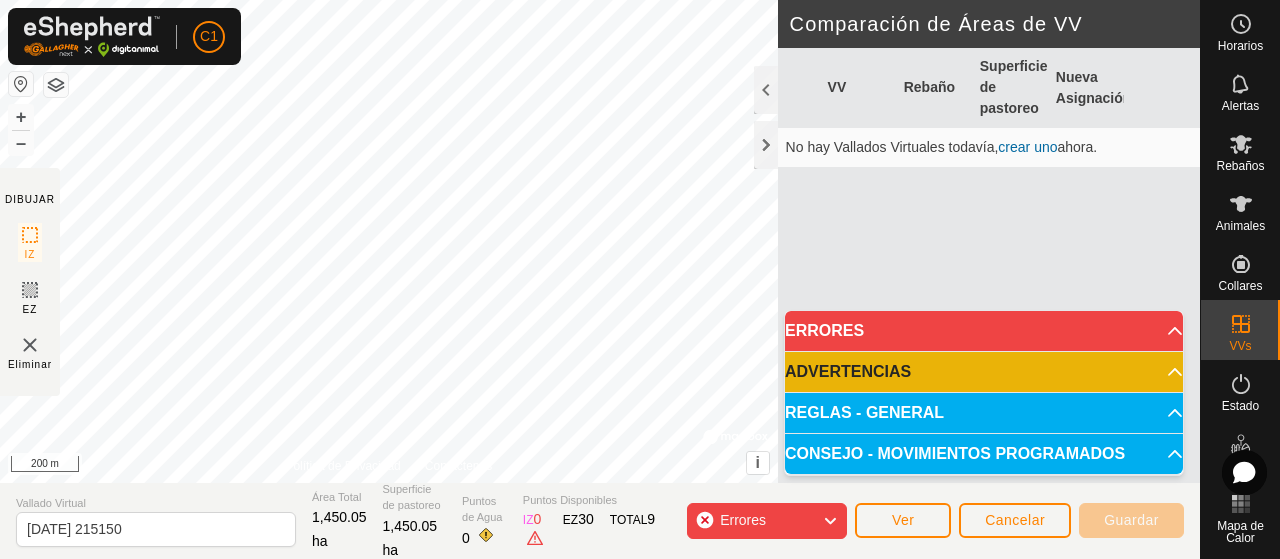 click on "Errores" 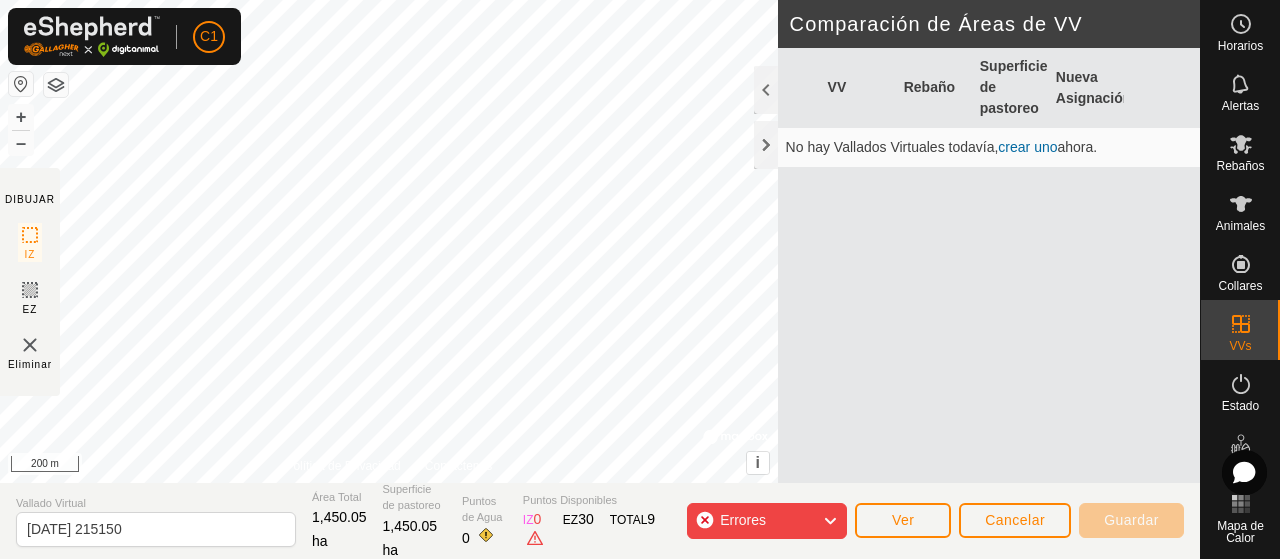 click on "Errores" 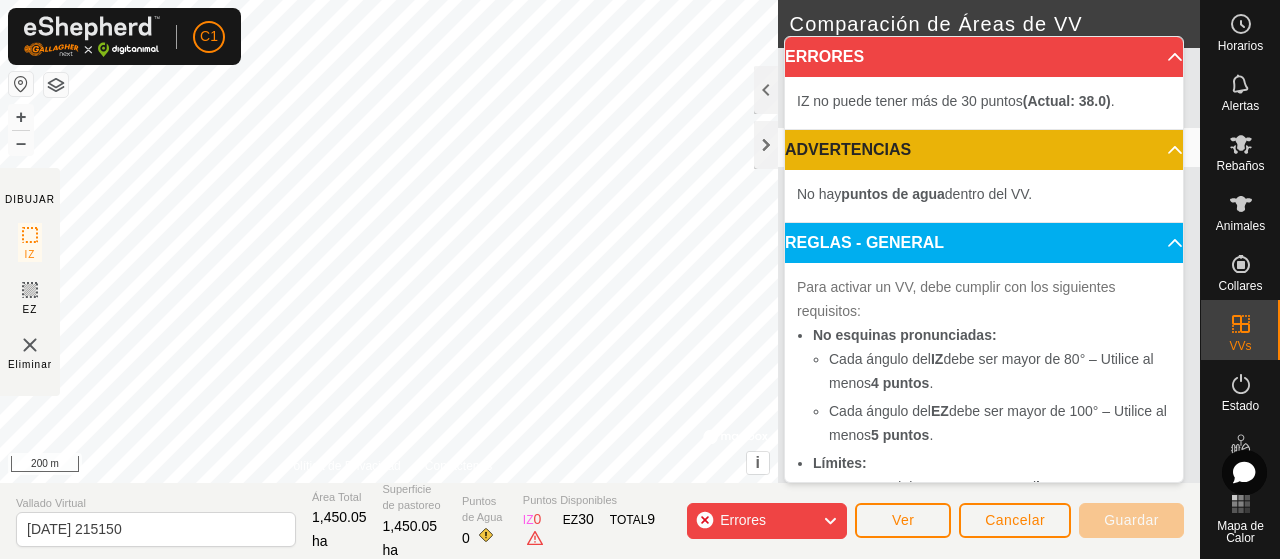 click on "ERRORES" at bounding box center (984, 57) 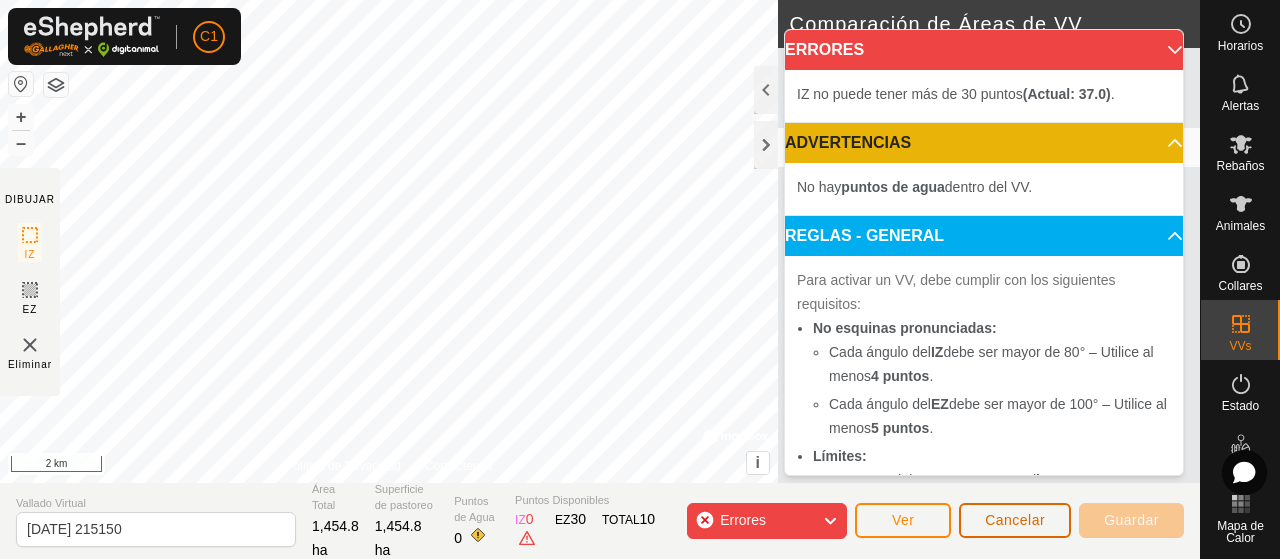 click on "Cancelar" 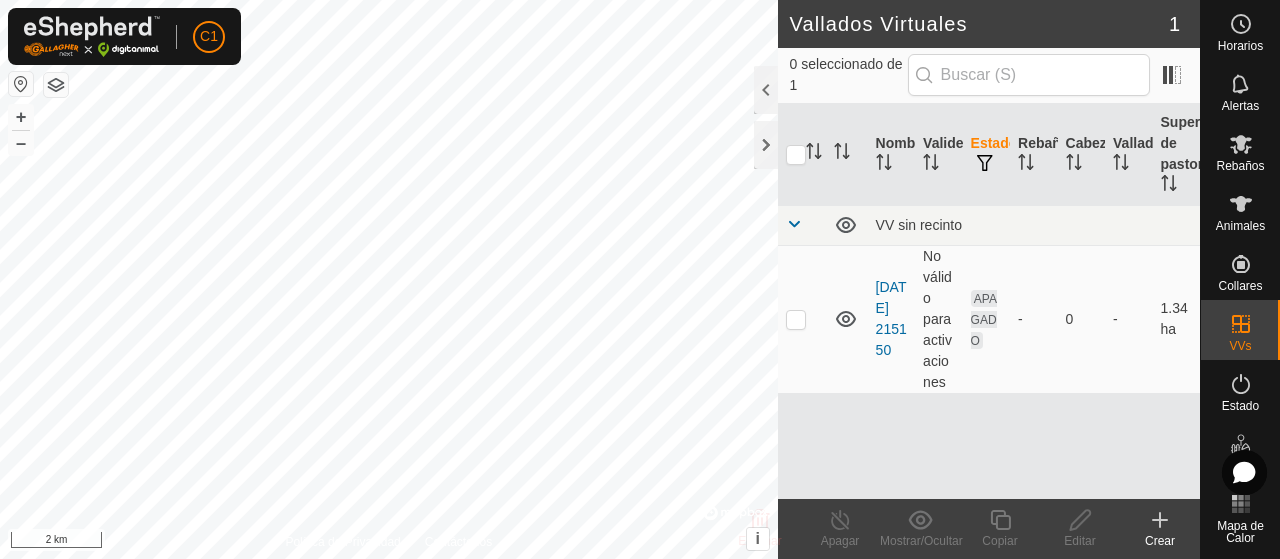 checkbox on "true" 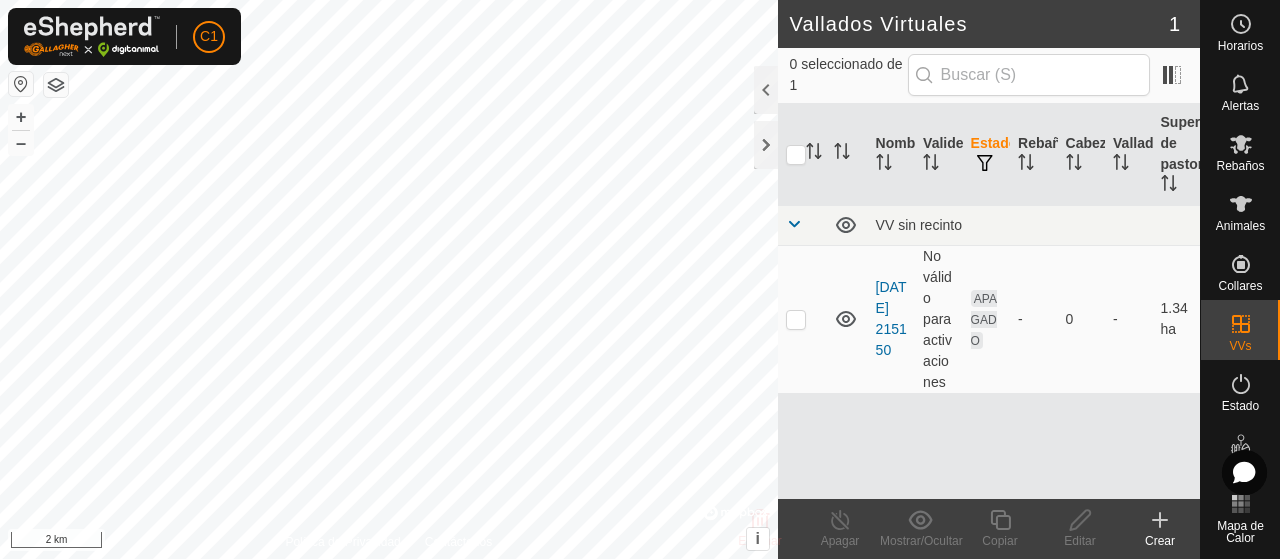 checkbox on "true" 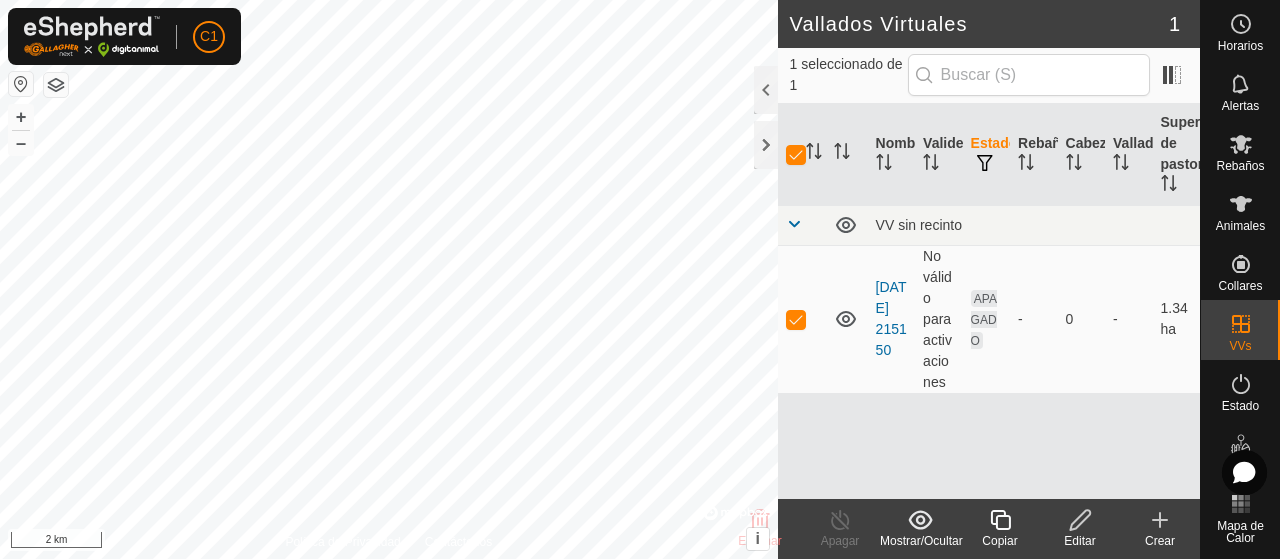 click 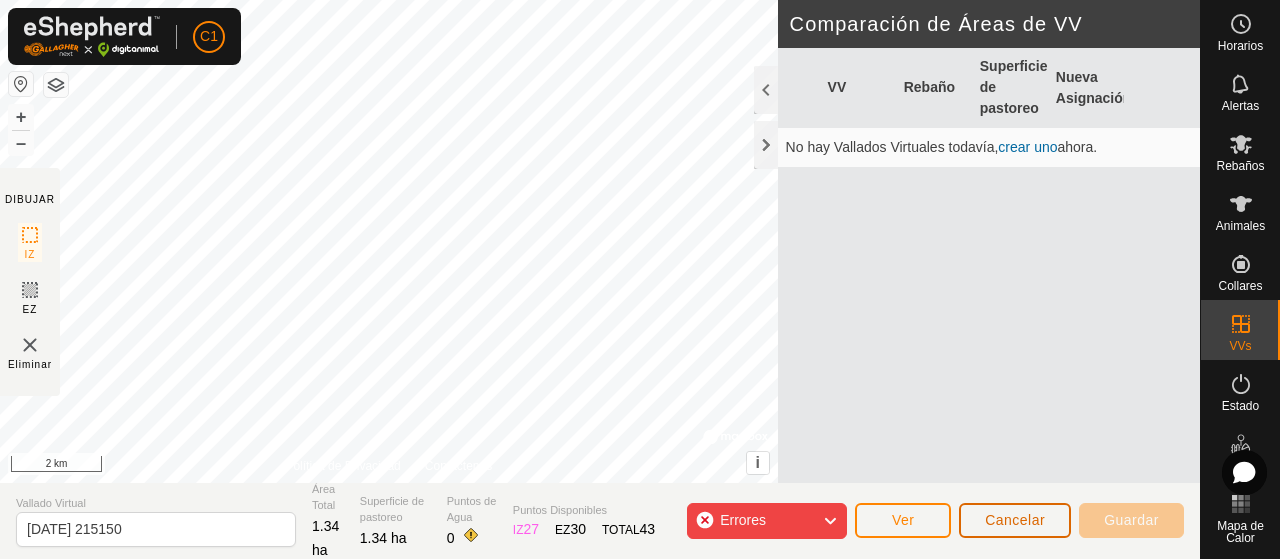 click on "Cancelar" 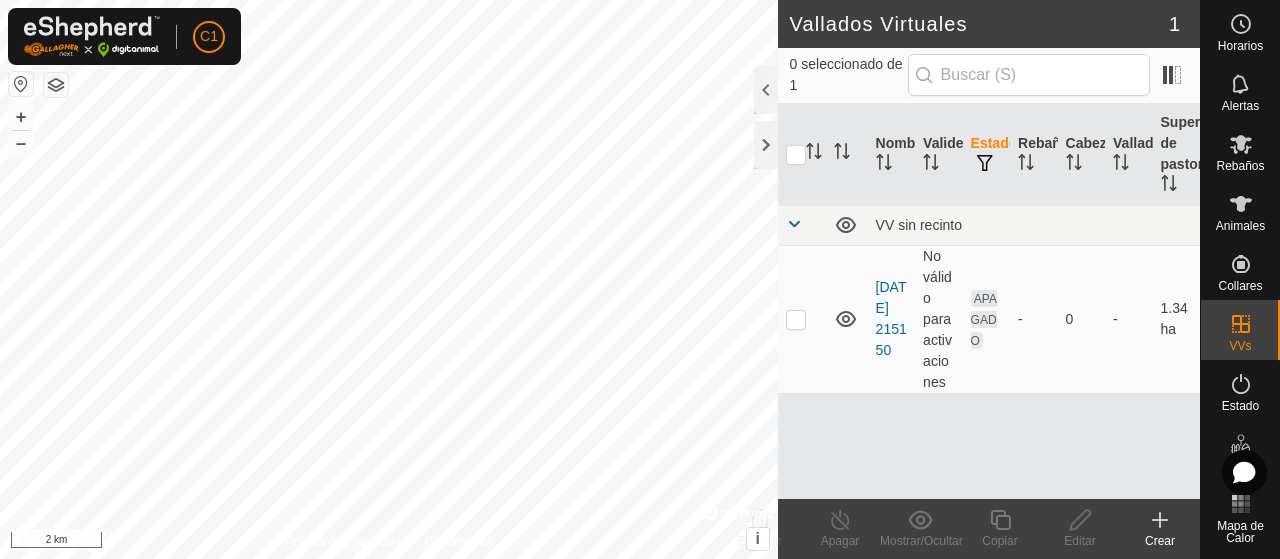 checkbox on "true" 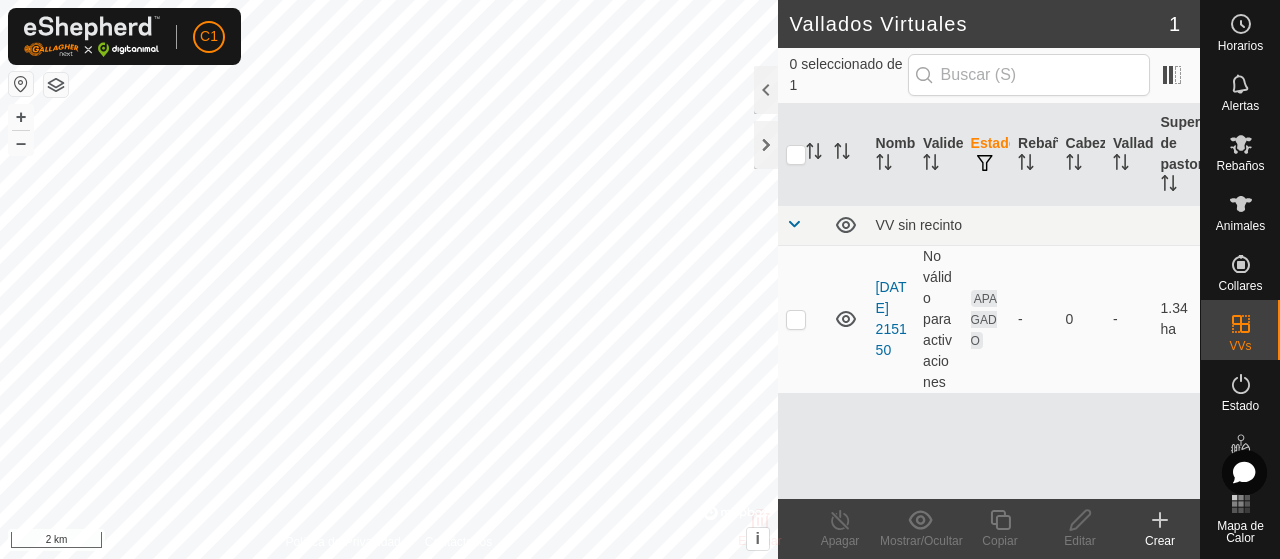 checkbox on "true" 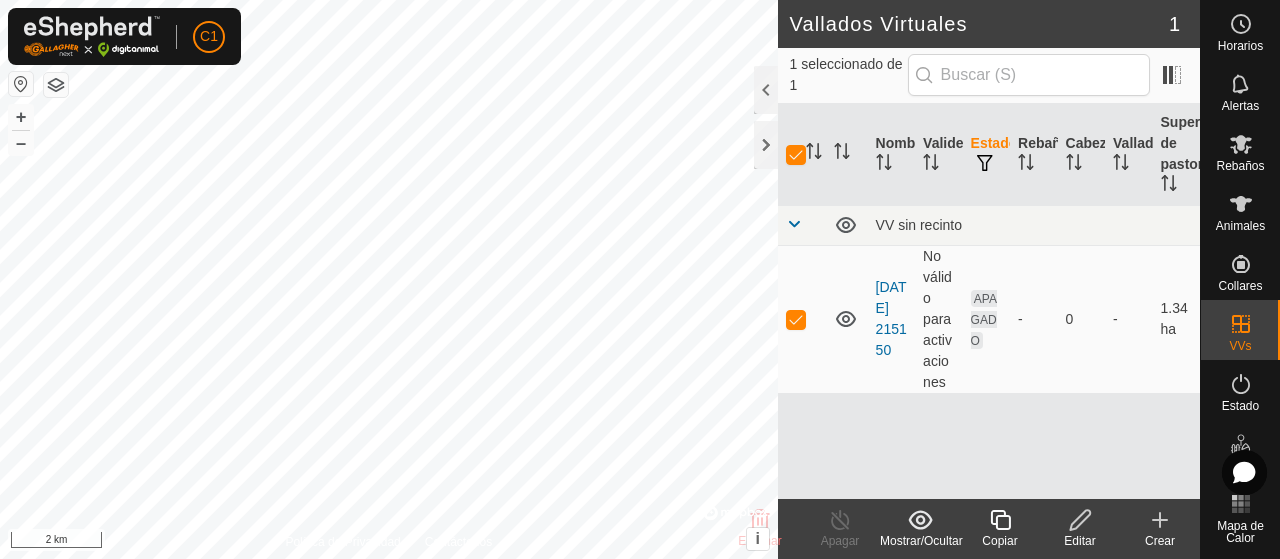 click on "Editar" 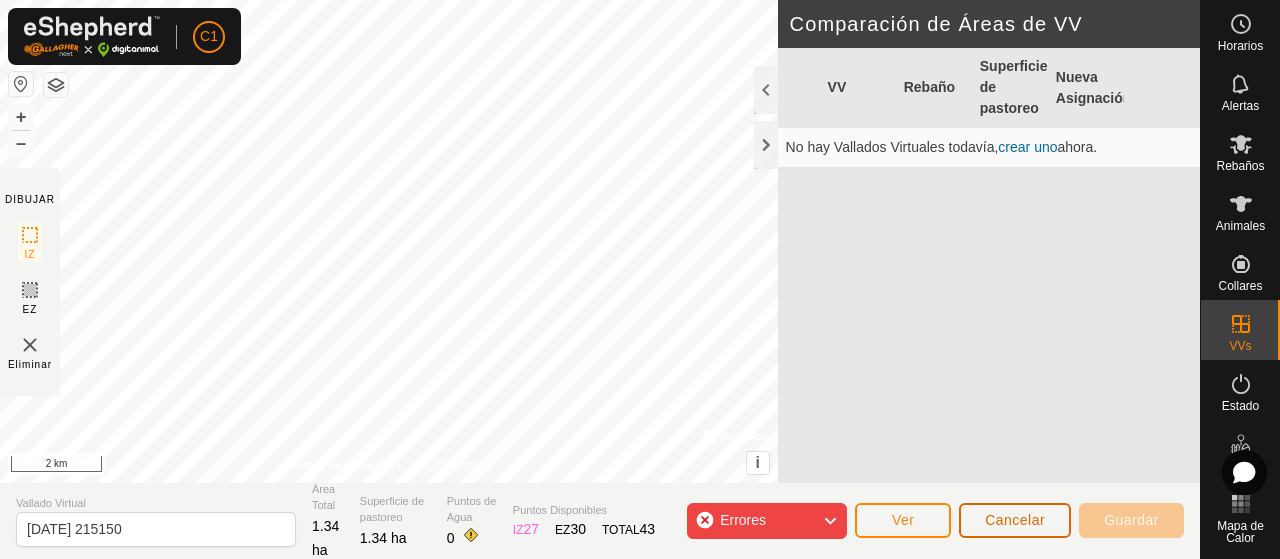 click on "Cancelar" 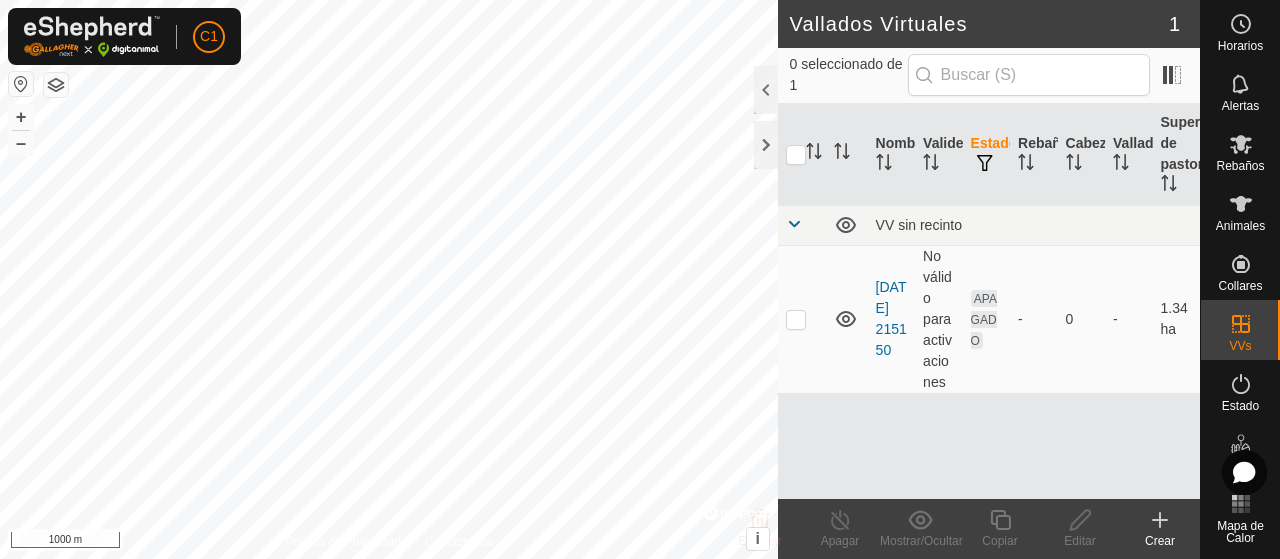 checkbox on "true" 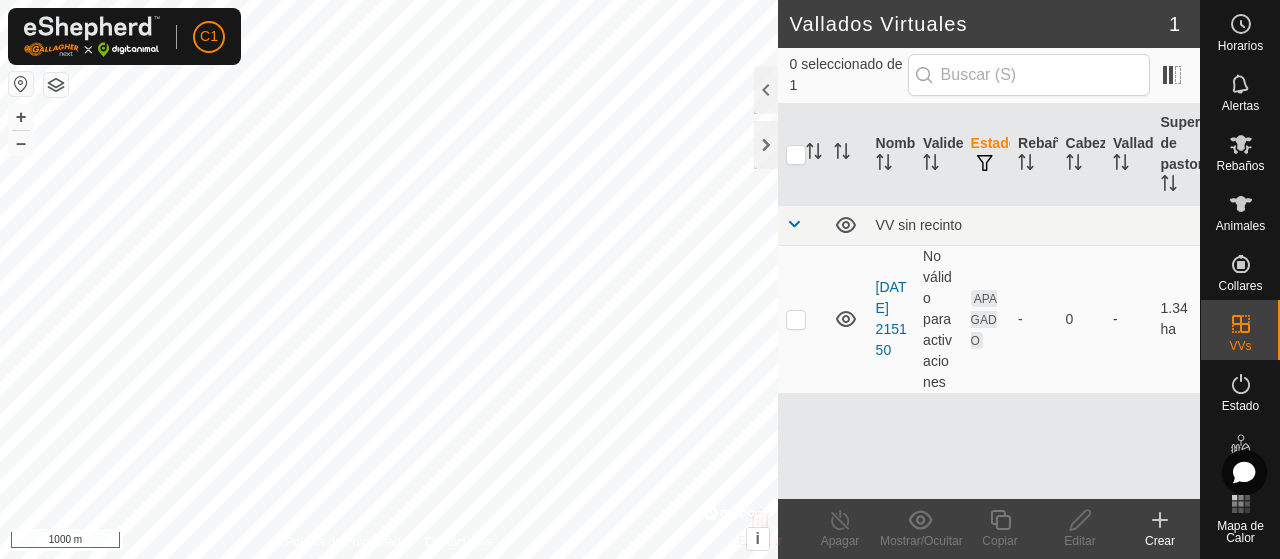 checkbox on "true" 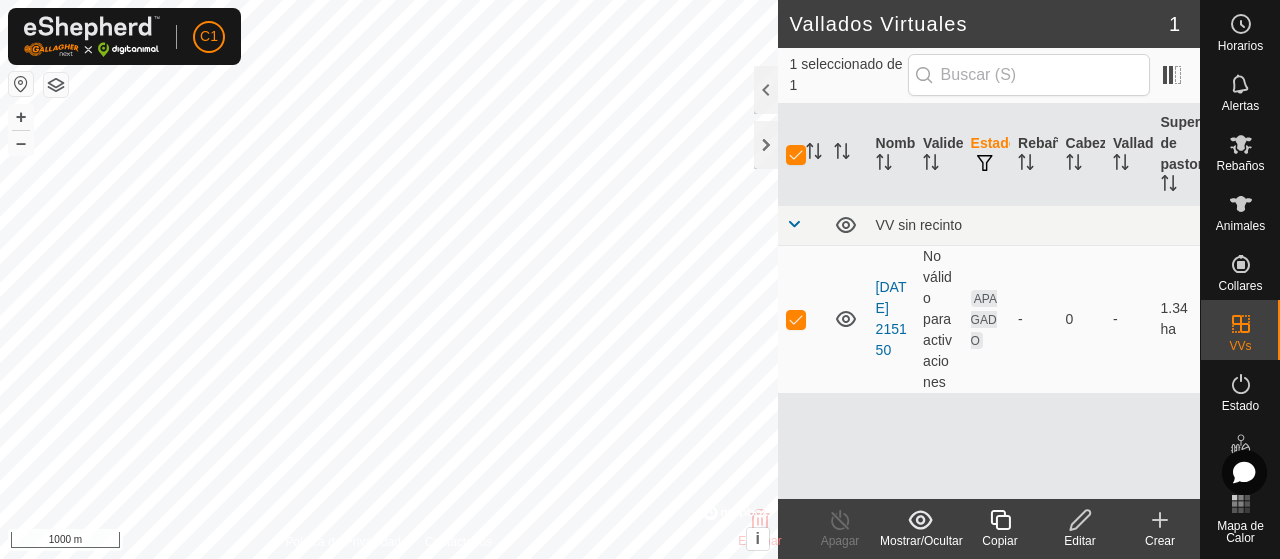 click 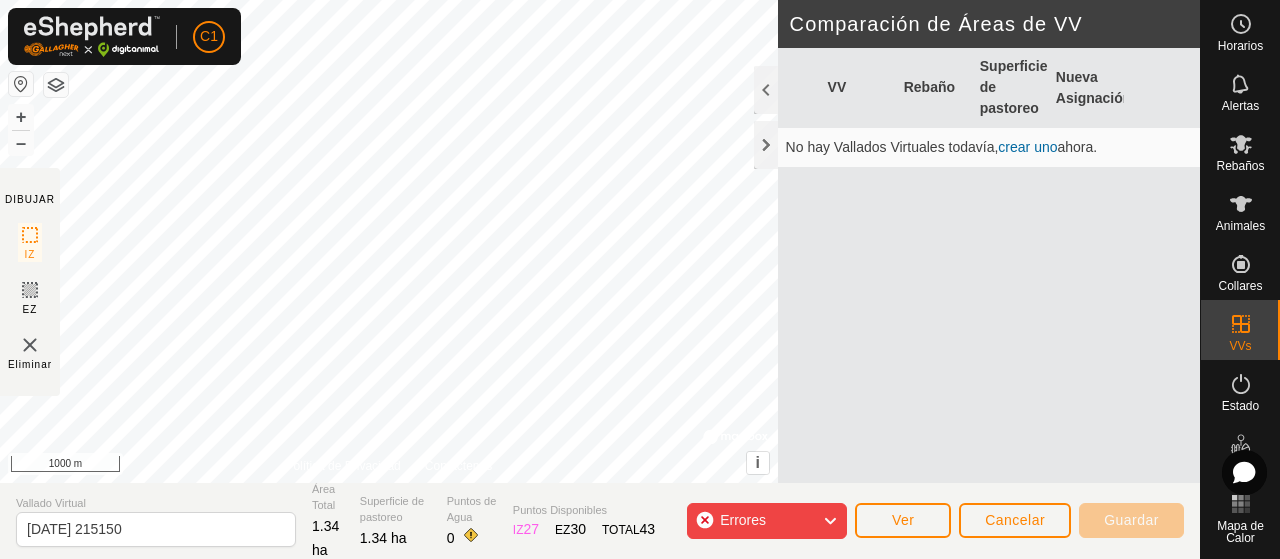 click 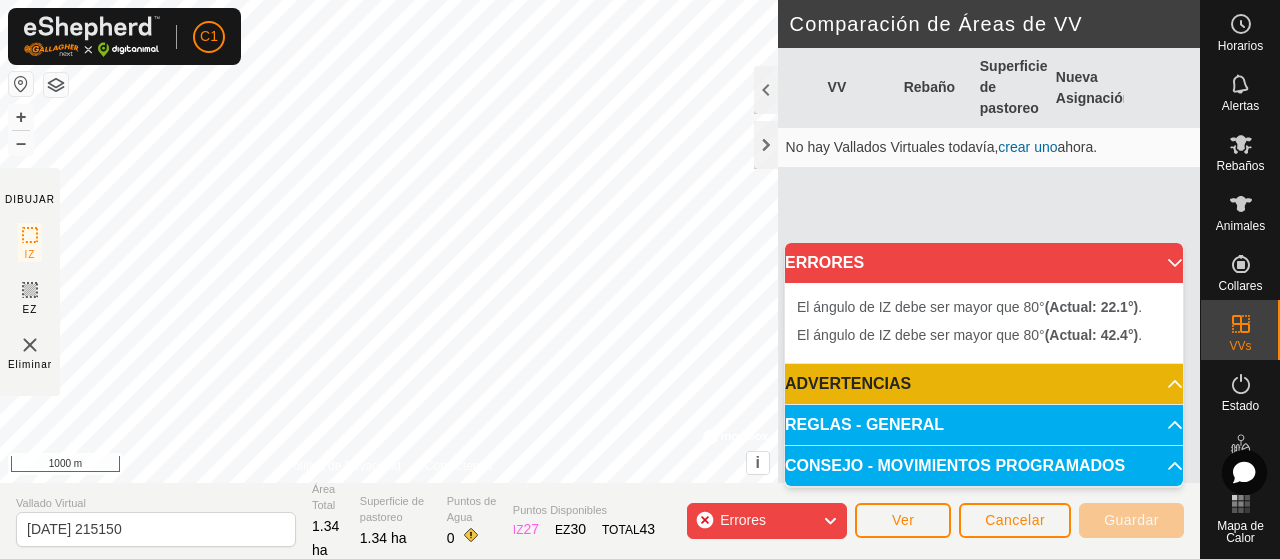 click on "ERRORES" at bounding box center [984, 263] 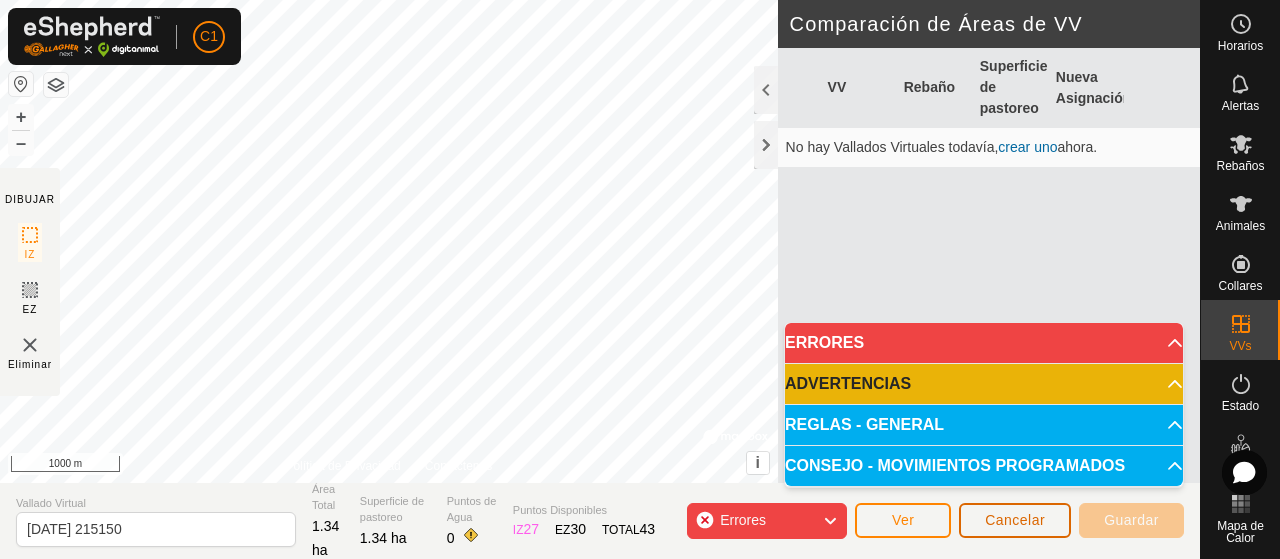 click on "Cancelar" 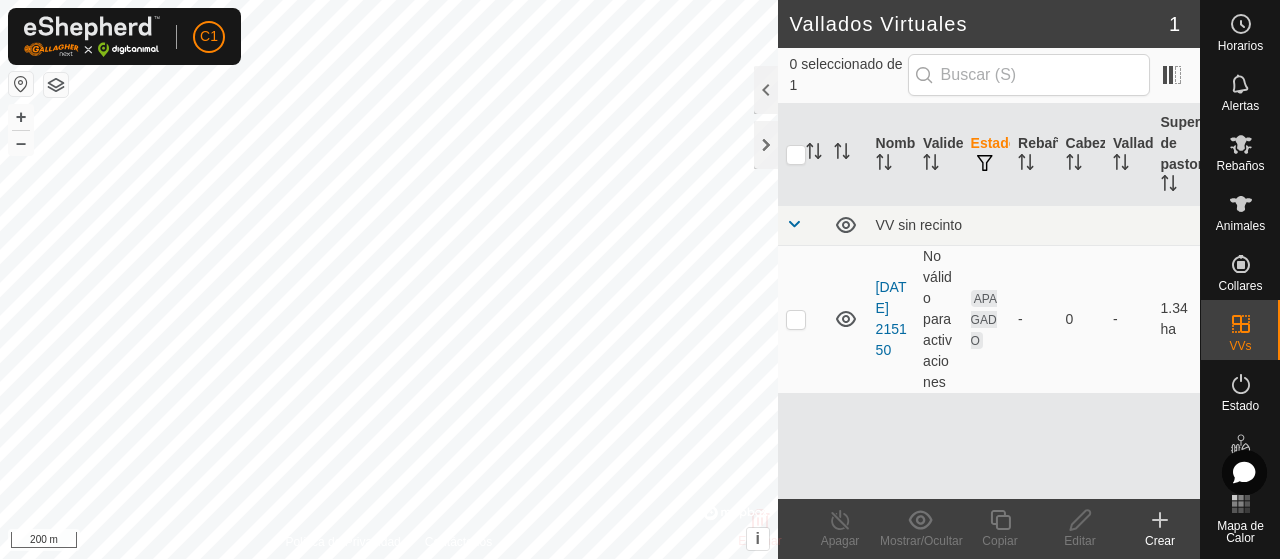 click at bounding box center (802, 225) 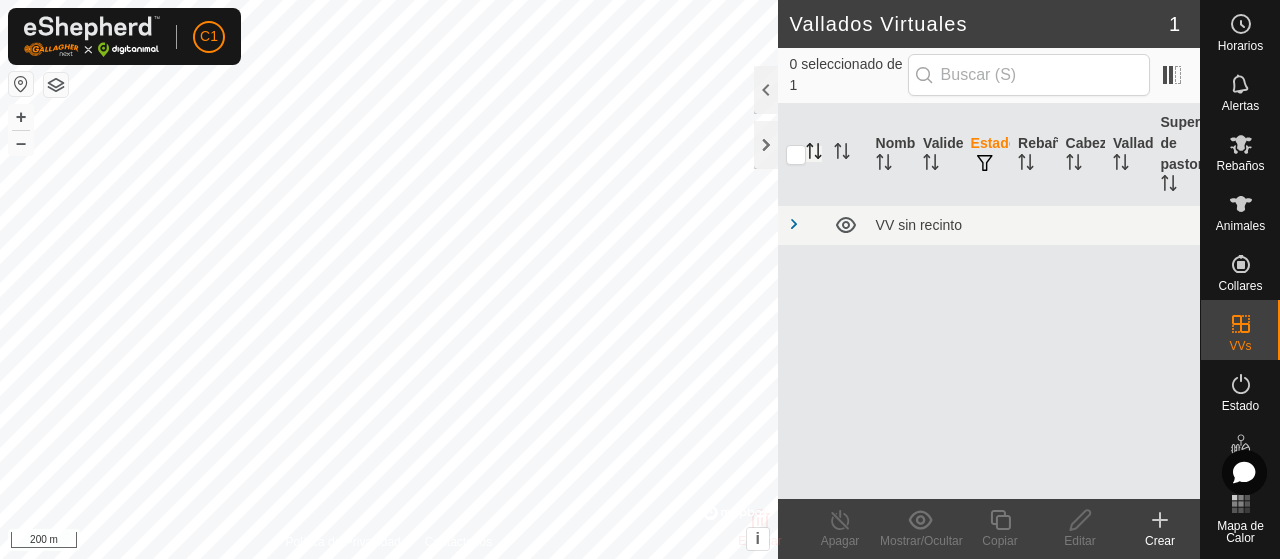 click 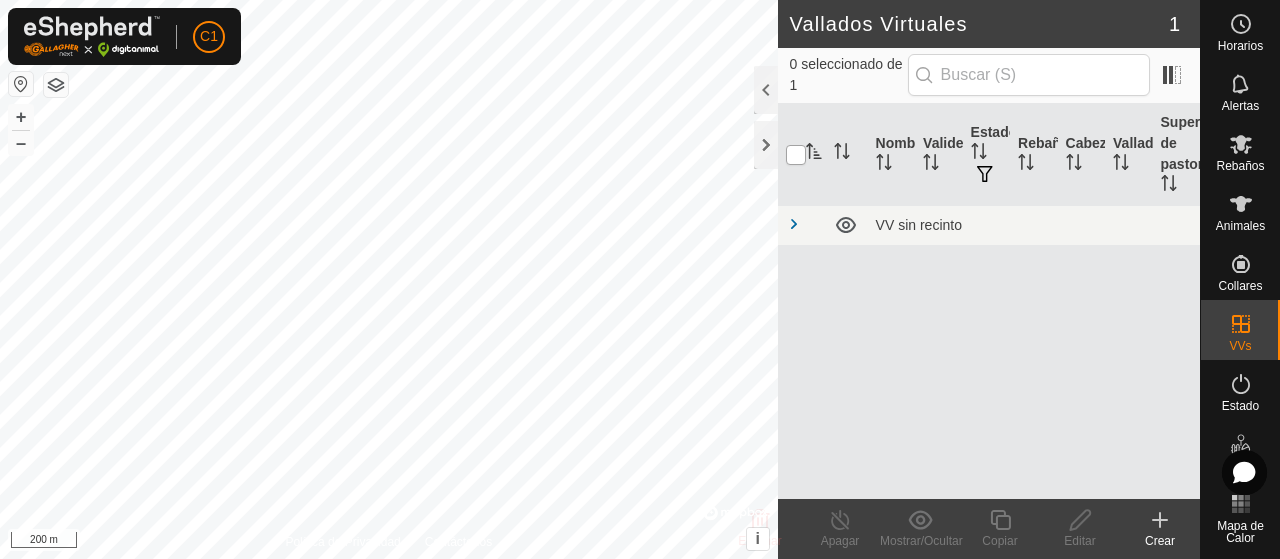 click at bounding box center [796, 155] 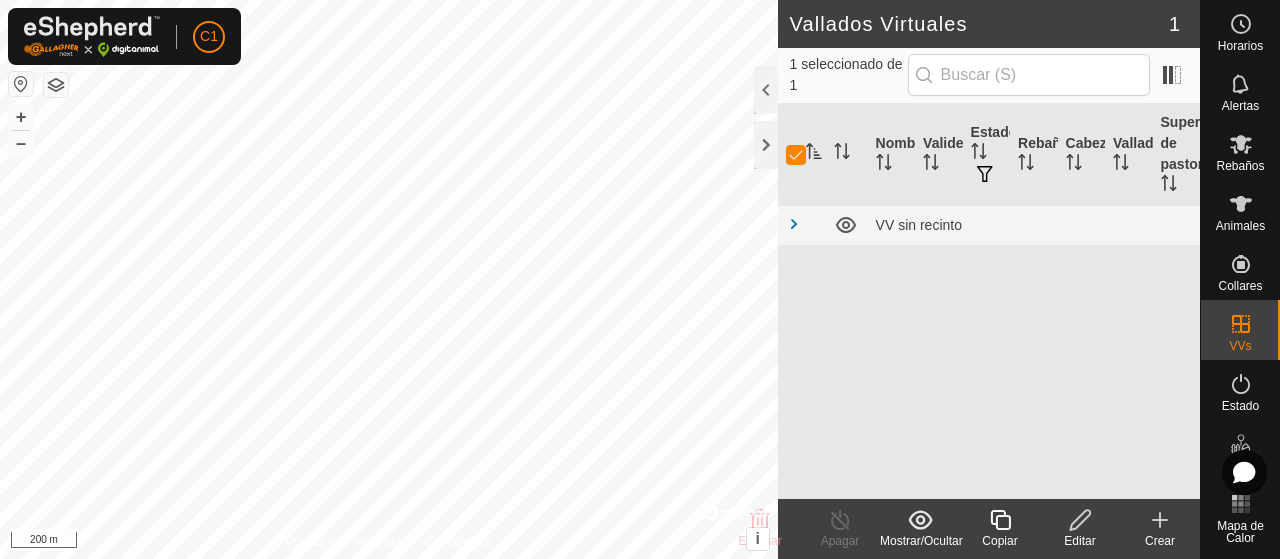 click 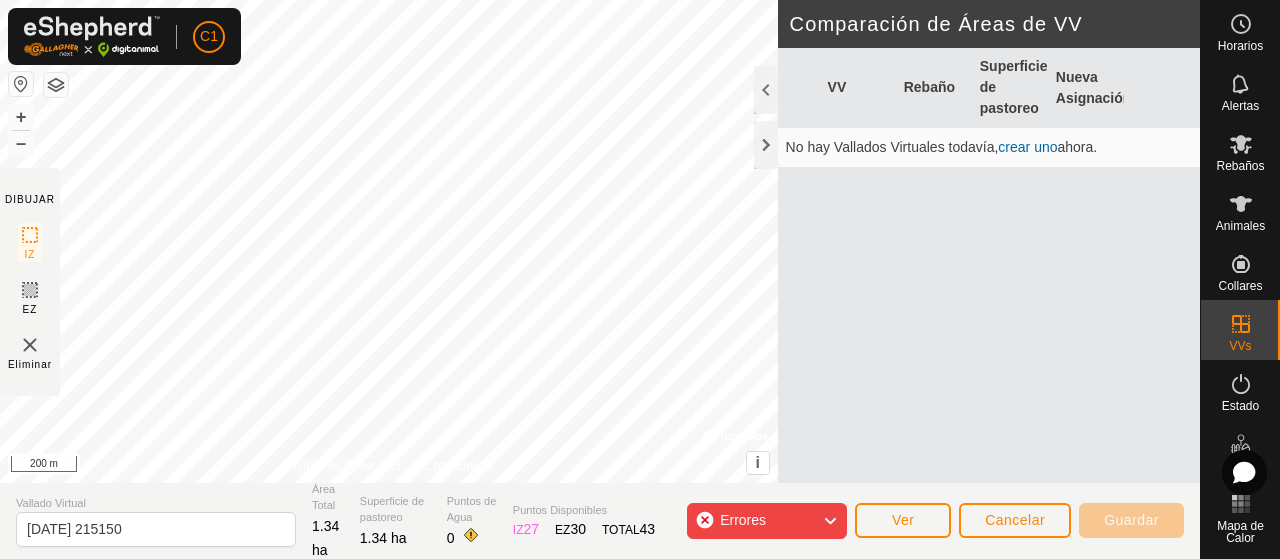 click 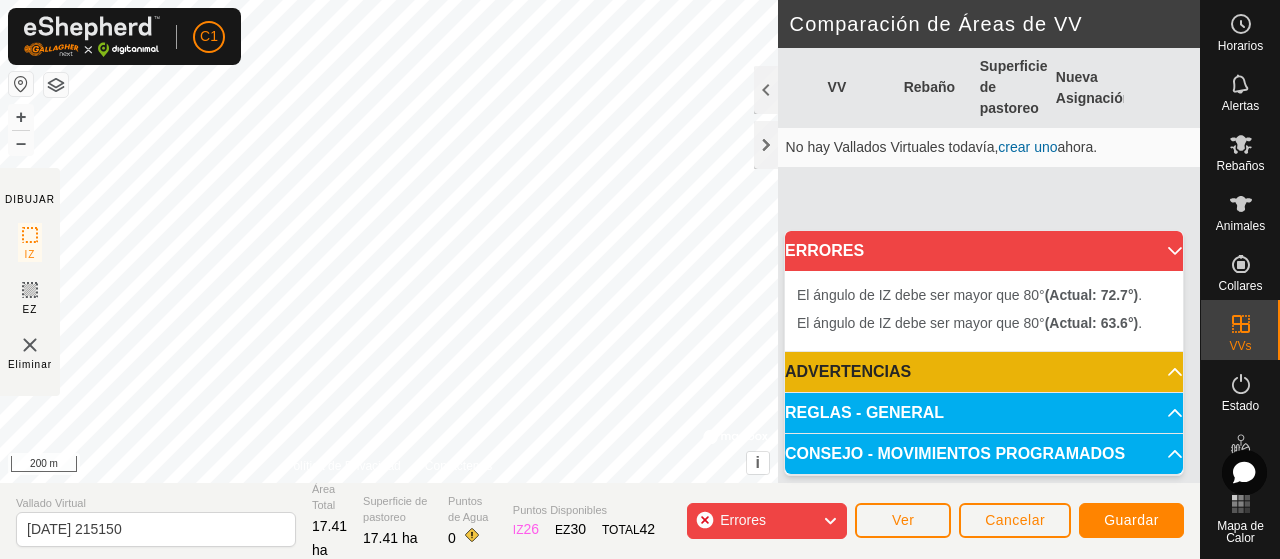 click on "C1 Horarios Alertas Rebaños Animales Collares VVs Estado Infra Mapa de Calor Ayuda DIBUJAR IZ EZ Eliminar Política de Privacidad Contáctenos El ángulo de IZ debe ser mayor que 80°  (Actual: 22.1°) . + – ⇧ i ©  Mapbox , ©  OpenStreetMap ,  Improve this map 200 m Comparación de Áreas de VV     VV   Rebaño   Superficie de pastoreo   Nueva Asignación   No hay Vallados Virtuales todavía,  crear uno  ahora.  Vallado Virtual [DATE] 215150 Área Total 17.41 ha Superficie de pastoreo 17.41 ha Puntos de Agua 0 Puntos Disponibles  IZ   26  EZ  30  TOTAL   42 Errores Ver Cancelar Guardar
Texto original Valora esta traducción Tu opinión servirá para ayudar a mejorar el Traductor de Google ERRORES El ángulo de IZ debe ser mayor que 80°  (Actual: 72.7°) . El ángulo de IZ debe ser mayor que 80°  (Actual: 63.6°) . ADVERTENCIAS No hay  puntos de agua  dentro del VV. REGLAS - GENERAL Para activar un VV, debe cumplir con los siguientes requisitos: No esquinas pronunciadas: IZ . EZ" at bounding box center (640, 279) 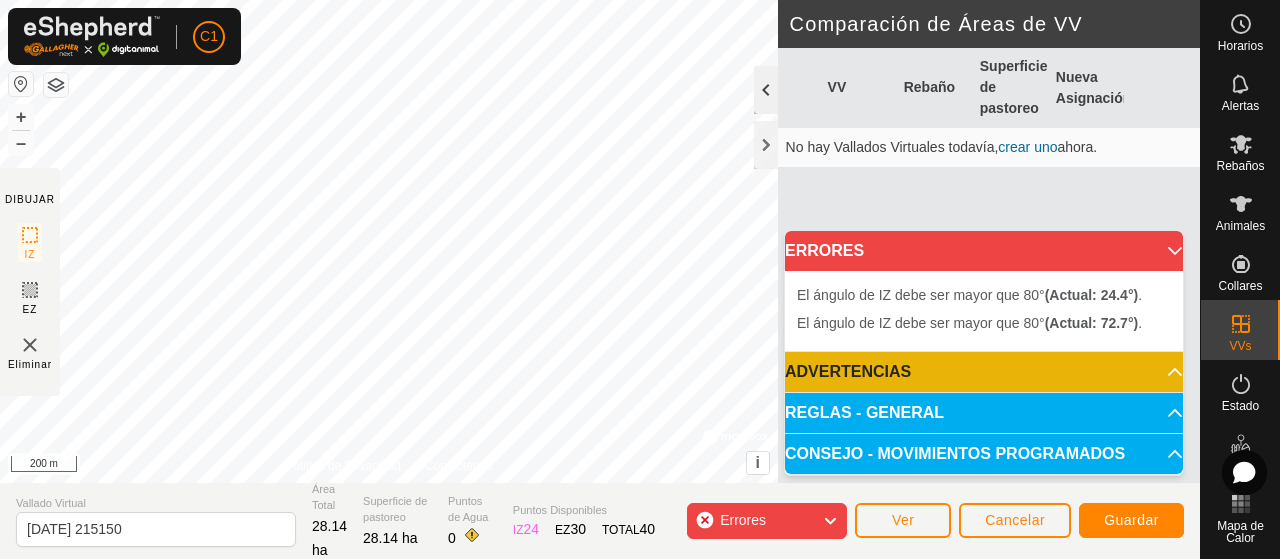 click on "DIBUJAR IZ EZ Eliminar Política de Privacidad Contáctenos El ángulo de IZ debe ser mayor que 80°  (Actual: 22.1°) . + – ⇧ i ©  Mapbox , ©  OpenStreetMap ,  Improve this map 200 m Comparación de Áreas de VV     VV   Rebaño   Superficie de pastoreo   Nueva Asignación   No hay Vallados Virtuales todavía,  crear uno  ahora." 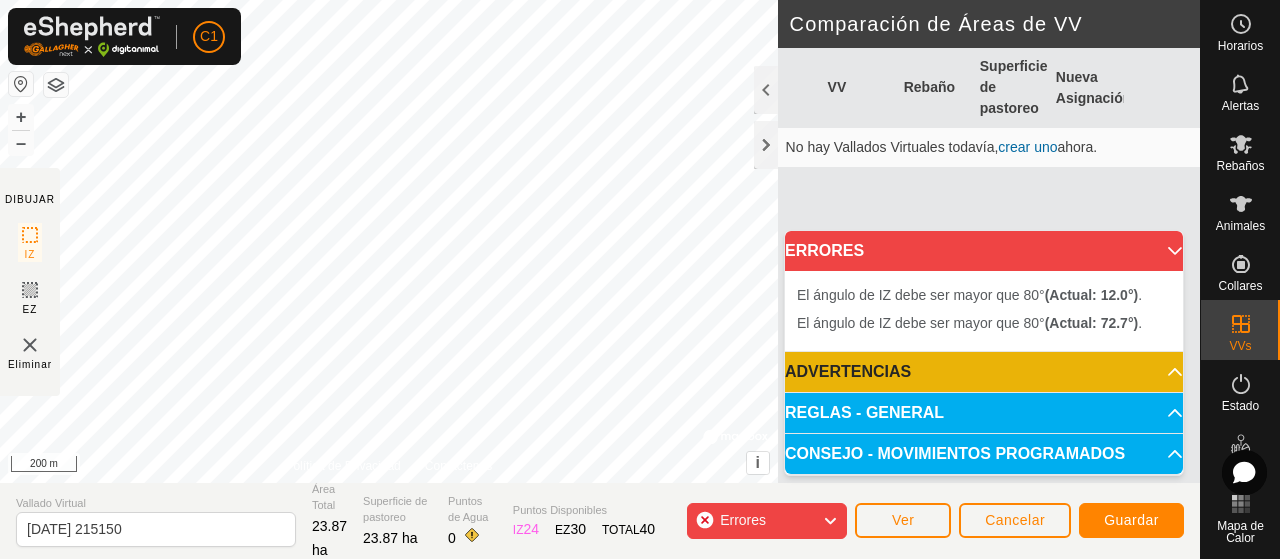 drag, startPoint x: 761, startPoint y: 110, endPoint x: 675, endPoint y: -10, distance: 147.63469 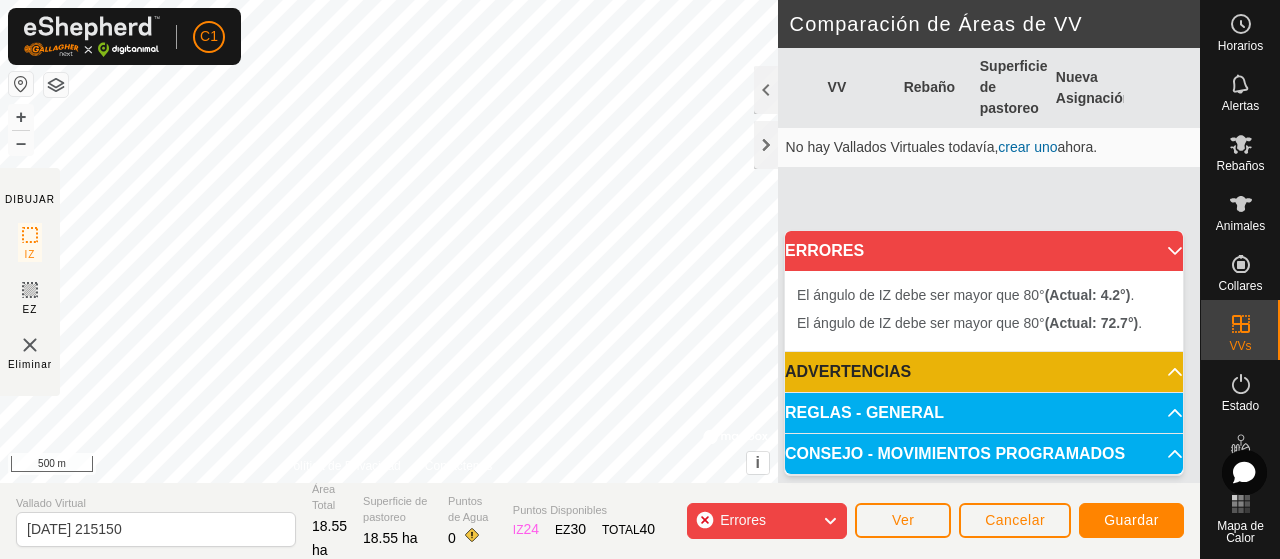 click on "DIBUJAR IZ EZ Eliminar Política de Privacidad Contáctenos El ángulo de IZ debe ser mayor que 80°  (Actual: 12.0°) . + – ⇧ i ©  Mapbox , ©  OpenStreetMap ,  Improve this map 500 m Comparación de Áreas de VV     VV   Rebaño   Superficie de pastoreo   Nueva Asignación   No hay Vallados Virtuales todavía,  crear uno  ahora." 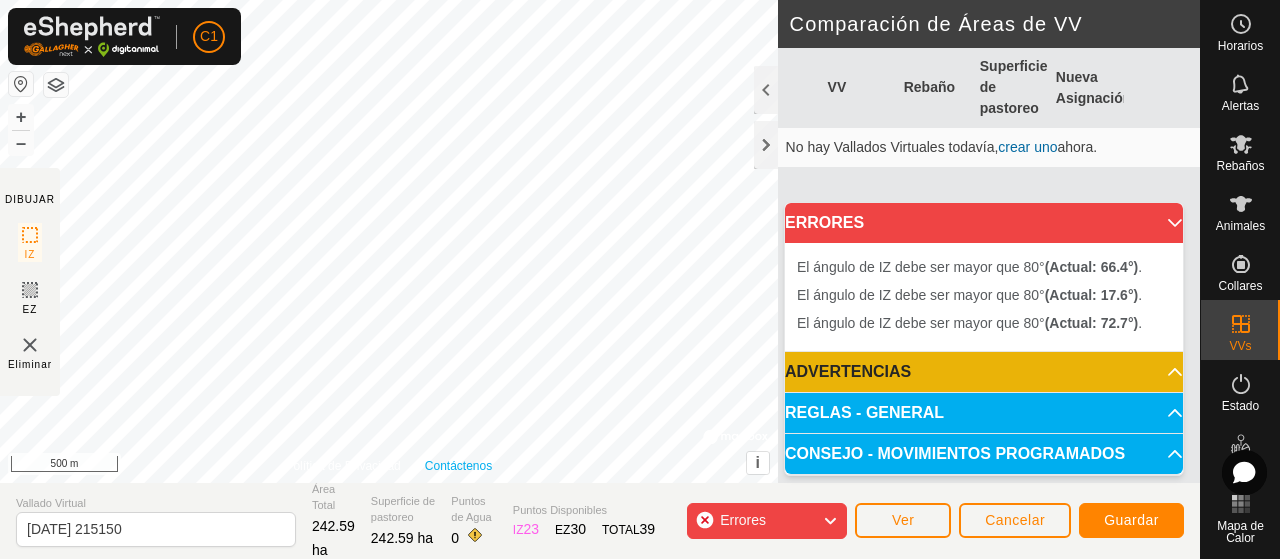 click on "DIBUJAR IZ EZ Eliminar Política de Privacidad Contáctenos El ángulo de IZ debe ser mayor que 80°  (Actual: 17.6°) . + – ⇧ i ©  Mapbox , ©  OpenStreetMap ,  Improve this map 500 m Comparación de Áreas de VV     VV   Rebaño   Superficie de pastoreo   Nueva Asignación   No hay Vallados Virtuales todavía,  crear uno  ahora.  Vallado Virtual [DATE] 215150 Área Total 242.59 ha Superficie de pastoreo 242.59 ha Puntos de Agua 0 Puntos Disponibles  IZ   23  EZ  30  TOTAL   39 Errores Ver Cancelar Guardar" 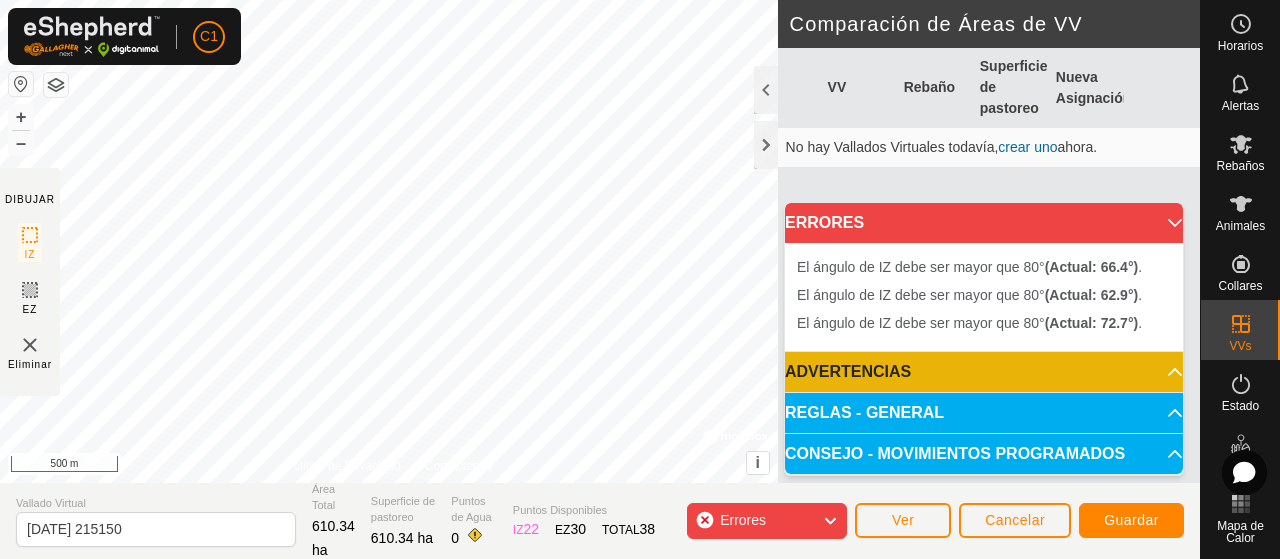 click on "DIBUJAR IZ EZ Eliminar Política de Privacidad Contáctenos El ángulo de IZ debe ser mayor que 80°  (Actual: 17.6°) . + – ⇧ i ©  Mapbox , ©  OpenStreetMap ,  Improve this map 500 m Comparación de Áreas de VV     VV   Rebaño   Superficie de pastoreo   Nueva Asignación   No hay Vallados Virtuales todavía,  crear uno  ahora." 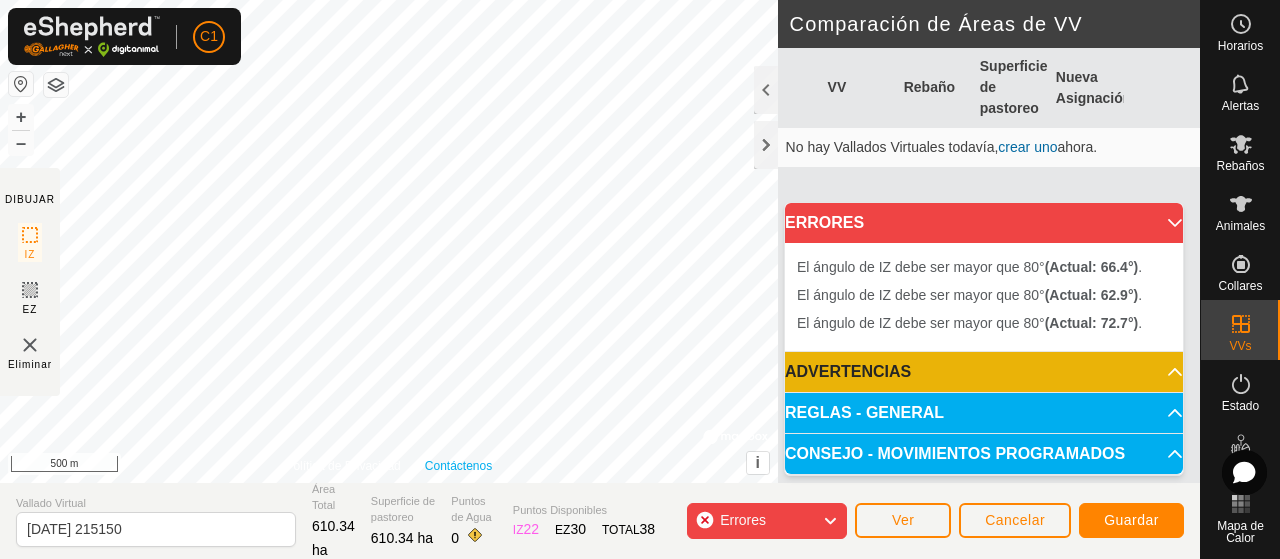 click on "DIBUJAR IZ EZ Eliminar Política de Privacidad Contáctenos El ángulo de IZ debe ser mayor que 80°  (Actual: 62.9°) . + – ⇧ i ©  Mapbox , ©  OpenStreetMap ,  Improve this map 500 m Comparación de Áreas de VV     VV   Rebaño   Superficie de pastoreo   Nueva Asignación   No hay Vallados Virtuales todavía,  crear uno  ahora.  Vallado Virtual [DATE] 215150 Área Total 610.34 ha Superficie de pastoreo 610.34 ha Puntos de Agua 0 Puntos Disponibles  IZ   22  EZ  30  TOTAL   38 Errores Ver Cancelar Guardar" 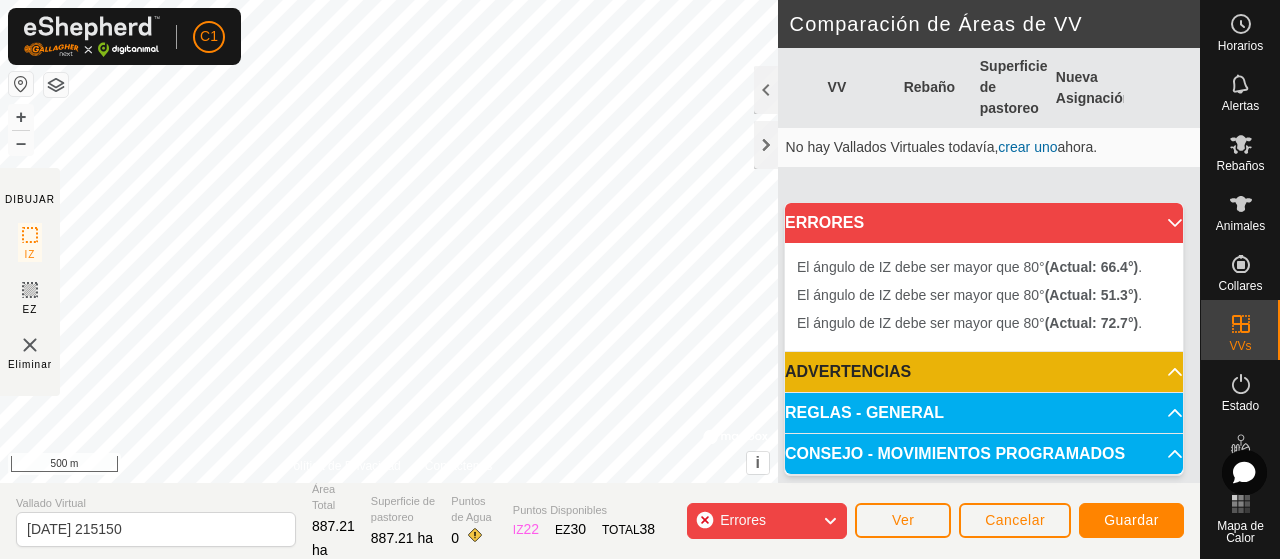 click on "DIBUJAR IZ EZ Eliminar Política de Privacidad Contáctenos El ángulo de IZ debe ser mayor que 80°  (Actual: 62.9°) . + – ⇧ i ©  Mapbox , ©  OpenStreetMap ,  Improve this map 500 m Comparación de Áreas de VV     VV   Rebaño   Superficie de pastoreo   Nueva Asignación   No hay Vallados Virtuales todavía,  crear uno  ahora." 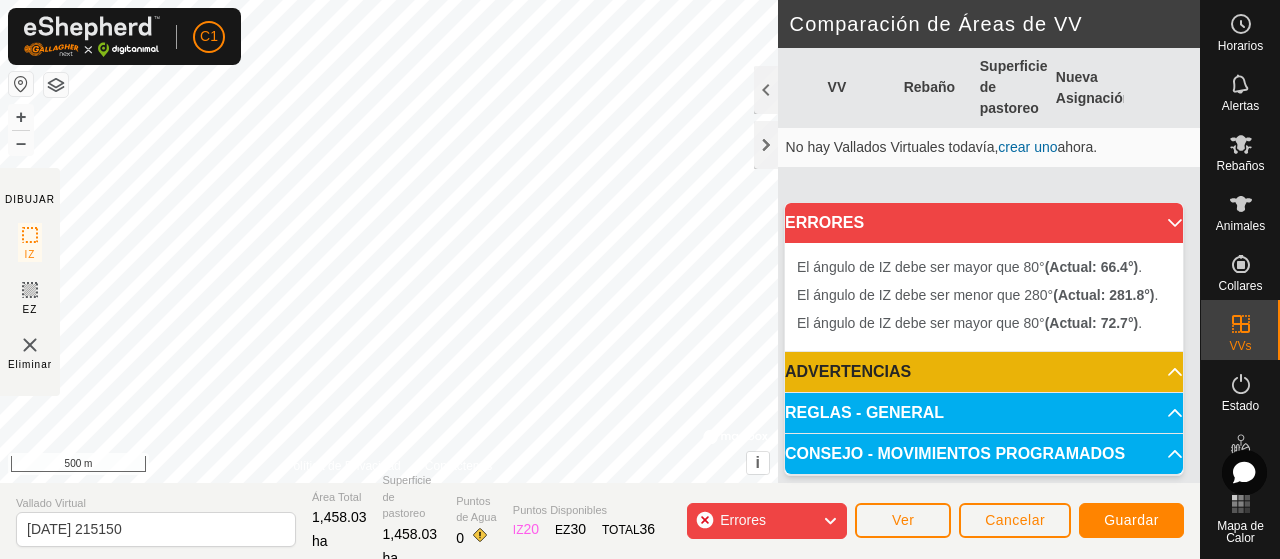 drag, startPoint x: 778, startPoint y: 230, endPoint x: 375, endPoint y: 499, distance: 484.5307 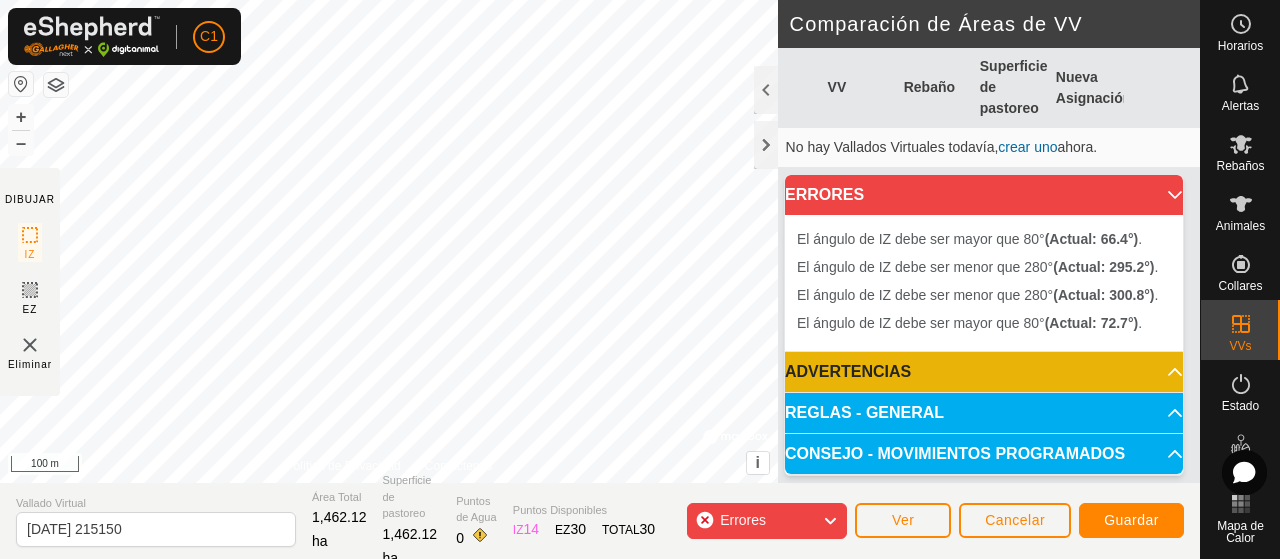 click on "DIBUJAR IZ EZ Eliminar Política de Privacidad Contáctenos El ángulo de IZ debe ser mayor que 80°  (Actual: 72.7°) . + – ⇧ i ©  Mapbox , ©  OpenStreetMap ,  Improve this map 100 m Comparación de Áreas de VV     VV   Rebaño   Superficie de pastoreo   Nueva Asignación   No hay Vallados Virtuales todavía,  crear uno  ahora.  Vallado Virtual [DATE] 215150 Área Total 1,462.12 ha Superficie de pastoreo 1,462.12 ha Puntos de Agua 0 Puntos Disponibles  IZ   14  EZ  30  TOTAL   30 Errores Ver Cancelar Guardar" 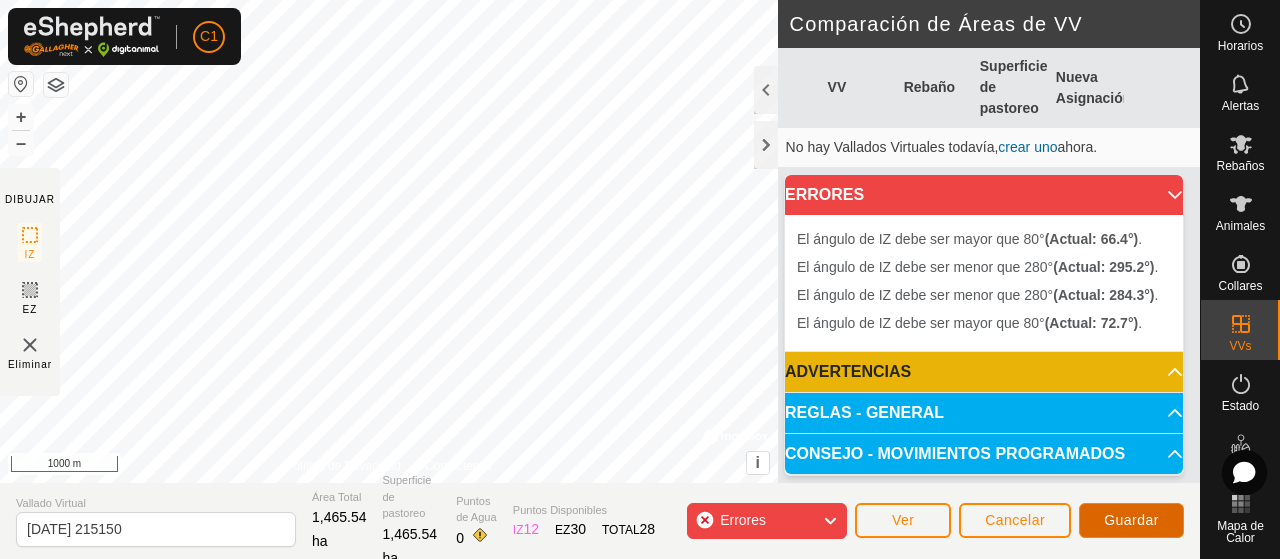 click on "Guardar" 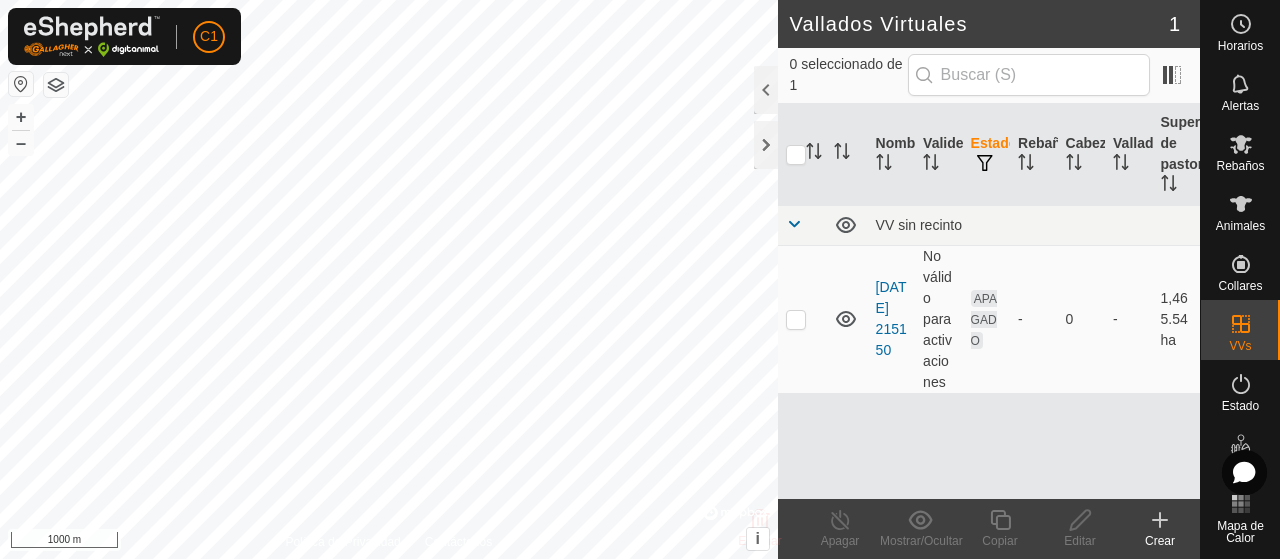 checkbox on "true" 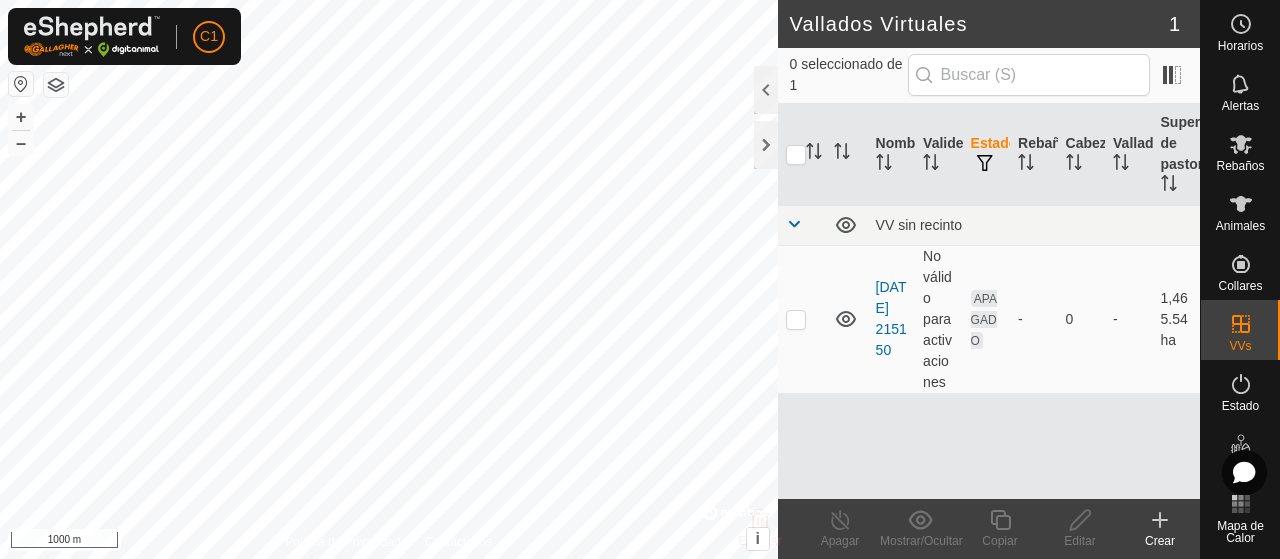 checkbox on "true" 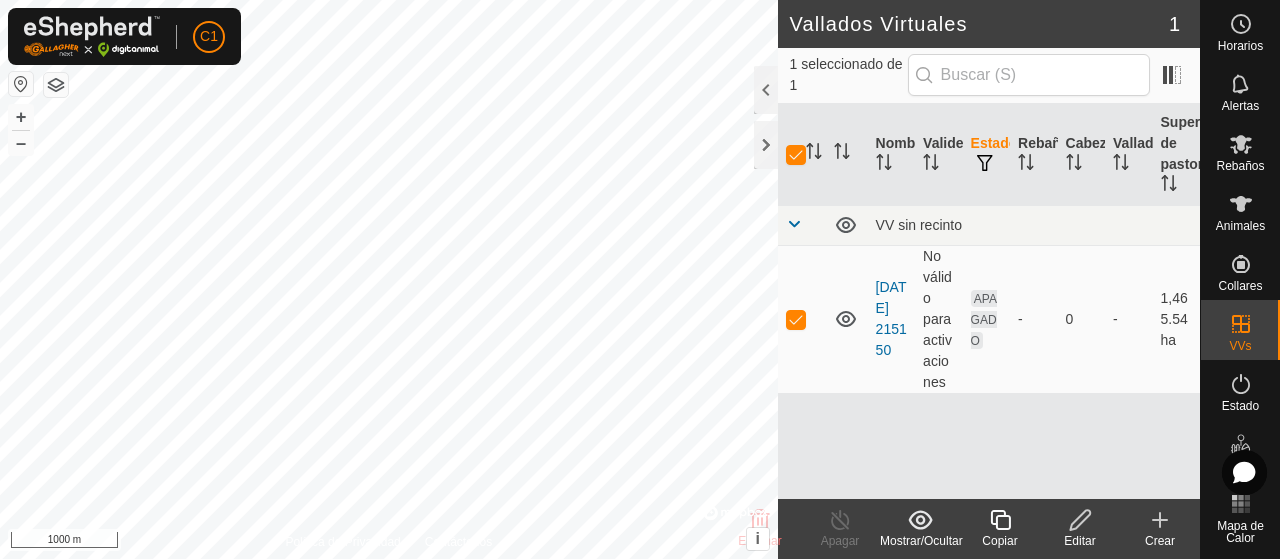 click 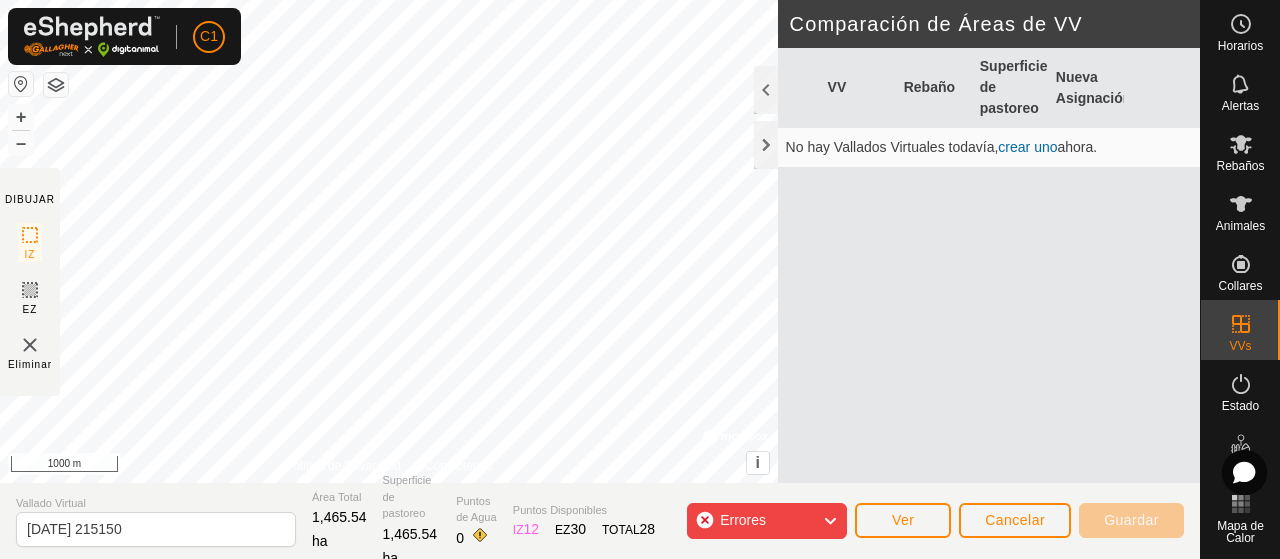 click on "VV" at bounding box center [858, 88] 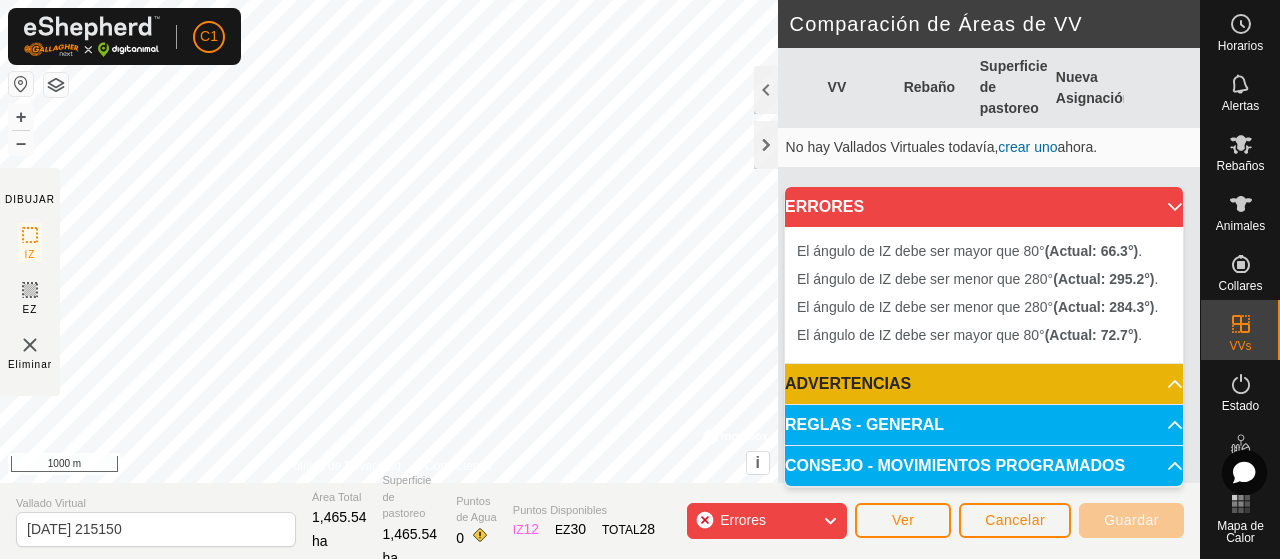 click on "Errores" 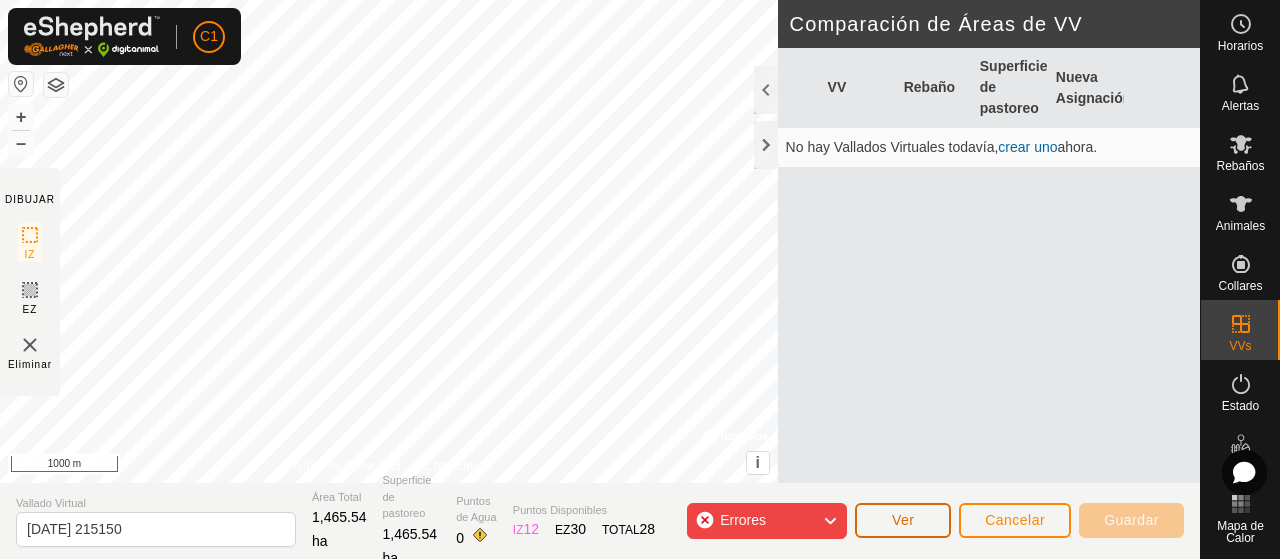 click on "Ver" 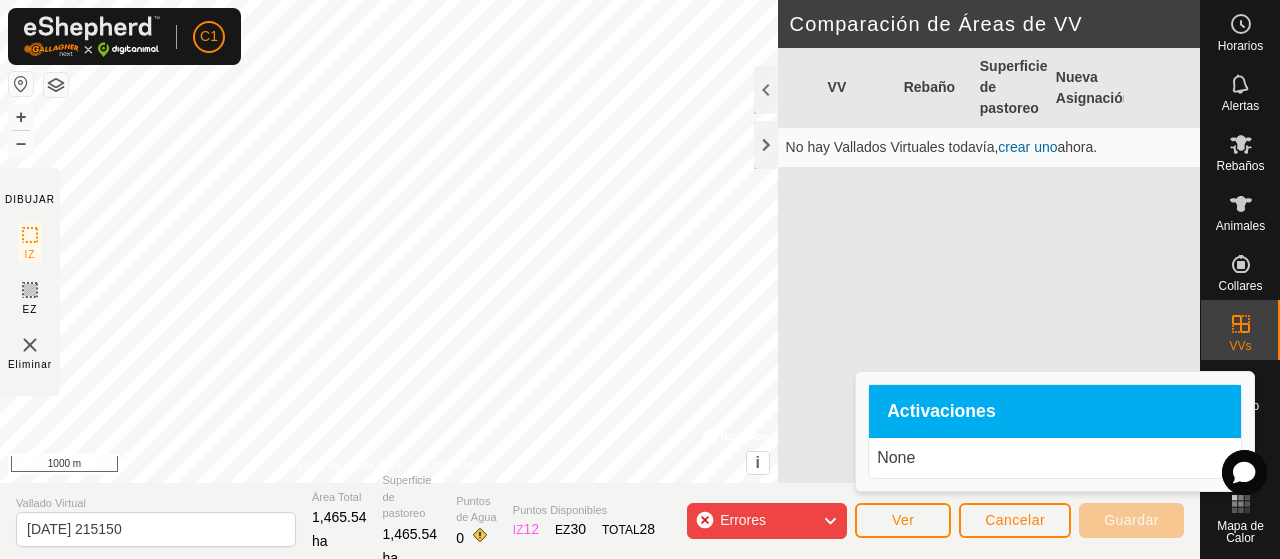click on "None" at bounding box center (1055, 458) 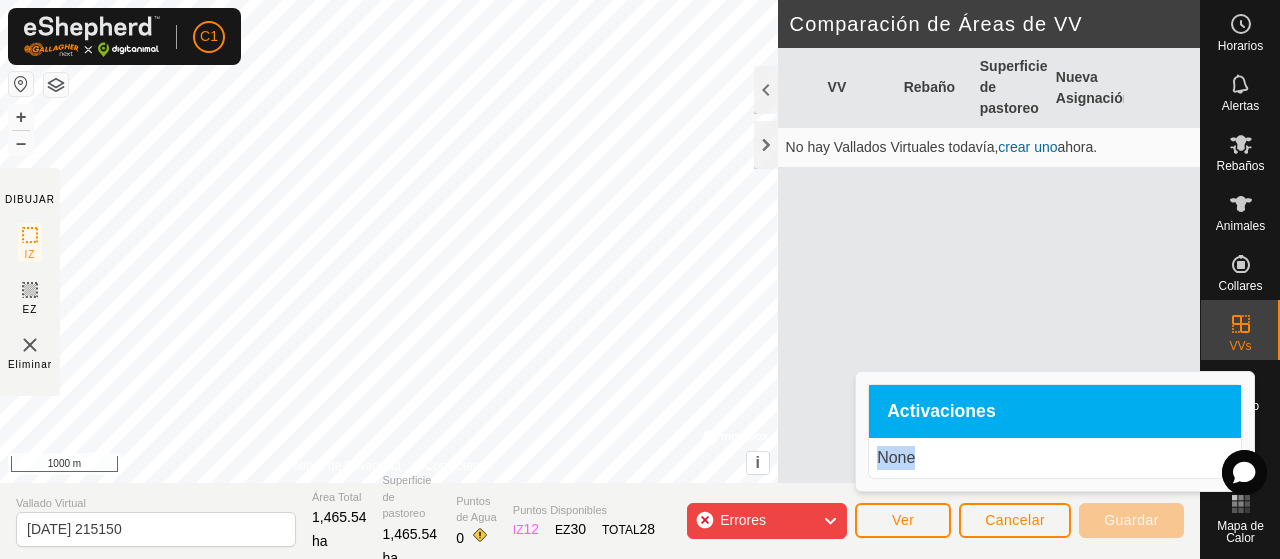 drag, startPoint x: 942, startPoint y: 453, endPoint x: 872, endPoint y: 463, distance: 70.71068 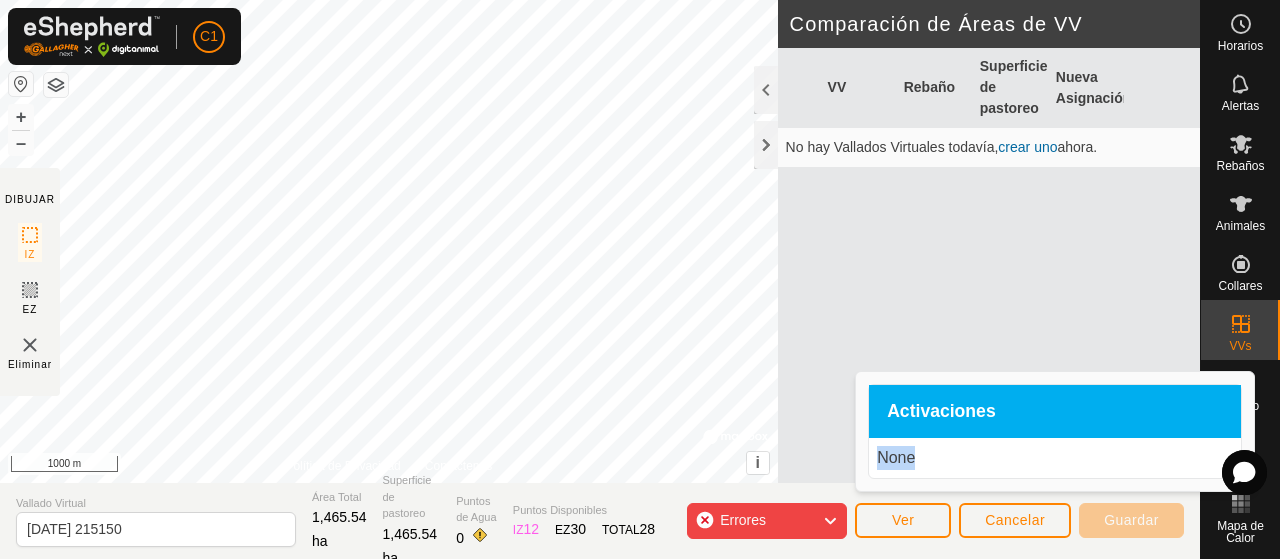 click on "None" at bounding box center (1055, 458) 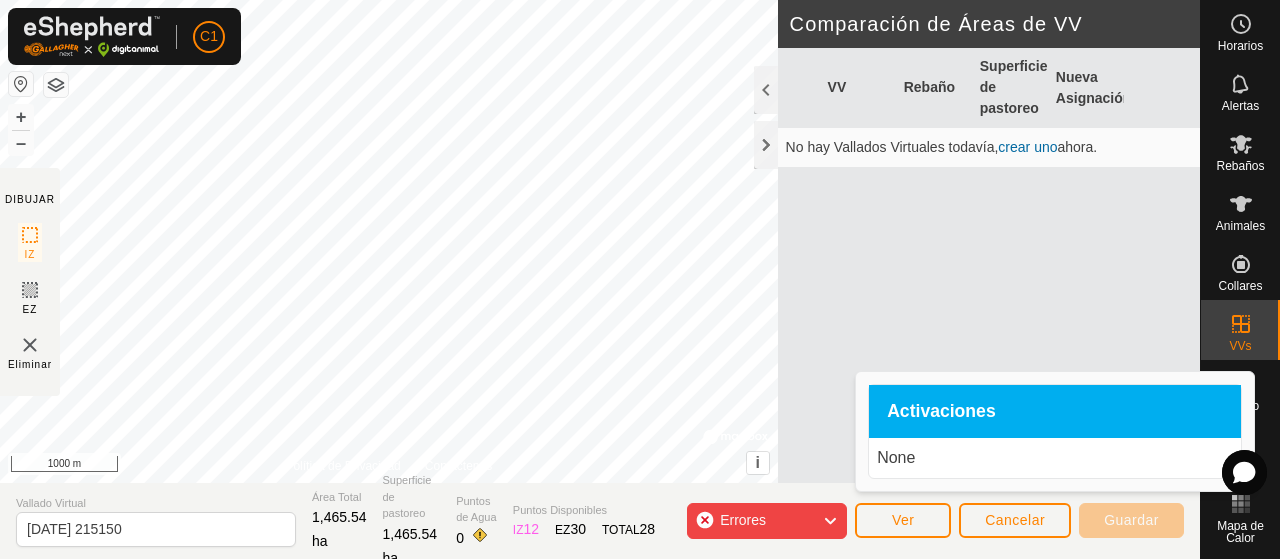 click on "None" at bounding box center (1055, 458) 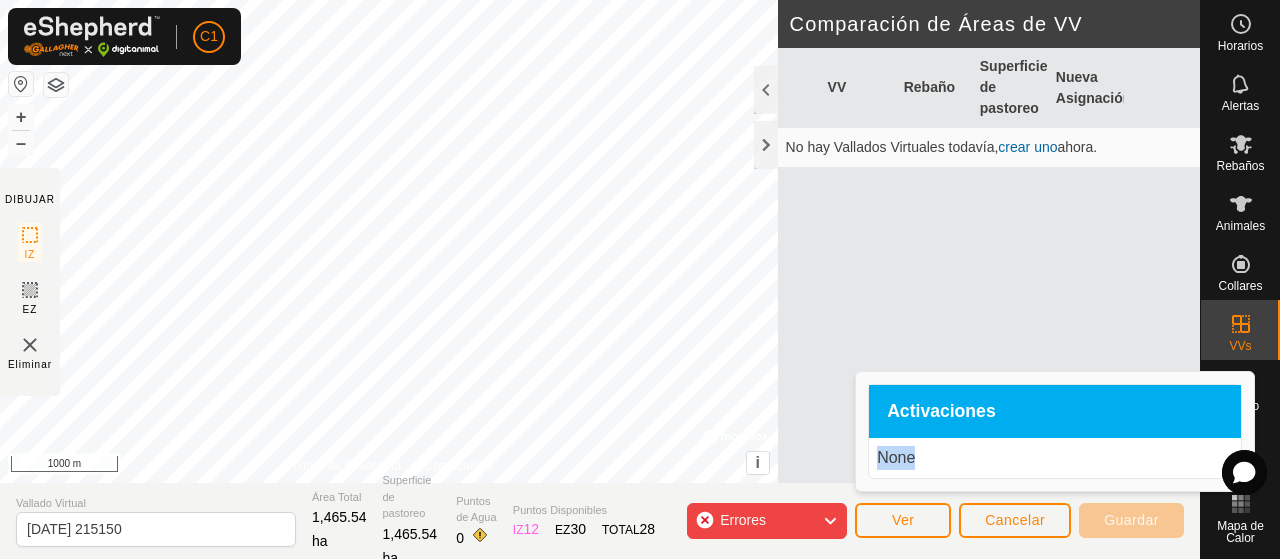 drag, startPoint x: 956, startPoint y: 462, endPoint x: 880, endPoint y: 460, distance: 76.02631 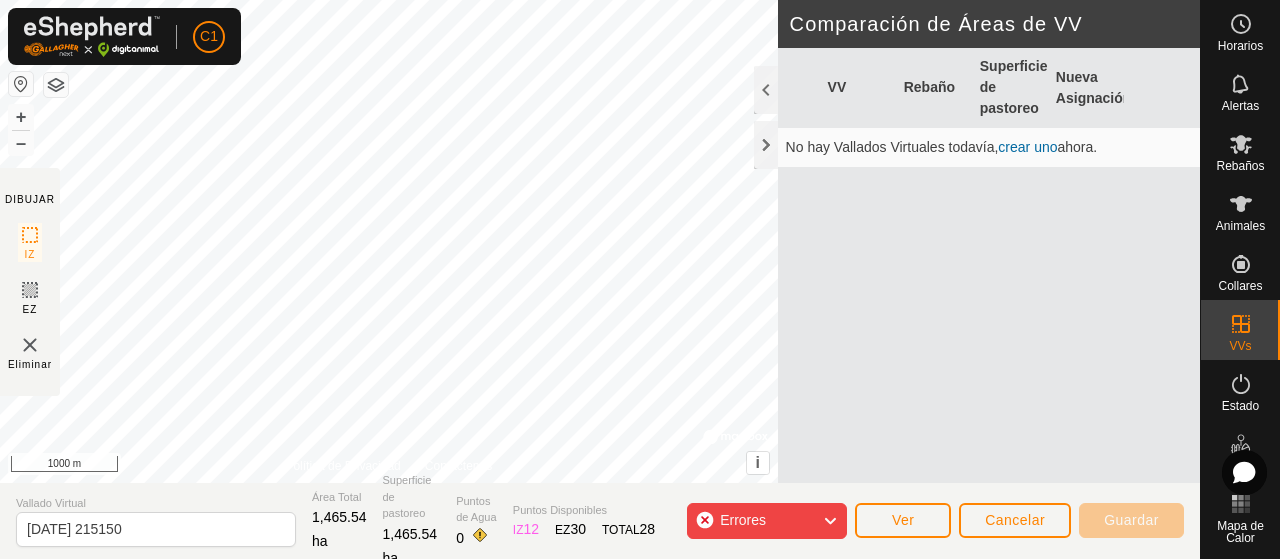 click on "VV   Rebaño   Superficie de pastoreo   Nueva Asignación   No hay Vallados Virtuales todavía,  crear uno  ahora." at bounding box center (989, 289) 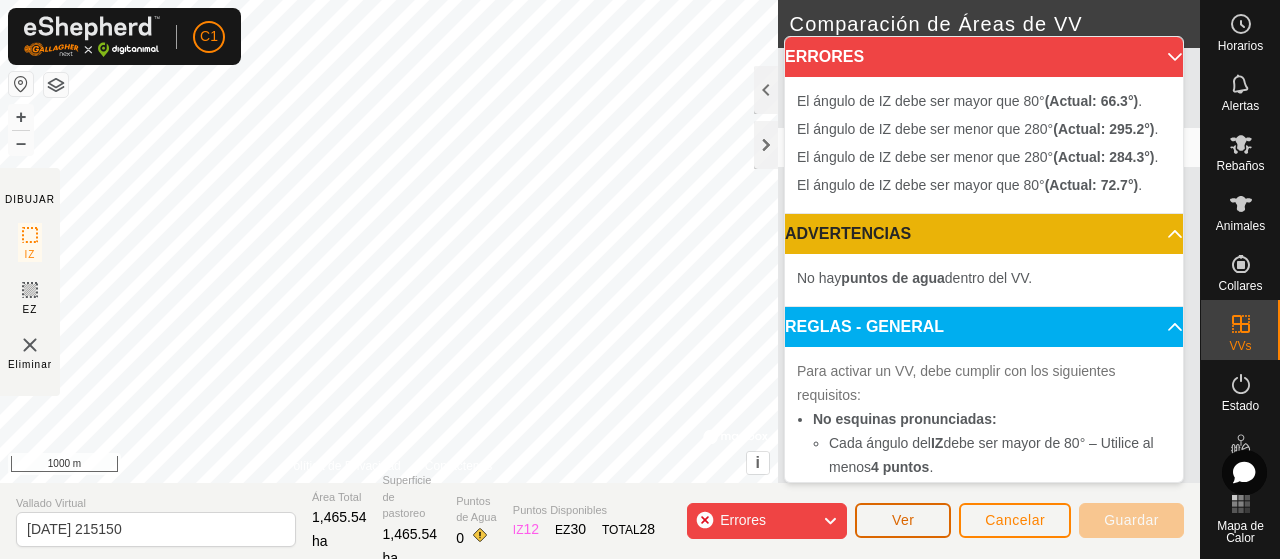 click on "Ver" 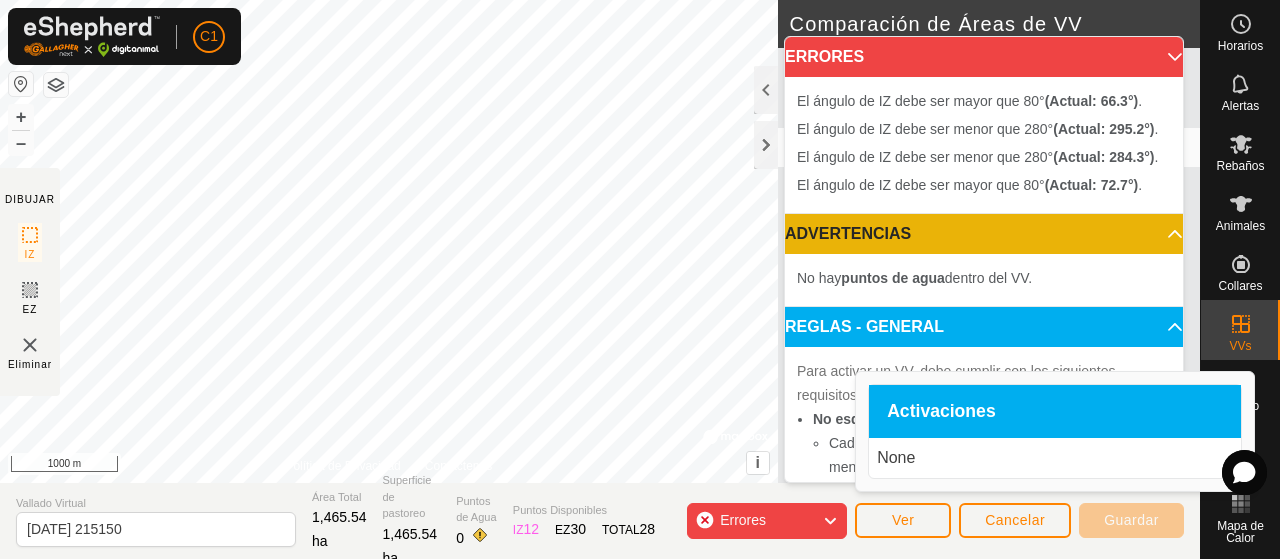 click on "None" at bounding box center [1055, 458] 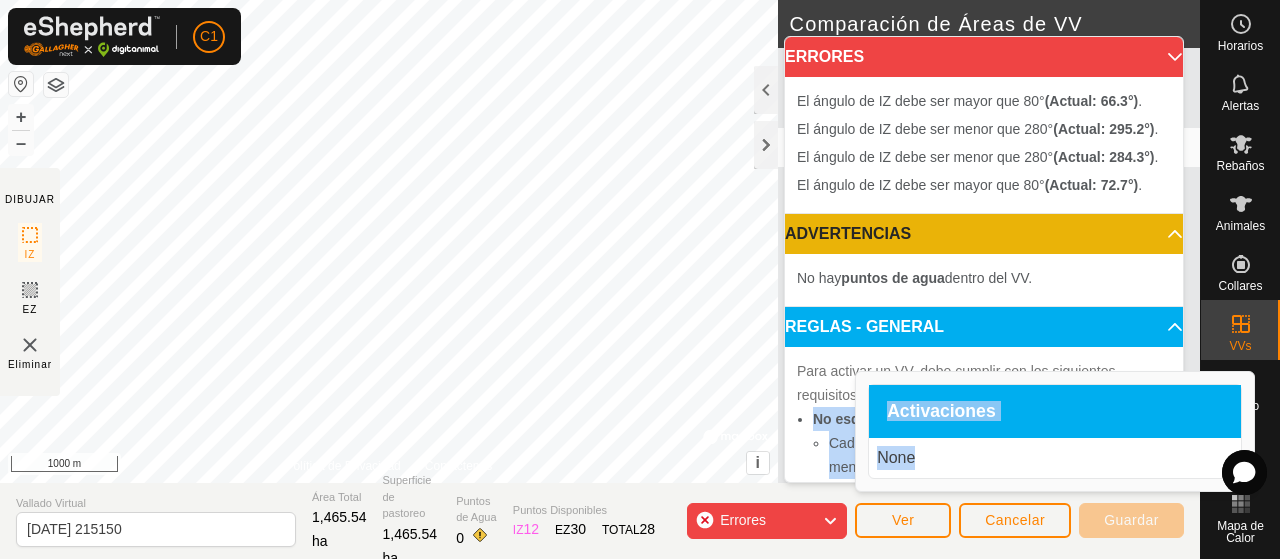 drag, startPoint x: 914, startPoint y: 462, endPoint x: 854, endPoint y: 450, distance: 61.188232 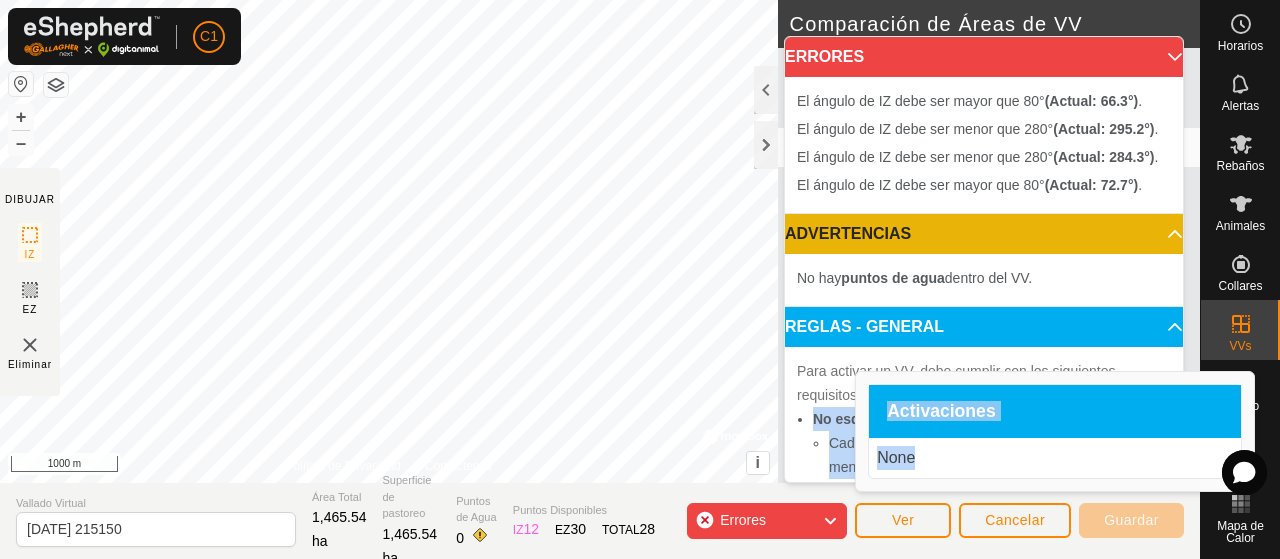 click on "None" at bounding box center [1055, 458] 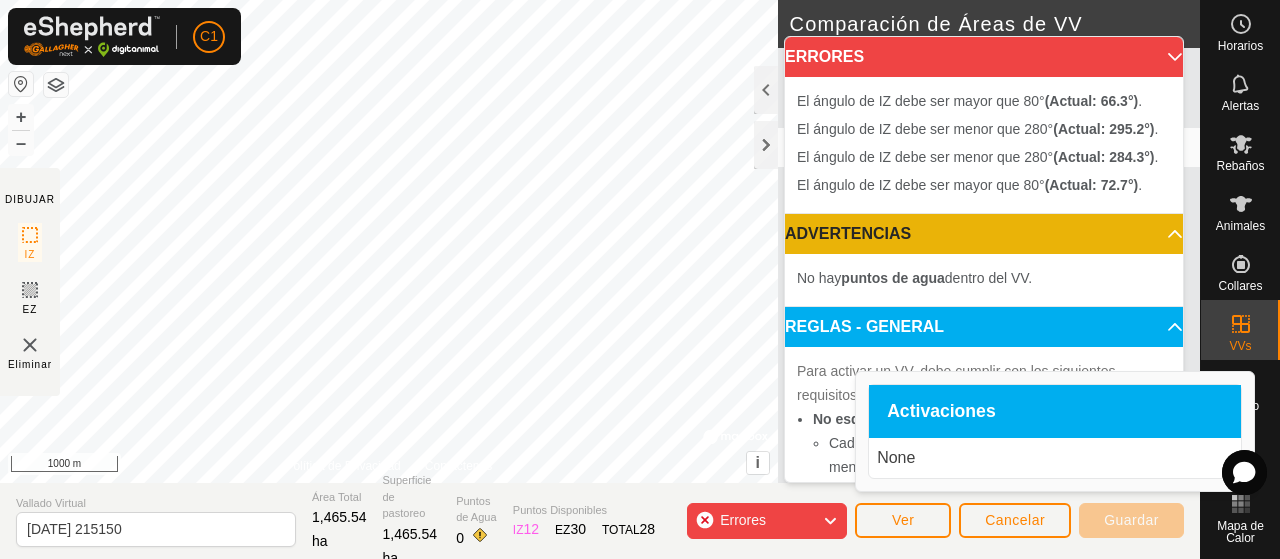 click on "None" at bounding box center [1055, 458] 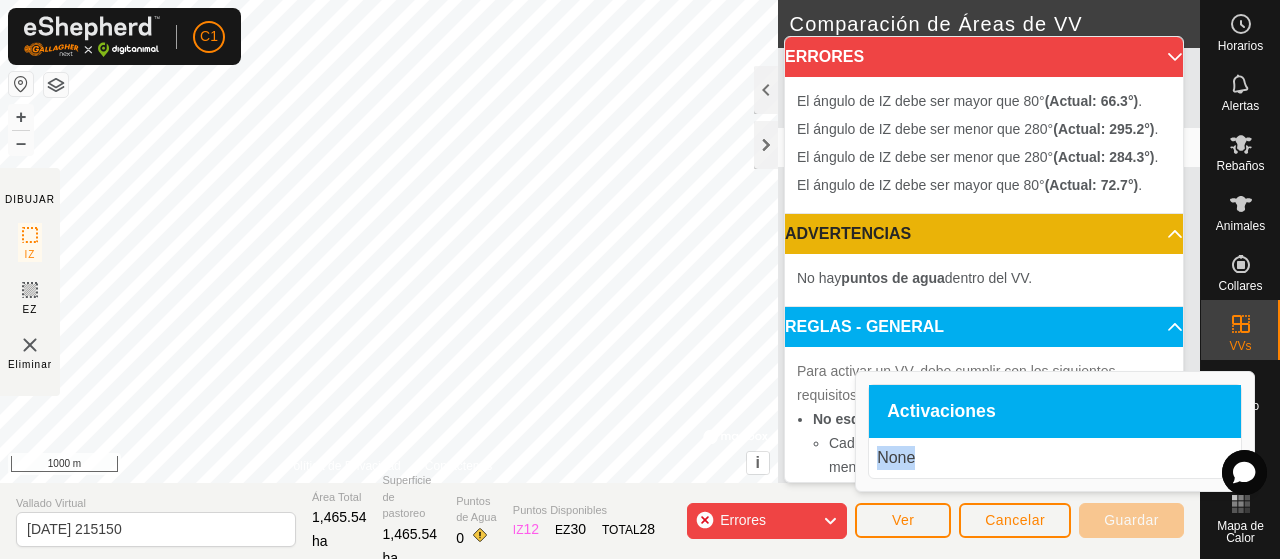 click on "None" at bounding box center [1055, 458] 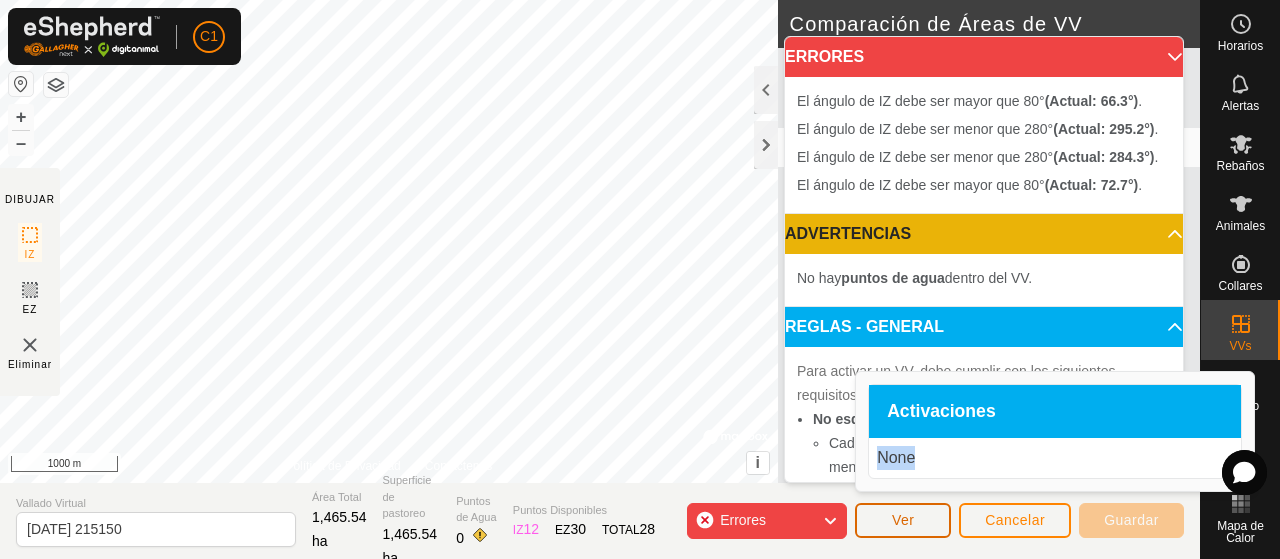 click on "Ver" 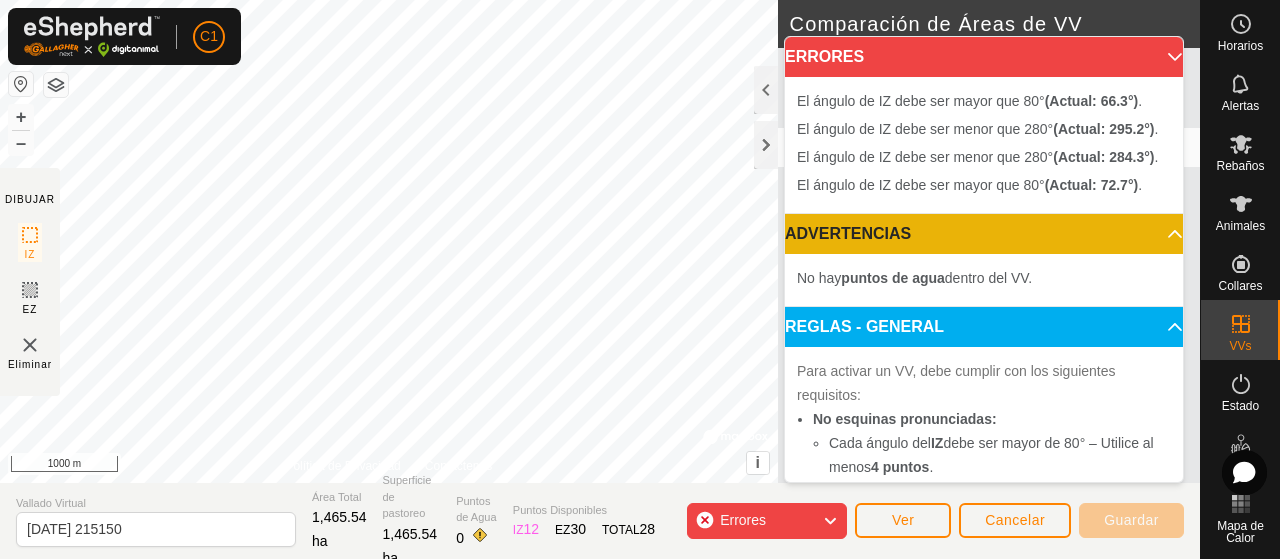 click on "ERRORES" at bounding box center [984, 57] 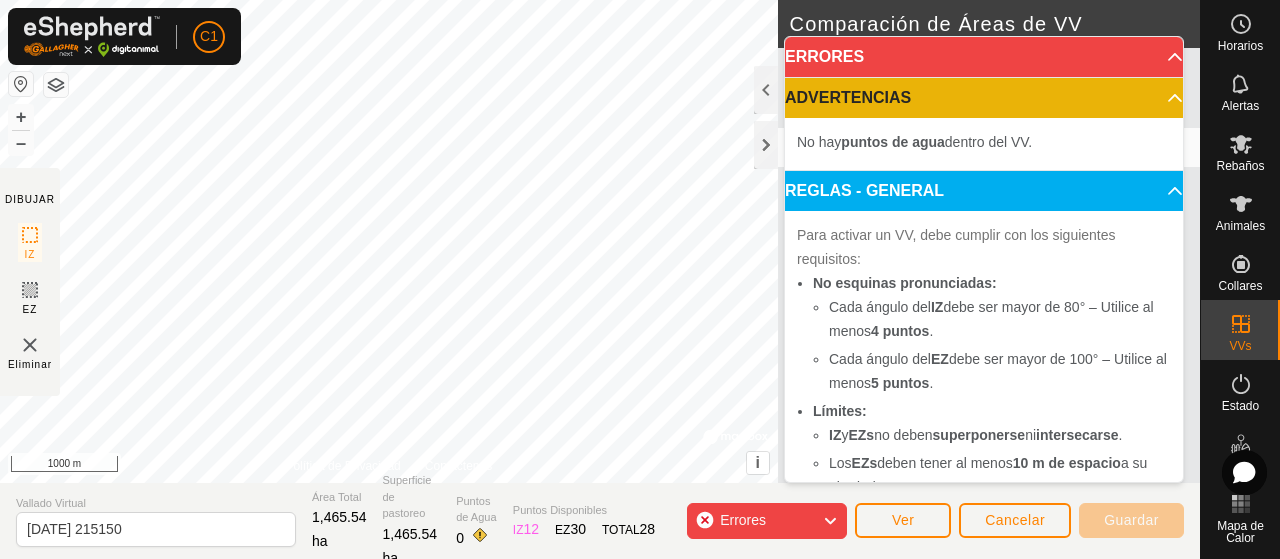 click on "Errores" 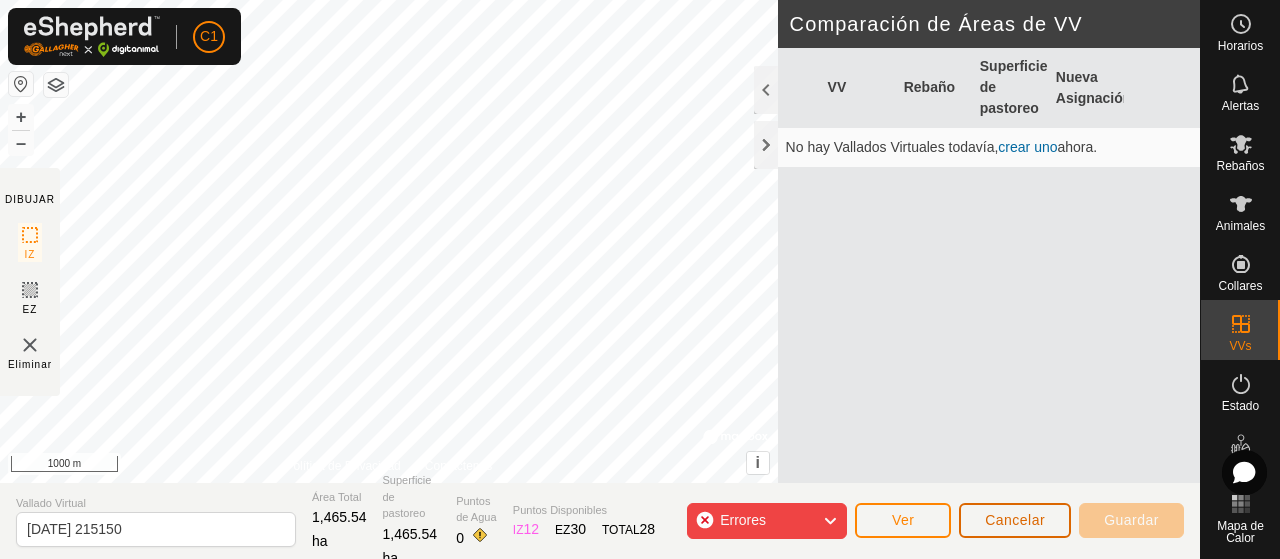 click on "Cancelar" 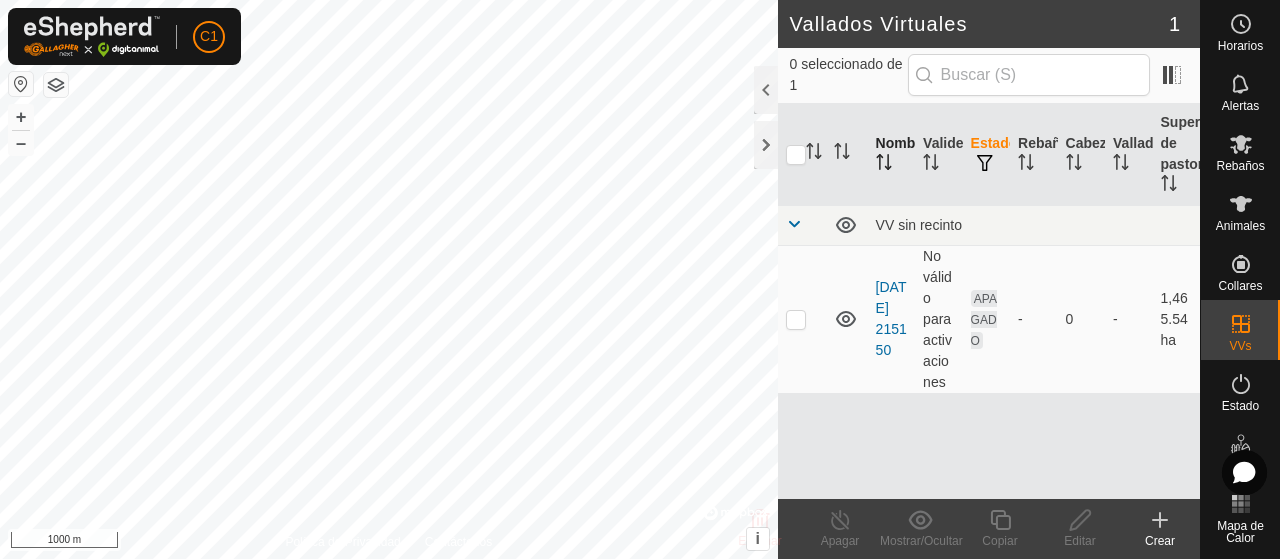 click on "Nombre" at bounding box center (891, 155) 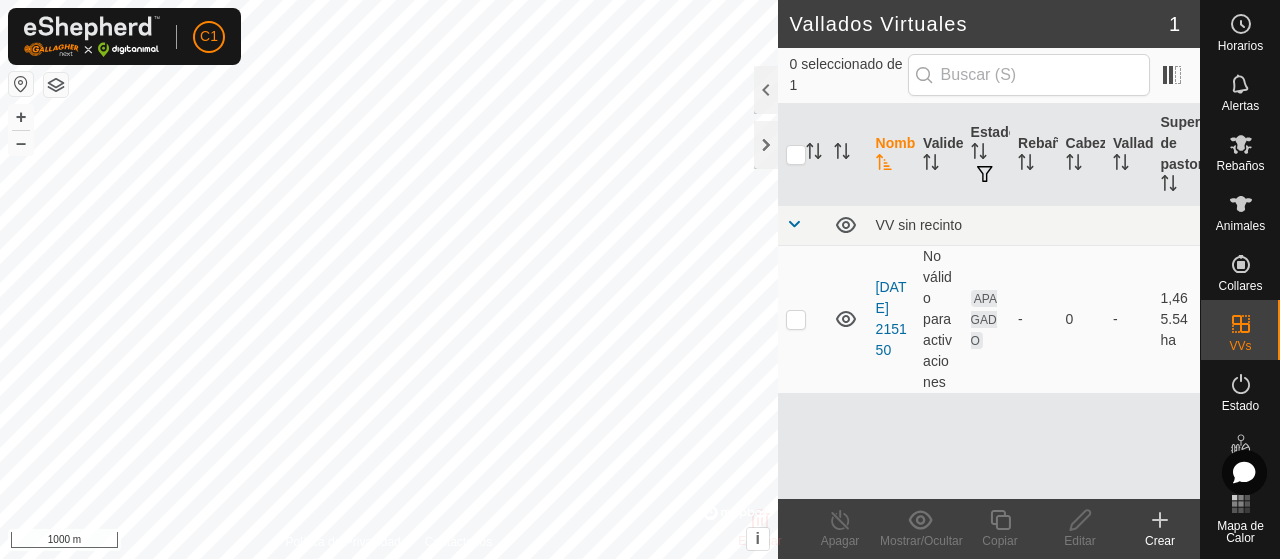 click at bounding box center [802, 225] 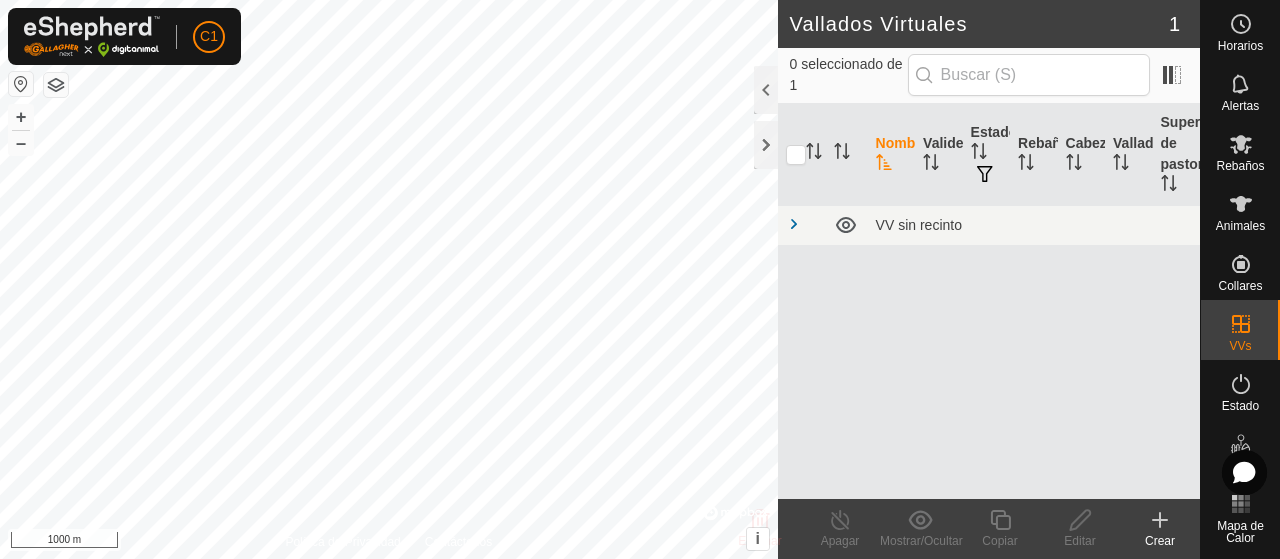 click at bounding box center (802, 225) 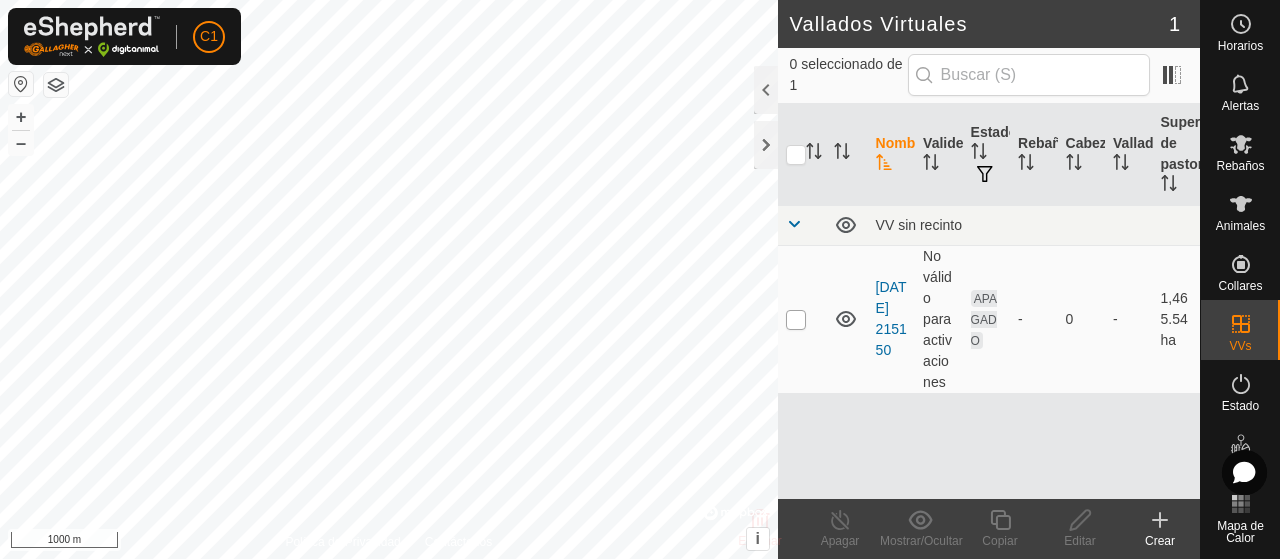 click at bounding box center [796, 320] 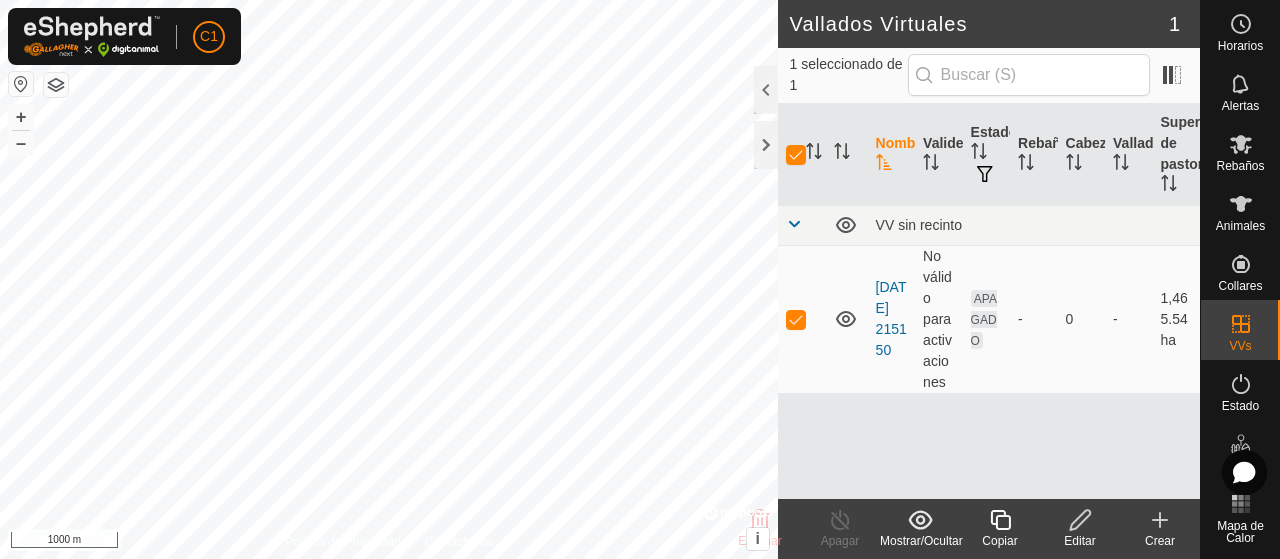 click 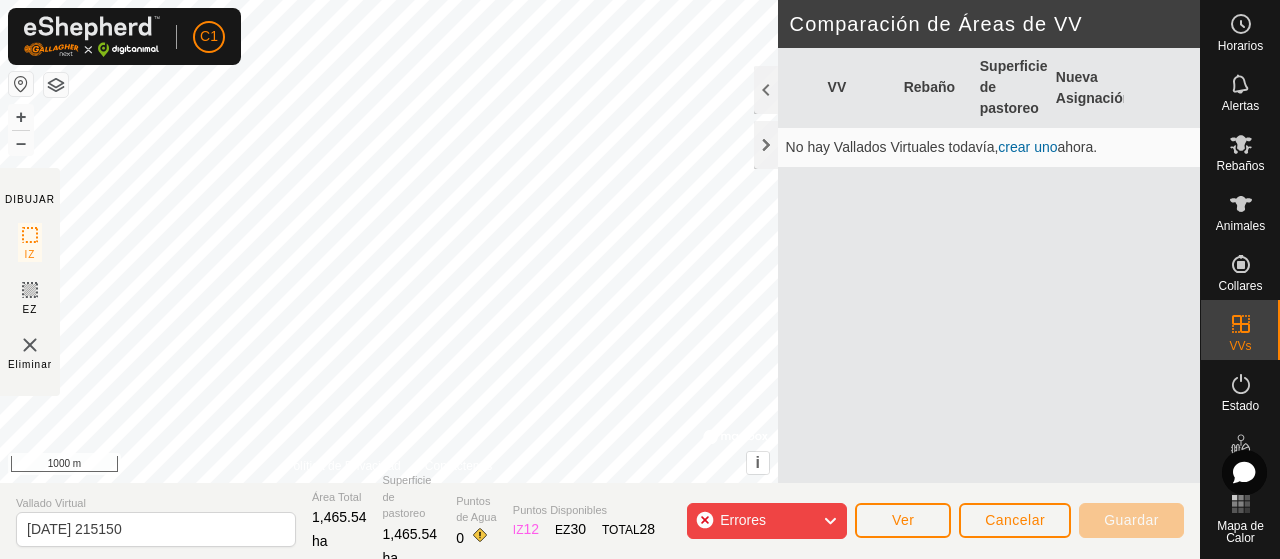 click on "Rebaño" at bounding box center (934, 88) 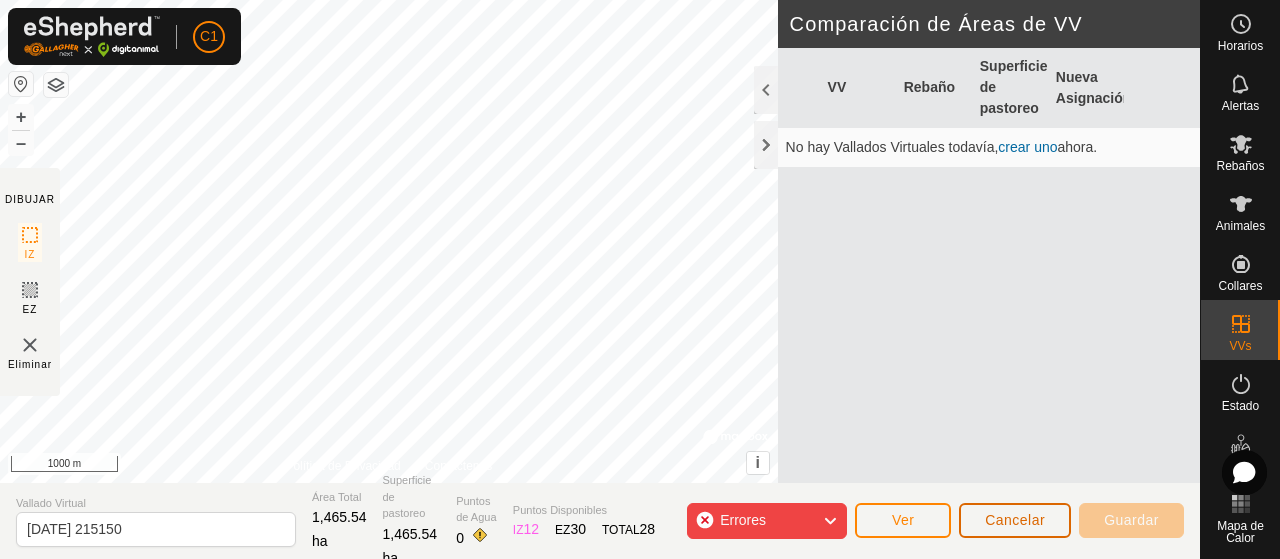 click on "Cancelar" 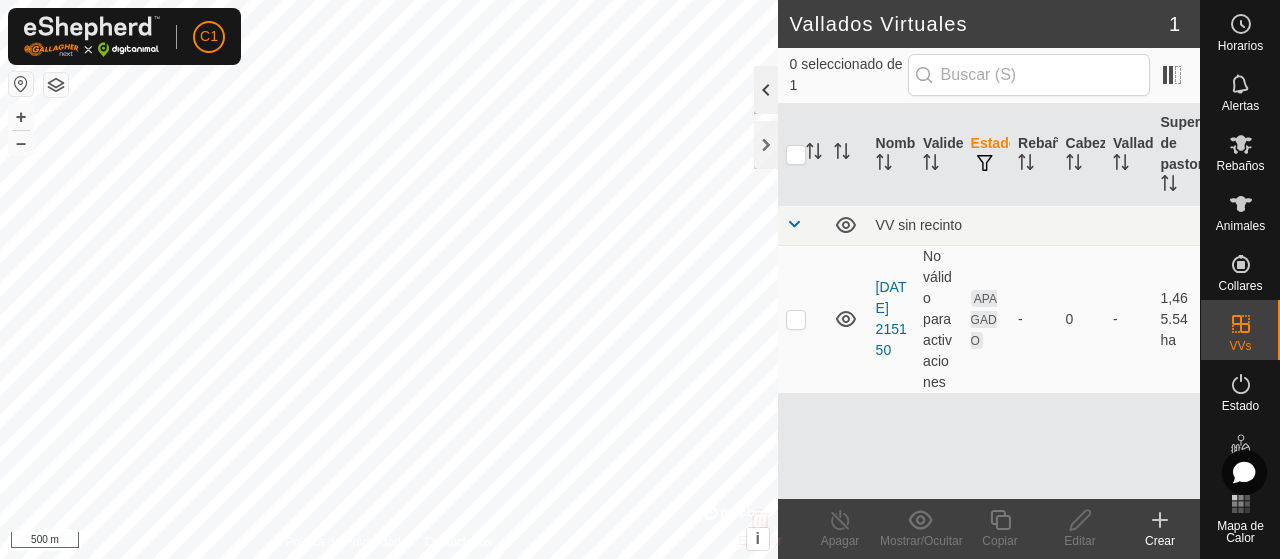 click 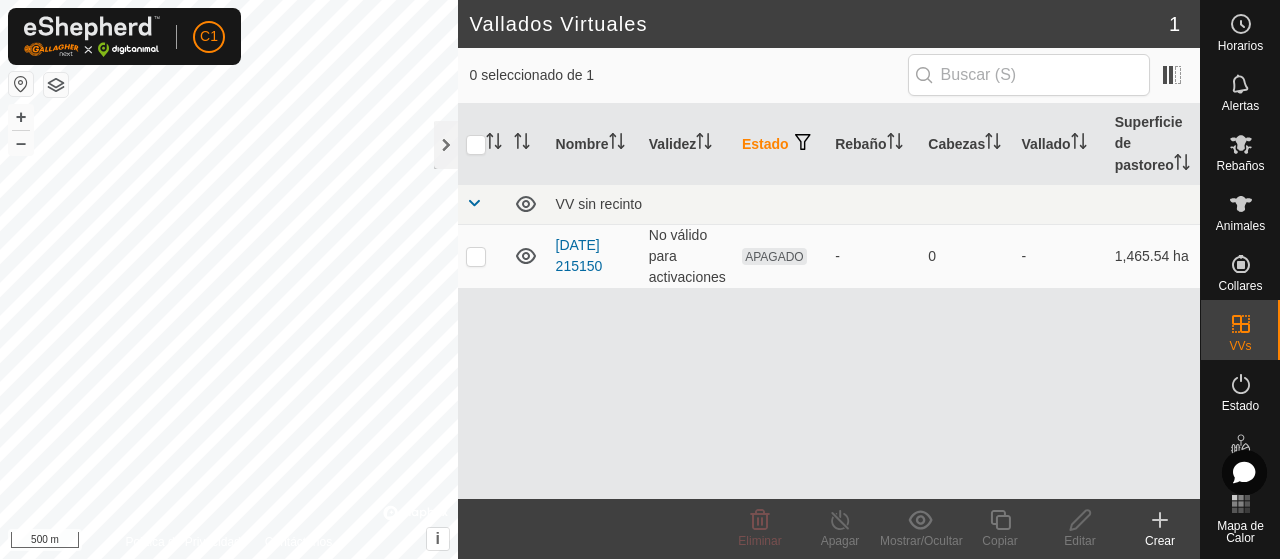 click on "No válido para activaciones" at bounding box center [687, 256] 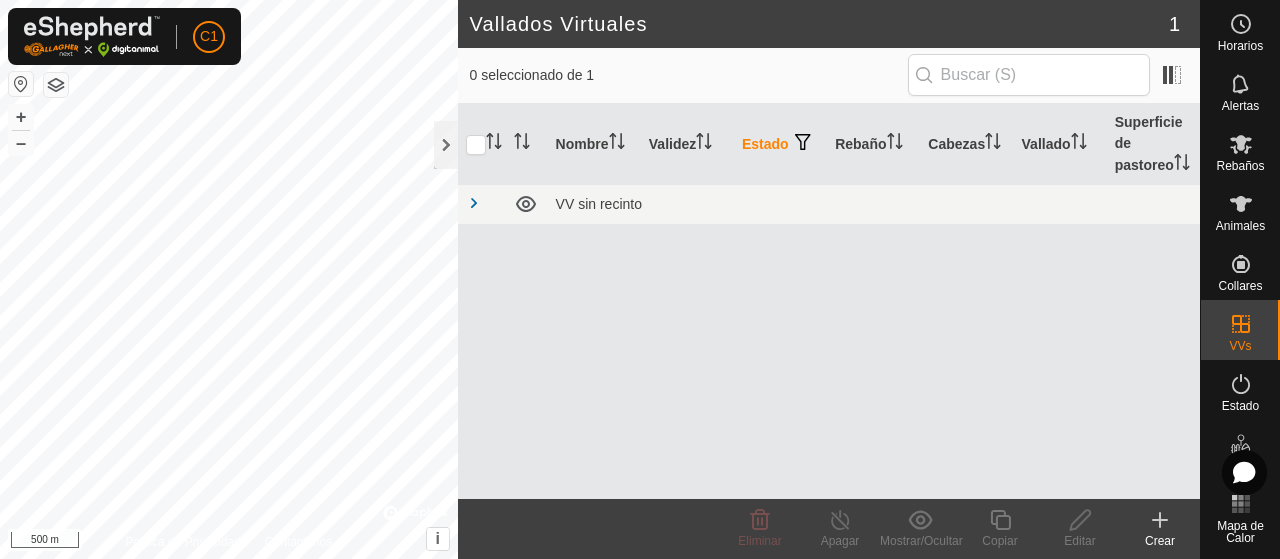 click on "VV sin recinto" at bounding box center (874, 204) 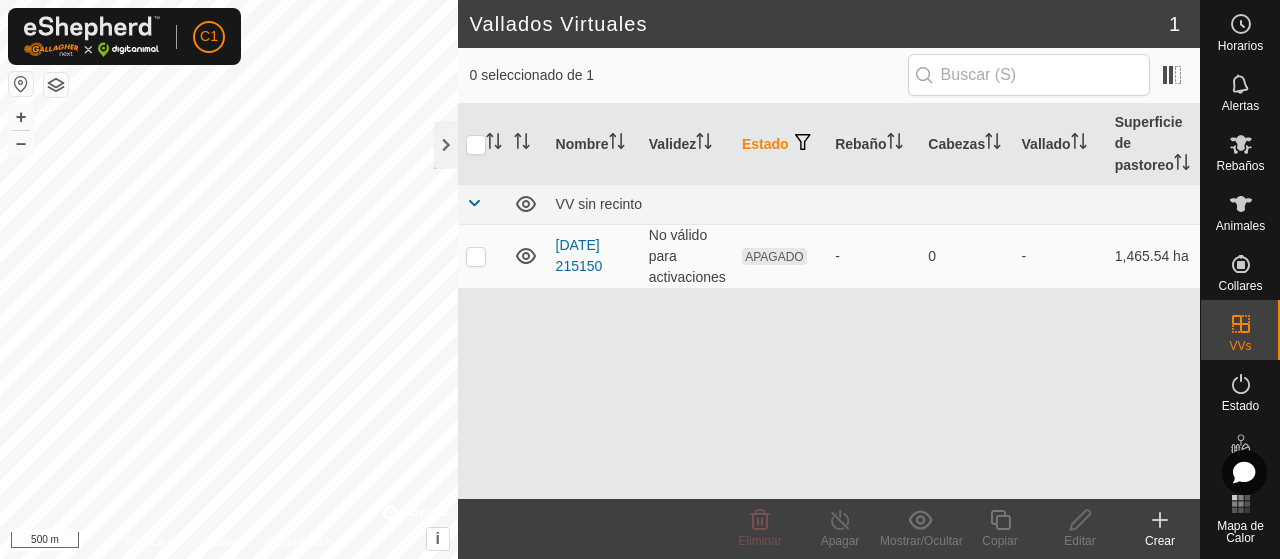 click at bounding box center (482, 204) 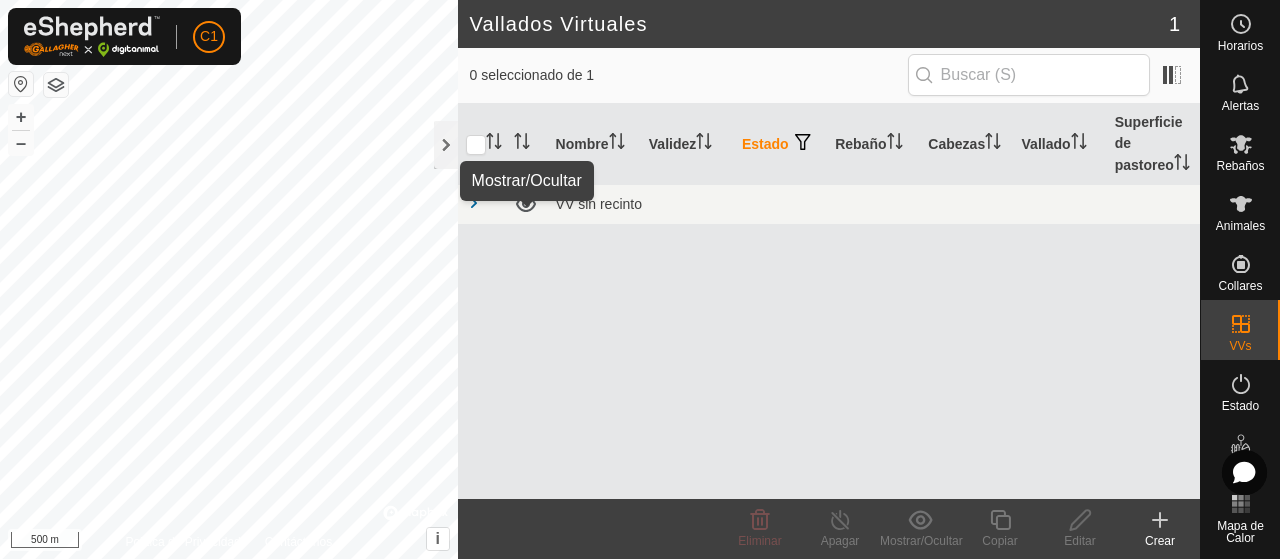 click 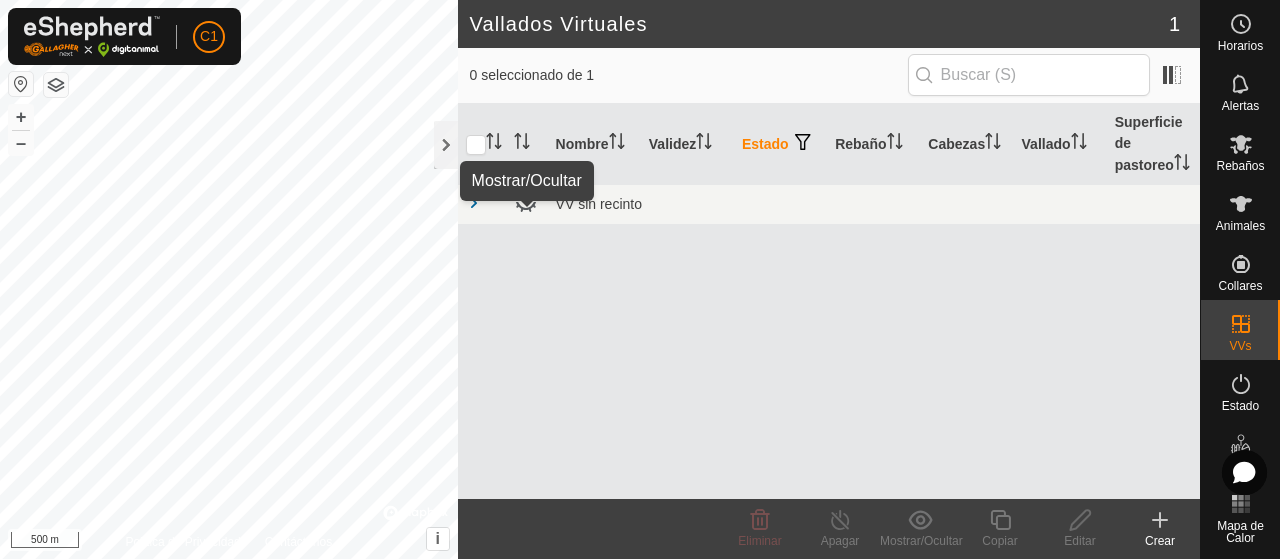 click 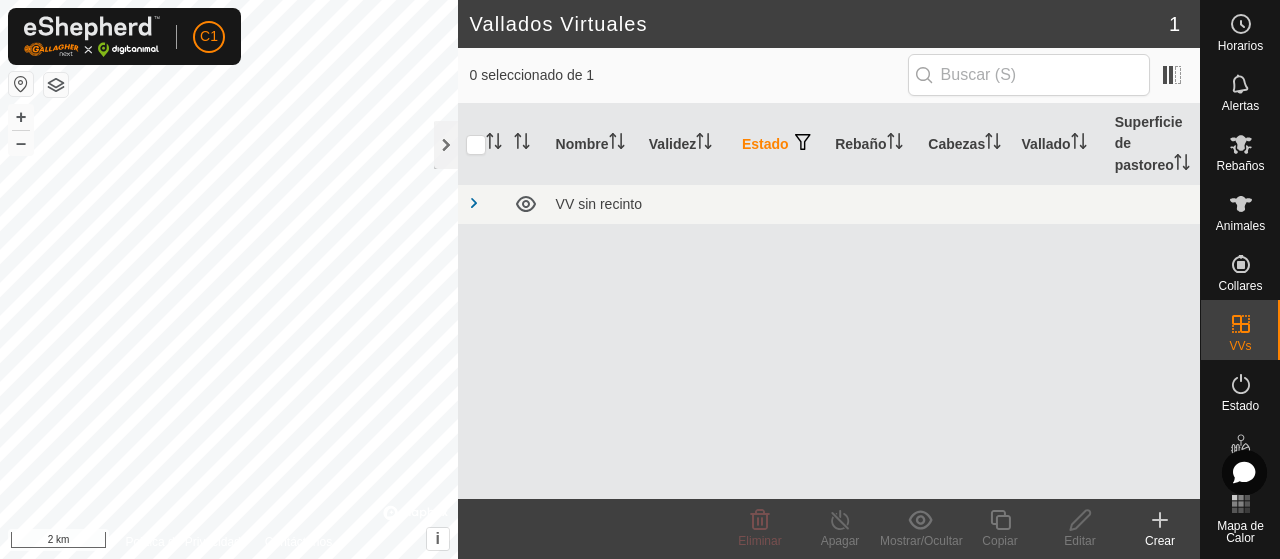 click at bounding box center [474, 203] 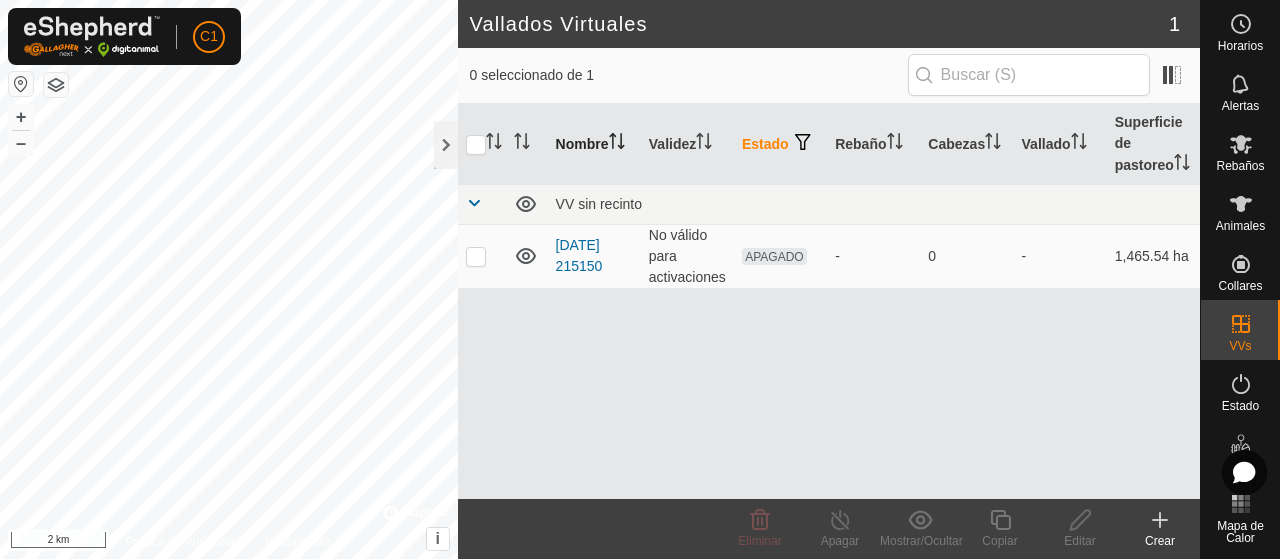 click on "Nombre" at bounding box center (594, 144) 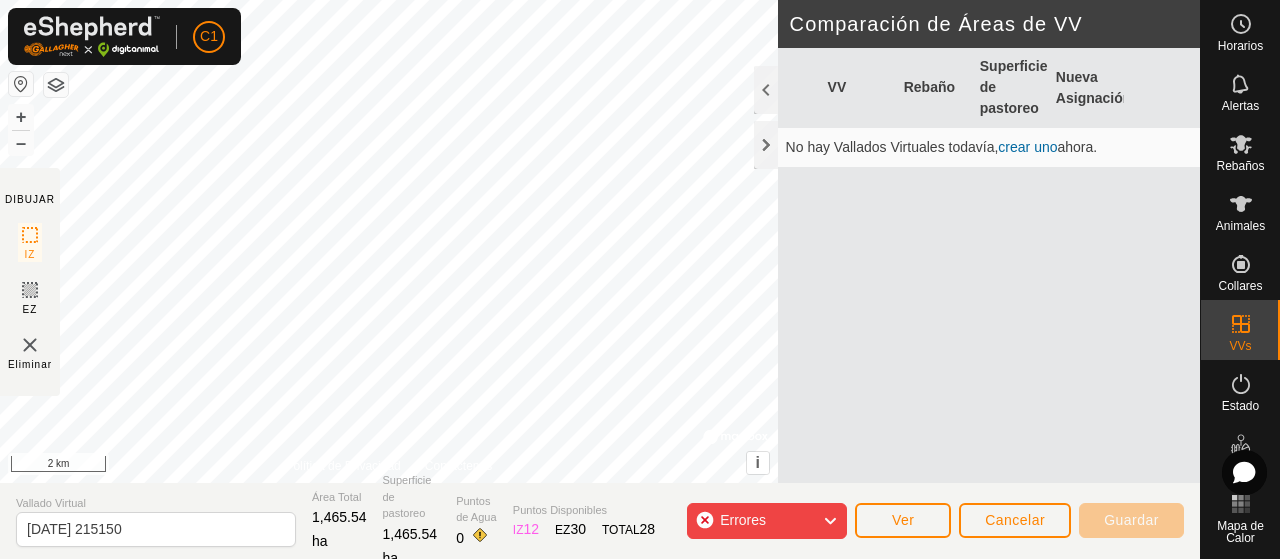 click on "crear uno" at bounding box center (1027, 147) 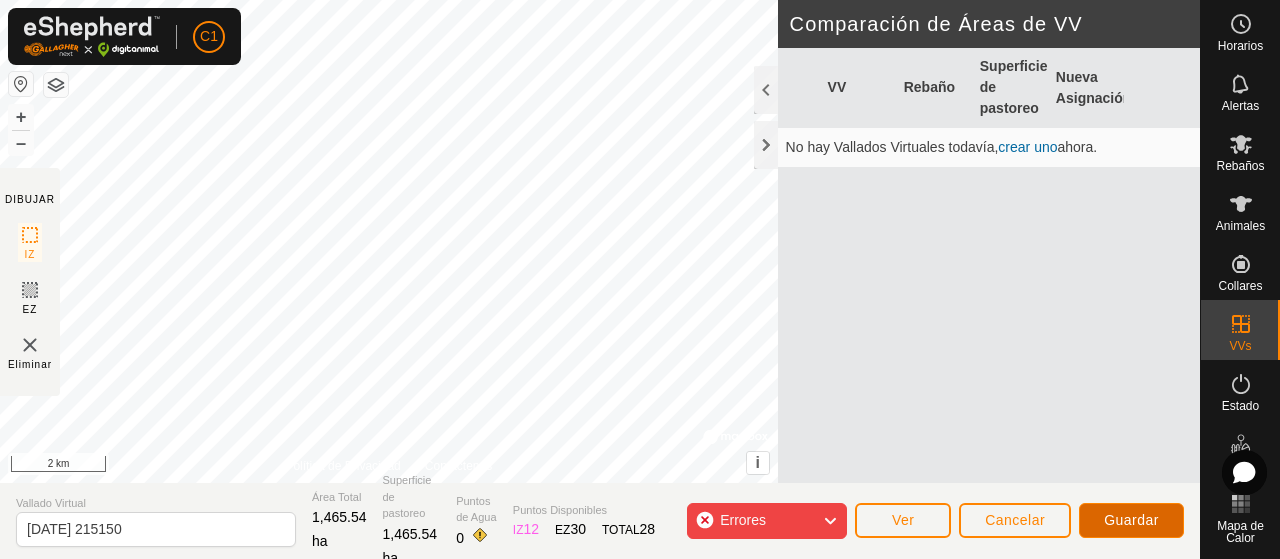 click on "Guardar" 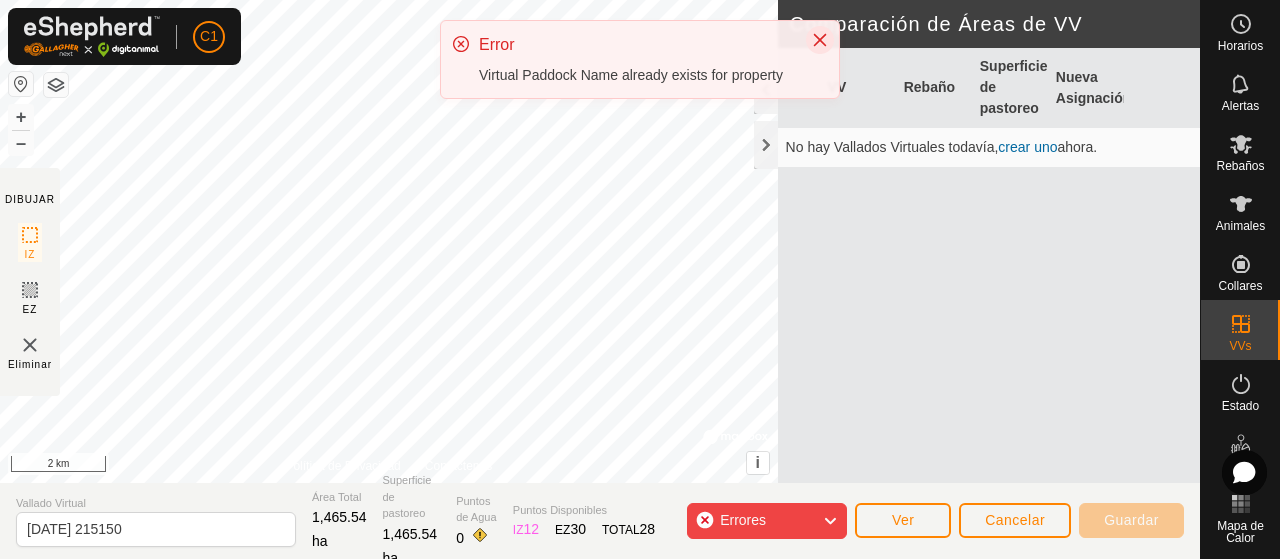 click 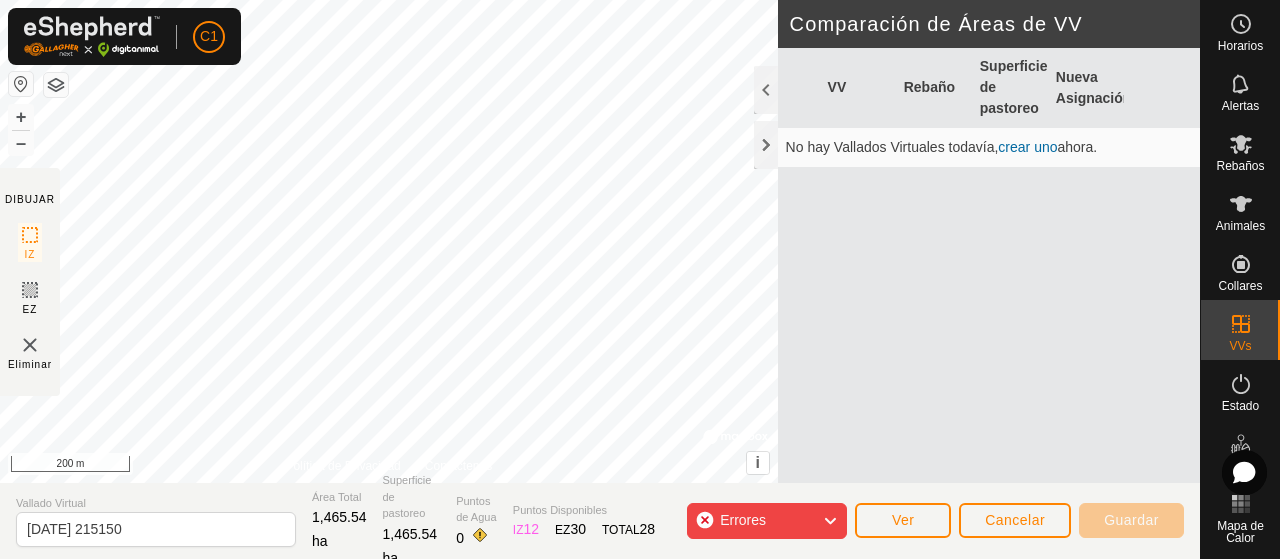 click on "C1 Horarios Alertas Rebaños Animales Collares VVs Estado Infra Mapa de Calor Ayuda DIBUJAR IZ EZ Eliminar Política de Privacidad Contáctenos + – ⇧ i ©  Mapbox , ©  OpenStreetMap ,  Improve this map 200 m Comparación de Áreas de VV     VV   Rebaño   Superficie de pastoreo   Nueva Asignación   No hay Vallados Virtuales todavía,  crear uno  ahora.  Vallado Virtual [DATE] 215150 Área Total 1,465.54 ha Superficie de pastoreo 1,465.54 ha Puntos de Agua 0 Puntos Disponibles  IZ   12  EZ  30  TOTAL   28 Errores Ver Cancelar Guardar
Texto original Valora esta traducción Tu opinión servirá para ayudar a mejorar el Traductor de Google" at bounding box center (640, 279) 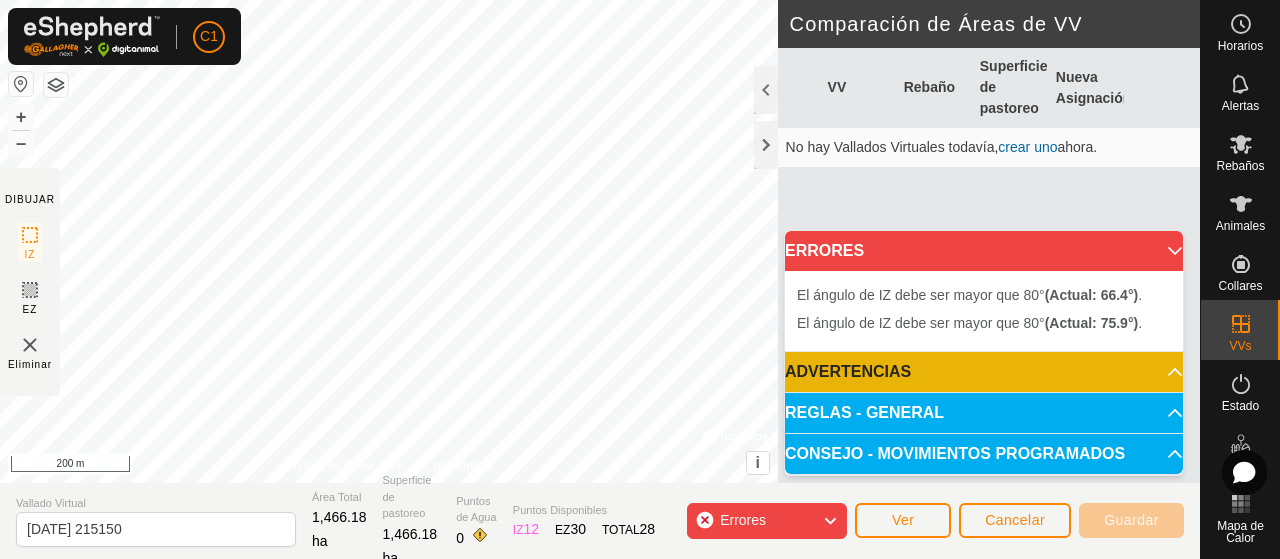 click on "El ángulo de IZ debe ser mayor que 80°  (Actual: 75.9°) . + – ⇧ i ©  Mapbox , ©  OpenStreetMap ,  Improve this map 200 m" at bounding box center [389, 241] 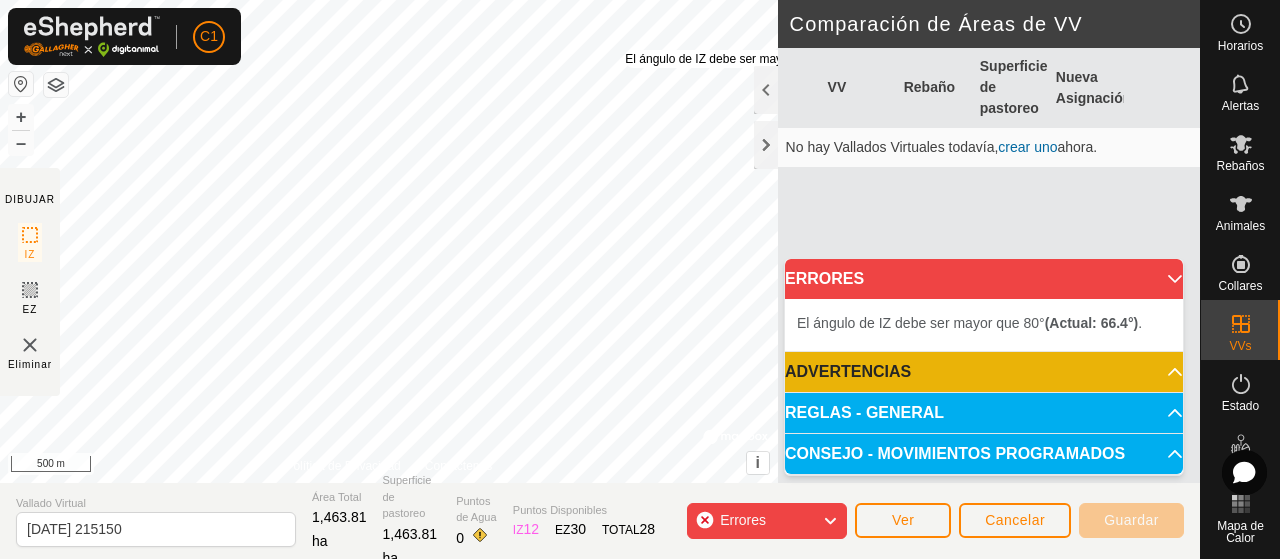 drag, startPoint x: 749, startPoint y: 438, endPoint x: 625, endPoint y: 38, distance: 418.77917 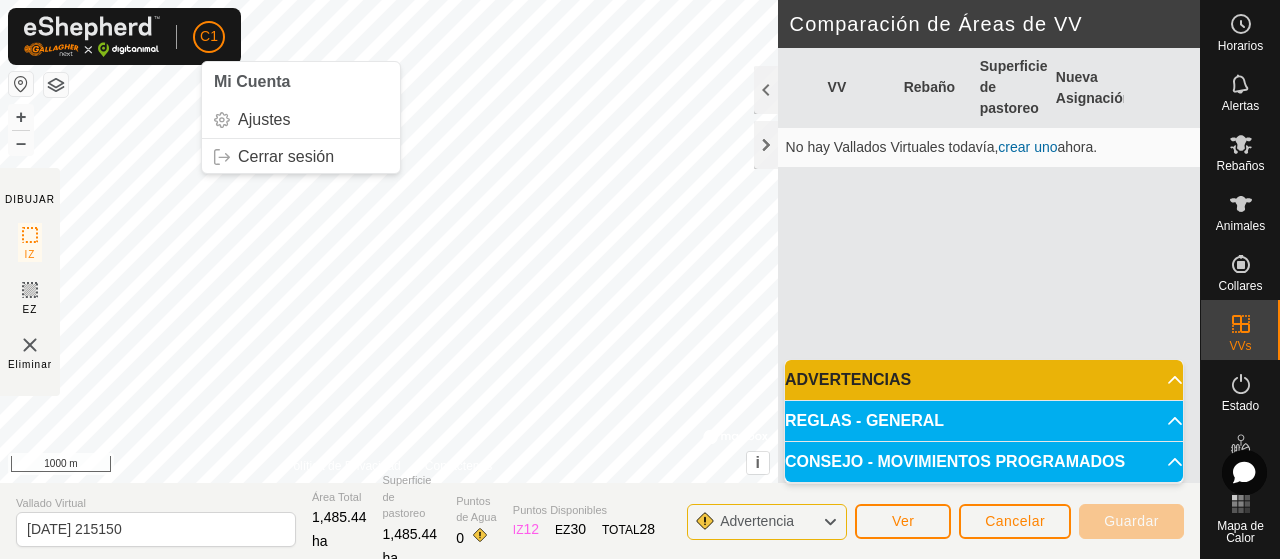 click on "C1 Mi Cuenta Ajustes Cerrar sesión Horarios Alertas Rebaños Animales Collares VVs Estado Infra Mapa de Calor Ayuda DIBUJAR IZ EZ Eliminar Política de Privacidad Contáctenos El ángulo de IZ debe ser mayor que 80°  (Actual: 64.3°) . + – ⇧ i ©  Mapbox , ©  OpenStreetMap ,  Improve this map 1000 m Comparación de Áreas de VV     VV   Rebaño   Superficie de pastoreo   Nueva Asignación   No hay Vallados Virtuales todavía,  crear uno  ahora.  Vallado Virtual [DATE] 215150 Área Total 1,485.44 ha Superficie de pastoreo 1,485.44 ha Puntos de Agua 0 Puntos Disponibles  IZ   12  EZ  30  TOTAL   28 Advertencia Ver Cancelar Guardar" 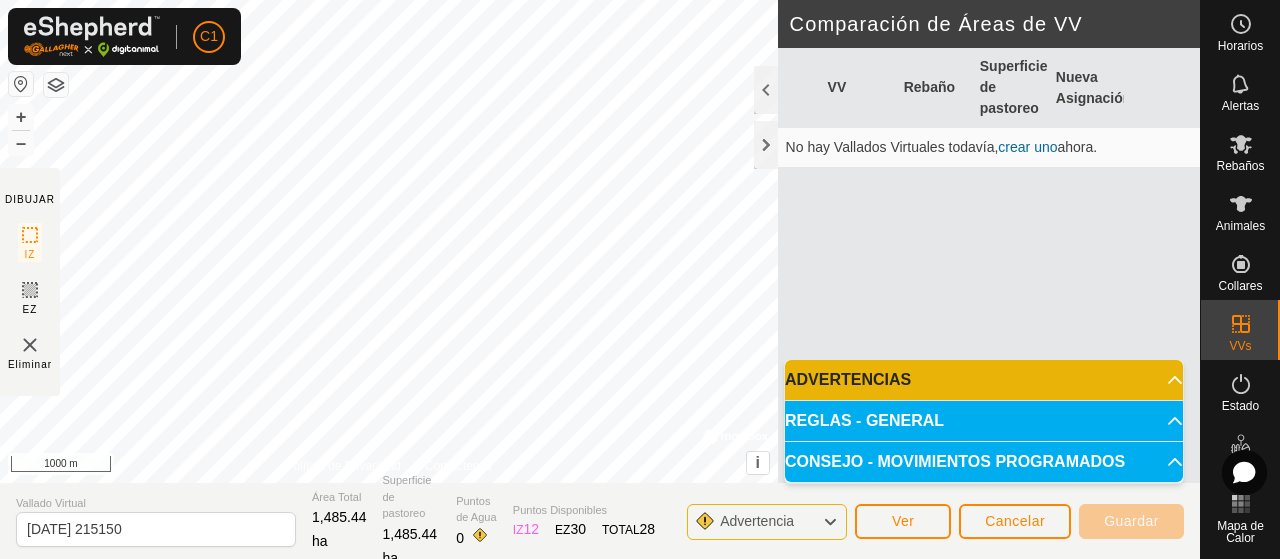 click on "Advertencia" 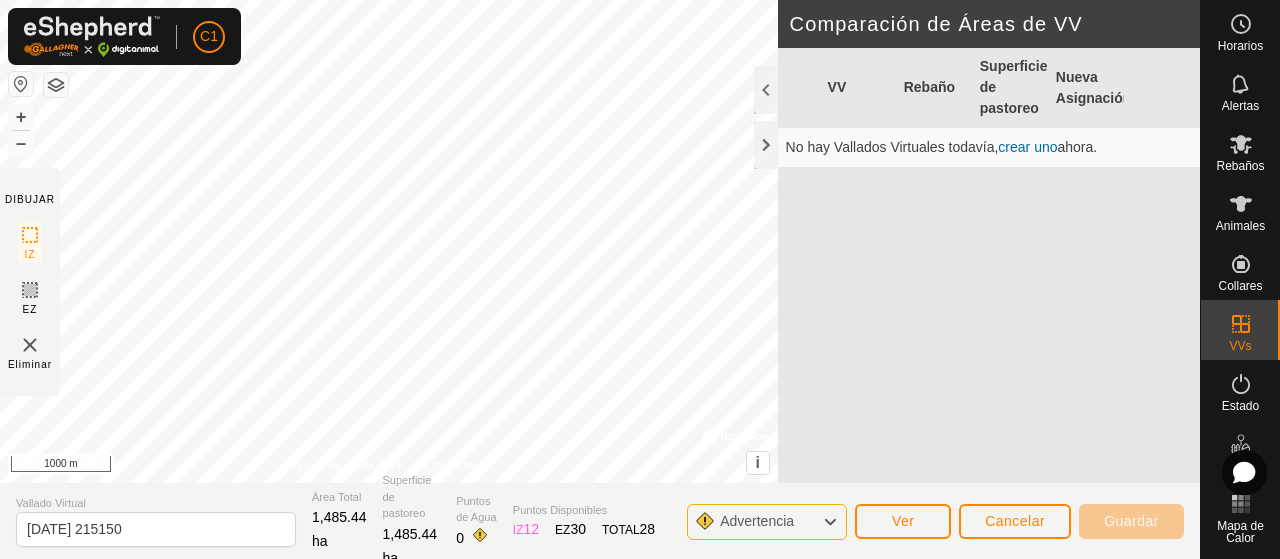click on "Advertencia" 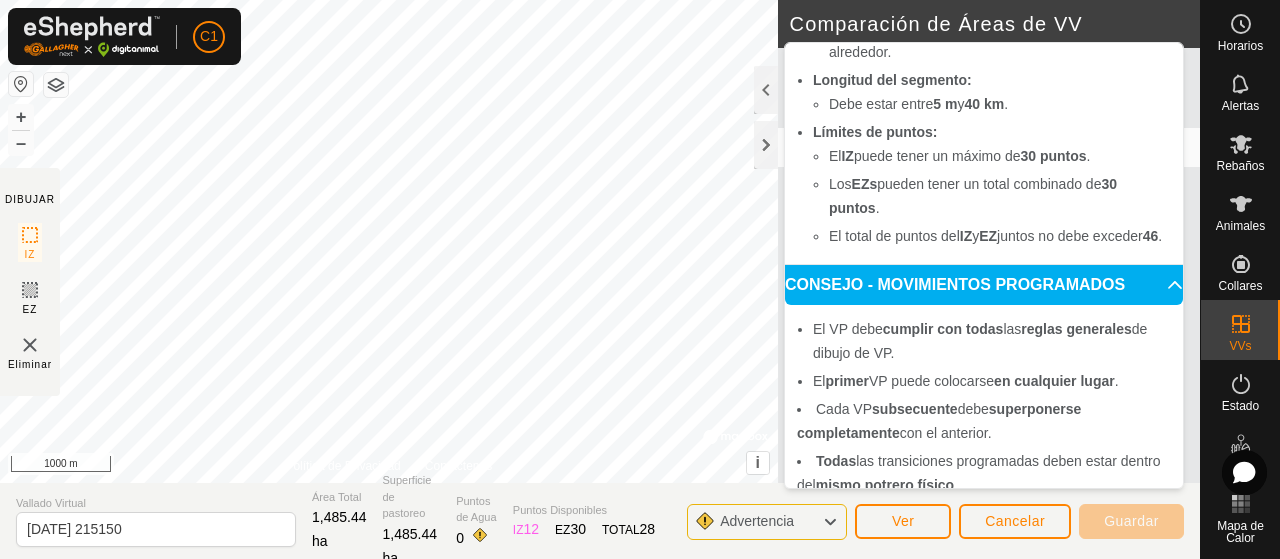 scroll, scrollTop: 450, scrollLeft: 0, axis: vertical 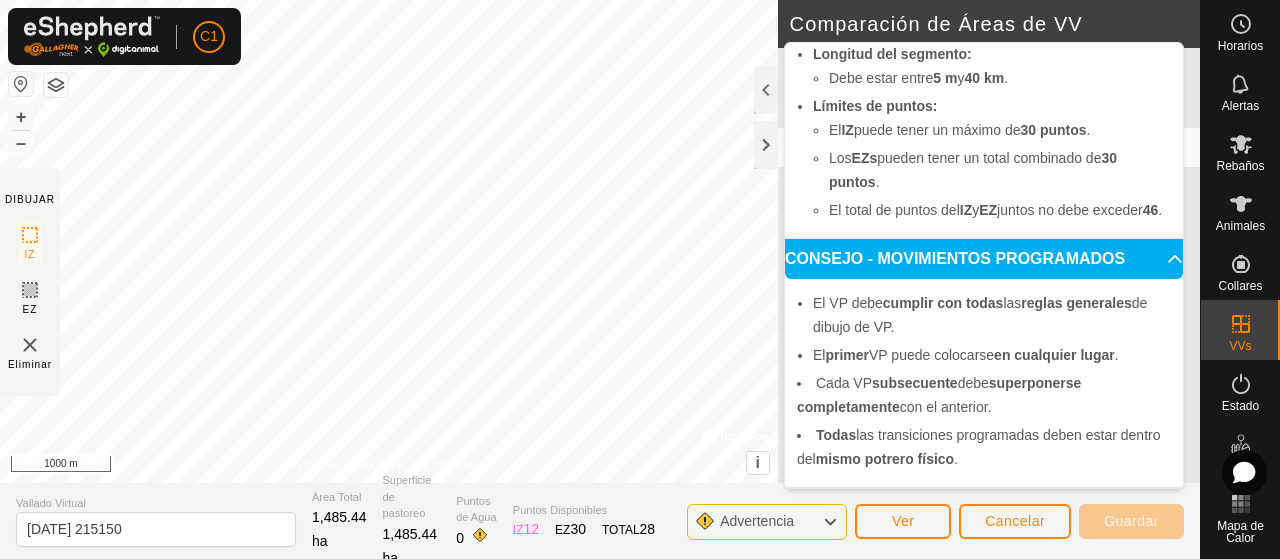 click 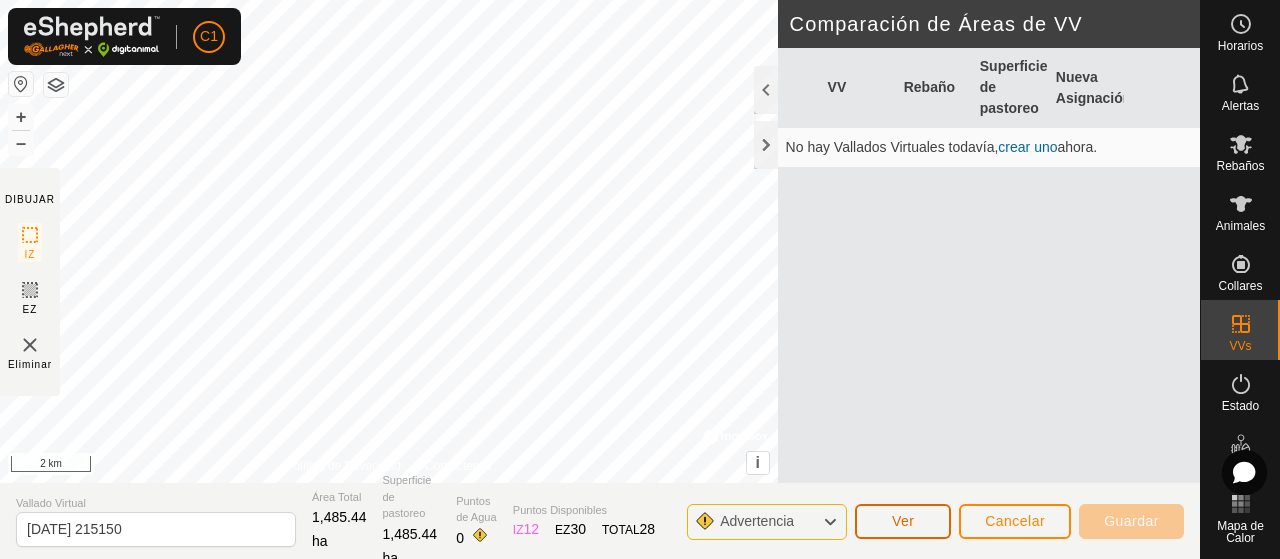 click on "Ver" 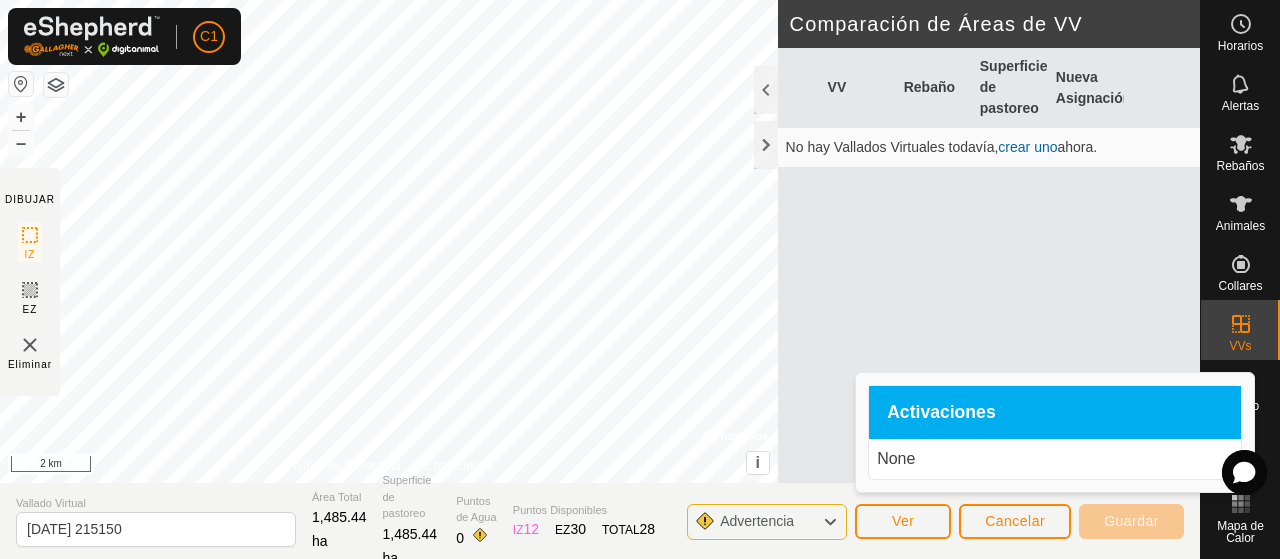 click on "None" at bounding box center [1055, 459] 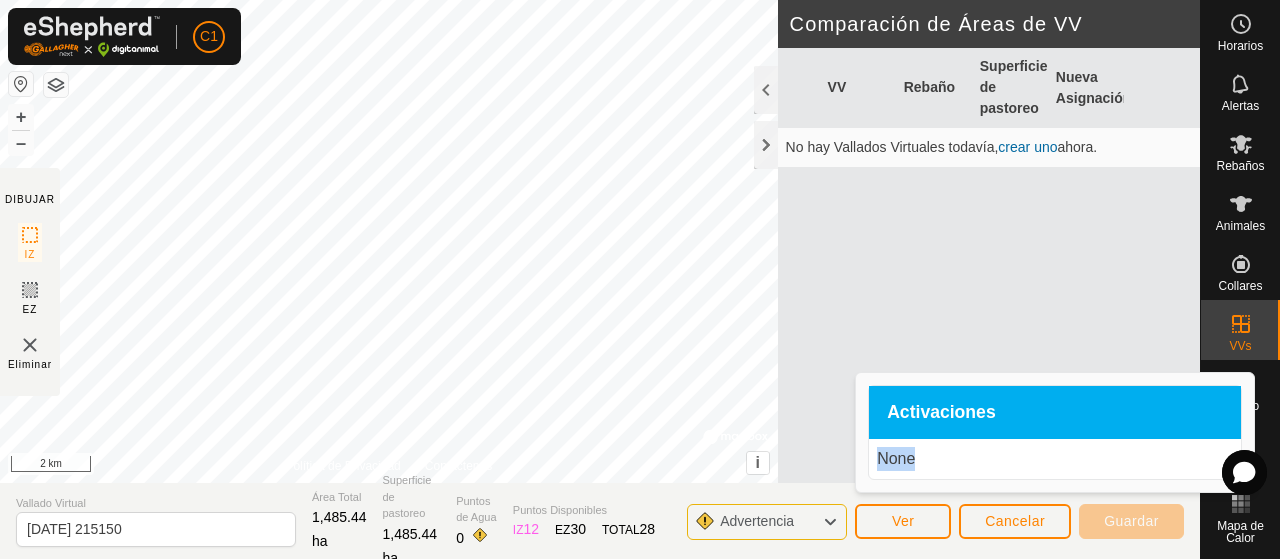click on "None" at bounding box center [1055, 459] 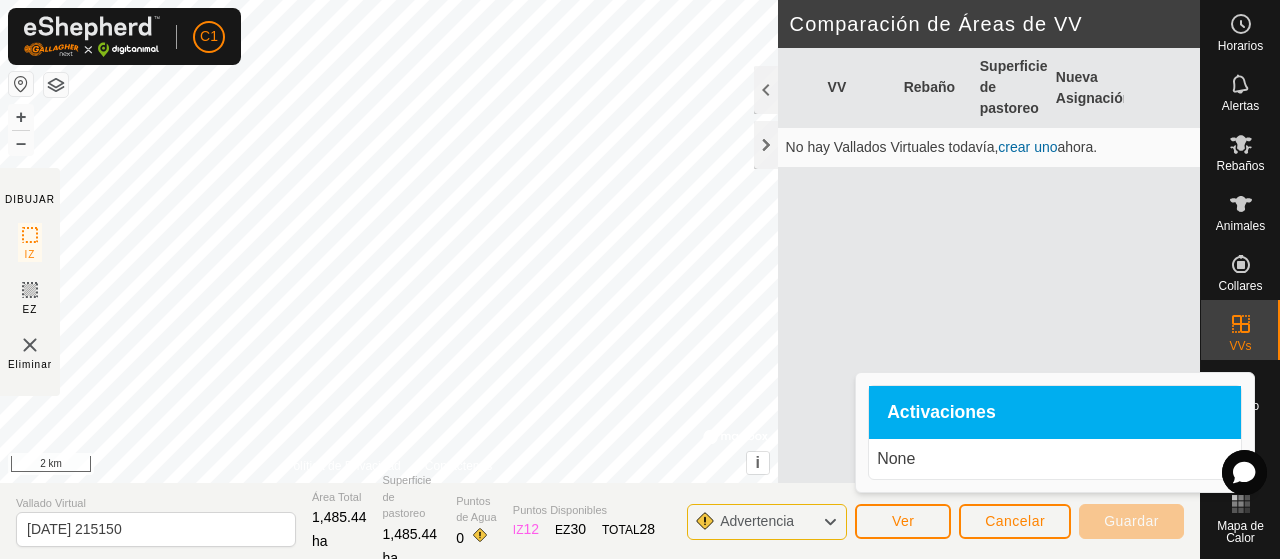 click on "Activaciones" at bounding box center [941, 413] 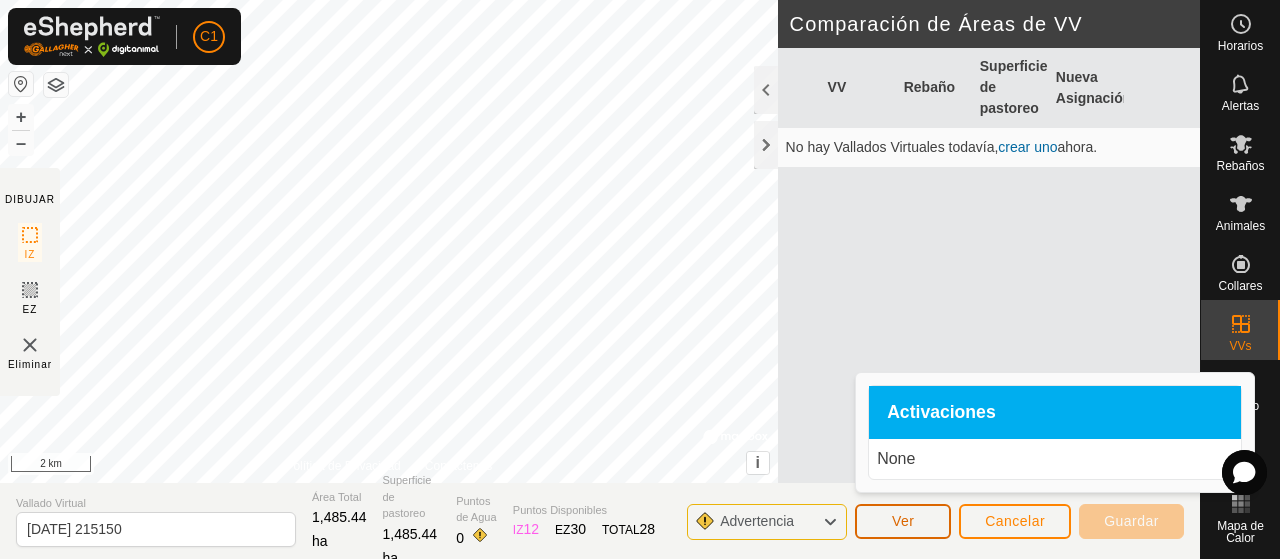 click on "Ver" 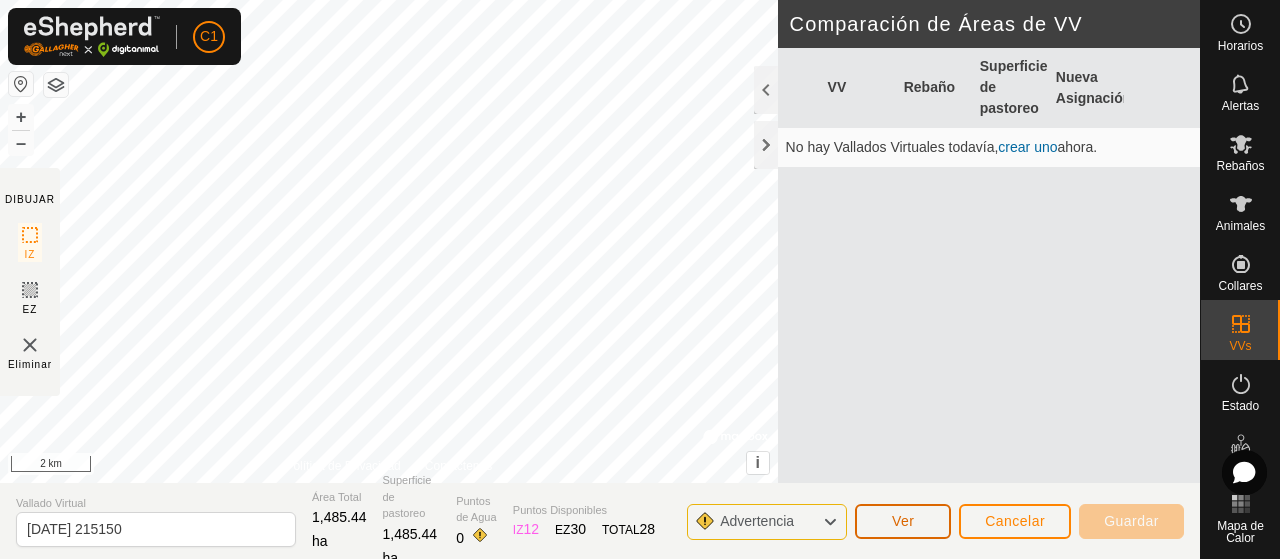 click on "Ver" 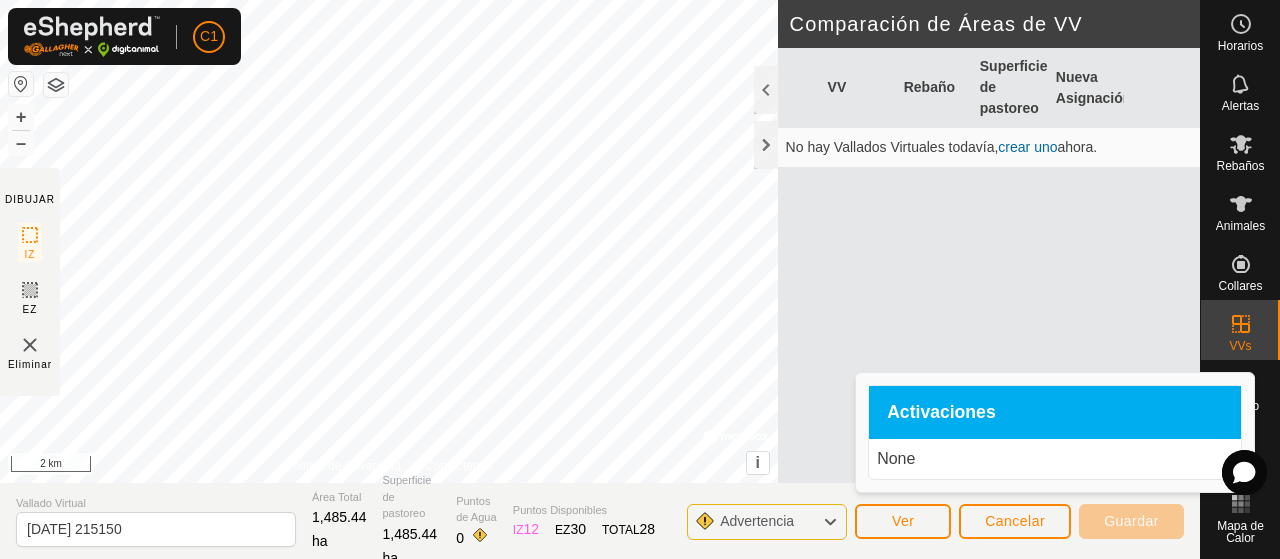 click 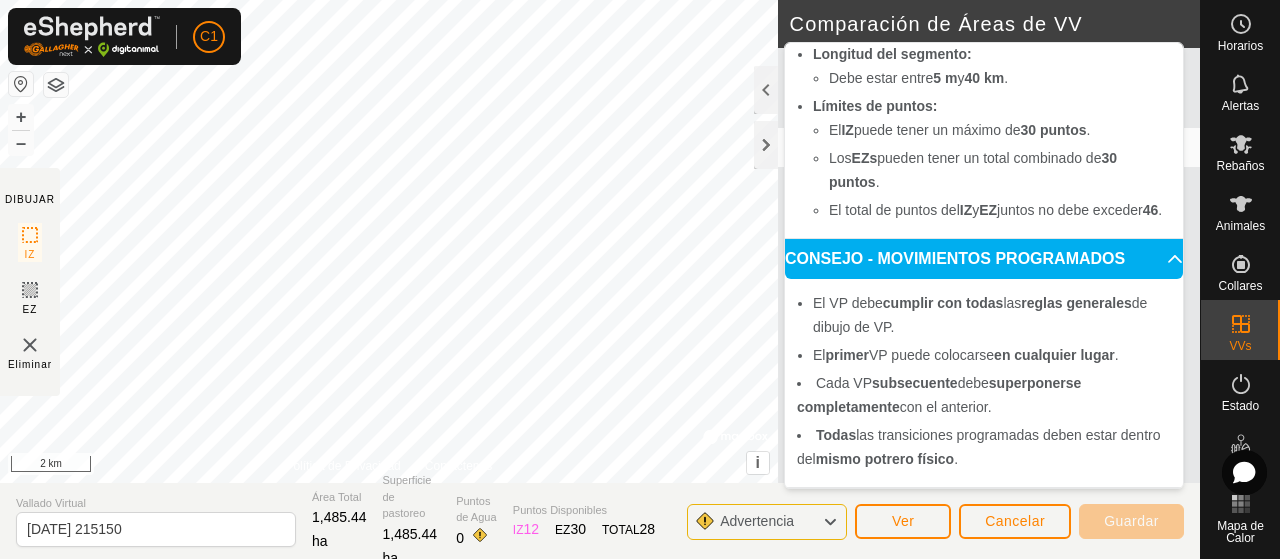 scroll, scrollTop: 450, scrollLeft: 0, axis: vertical 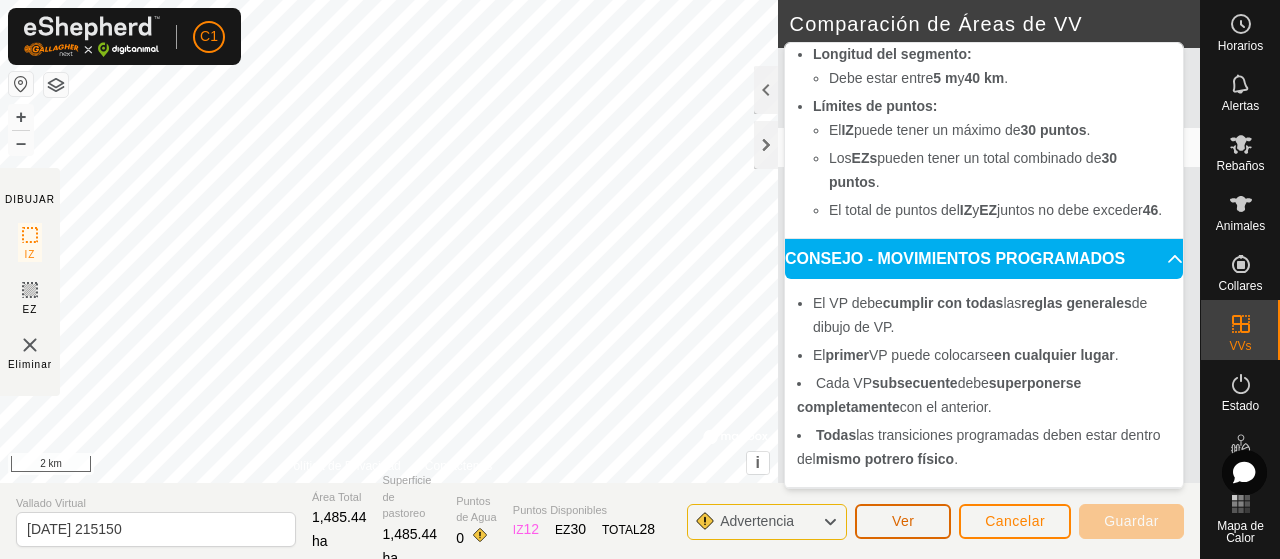 click on "Ver" 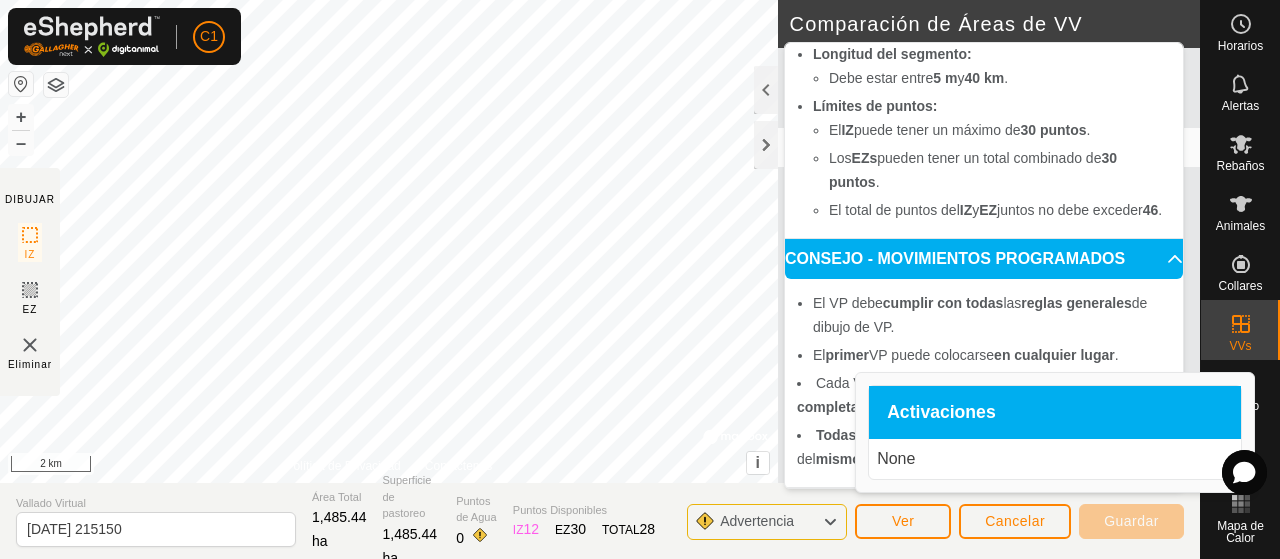 click 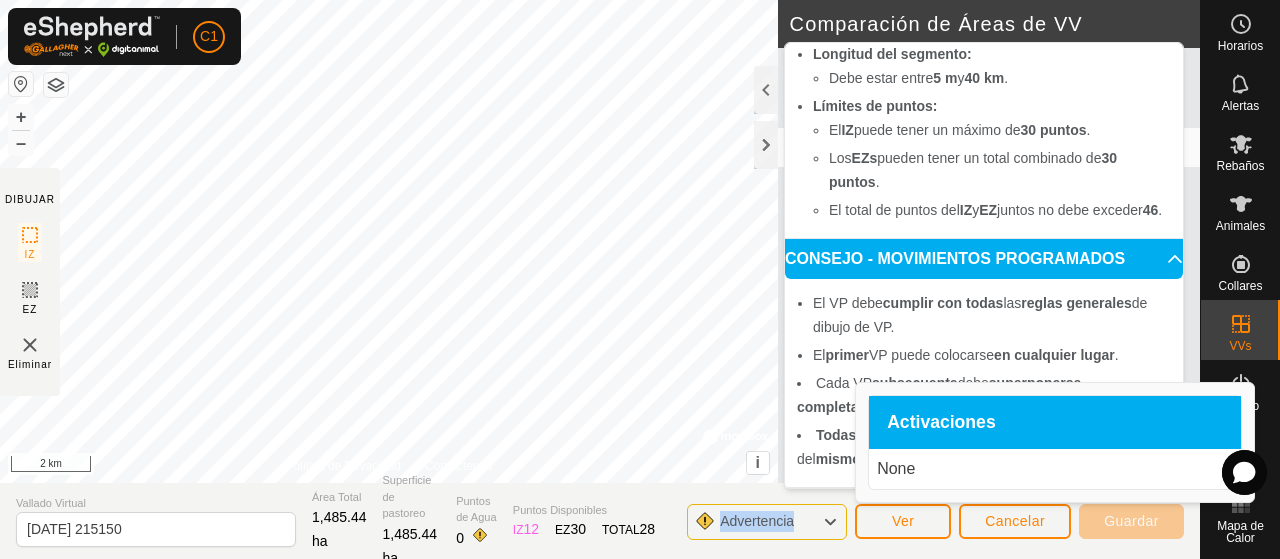 click 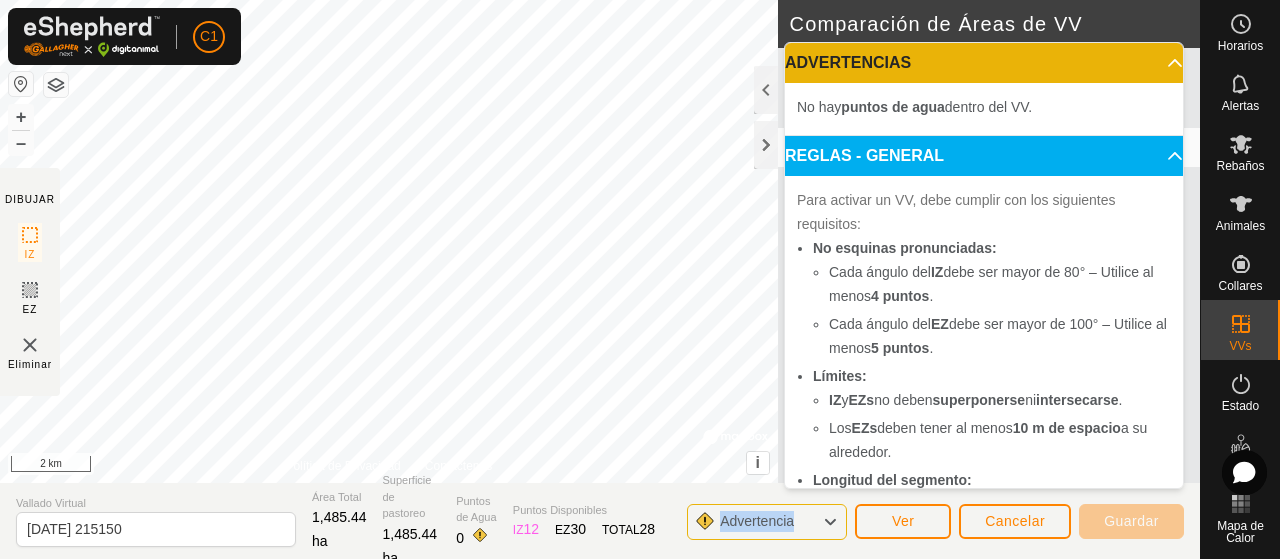 click 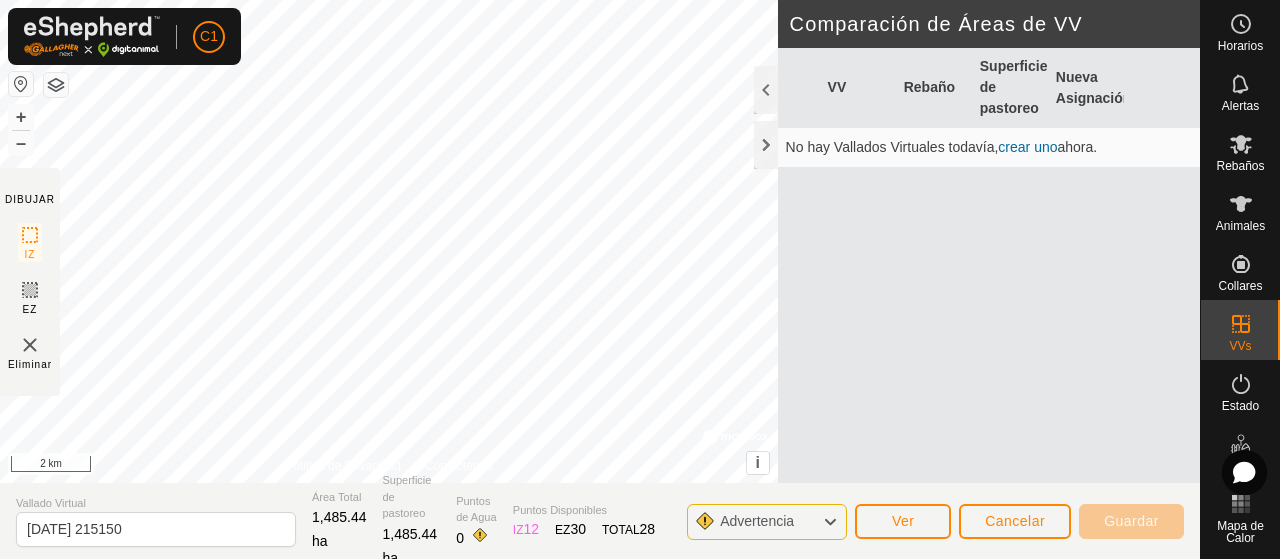 click 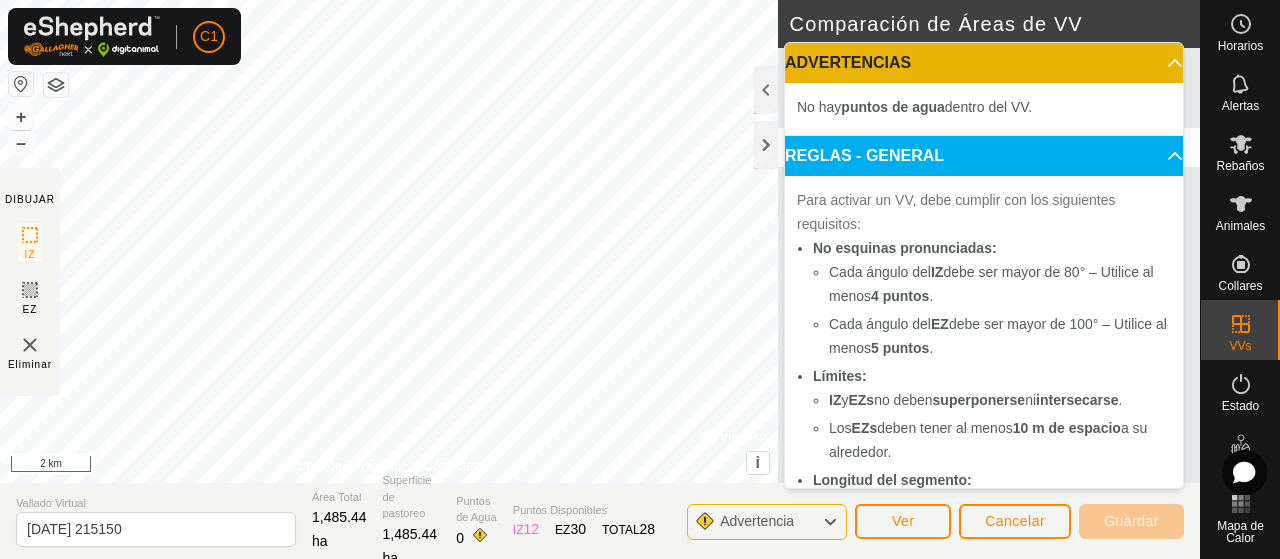 click 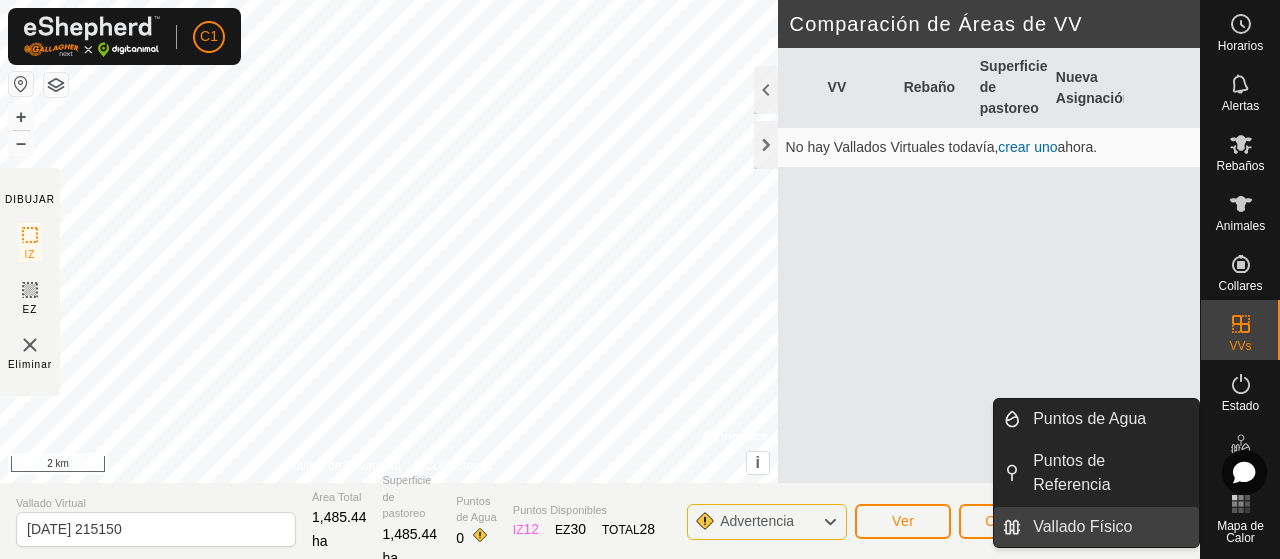 click on "Vallado Físico" at bounding box center (1110, 527) 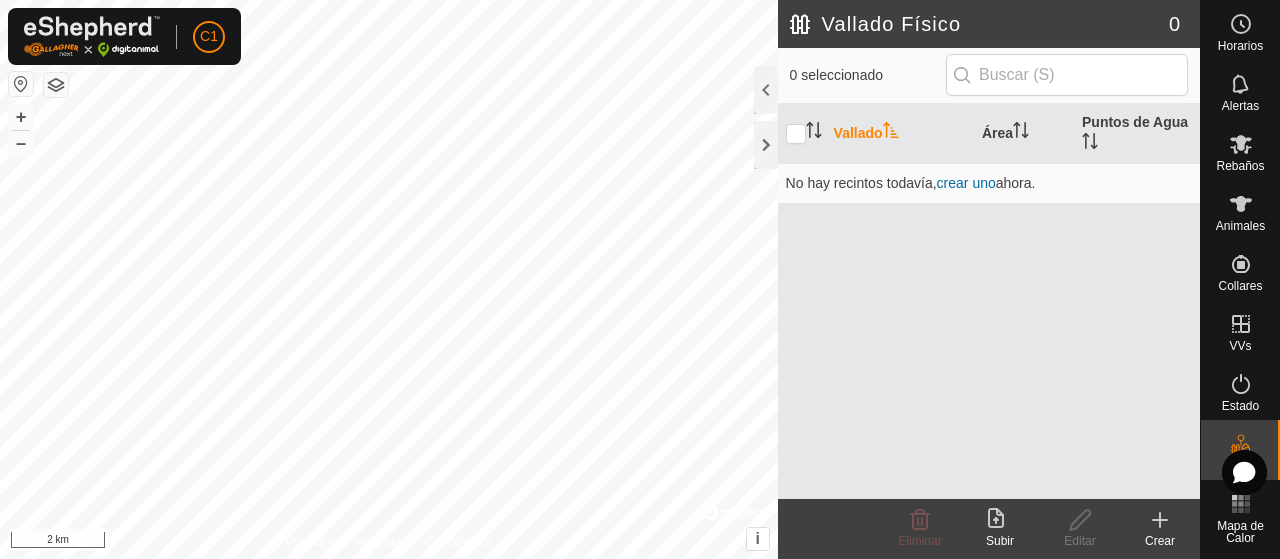 click on "Vallado" at bounding box center [900, 134] 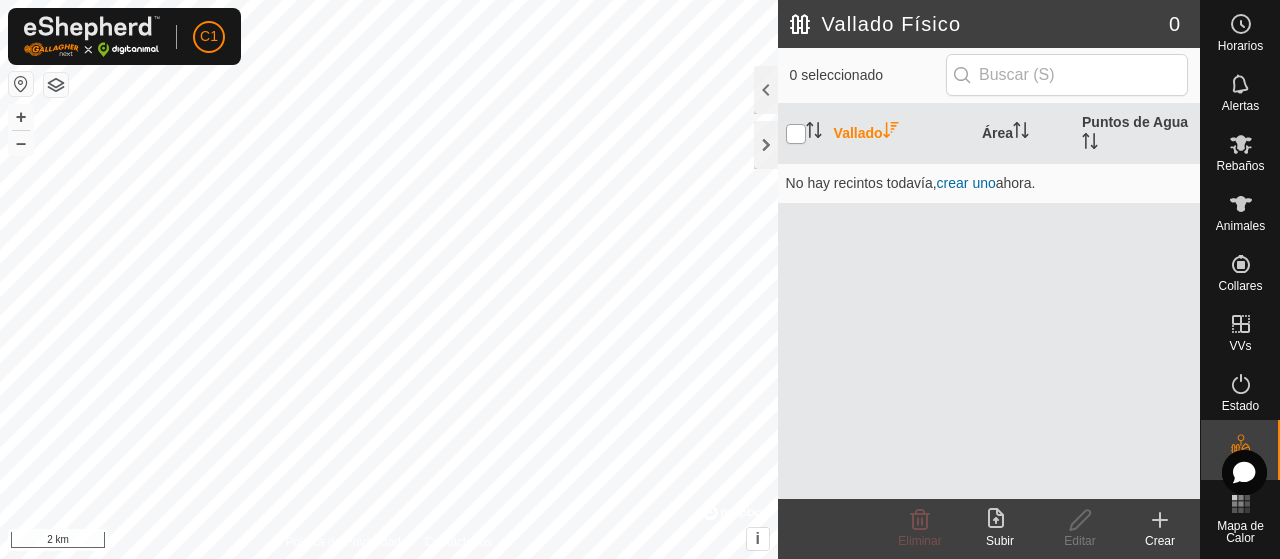 click at bounding box center (796, 134) 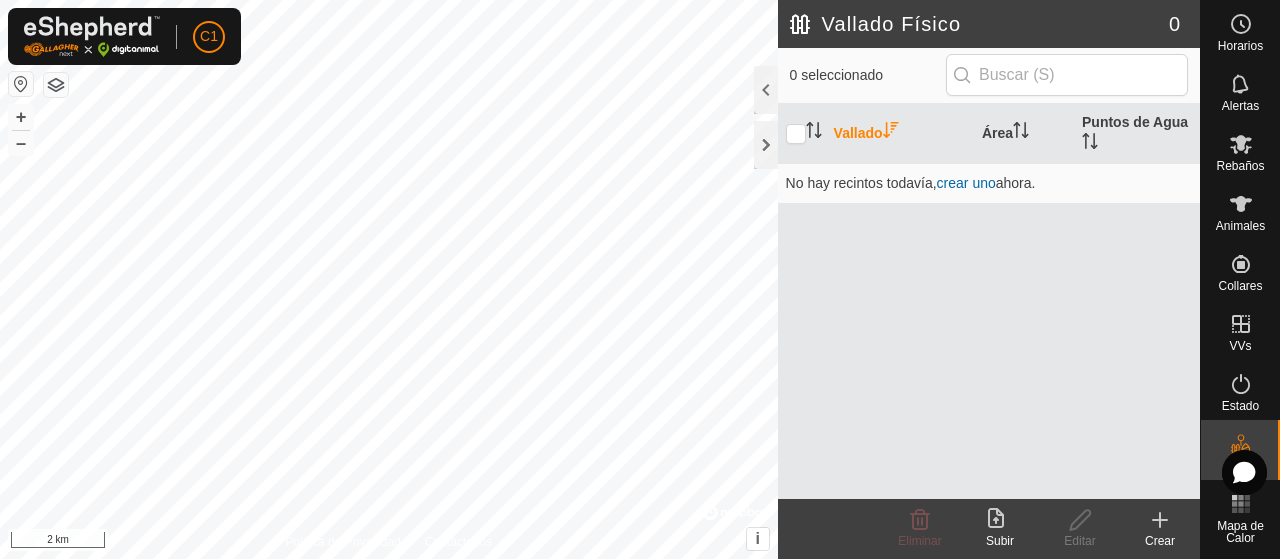 click 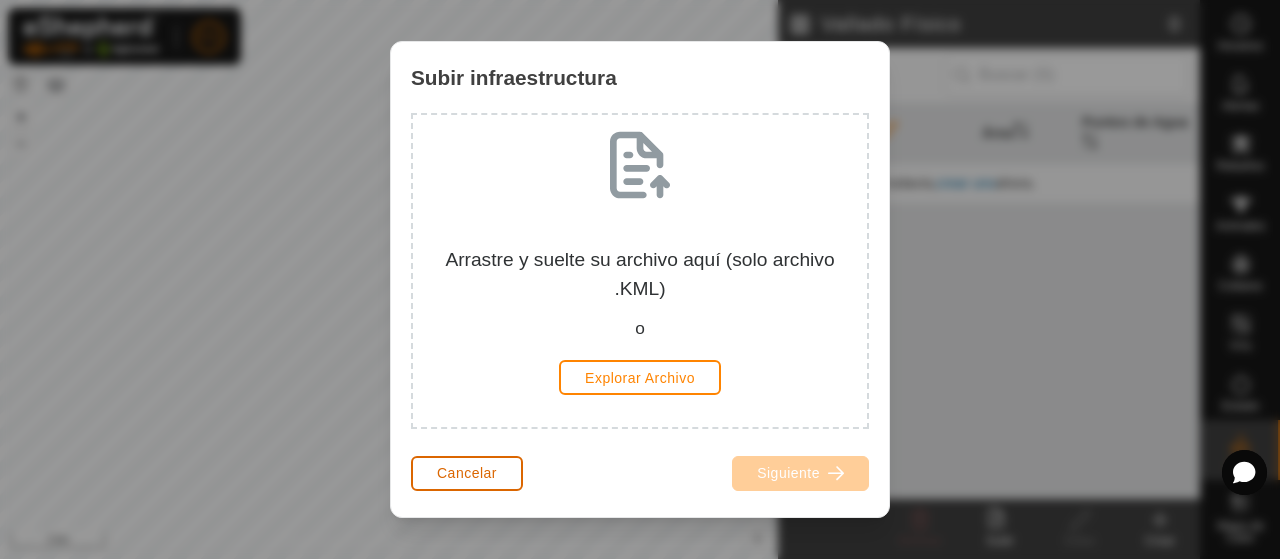 click on "Cancelar" at bounding box center [467, 473] 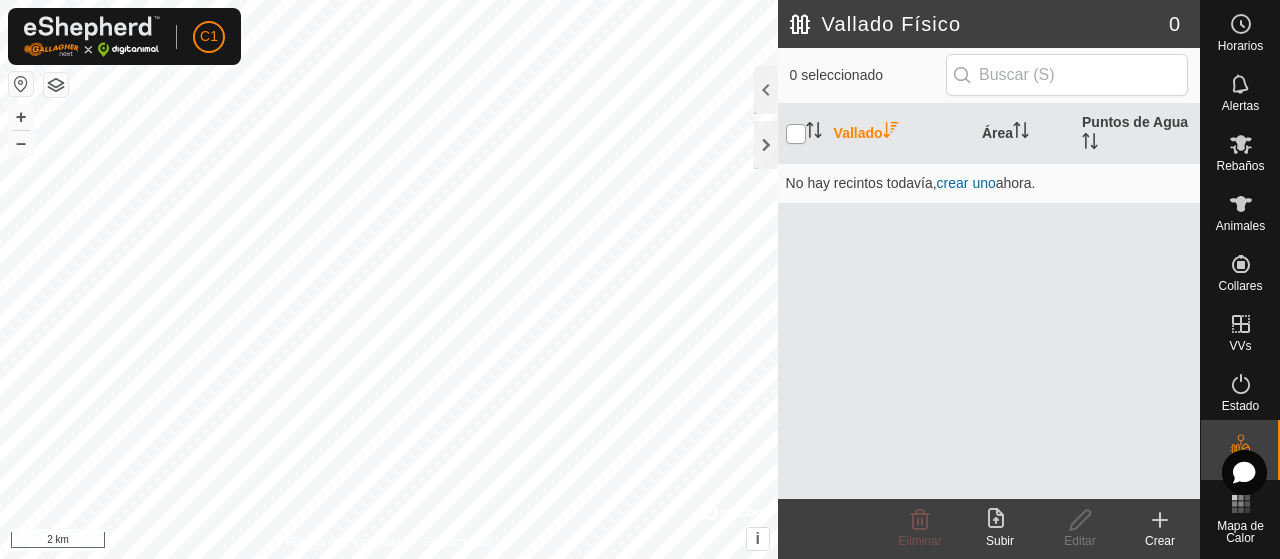 click at bounding box center (796, 134) 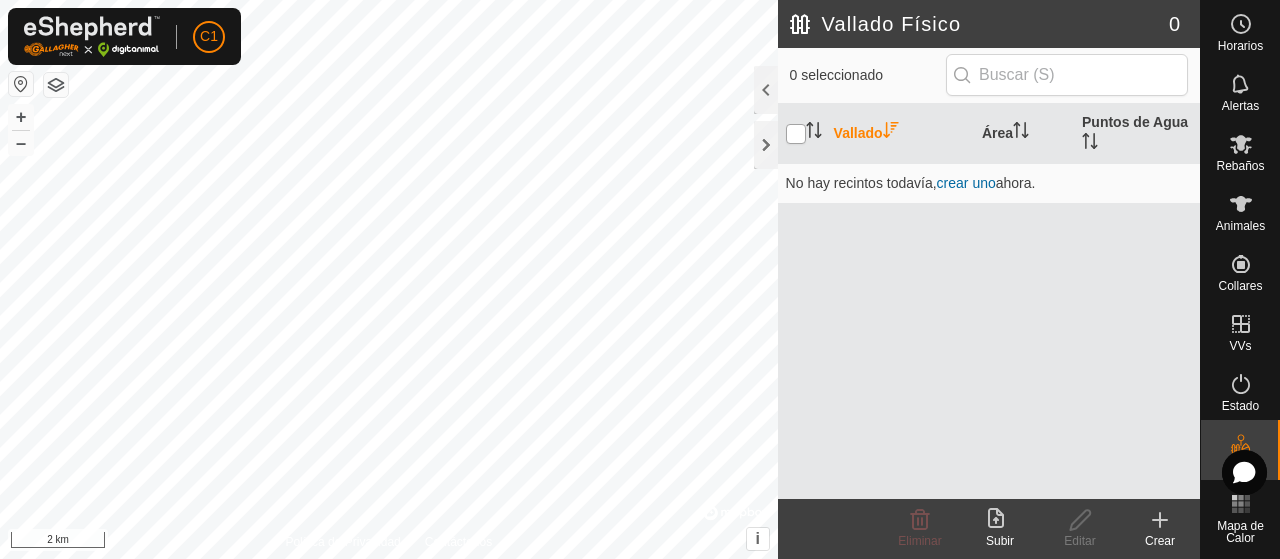 click at bounding box center [796, 134] 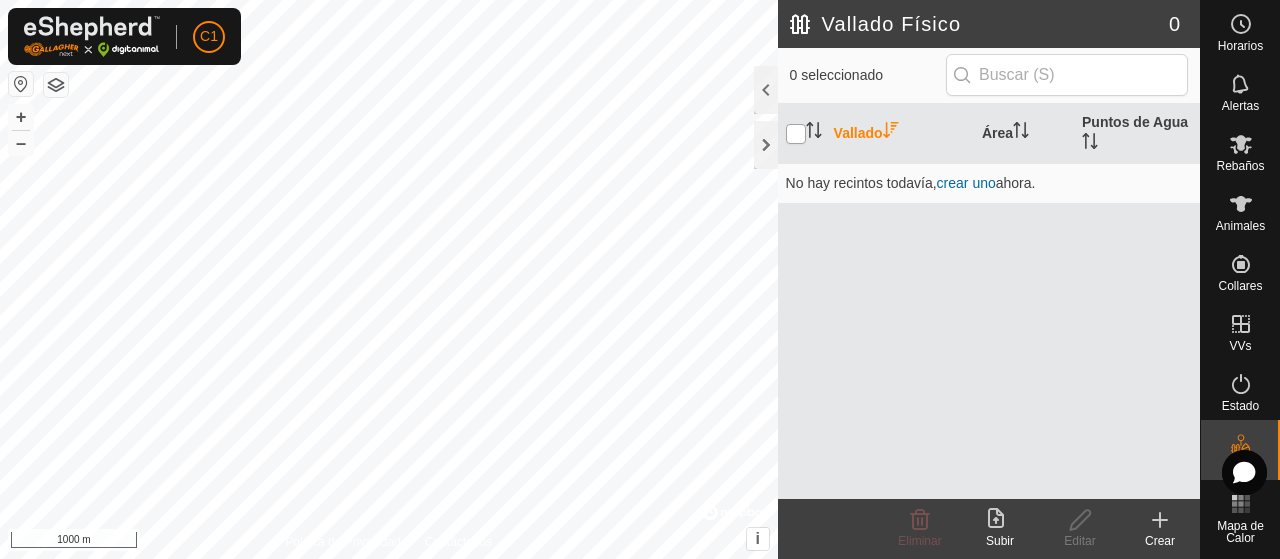 click at bounding box center (796, 134) 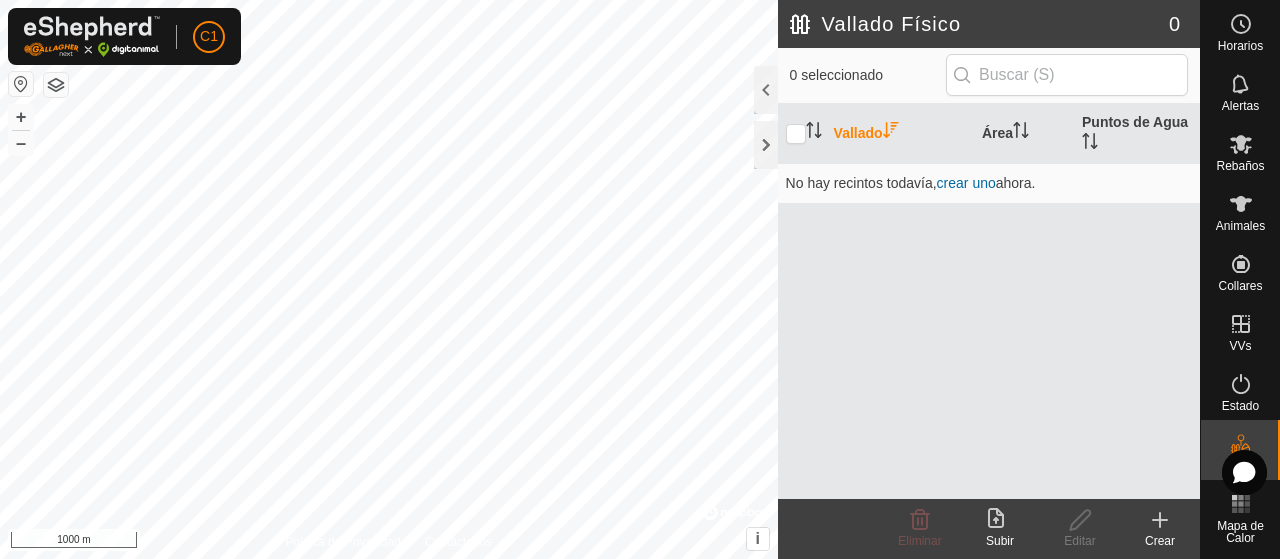 click on "Vallado" at bounding box center [900, 134] 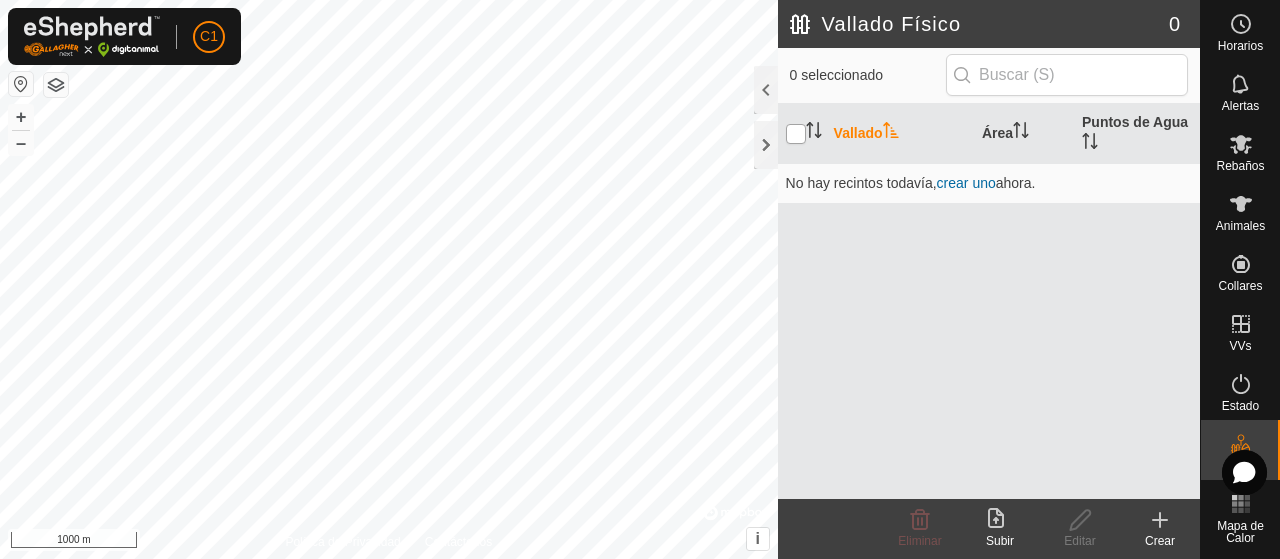 click at bounding box center [796, 134] 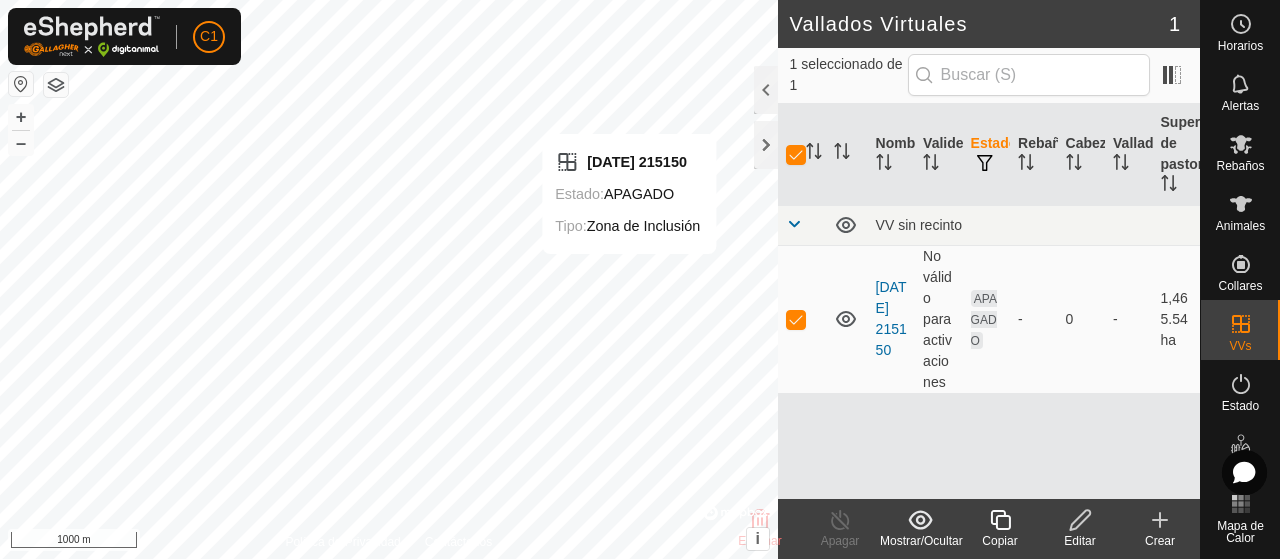 checkbox on "false" 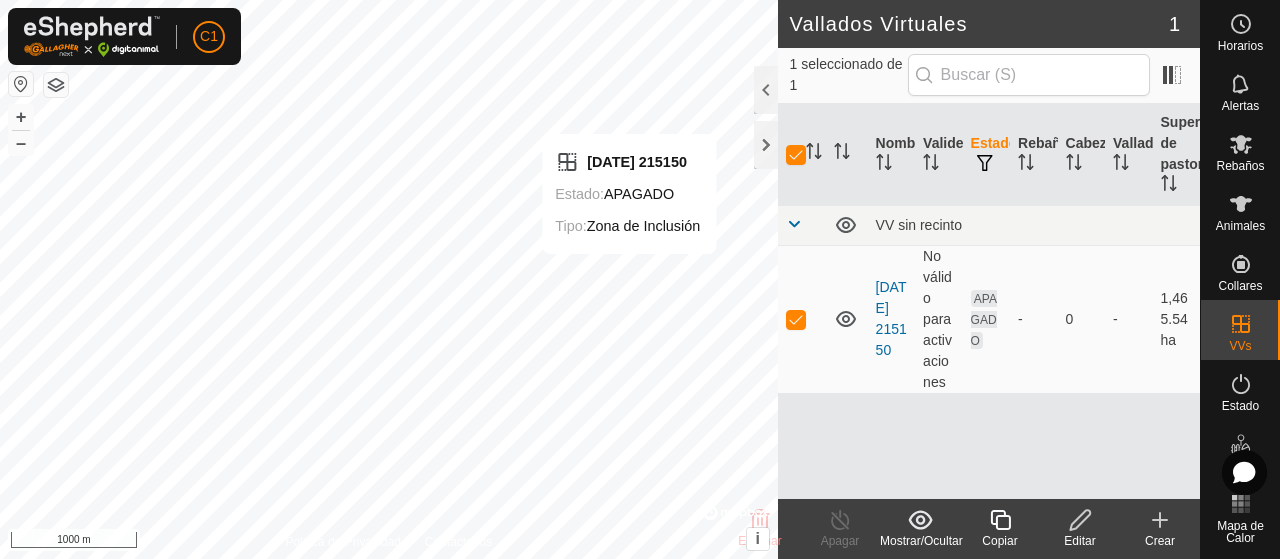 checkbox on "false" 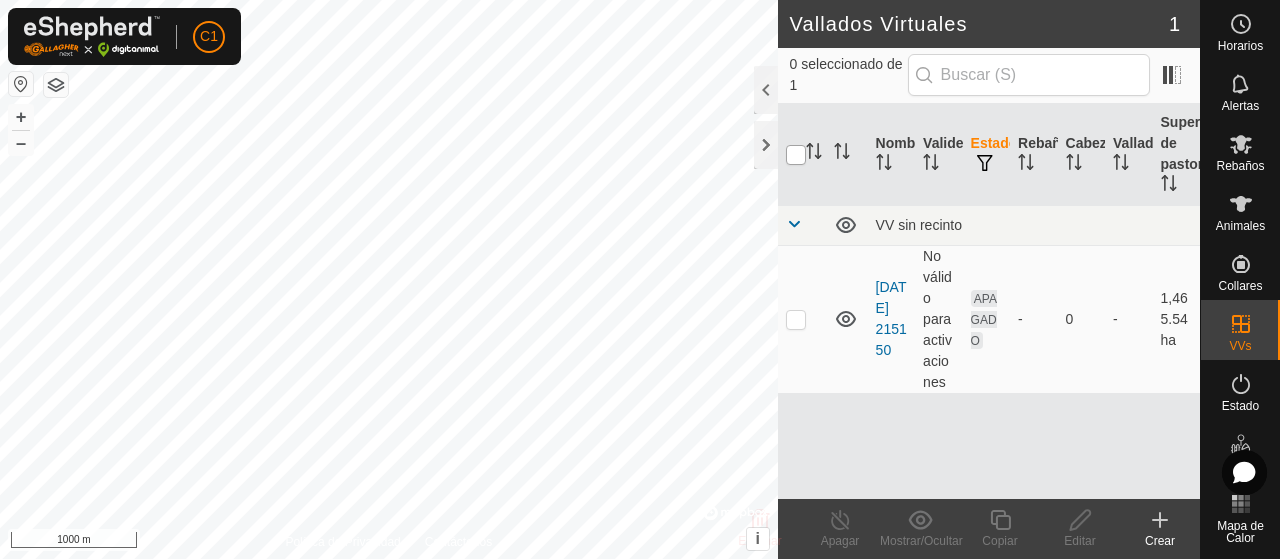 click at bounding box center (796, 155) 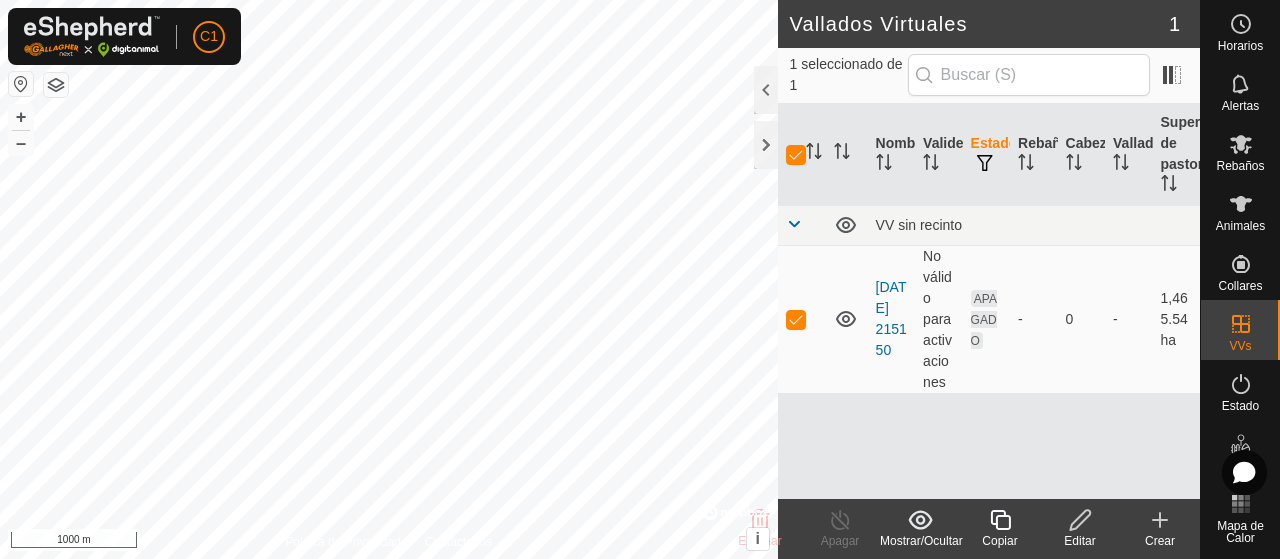 click 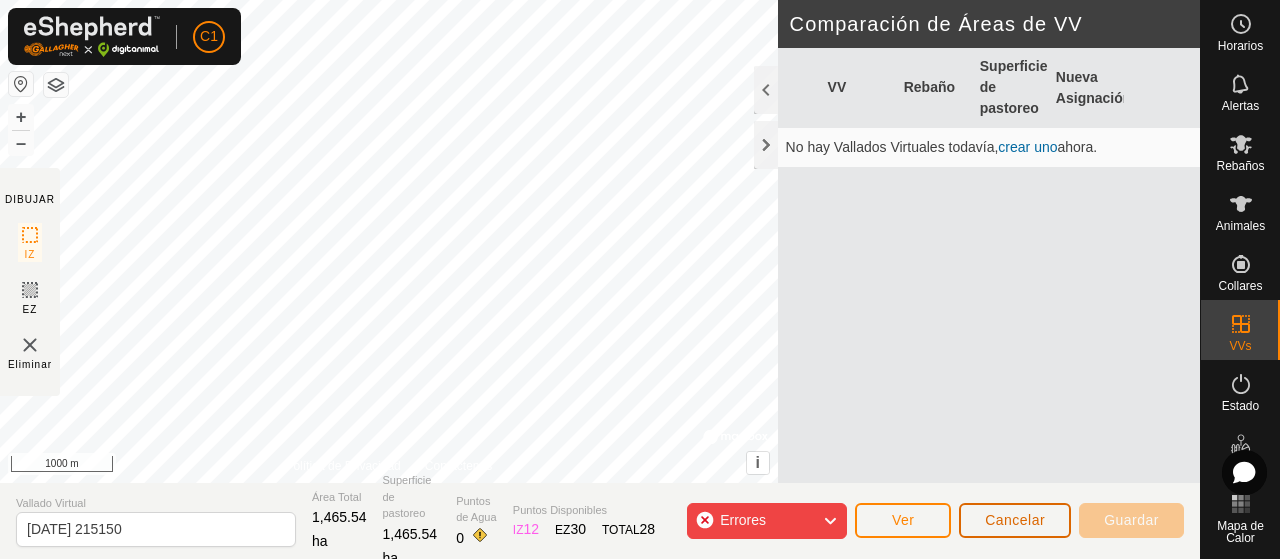 click on "Cancelar" 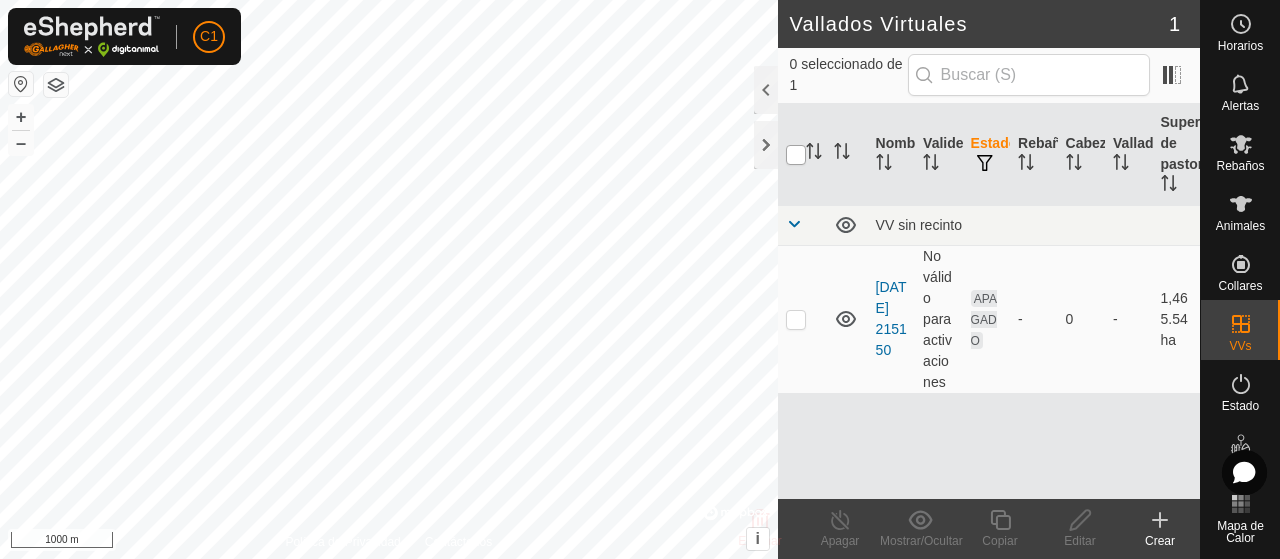 click at bounding box center [796, 155] 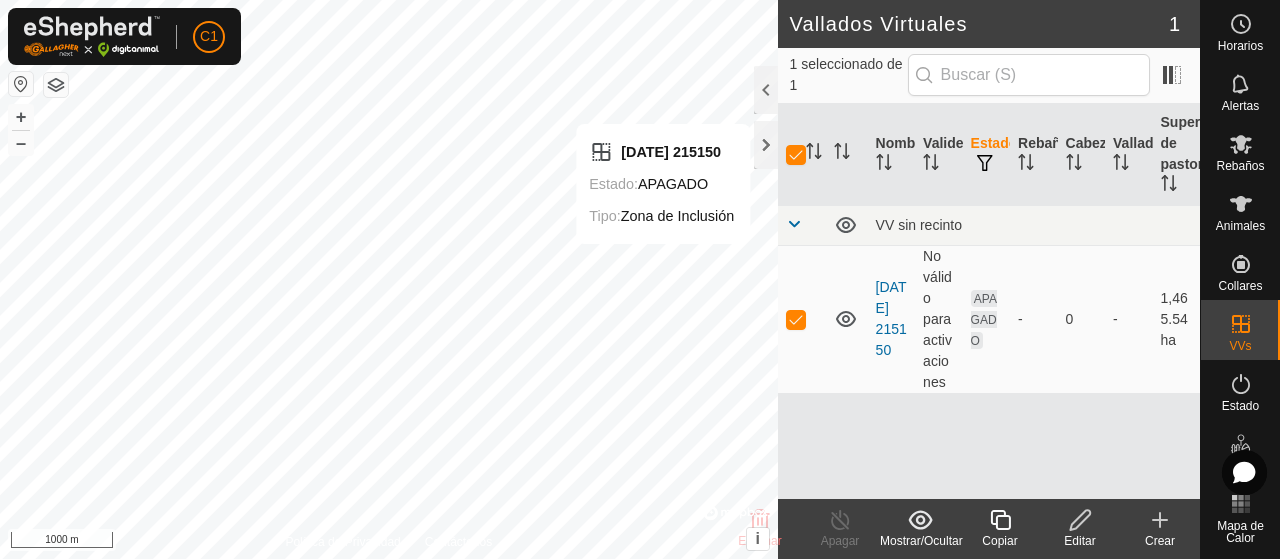 checkbox on "false" 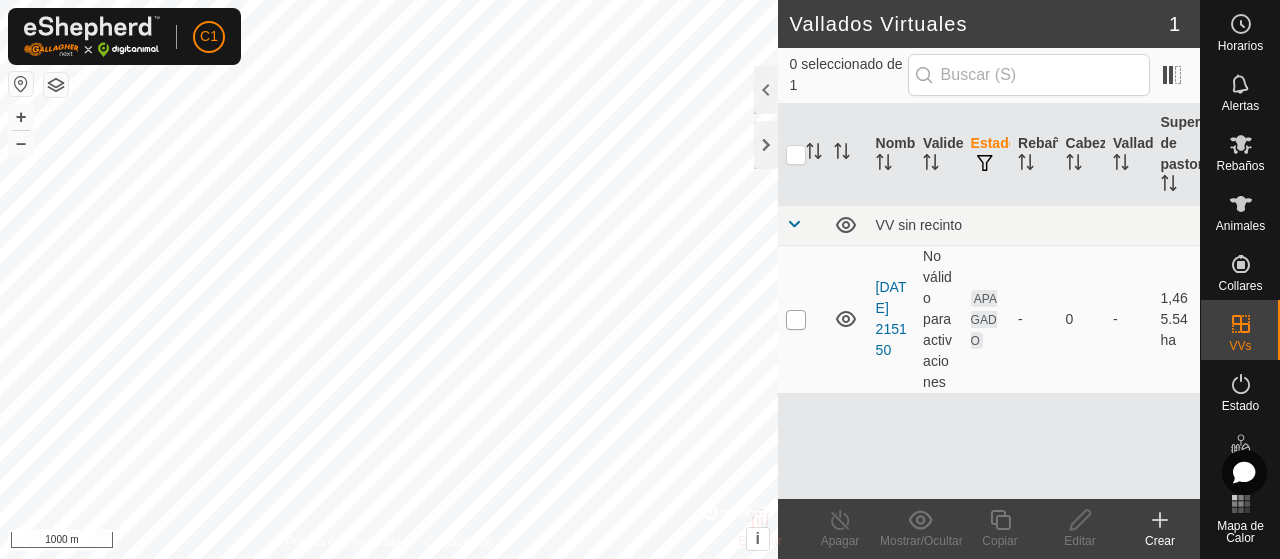 click at bounding box center (796, 320) 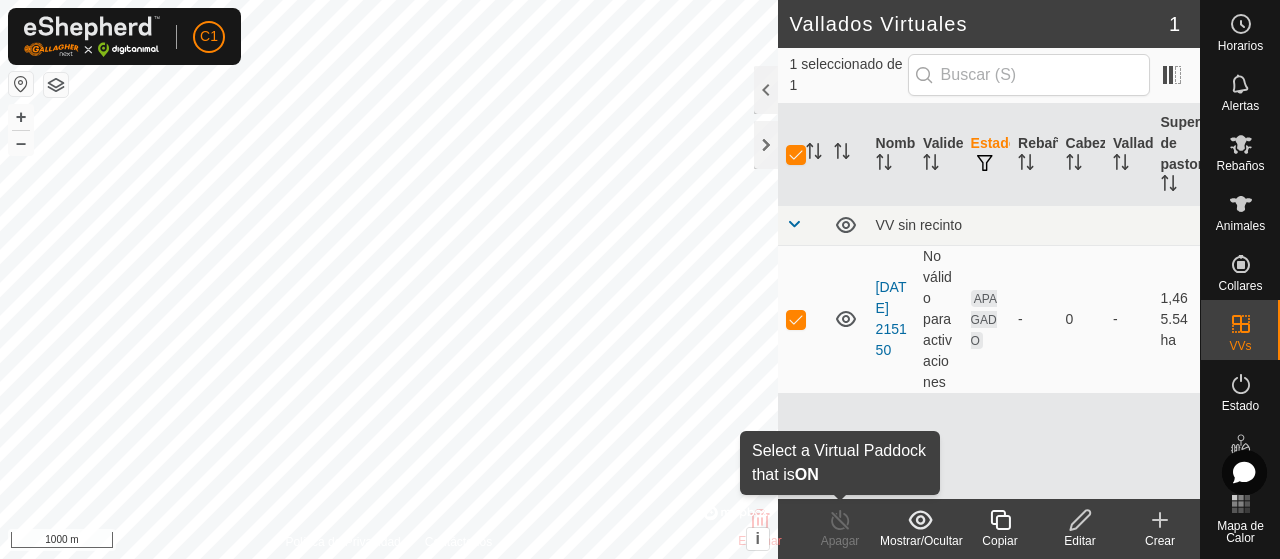 click 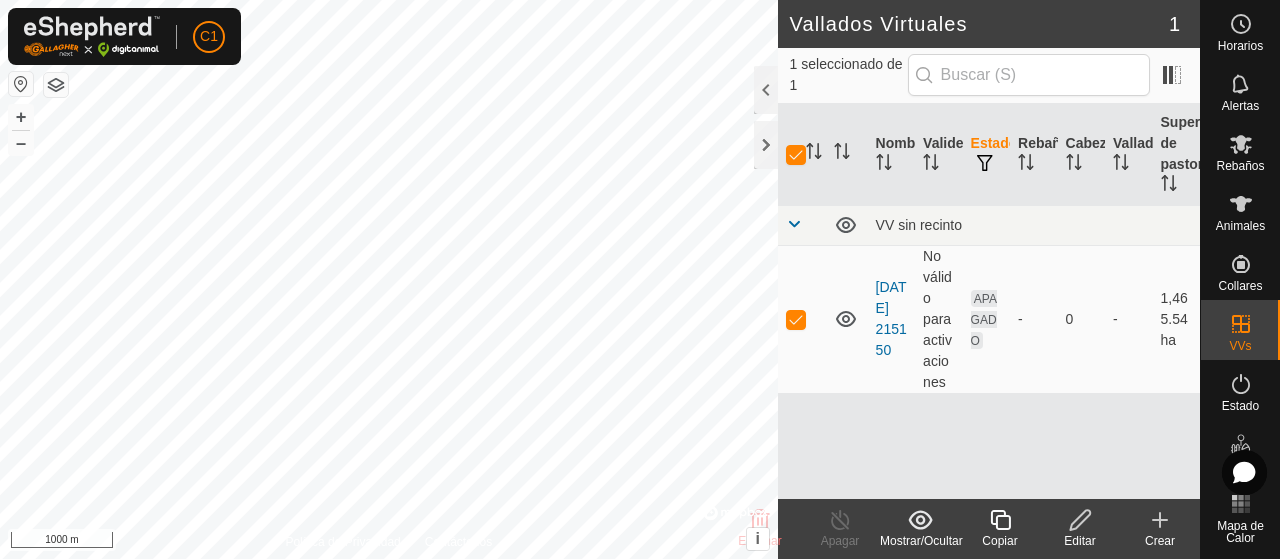 click 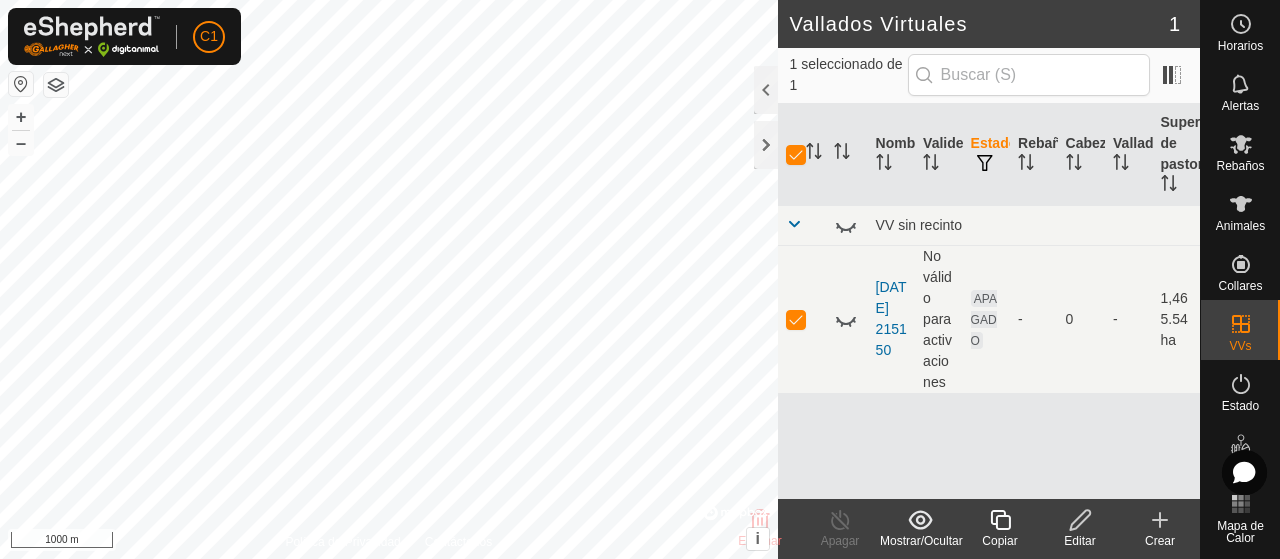 click 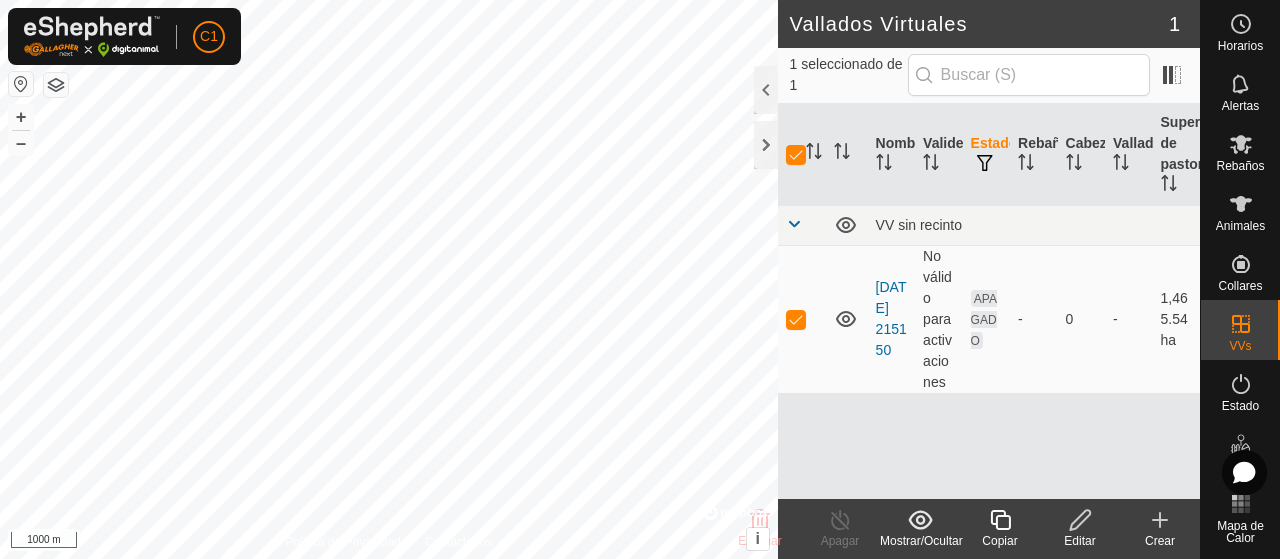 click 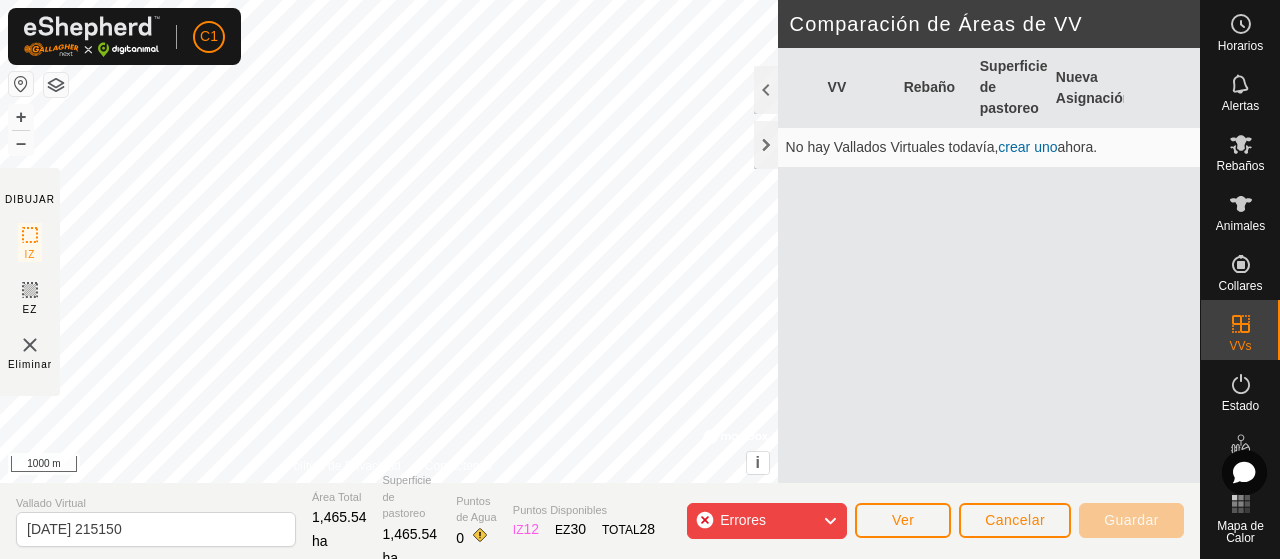 click on "Errores" 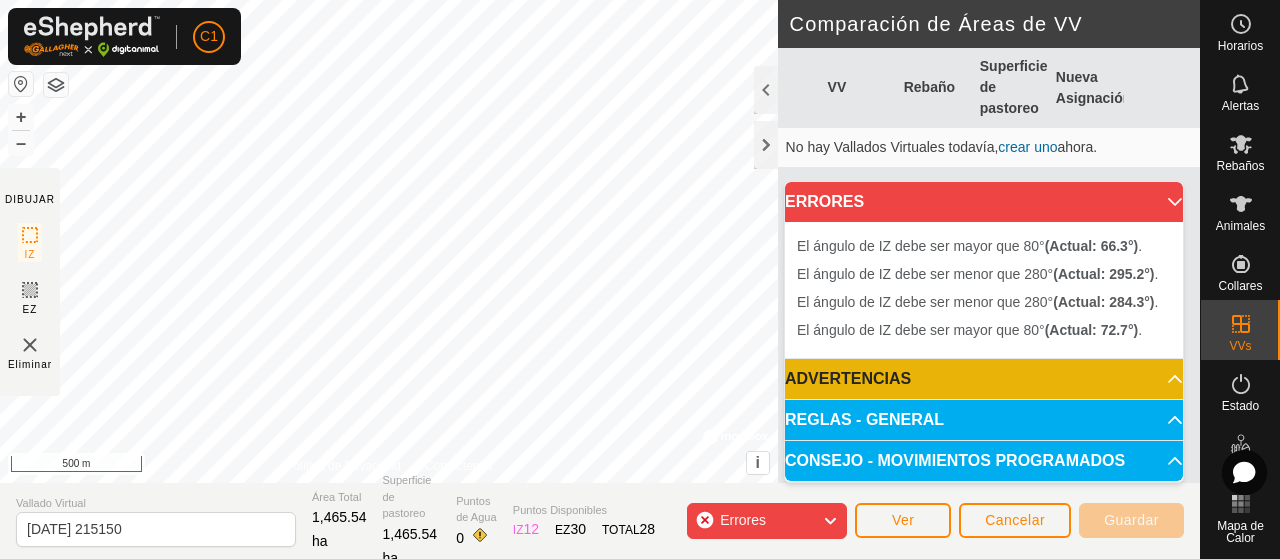 click on "DIBUJAR IZ EZ Eliminar Política de Privacidad Contáctenos + – ⇧ i ©  Mapbox , ©  OpenStreetMap ,  Improve this map 500 m Comparación de Áreas de VV     VV   Rebaño   Superficie de pastoreo   Nueva Asignación   No hay Vallados Virtuales todavía,  crear uno  ahora.  Vallado Virtual [DATE] 215150 Área Total 1,465.54 ha Superficie de pastoreo 1,465.54 ha Puntos de Agua 0 Puntos Disponibles  IZ   12  EZ  30  TOTAL   28 Errores Ver Cancelar Guardar" 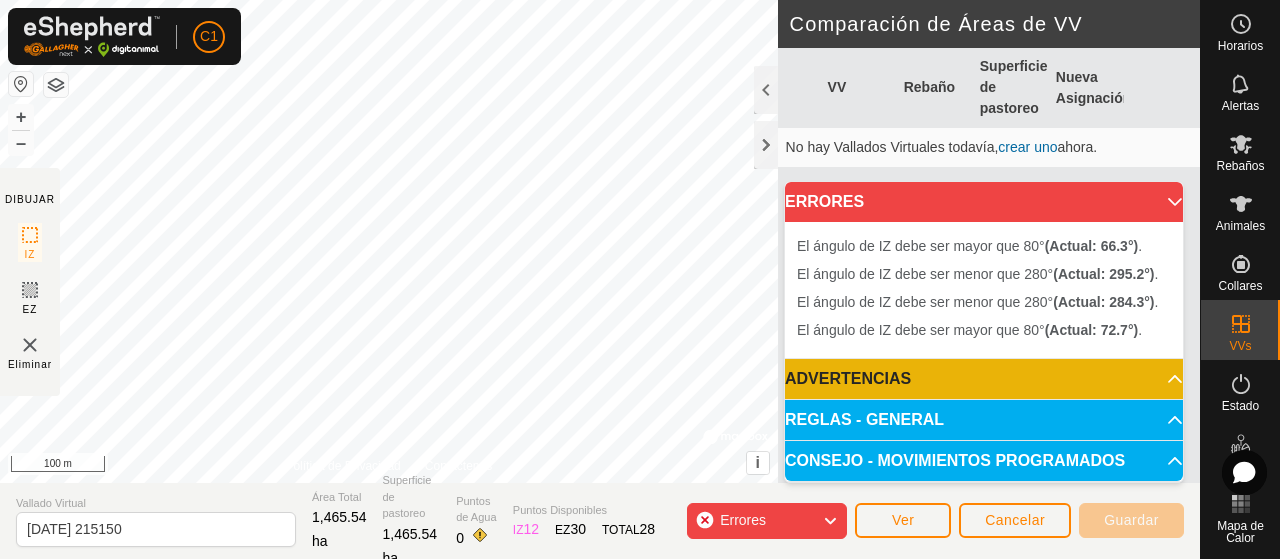 click on "El ángulo de IZ debe ser menor que 280°  (Actual: 295.2°) . + – ⇧ i ©  Mapbox , ©  OpenStreetMap ,  Improve this map 100 m" at bounding box center (389, 241) 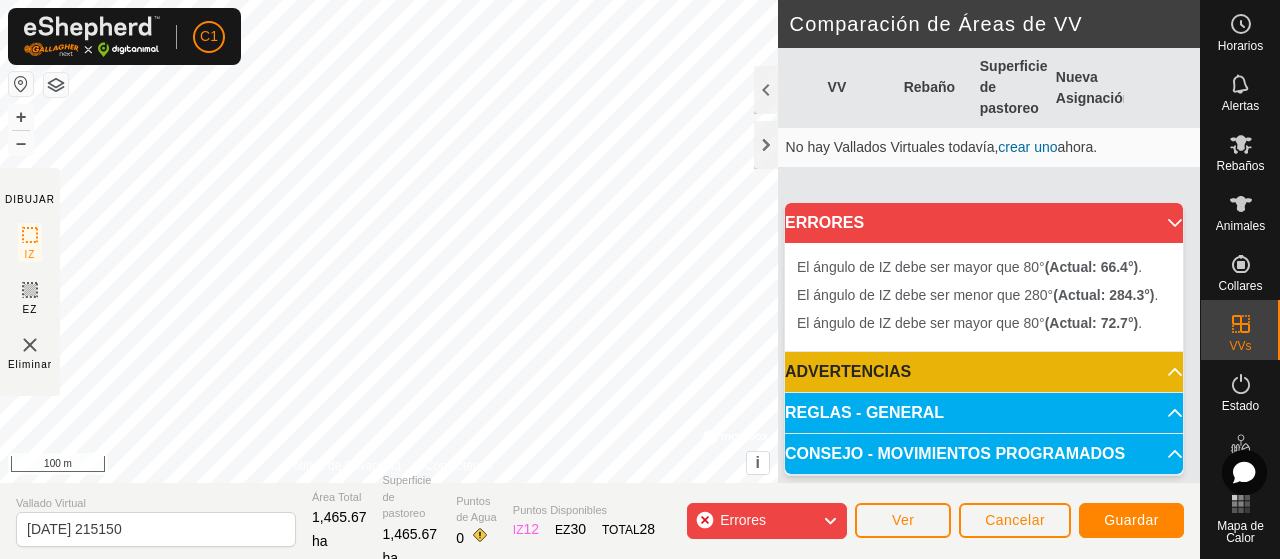 drag, startPoint x: 603, startPoint y: 488, endPoint x: 655, endPoint y: 502, distance: 53.851646 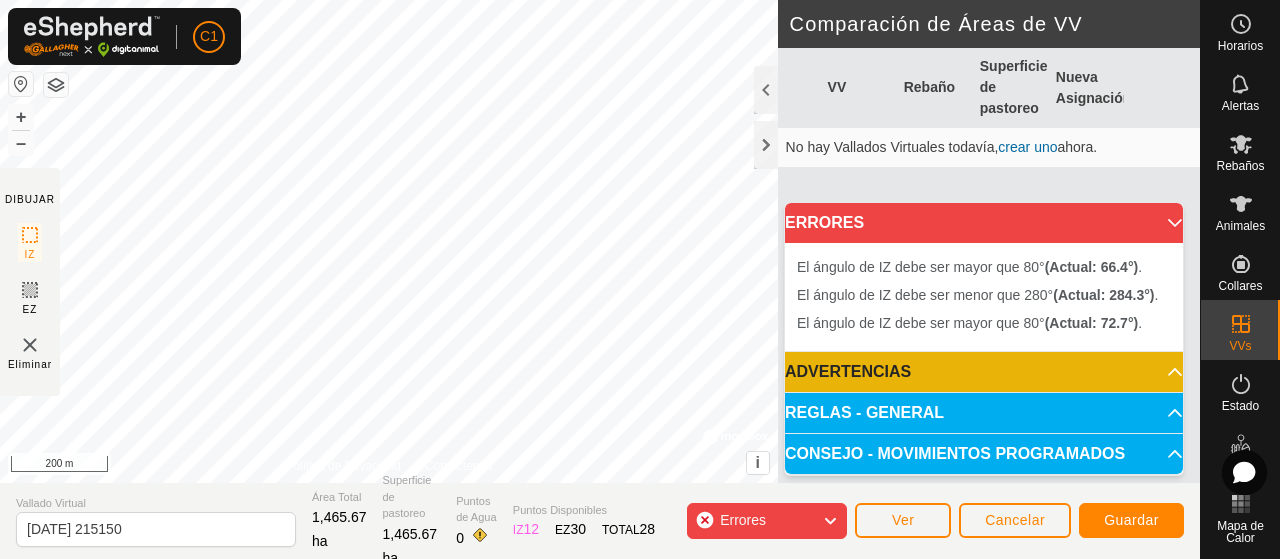 click on "El ángulo de IZ debe ser menor que 280°  (Actual: 284.3°) . + – ⇧ i ©  Mapbox , ©  OpenStreetMap ,  Improve this map 200 m" at bounding box center (389, 241) 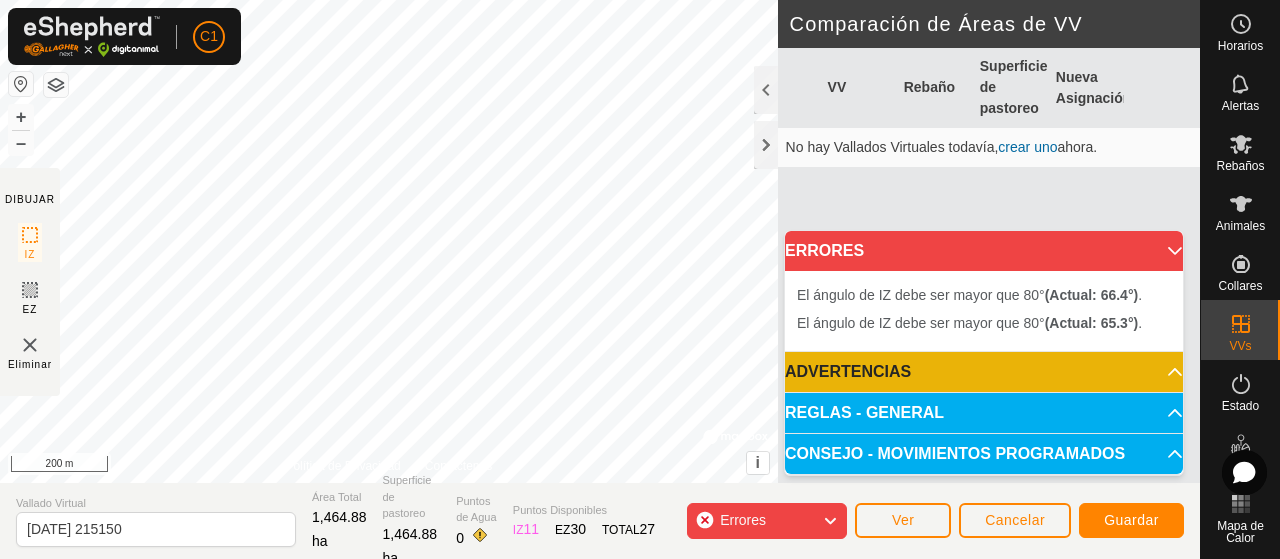 click on "El ángulo de IZ debe ser mayor que 80°  (Actual: 65.3°) . + – ⇧ i ©  Mapbox , ©  OpenStreetMap ,  Improve this map 200 m" at bounding box center (389, 241) 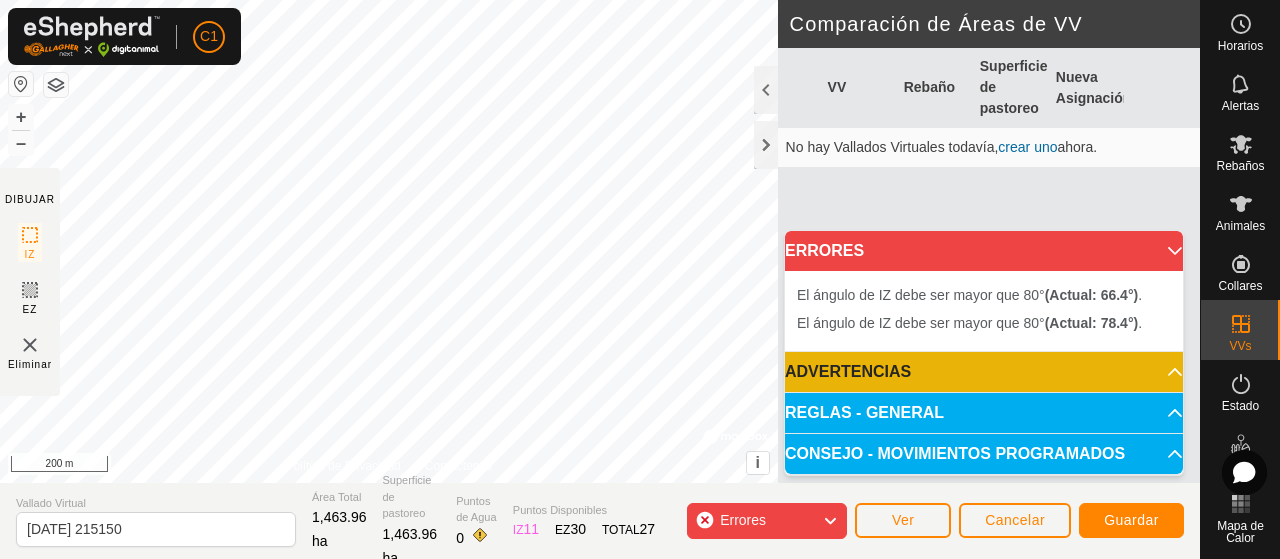 click on "El ángulo de IZ debe ser mayor que 80°  (Actual: 78.4°) . + – ⇧ i ©  Mapbox , ©  OpenStreetMap ,  Improve this map 200 m" at bounding box center (389, 241) 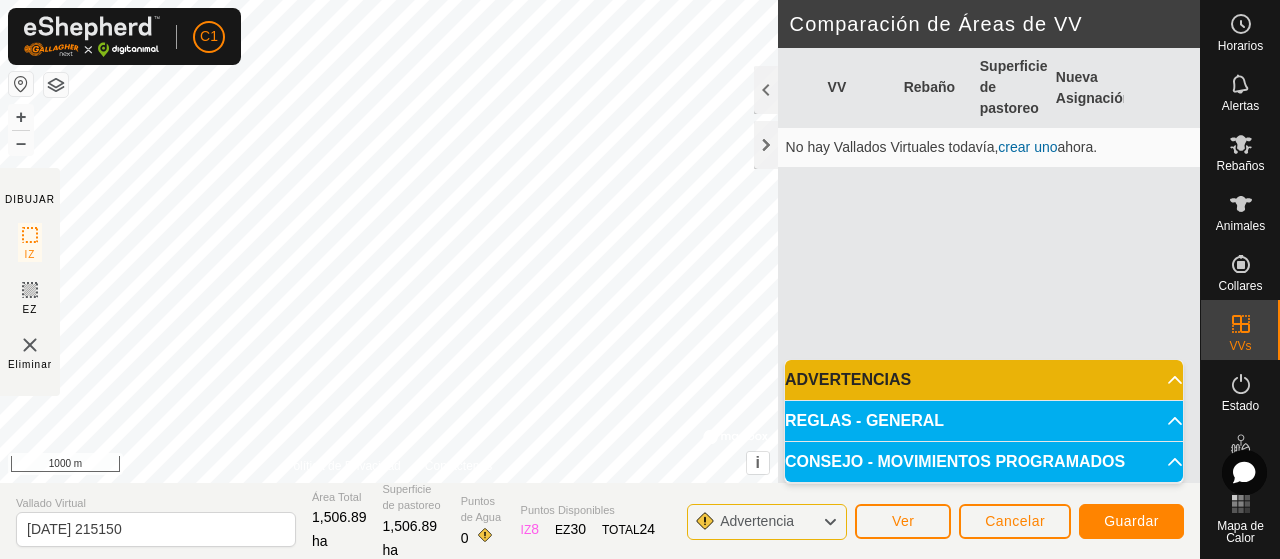 click on "REGLAS - GENERAL" at bounding box center [984, 421] 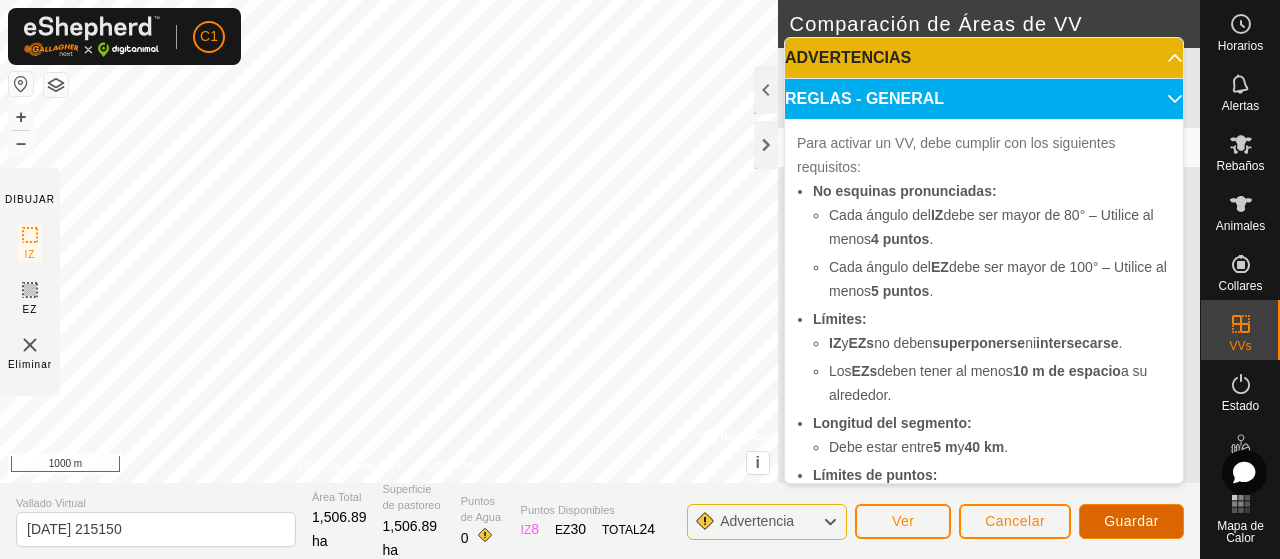 click on "Guardar" 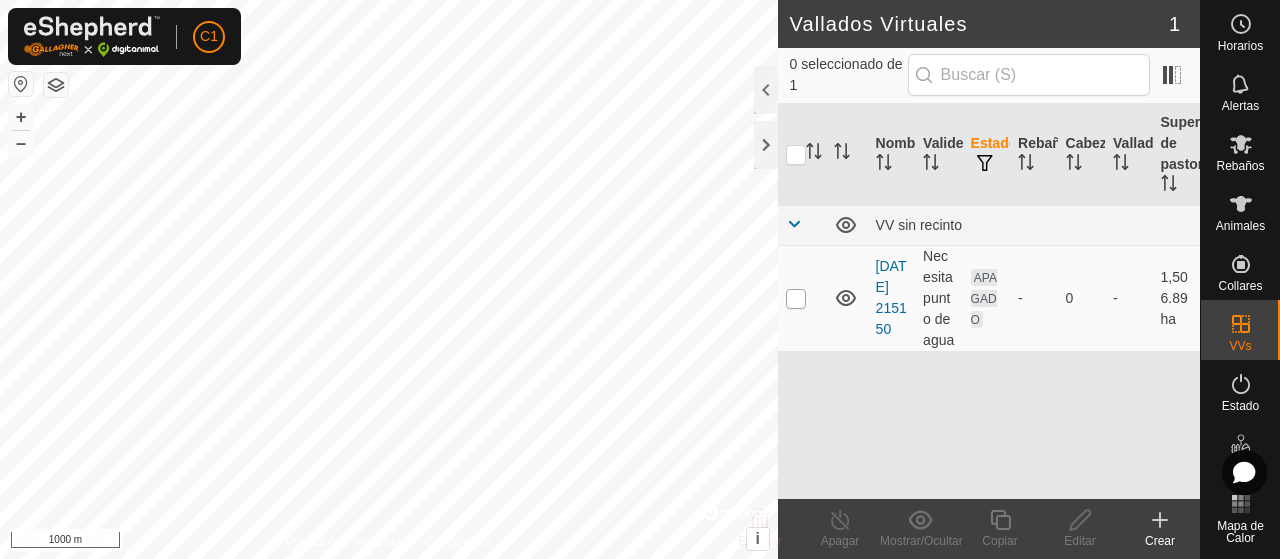 click at bounding box center [796, 299] 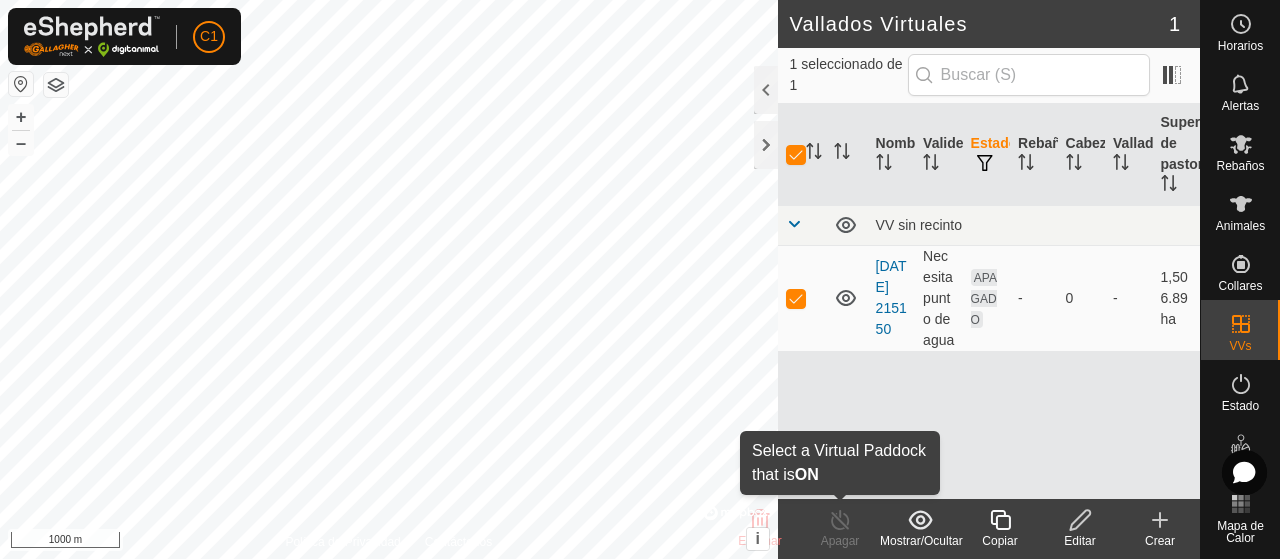 click on "Apagar" 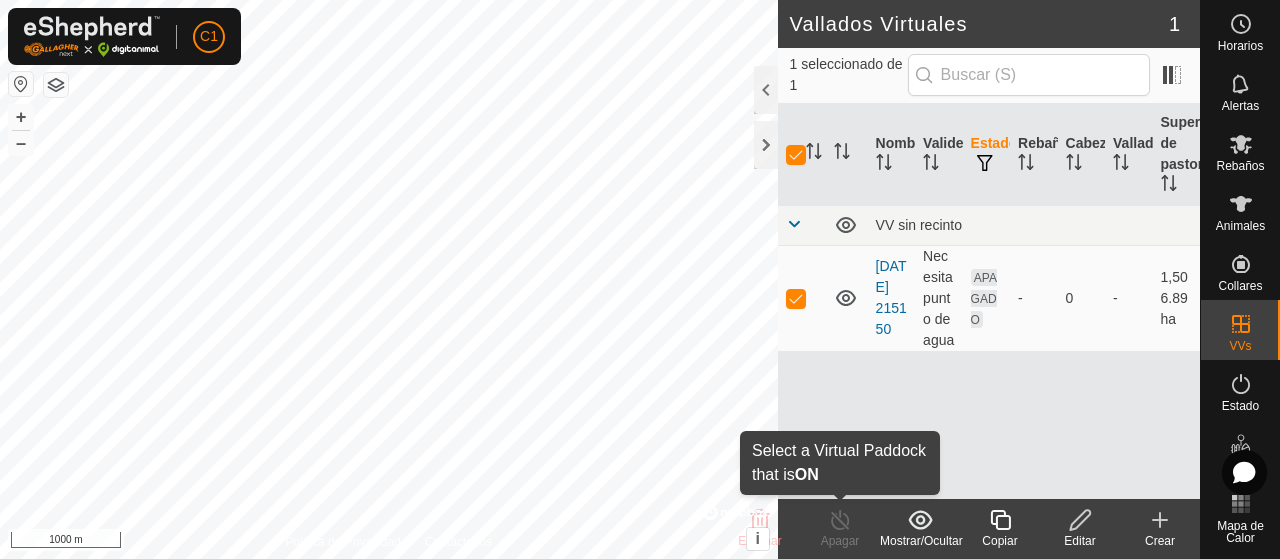 click 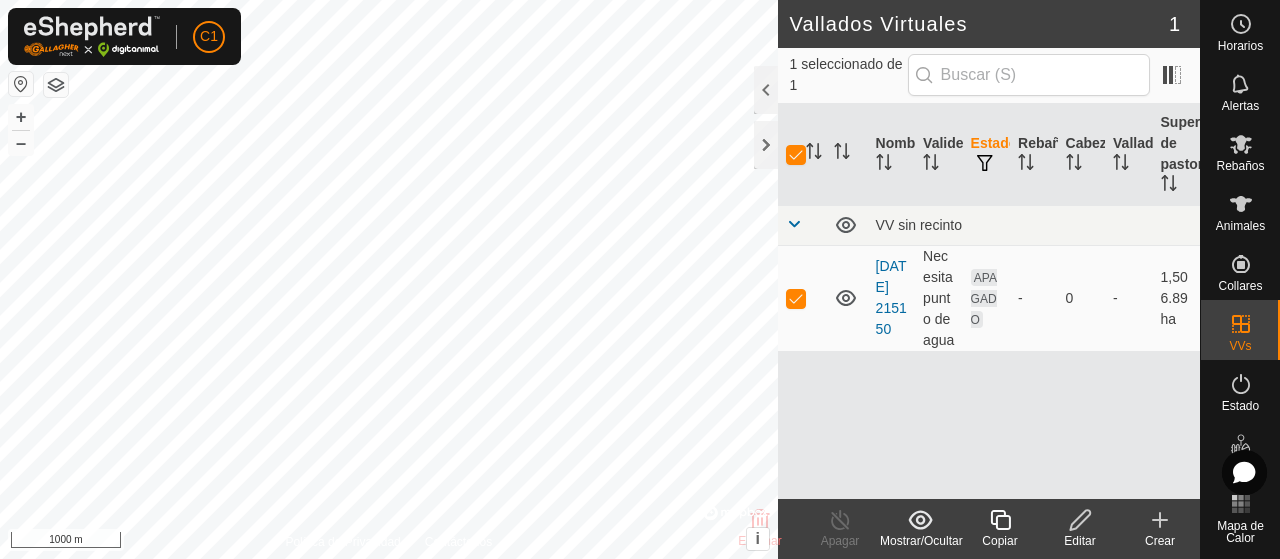 click 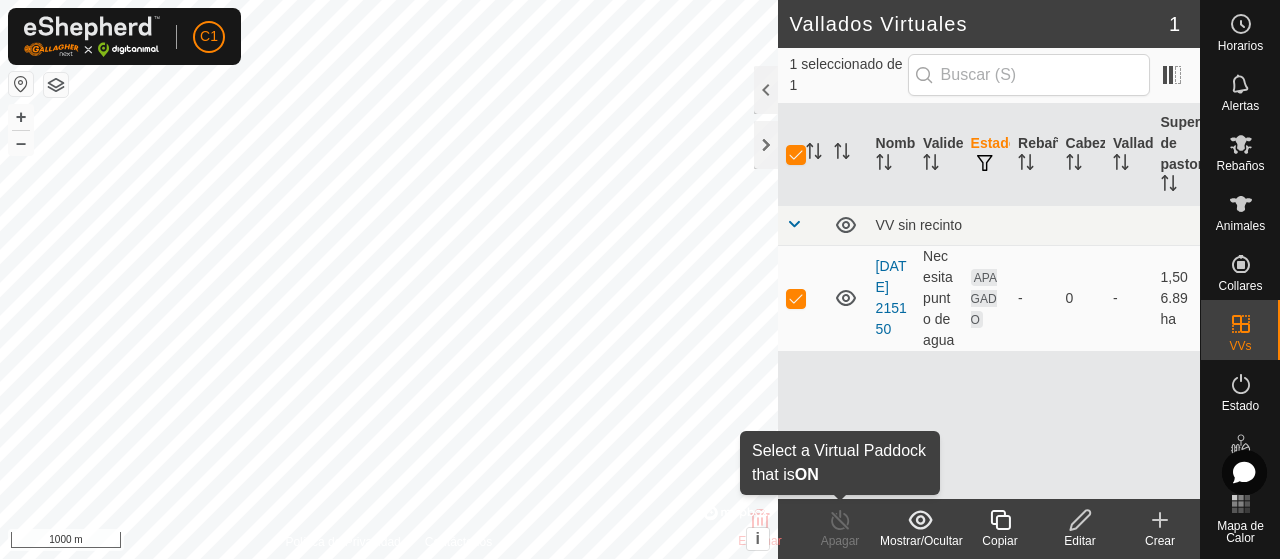 click 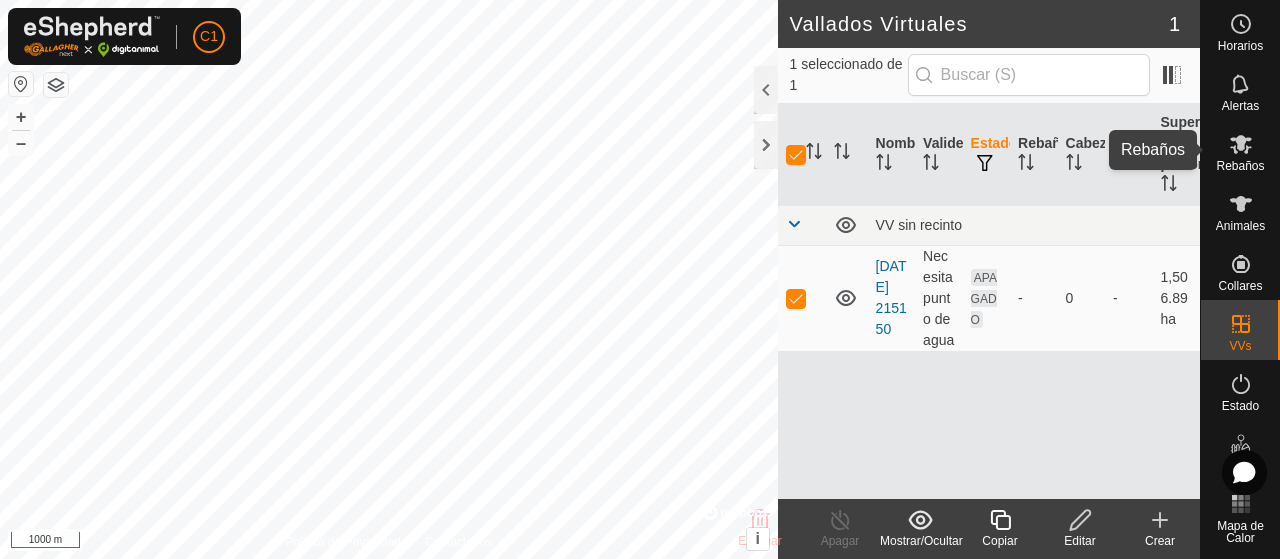 click at bounding box center (1241, 144) 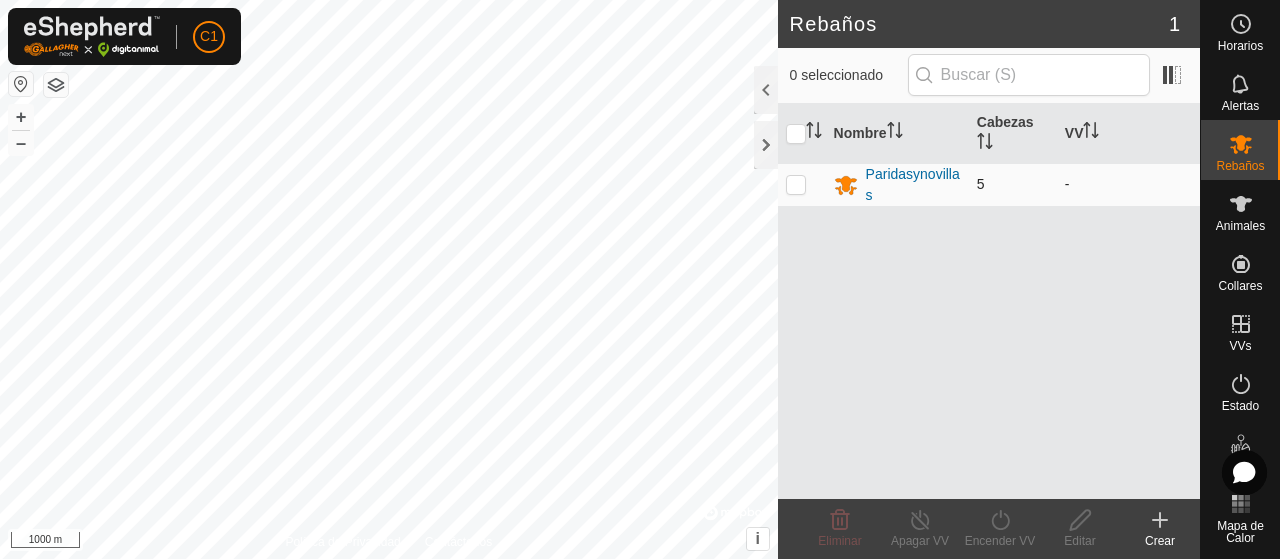 click at bounding box center [796, 184] 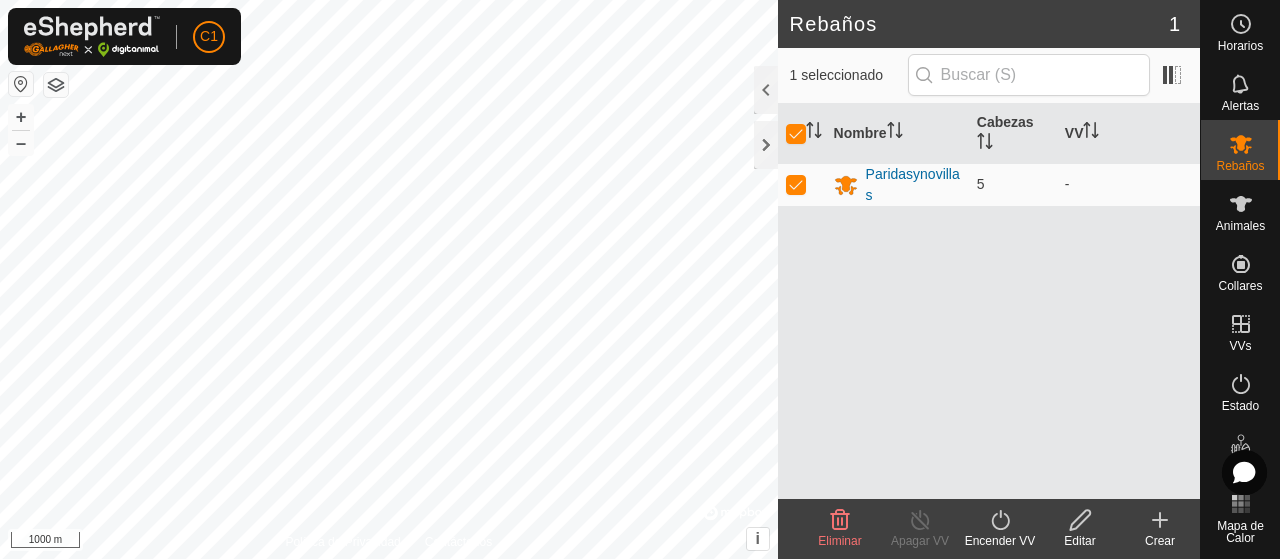 click 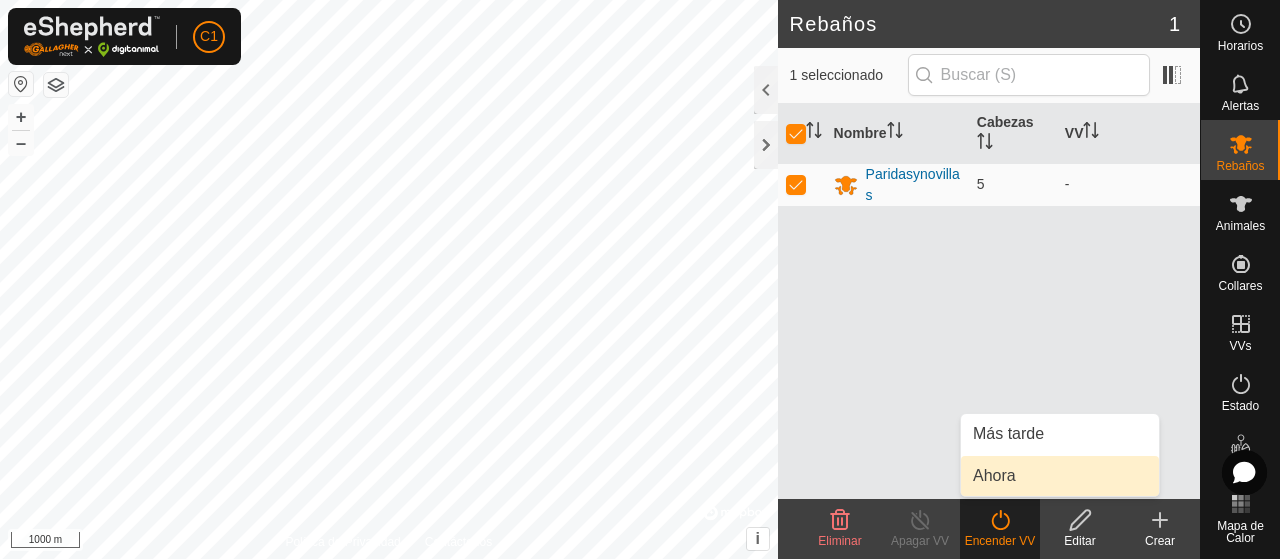 click on "Ahora" at bounding box center [1060, 476] 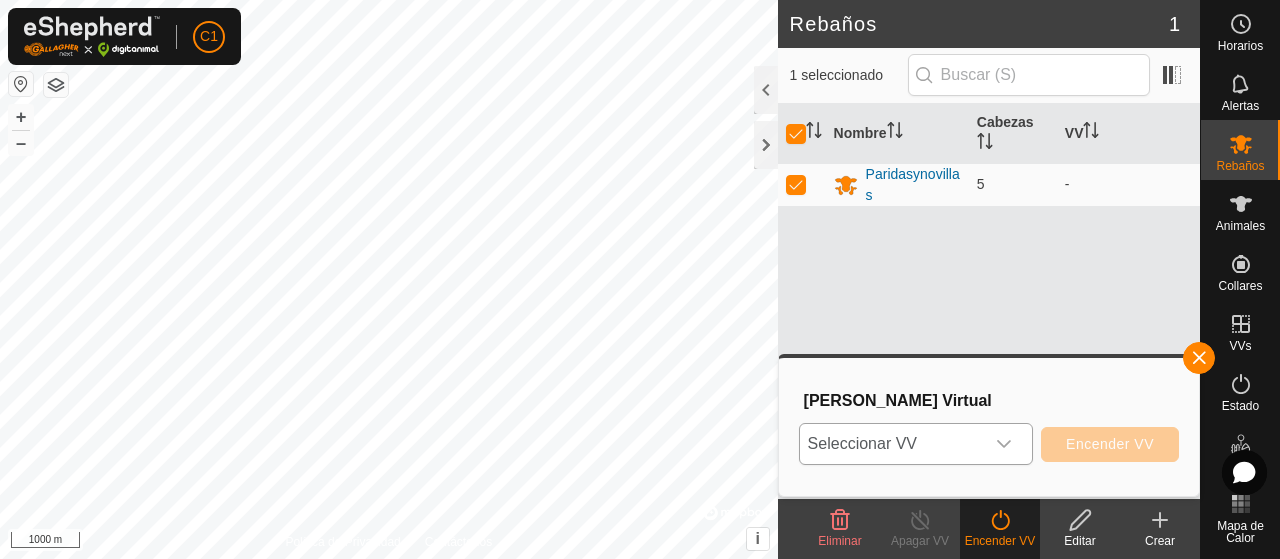 click 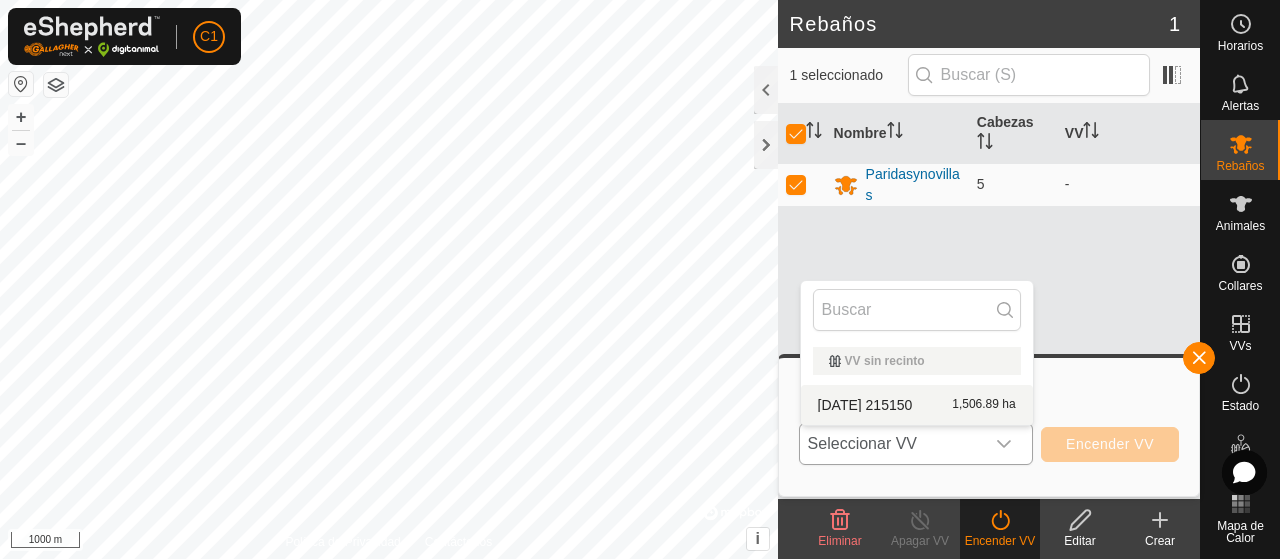 click on "[DATE] 215150  1,506.89 ha" at bounding box center [917, 405] 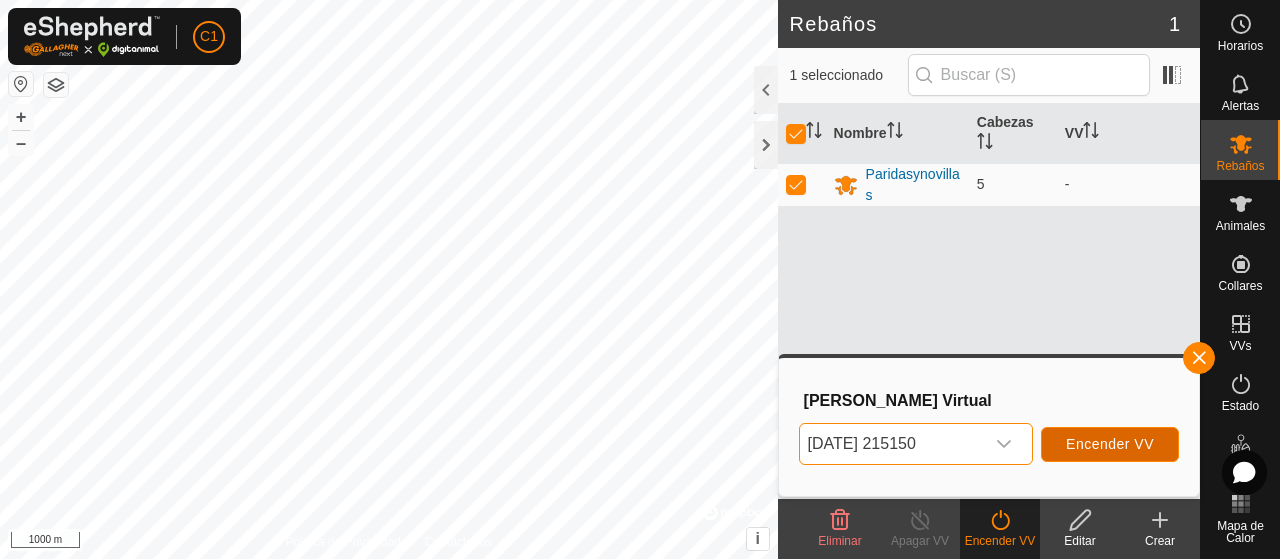 click on "Encender VV" at bounding box center [1110, 444] 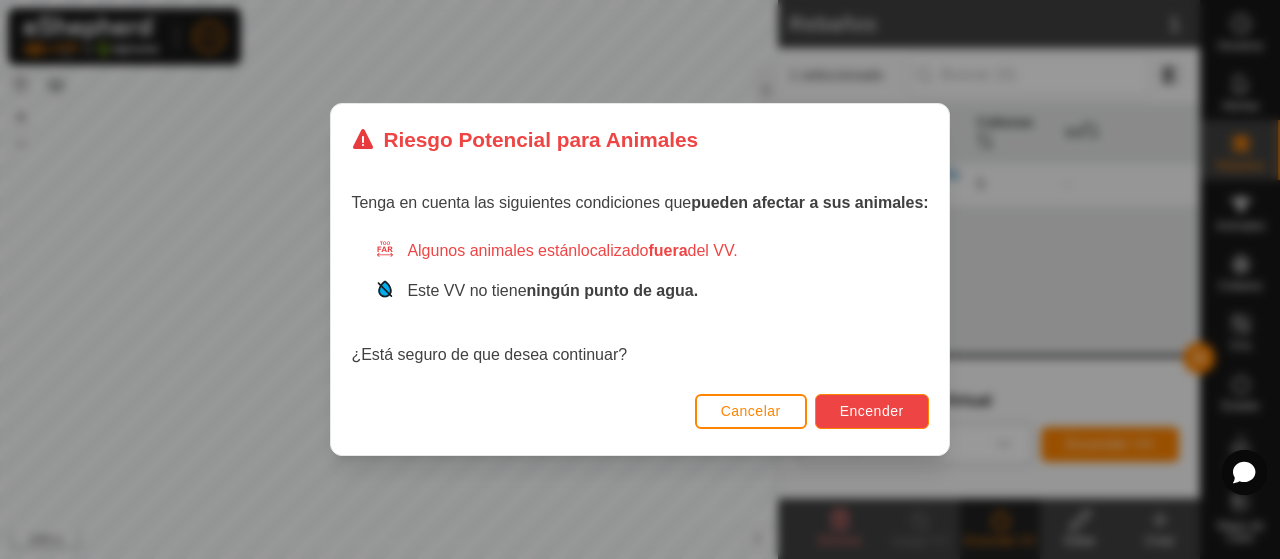 click on "Encender" at bounding box center (872, 411) 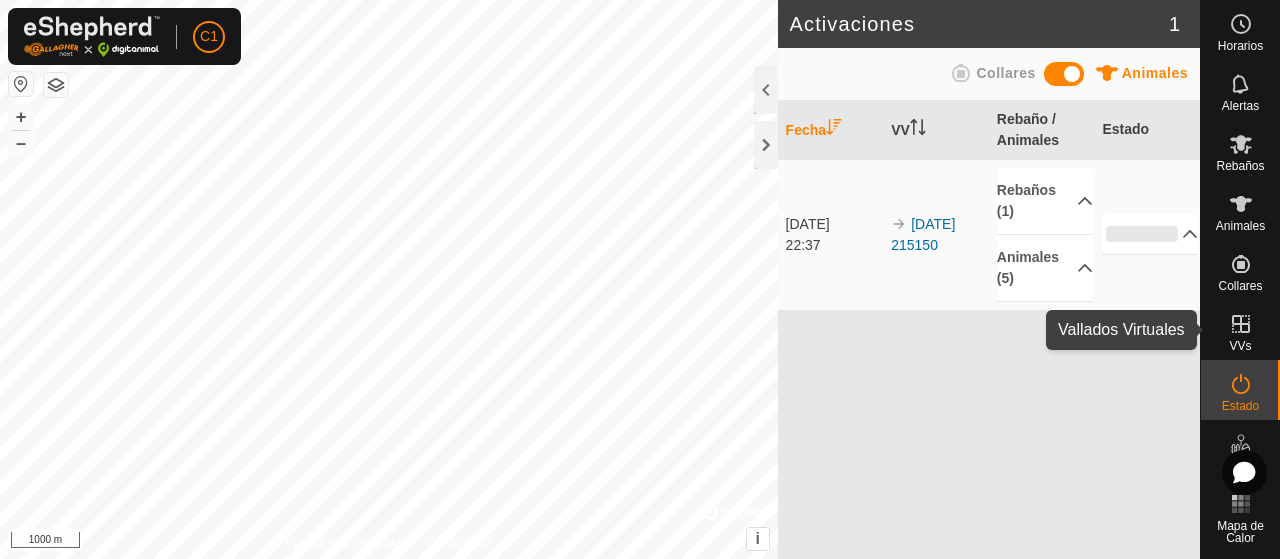 click at bounding box center [1241, 324] 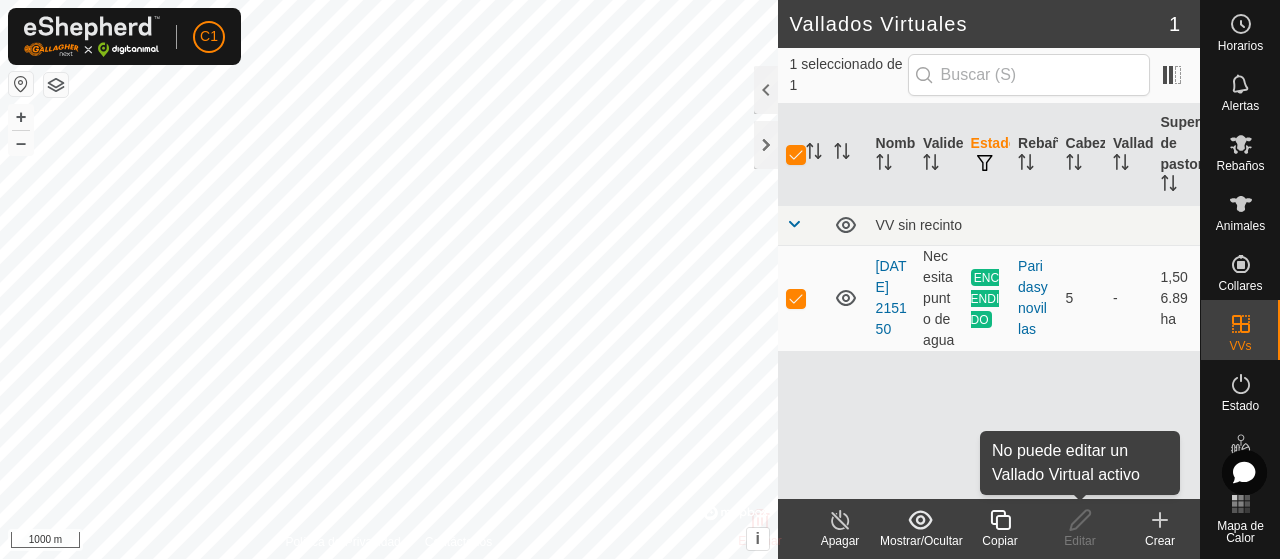 click 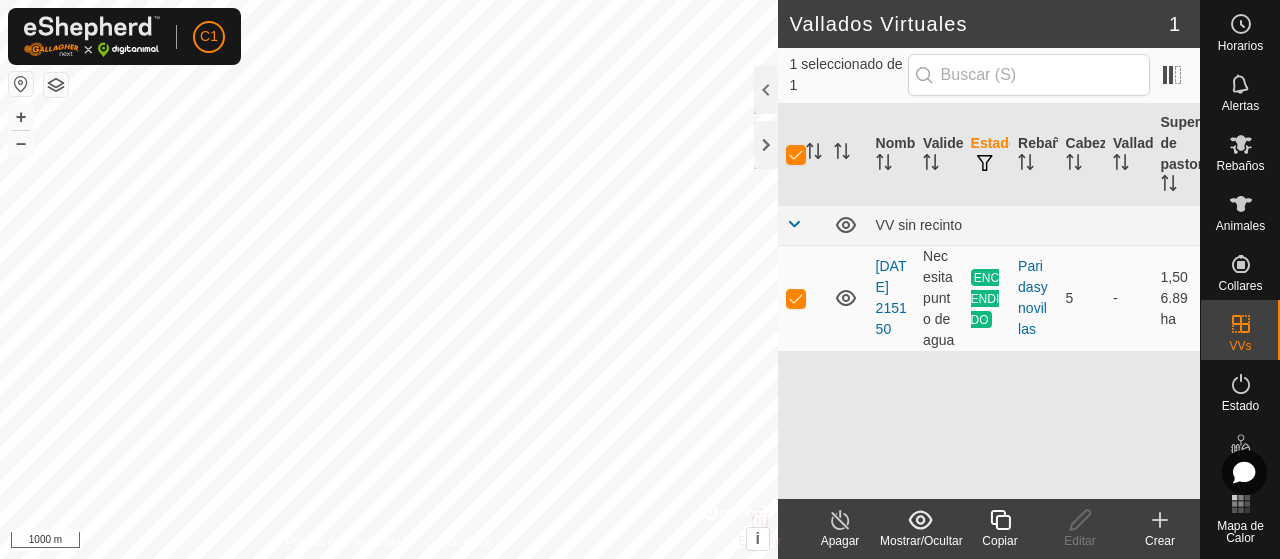 click 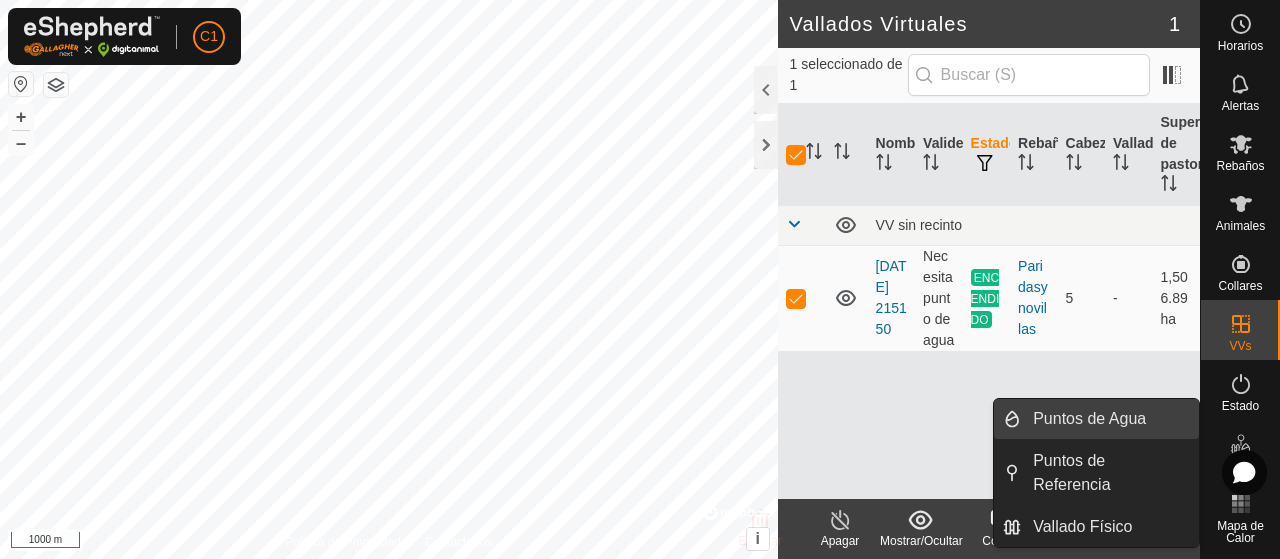 click on "Puntos de Agua" at bounding box center [1110, 419] 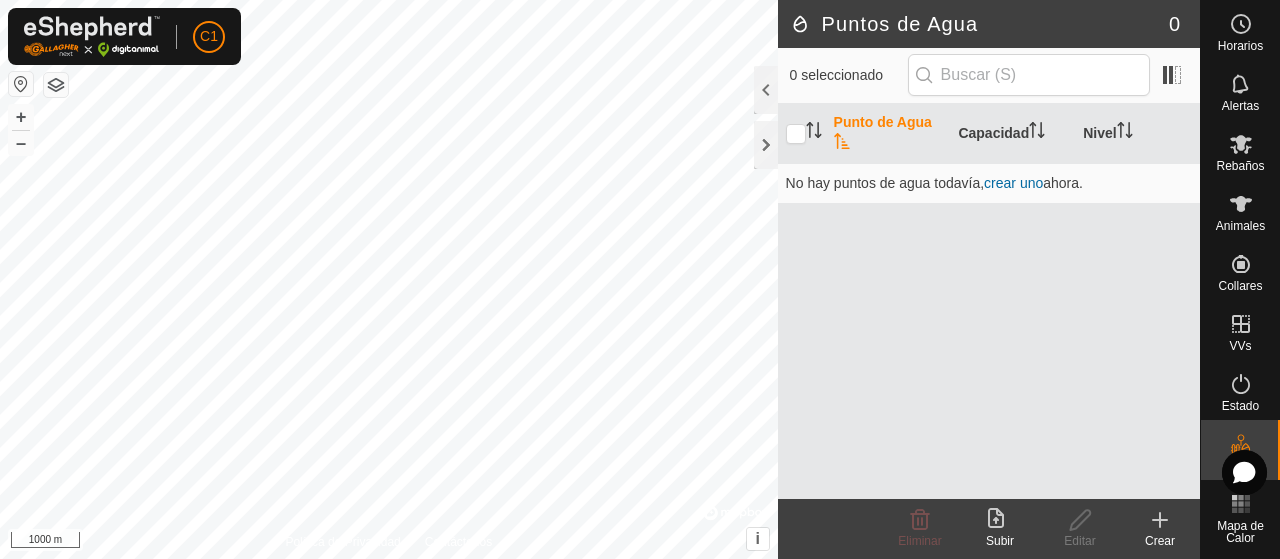 click 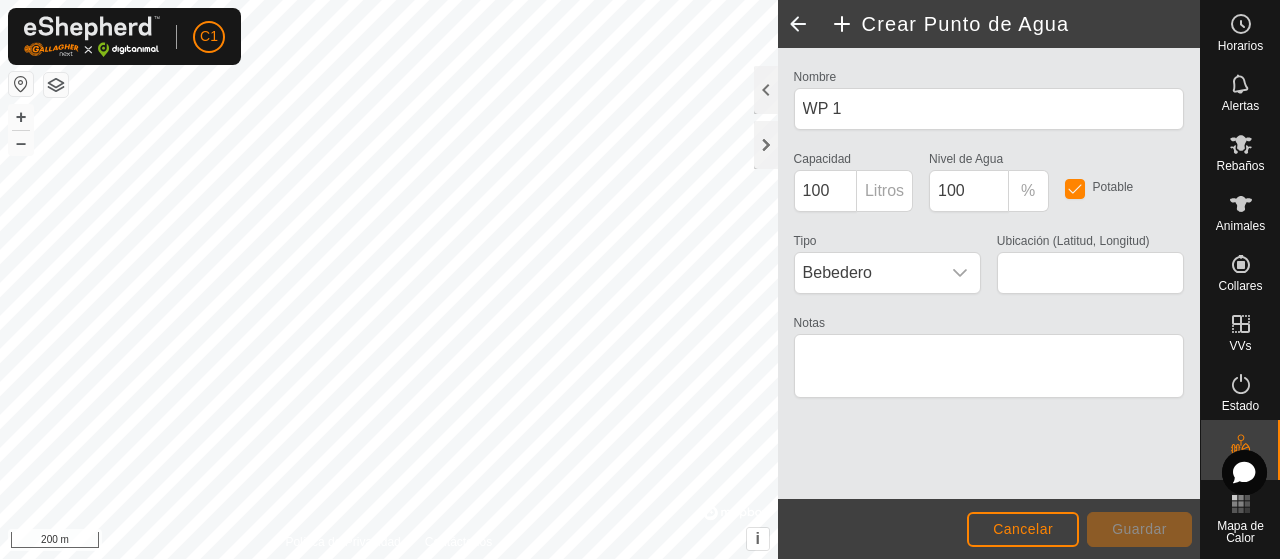 type on "42.339305, -2.661853" 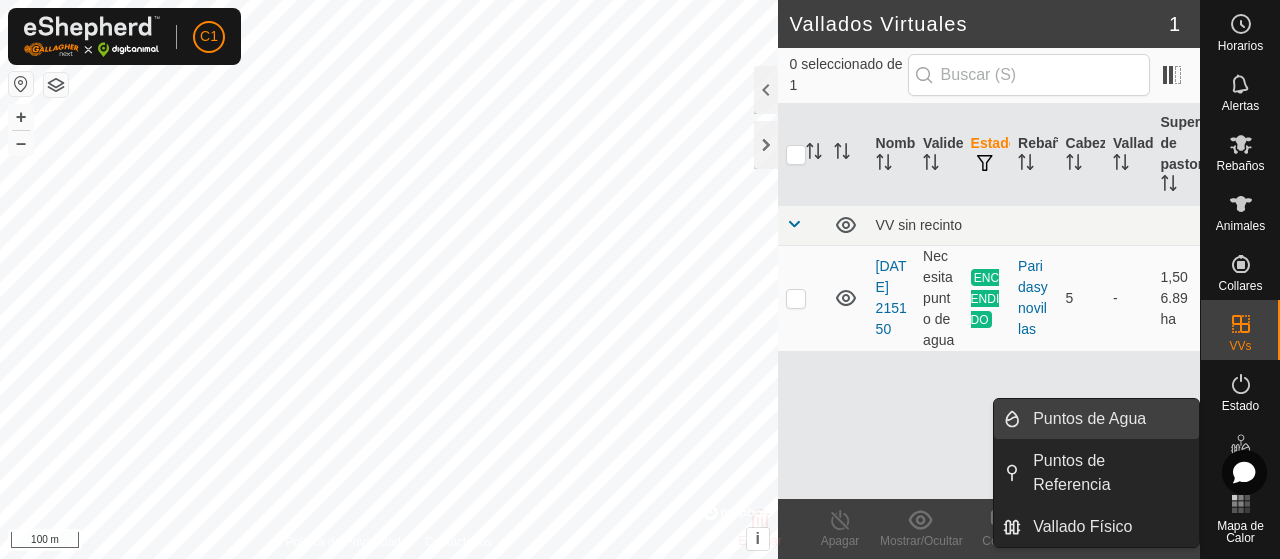 click on "Puntos de Agua" at bounding box center [1110, 419] 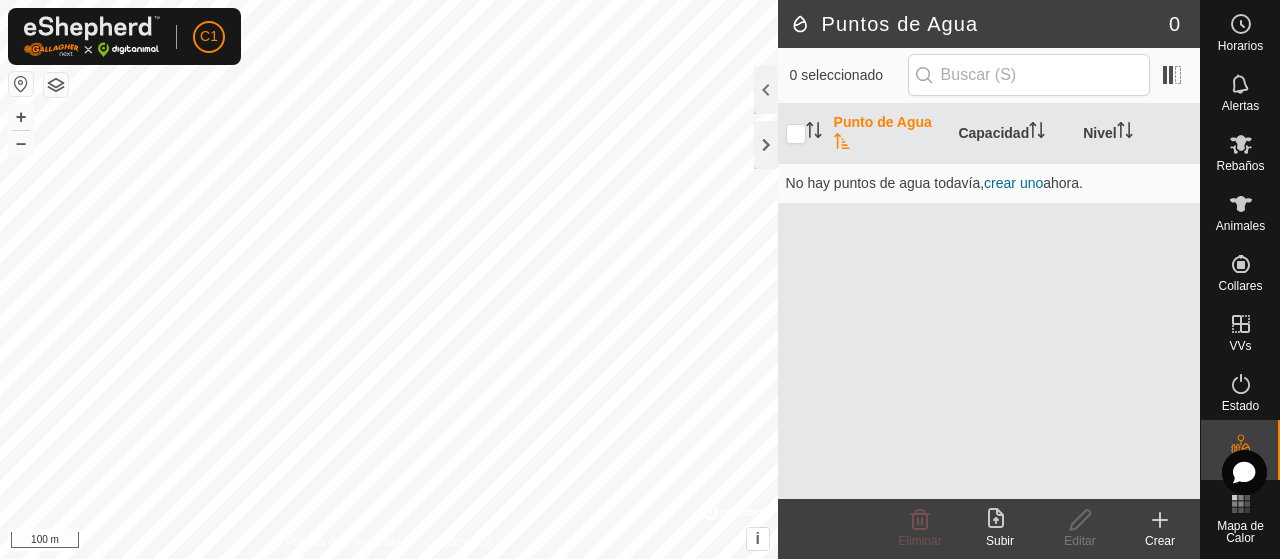 click 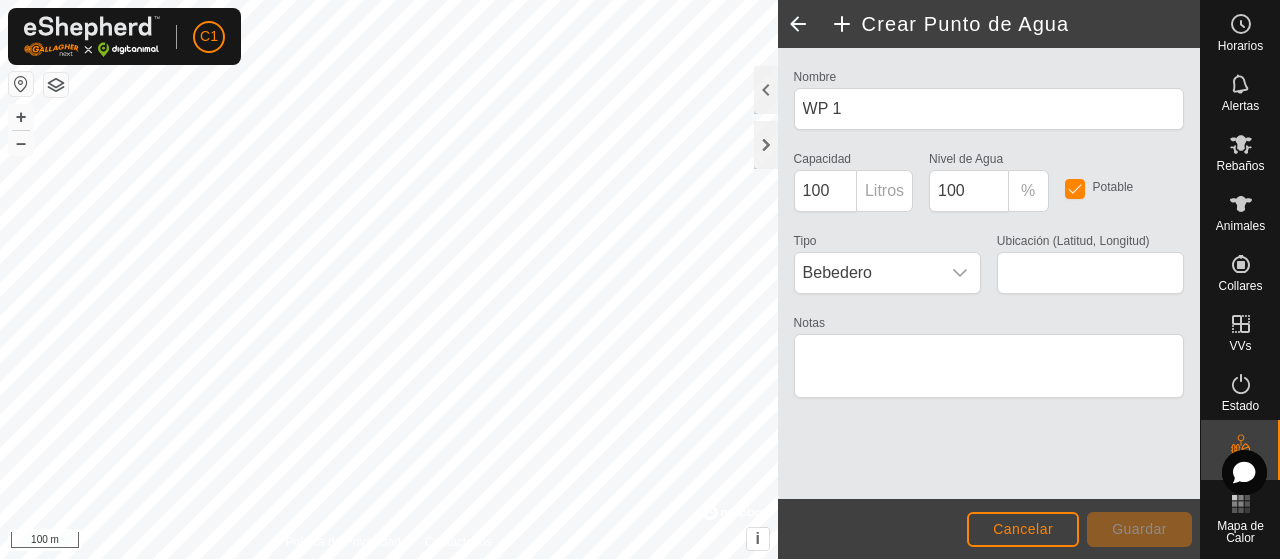 type on "42.332686, -2.651008" 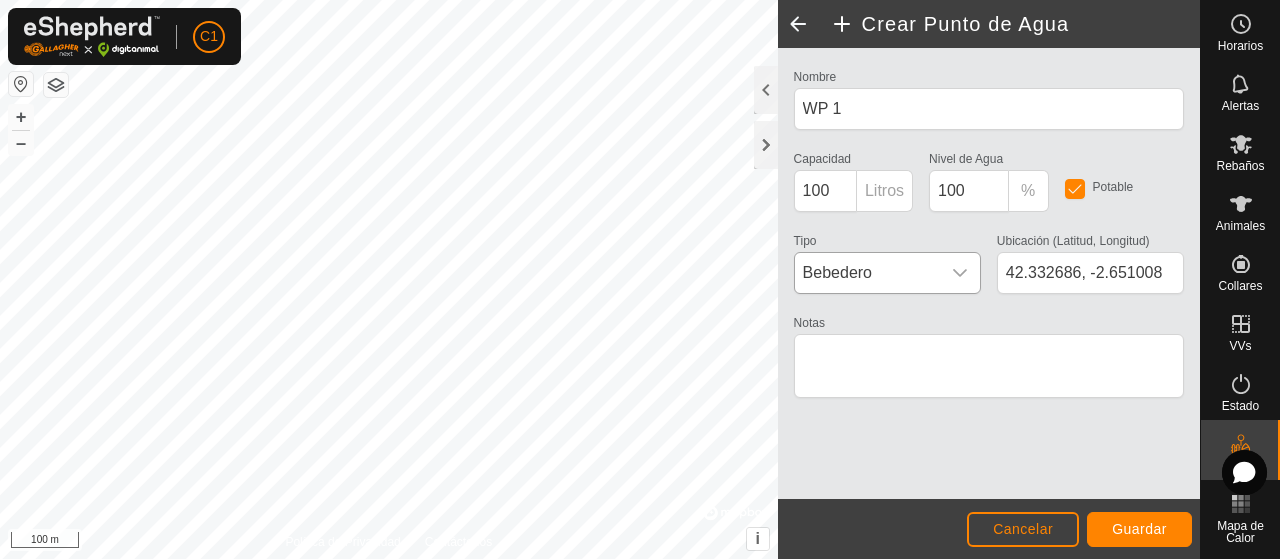 click on "Bebedero" at bounding box center (867, 273) 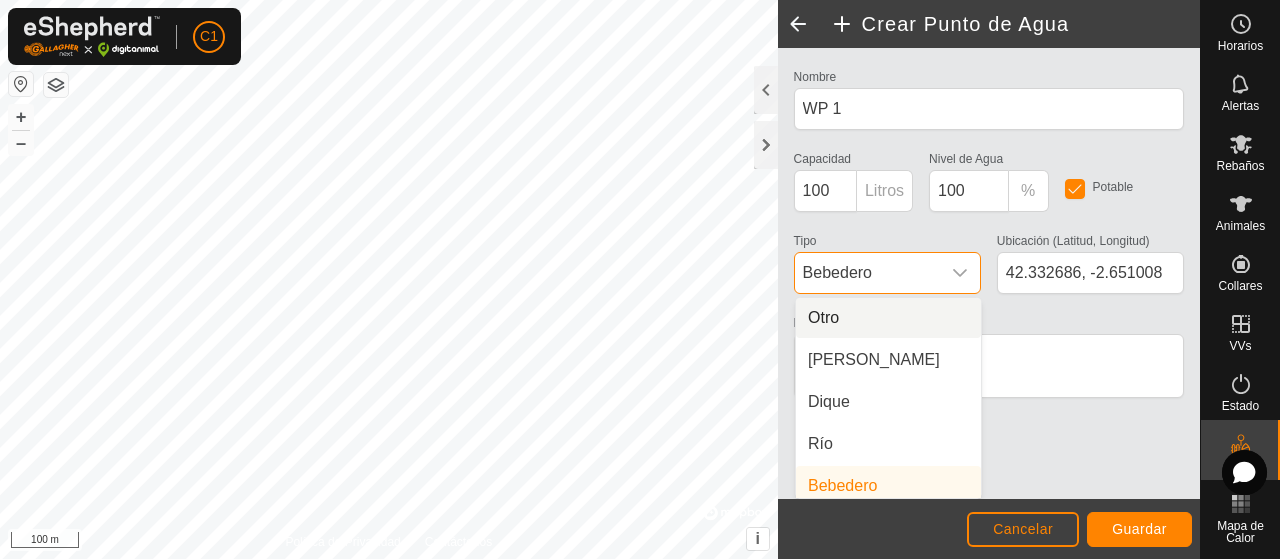 scroll, scrollTop: 8, scrollLeft: 0, axis: vertical 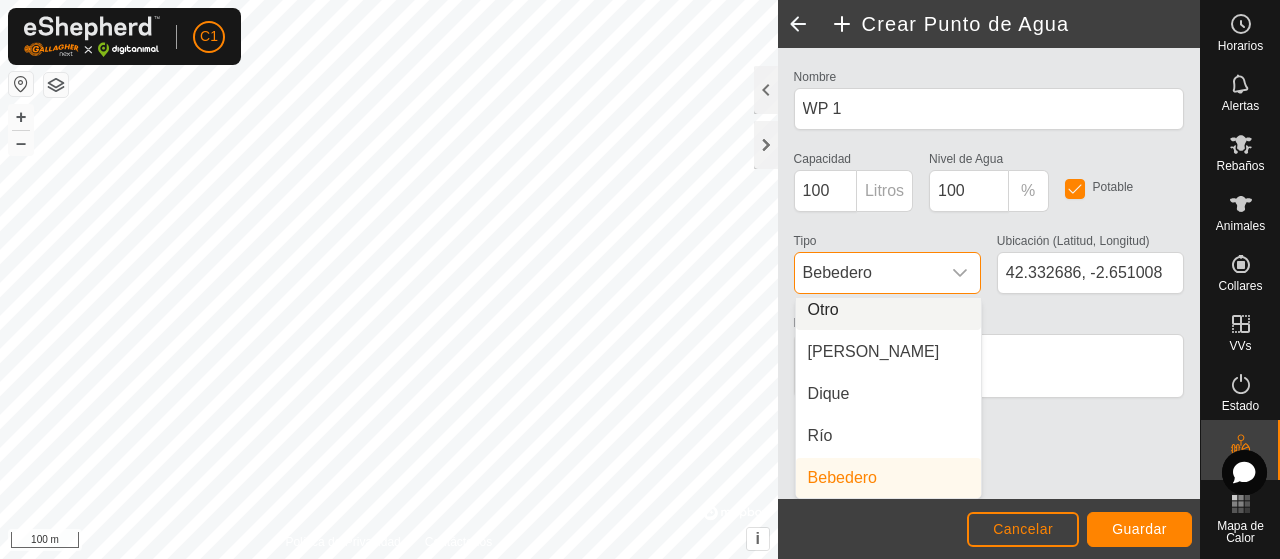 click on "Bebedero" at bounding box center [867, 273] 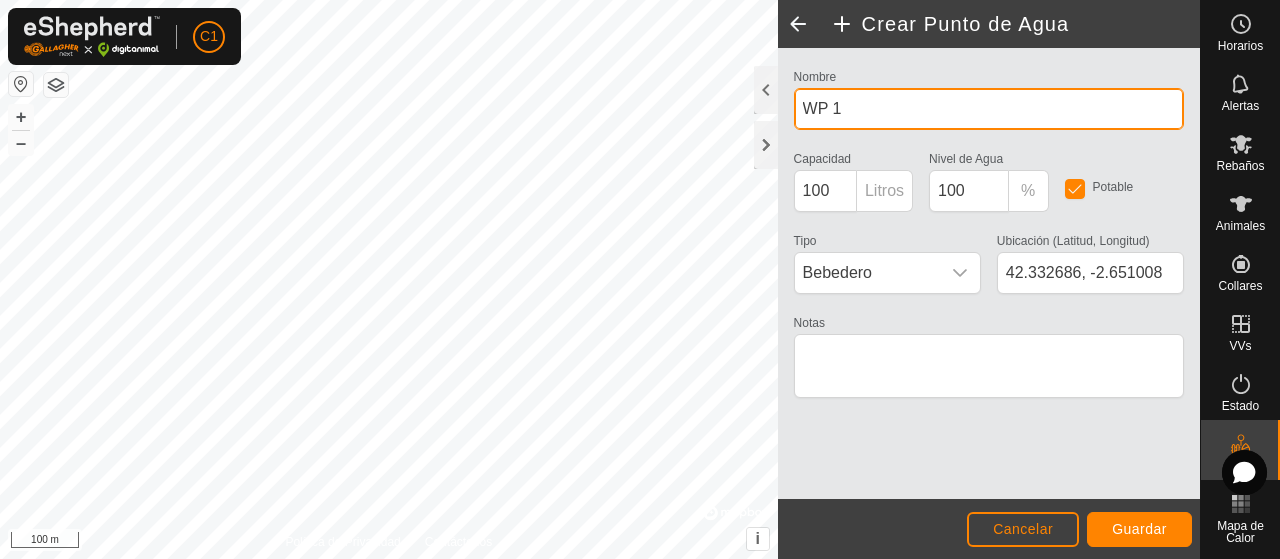 click on "WP 1" at bounding box center [989, 109] 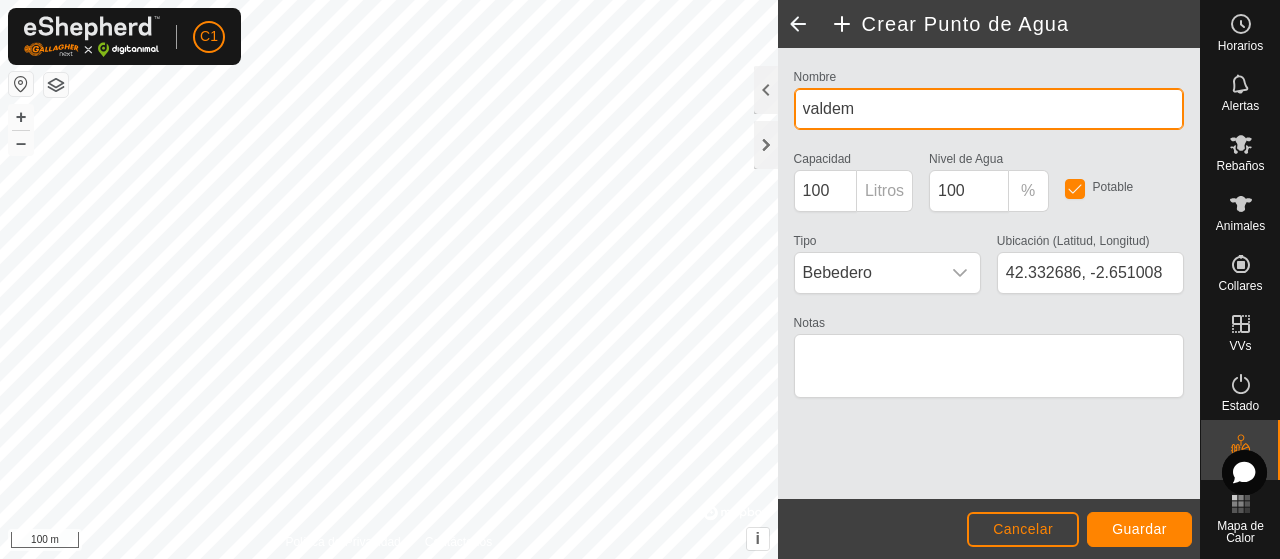 click on "valdem" at bounding box center [989, 109] 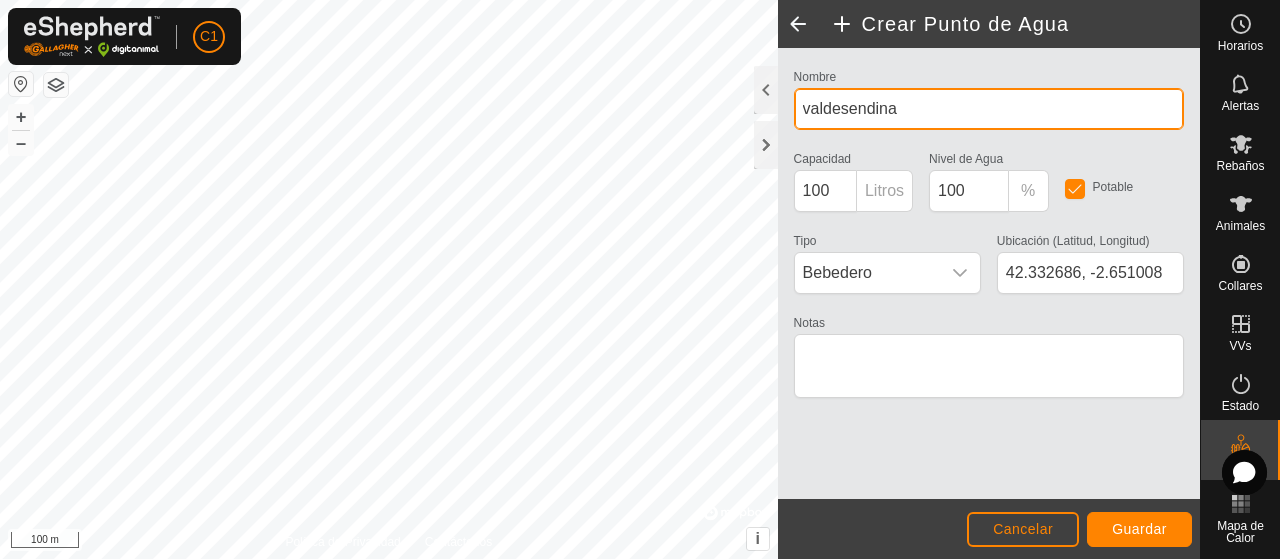 type on "valdesendina" 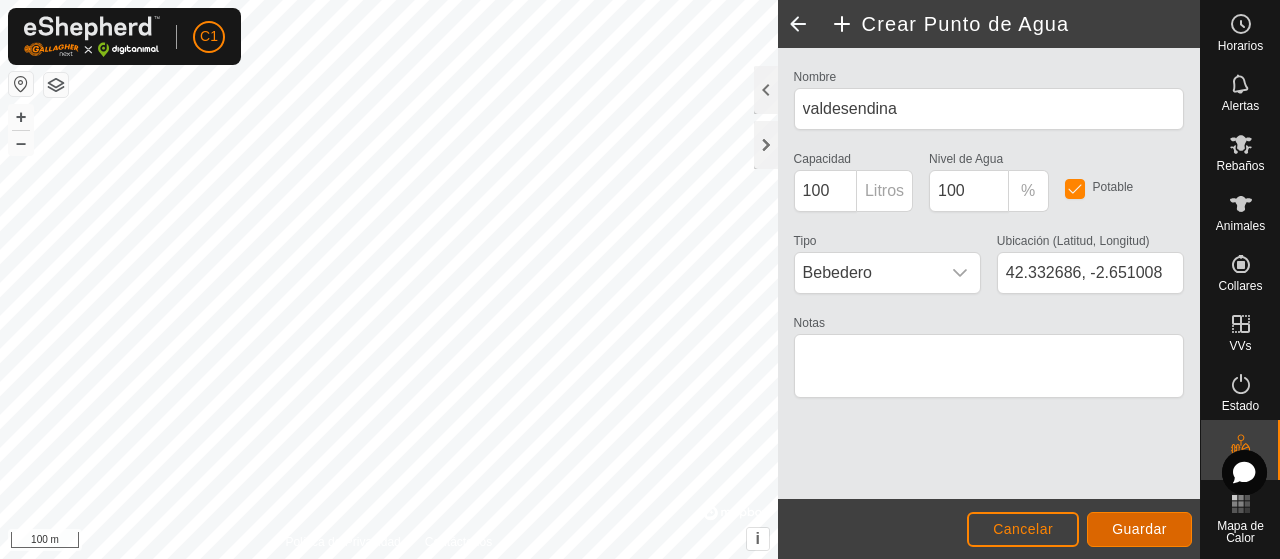 click on "Guardar" 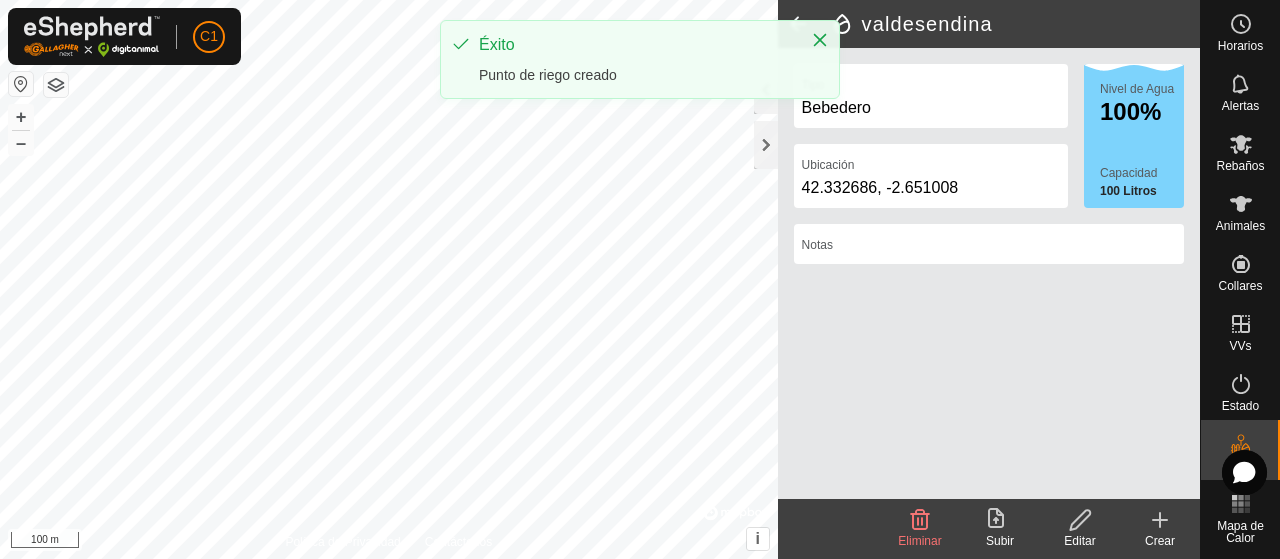click 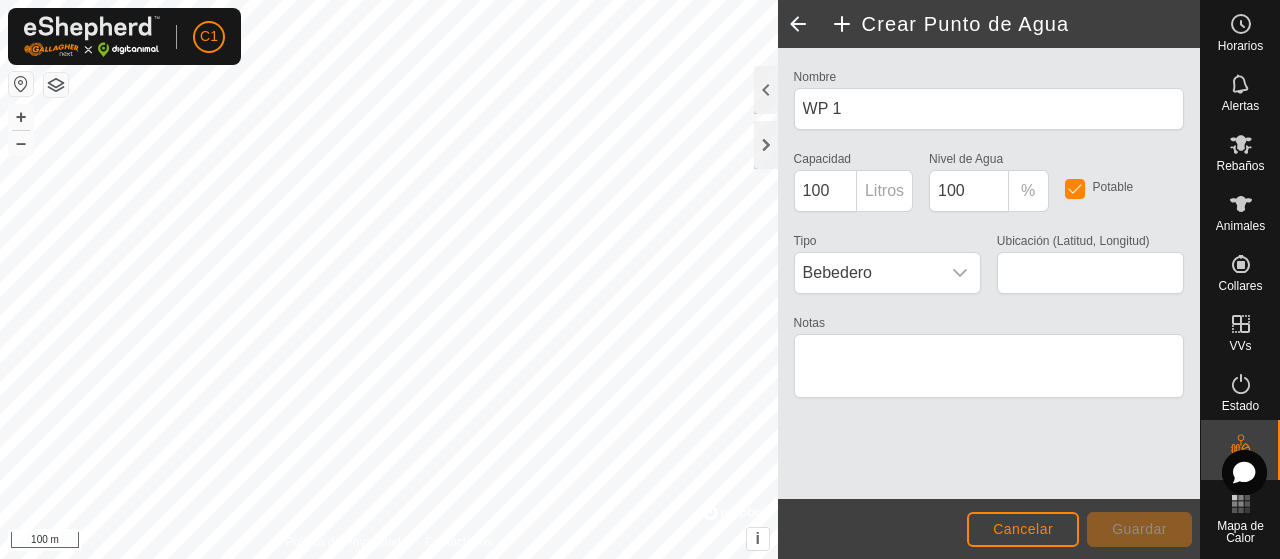 type on "42.335091, -2.652321" 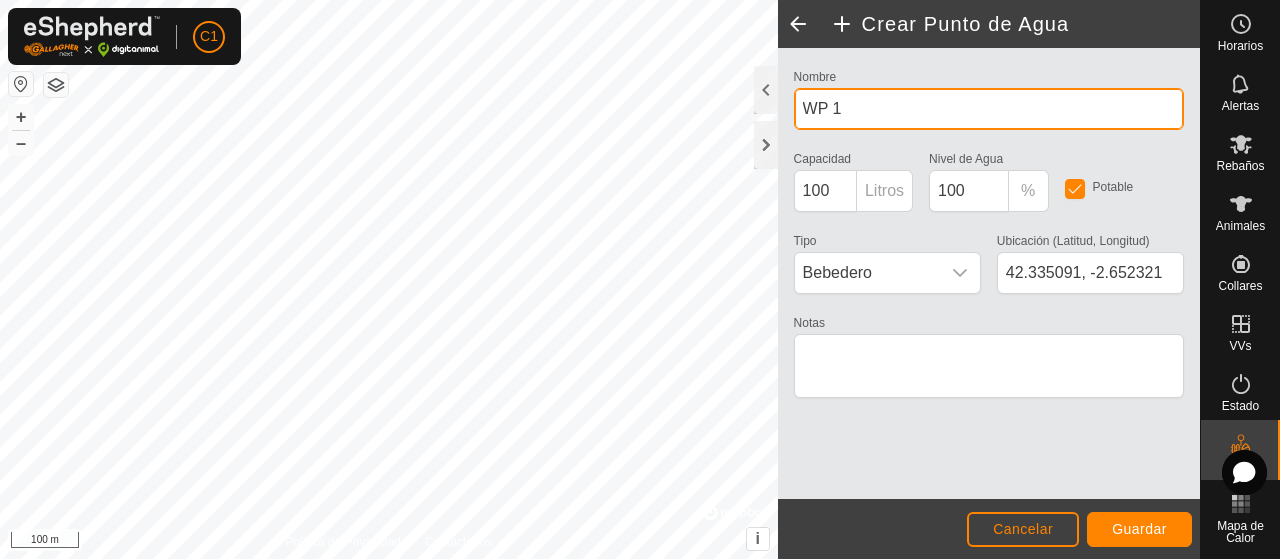 click on "WP 1" at bounding box center [989, 109] 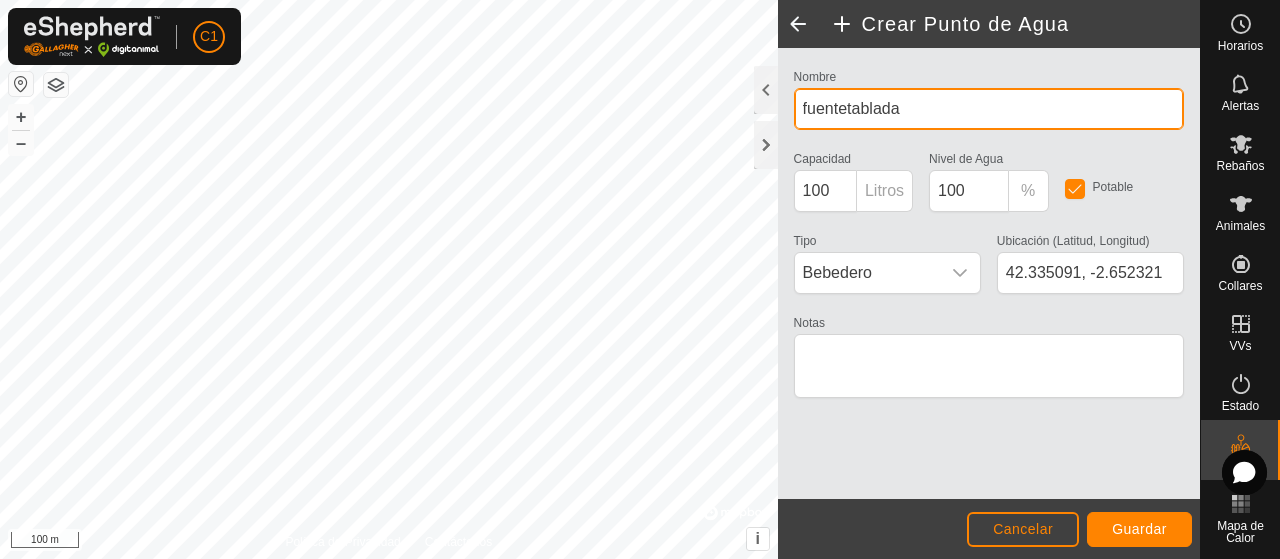 type on "fuentetablada" 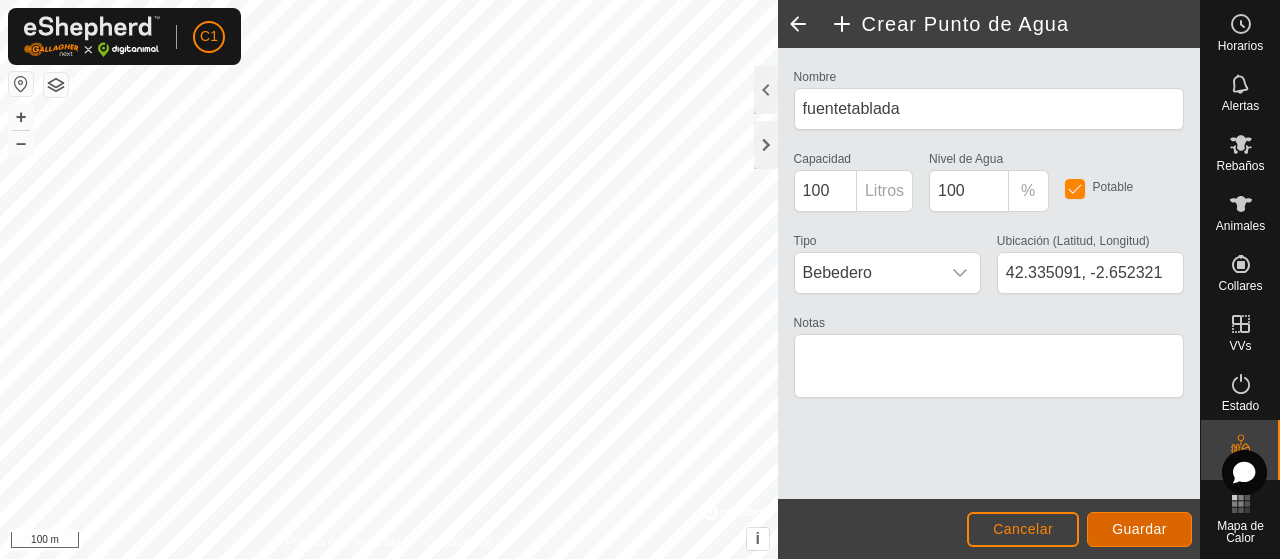 click on "Guardar" 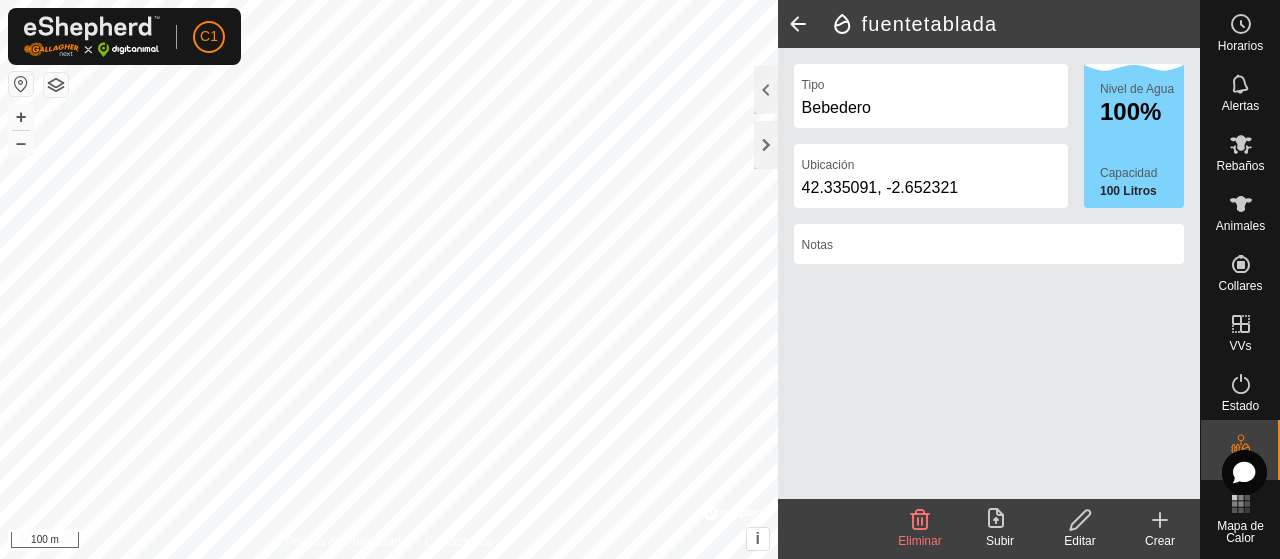 click 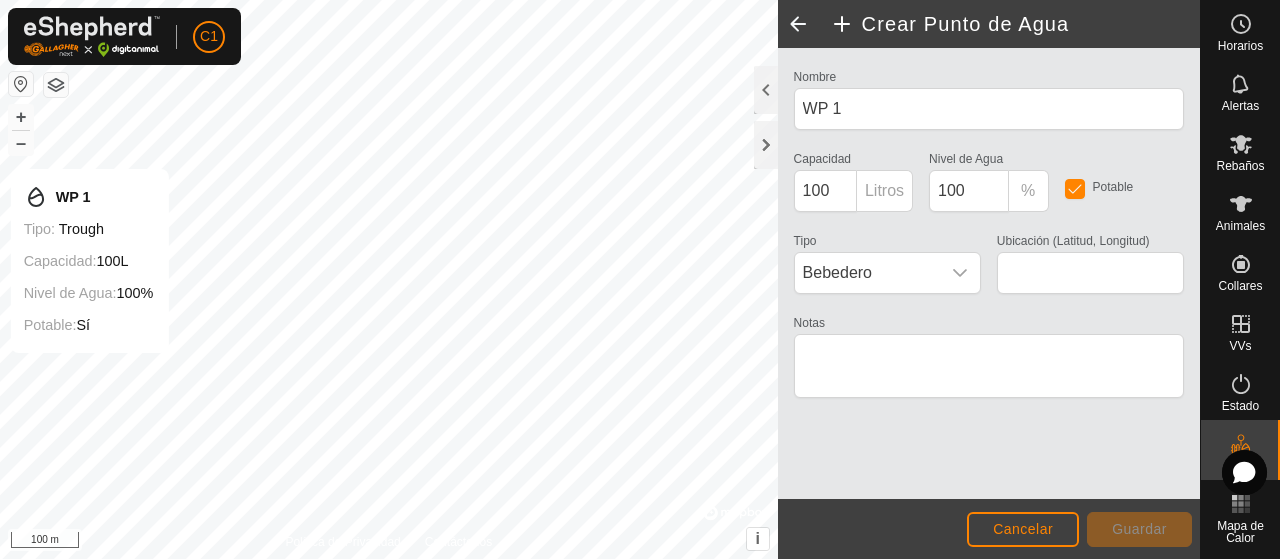 type on "42.335449, -2.656098" 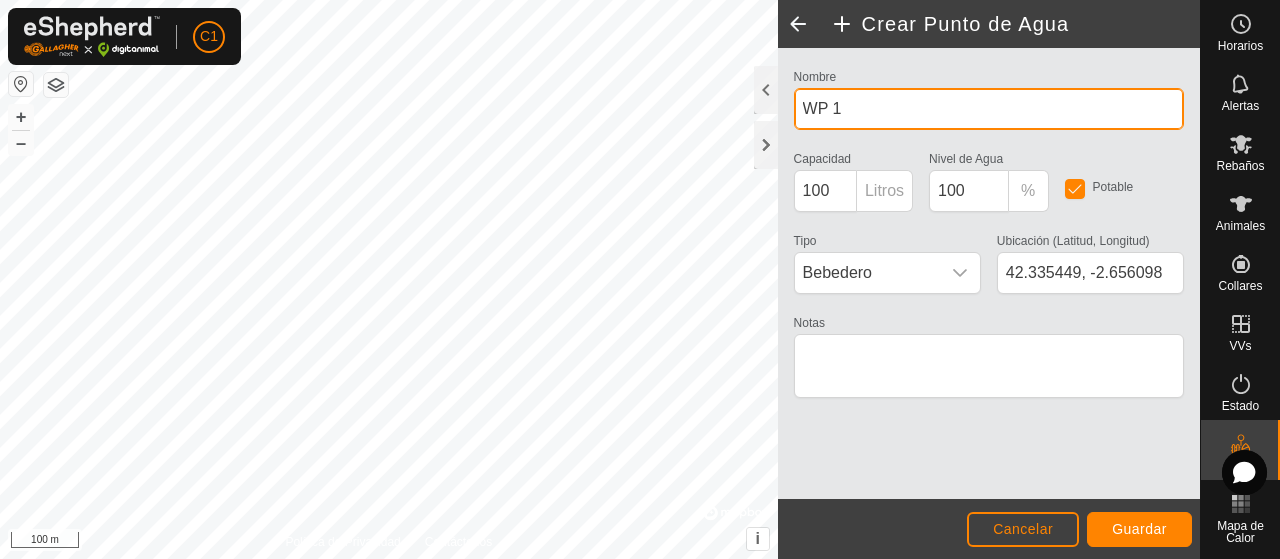 click on "WP 1" at bounding box center [989, 109] 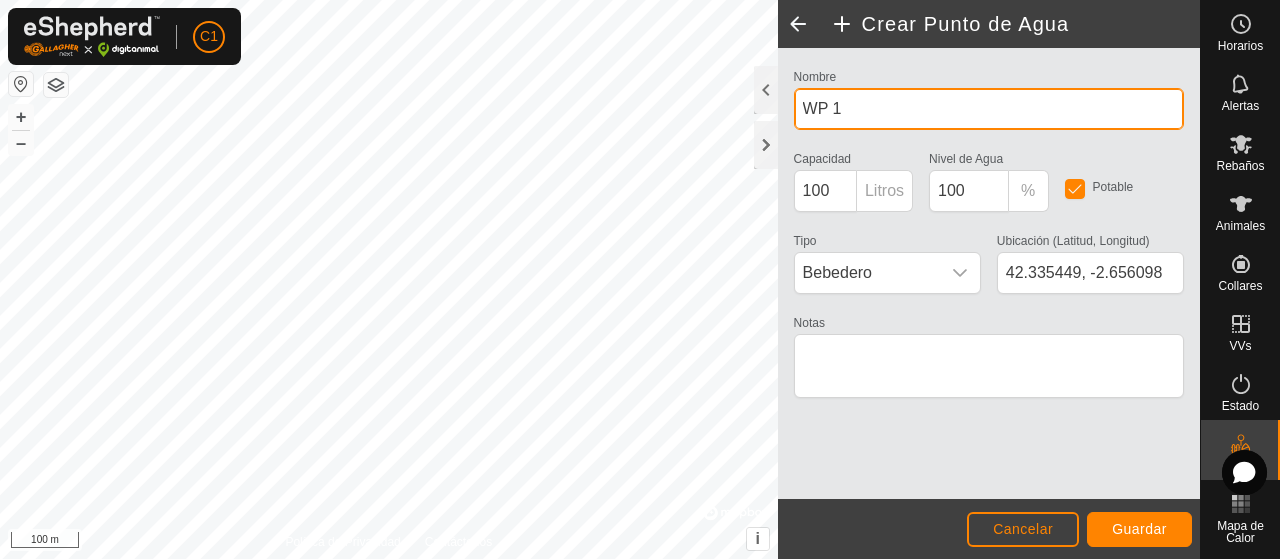 click on "WP 1" at bounding box center (989, 109) 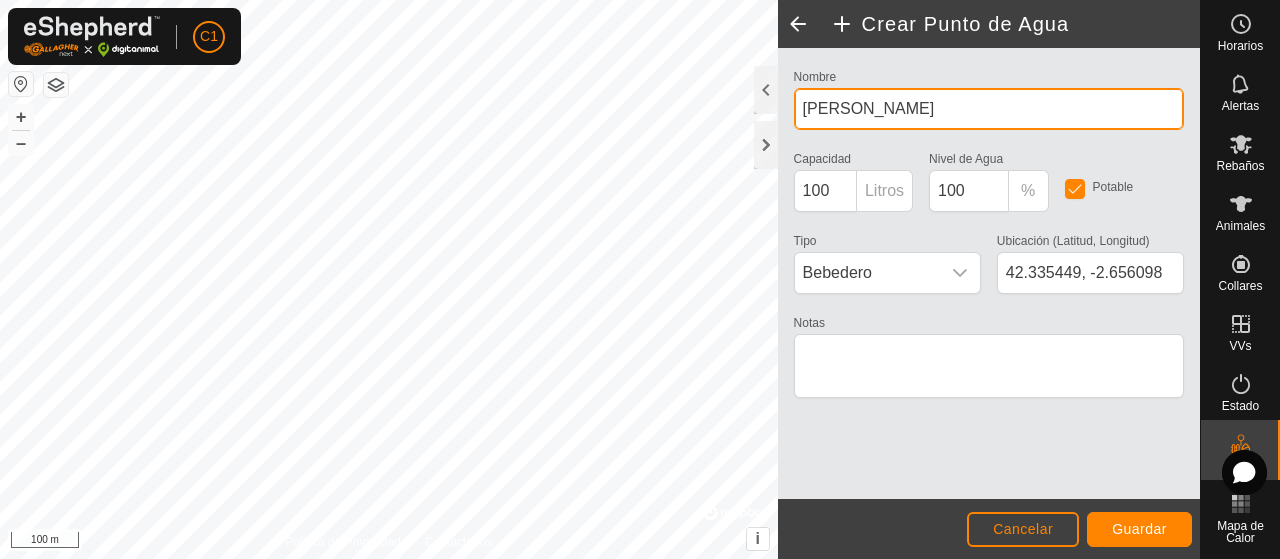 type on "[PERSON_NAME]" 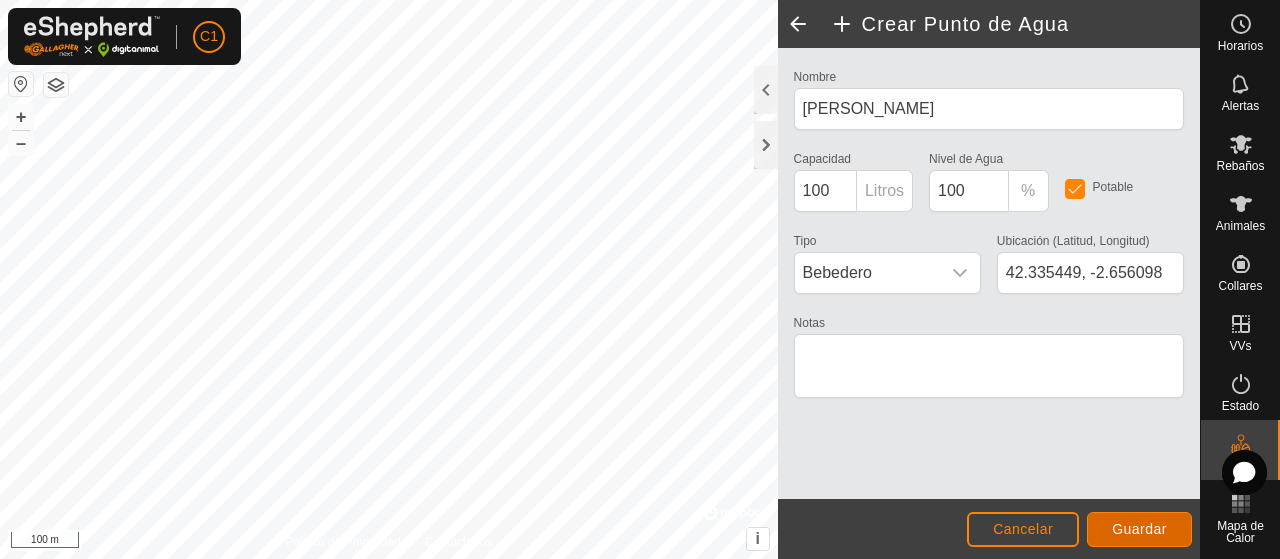 click on "Guardar" 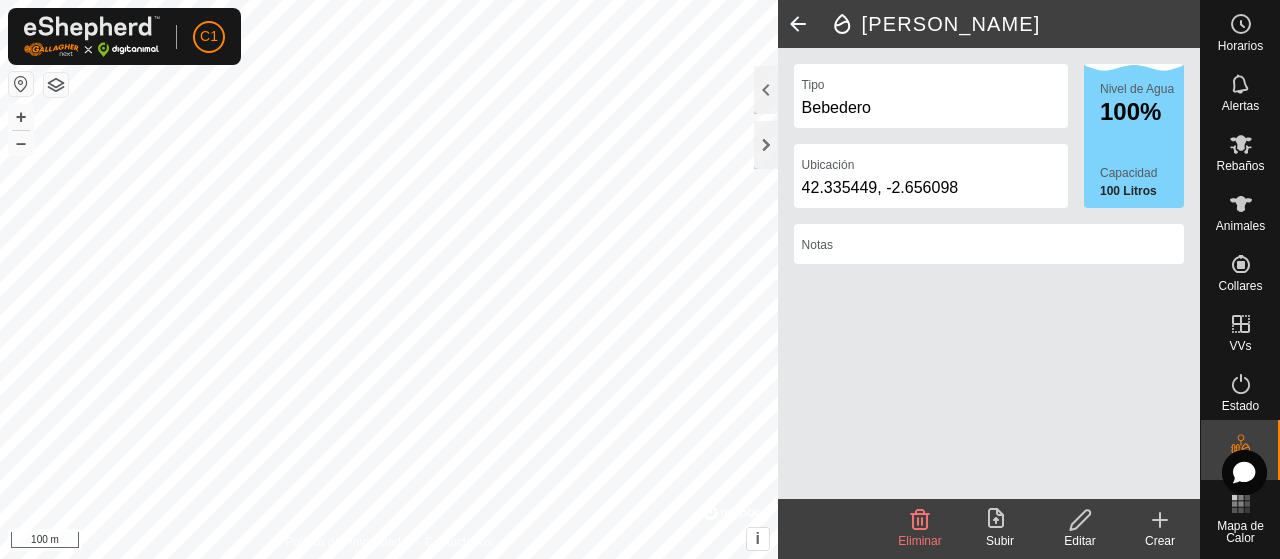 click 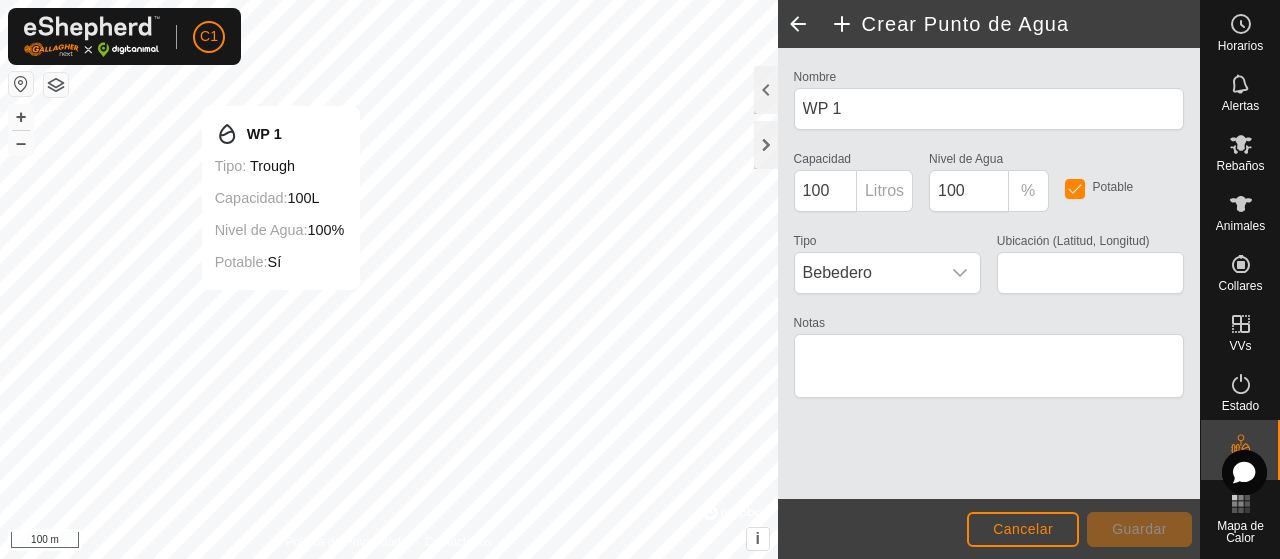 type on "42.339595, -2.661781" 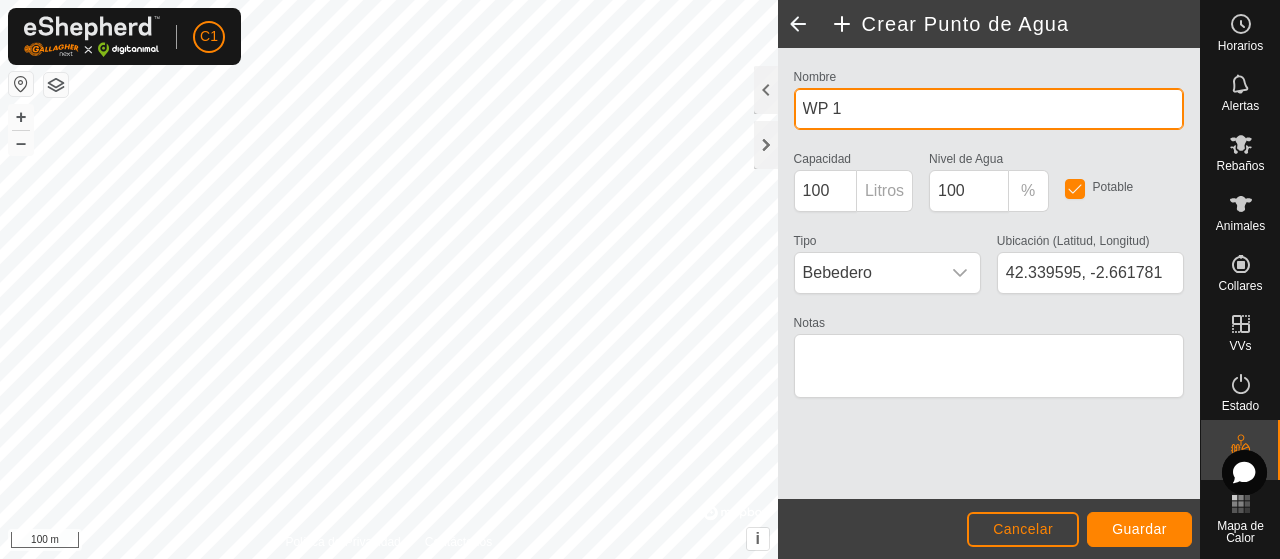 click on "WP 1" at bounding box center [989, 109] 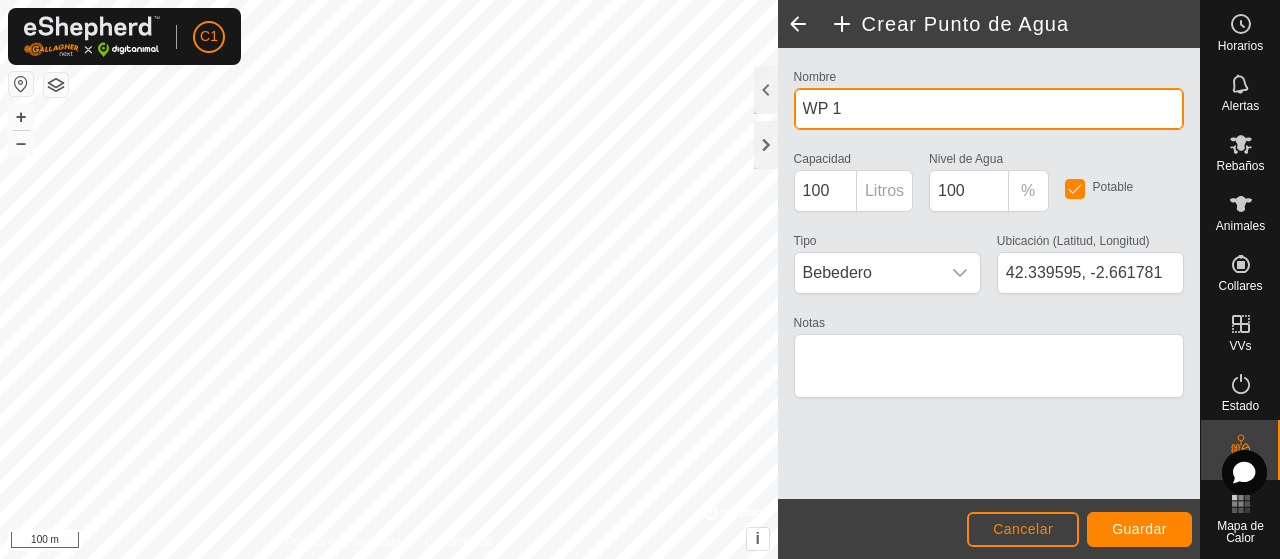 click on "WP 1" at bounding box center (989, 109) 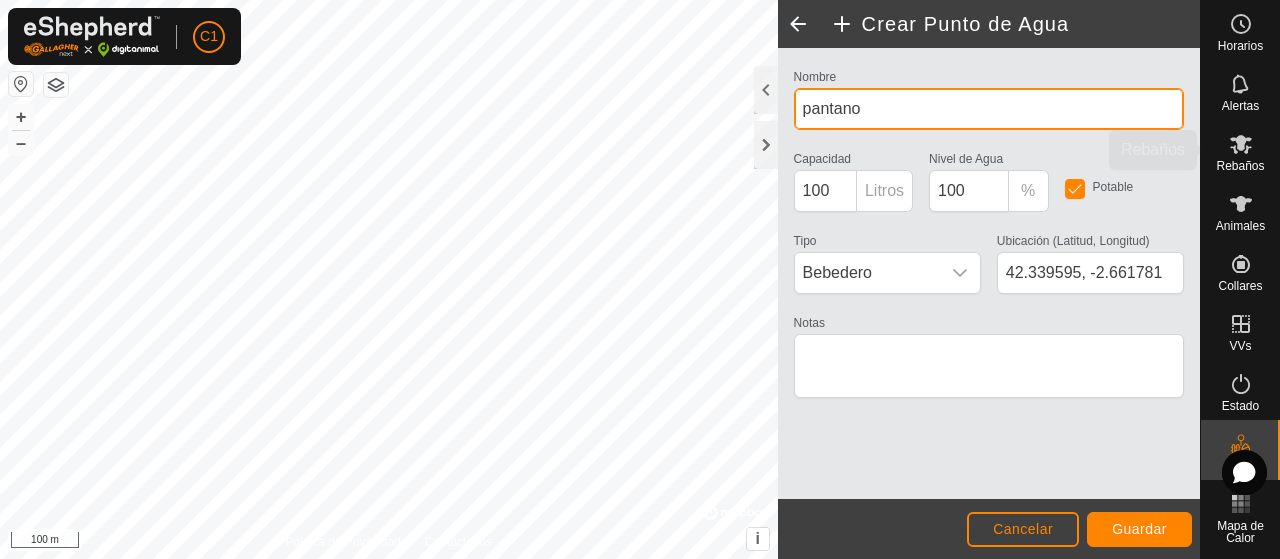 type on "pantano" 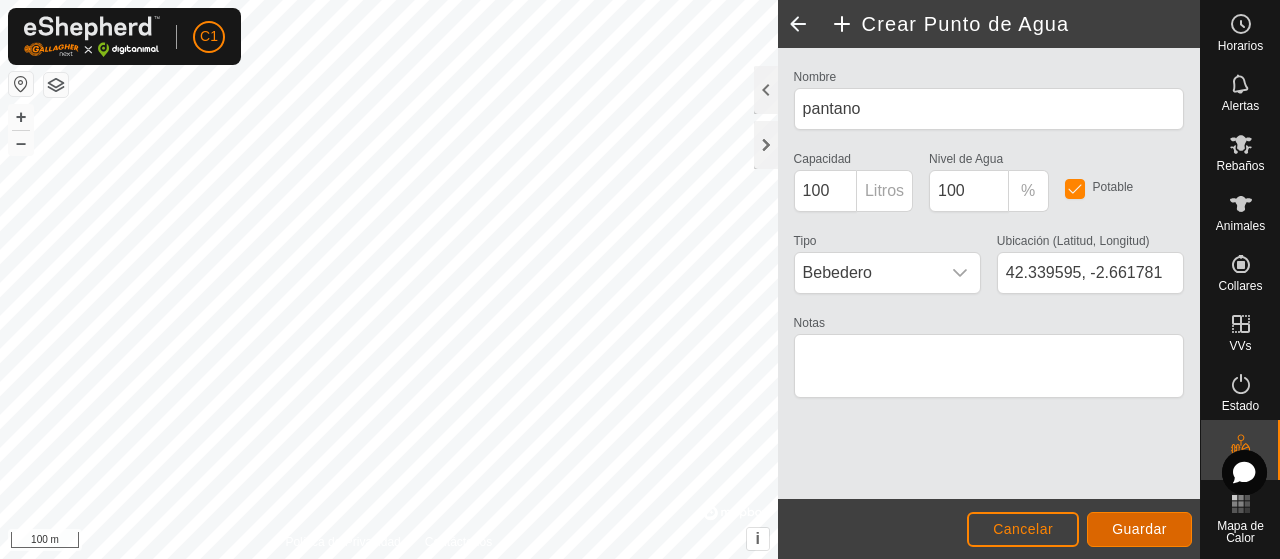 click on "Guardar" 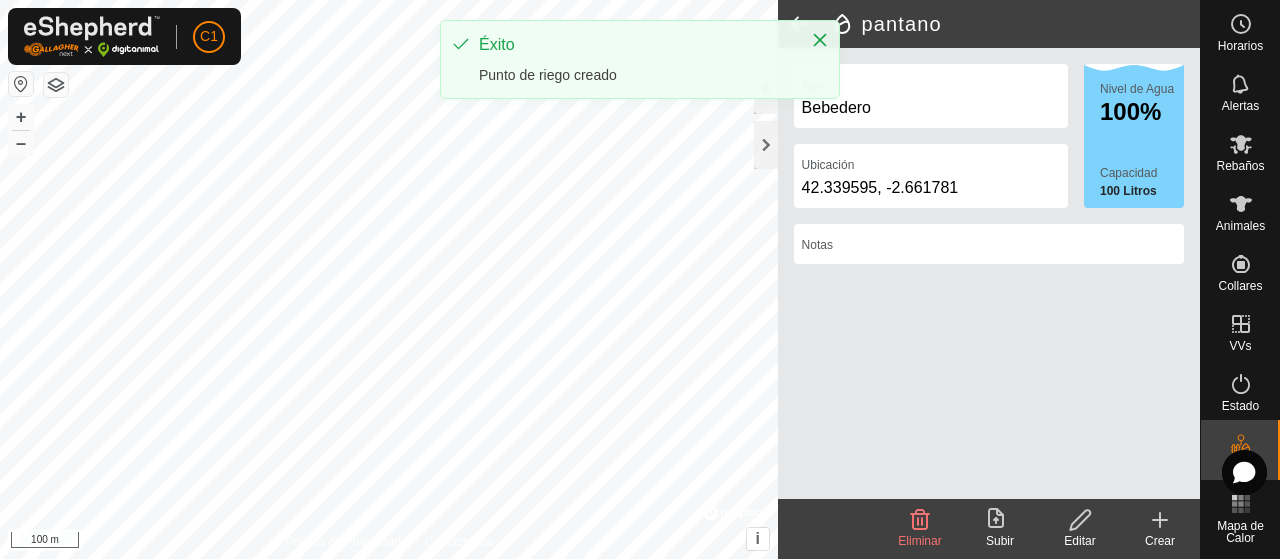 click on "C1 Horarios Alertas Rebaños Animales Collares VVs Estado Infra Mapa de Calor Ayuda Política de Privacidad Contáctenos
WP 1
Tipo:   trough
Capacidad:  100L
Nivel de Agua:  100%
Potable:  Sí
+ – ⇧ i ©  Mapbox , ©  OpenStreetMap ,  Improve this map 100 m  pantano  Tipo Bebedero Ubicación 42.339595, -2.661781 Nivel de Agua 100% Capacidad 100 Litros Notas Eliminar  Subir   Editar   Crear   Éxito  Punto [PERSON_NAME] creado
Texto original Valora esta traducción Tu opinión servirá para ayudar a mejorar el Traductor de Google" at bounding box center (640, 279) 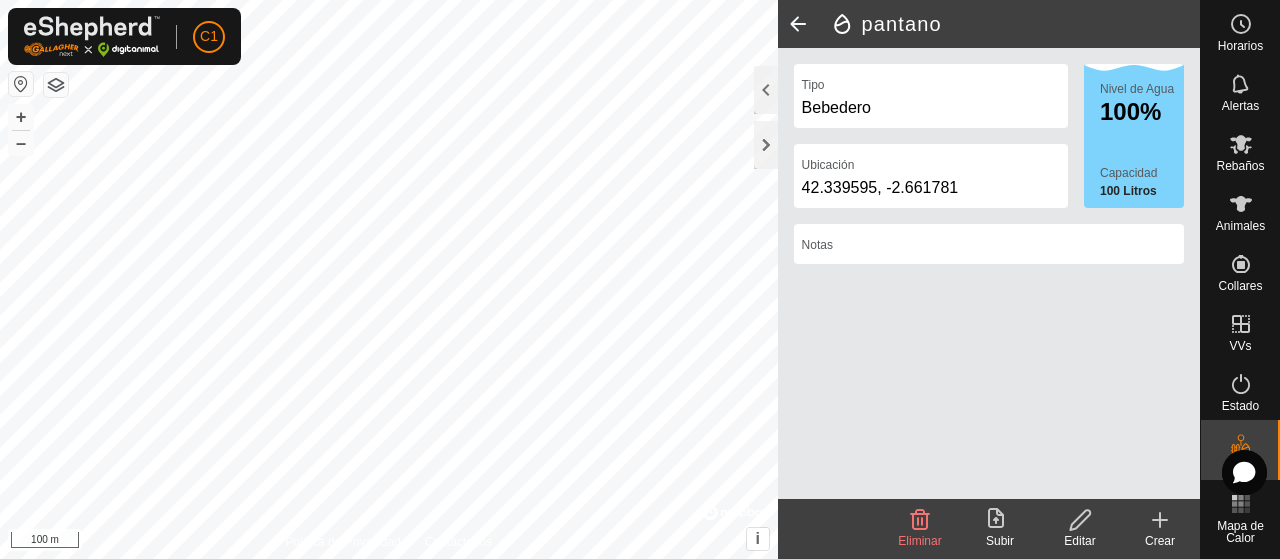 click 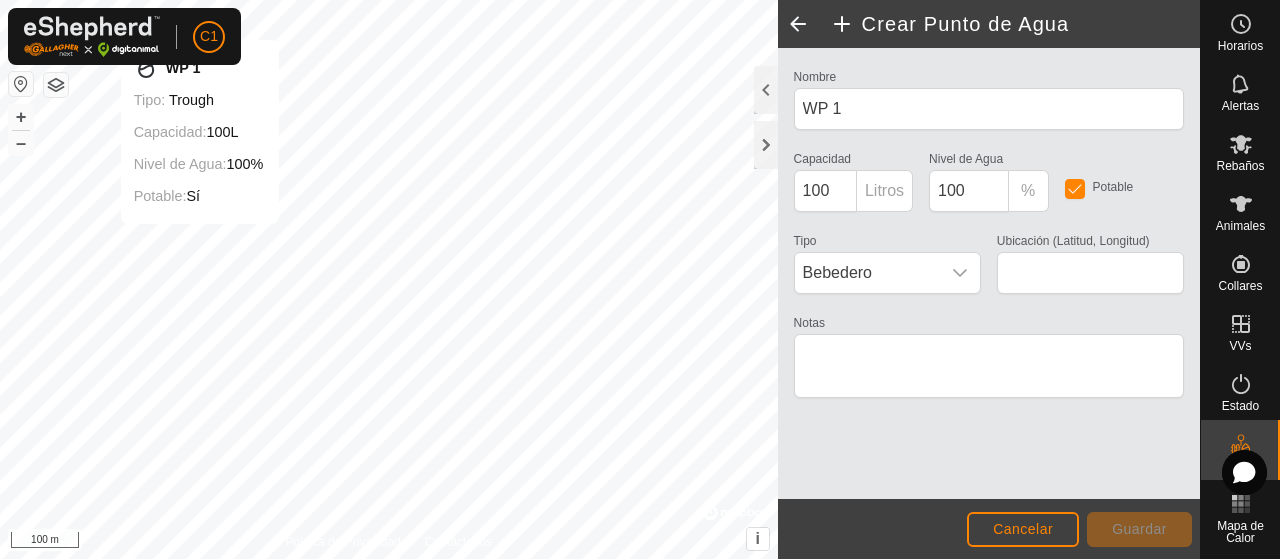 type on "42.328154, -2.655774" 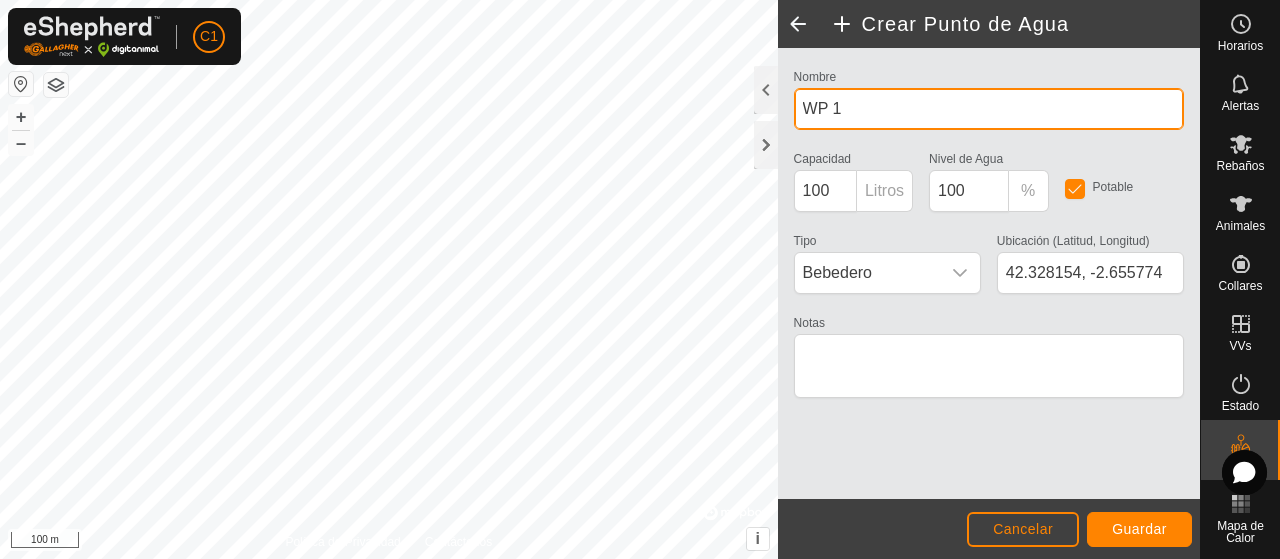 click on "WP 1" at bounding box center (989, 109) 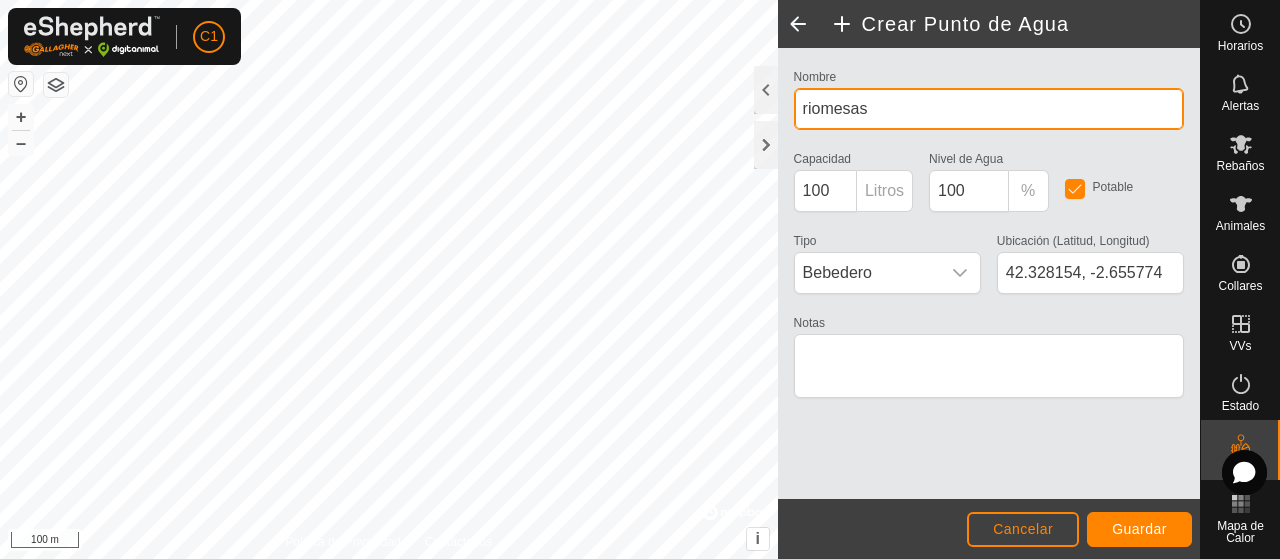 type on "riomesas" 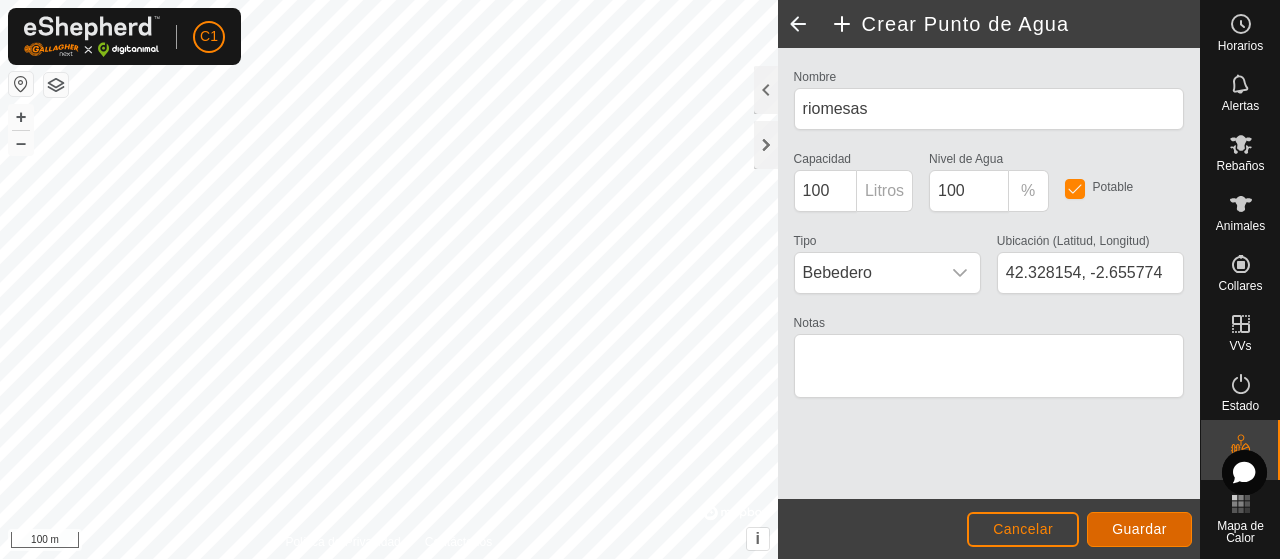 click on "Guardar" 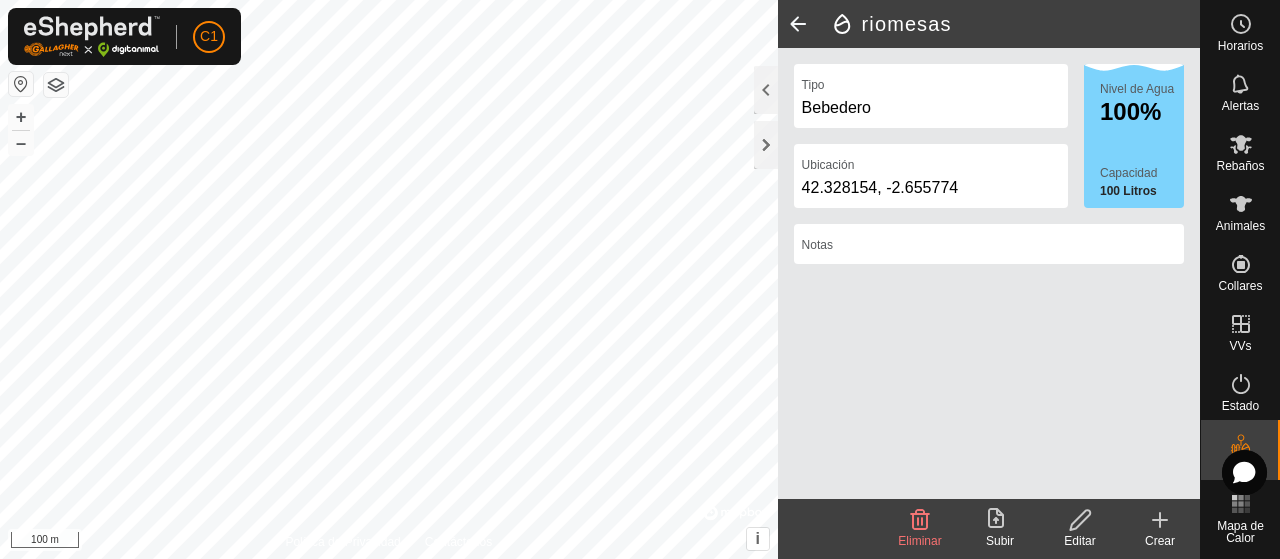 click 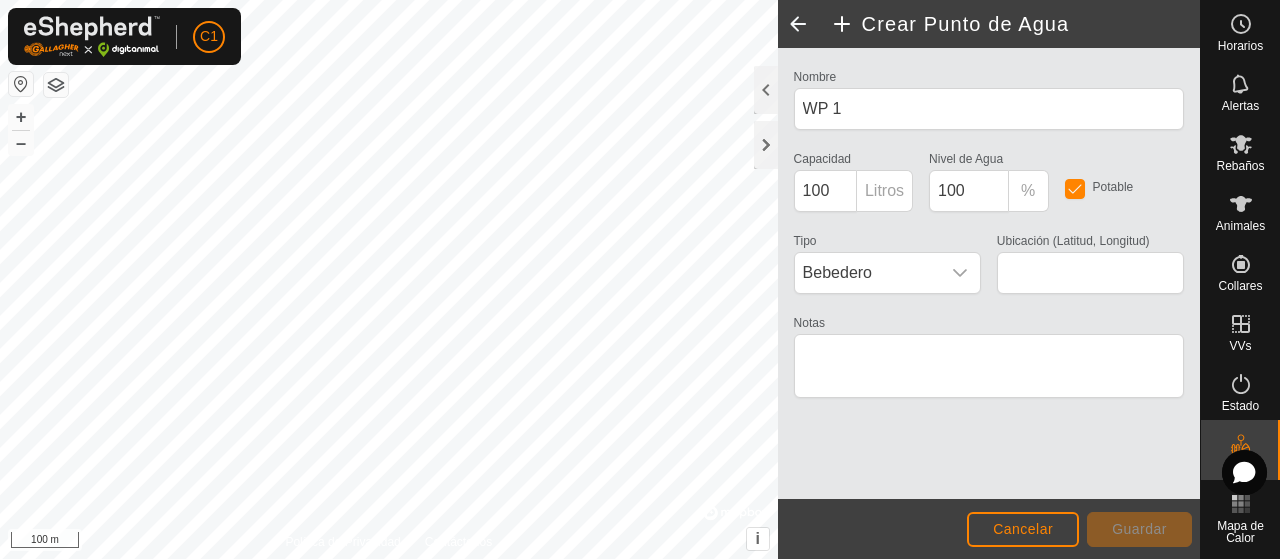 type on "42.323888, -2.653868" 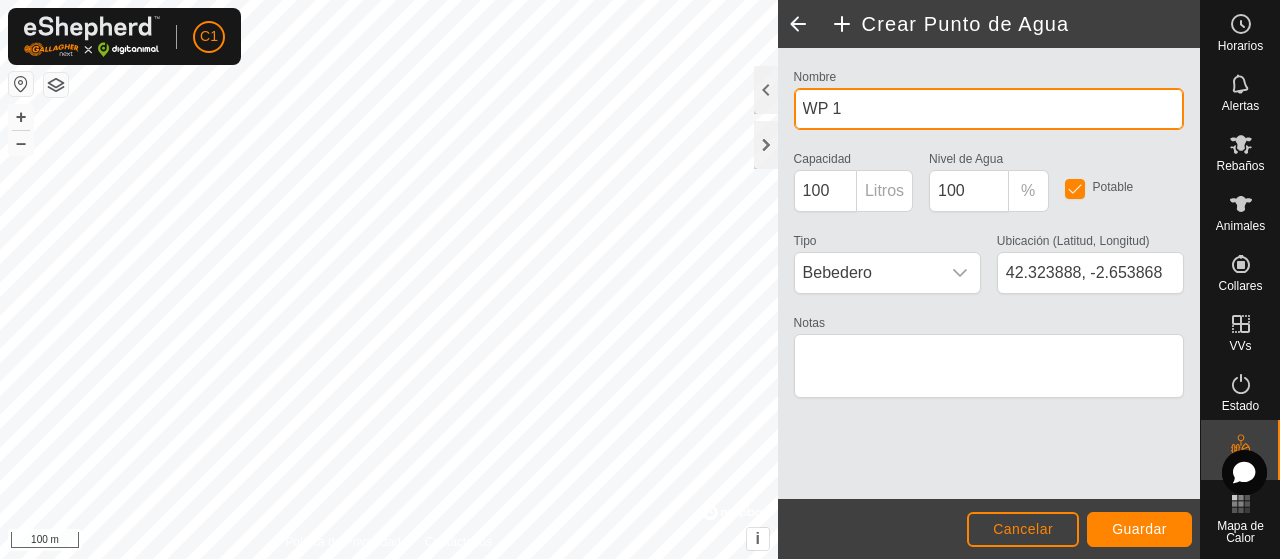 click on "WP 1" at bounding box center (989, 109) 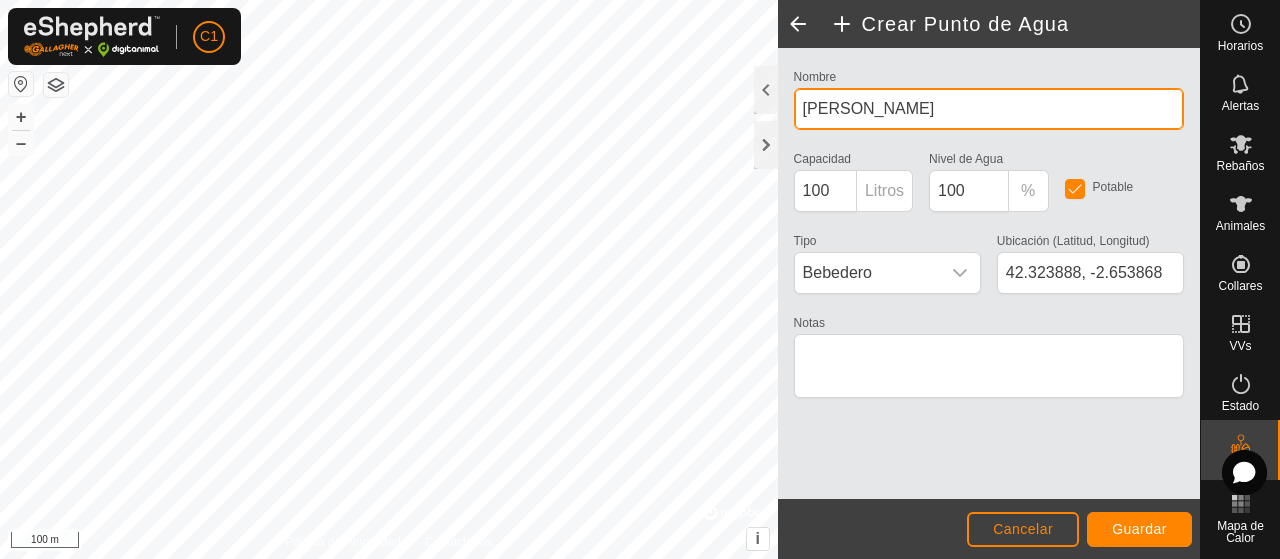 type on "[PERSON_NAME]" 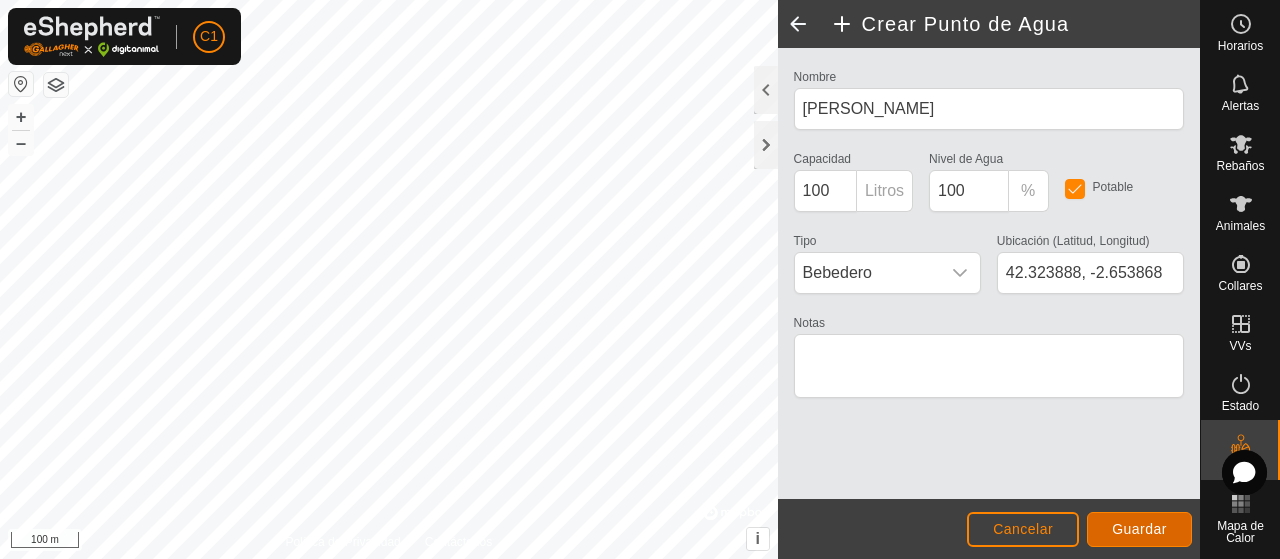 click on "Guardar" 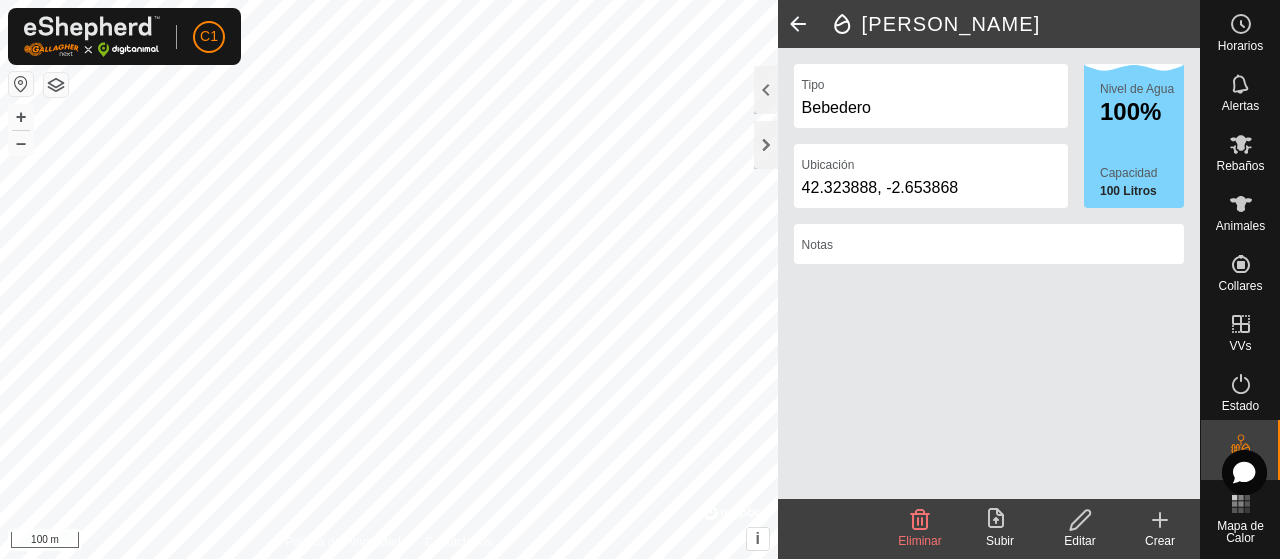 click 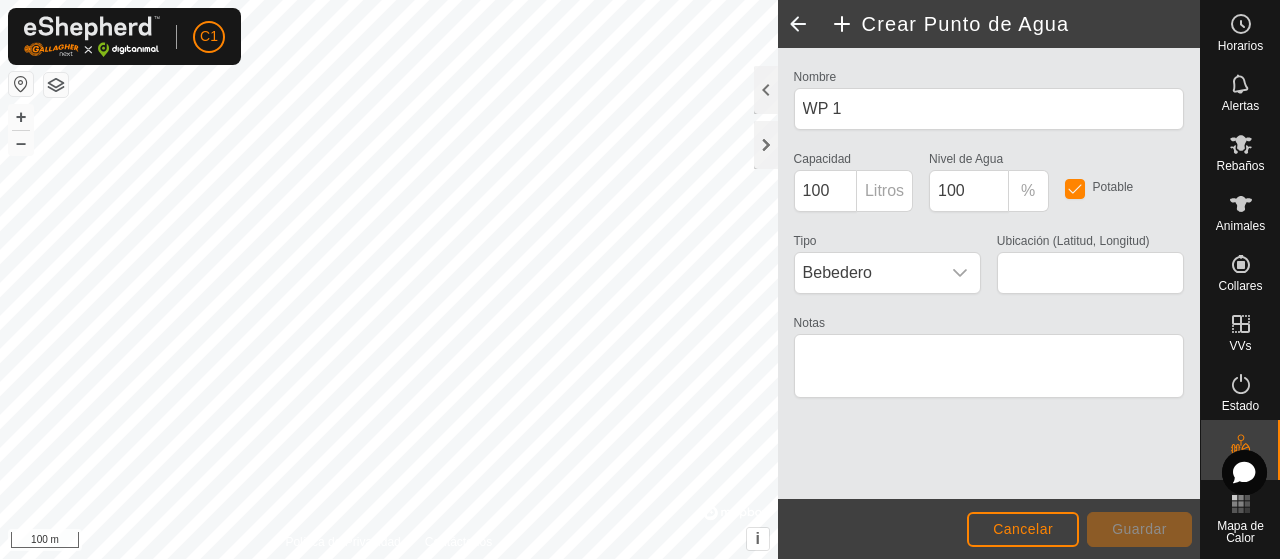 type on "42.319928, -2.653148" 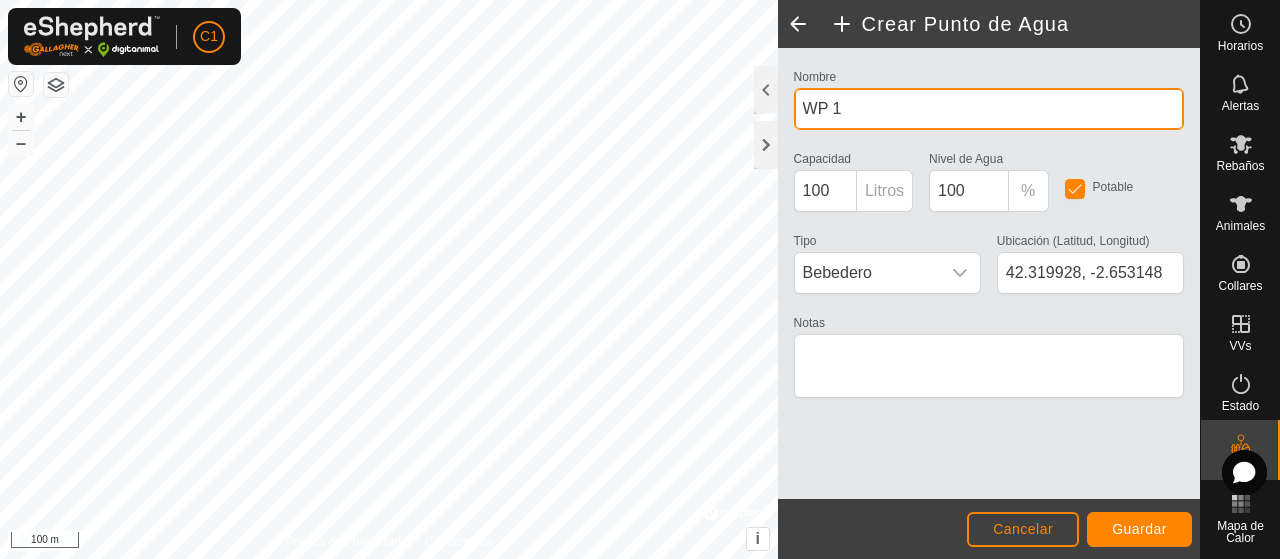 click on "WP 1" at bounding box center [989, 109] 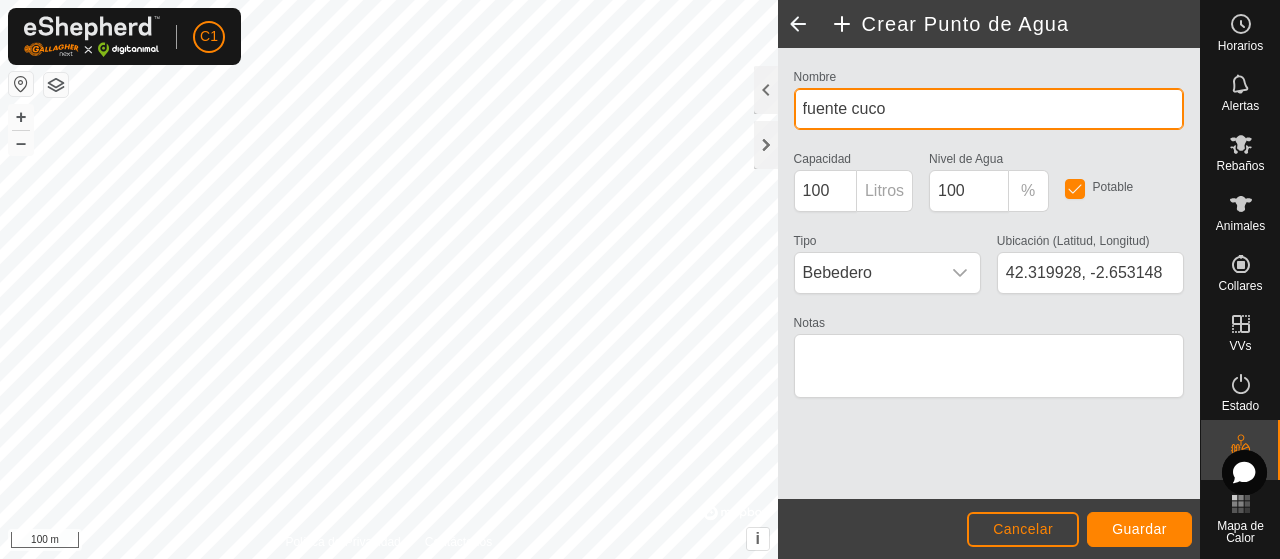 type on "fuente cuco" 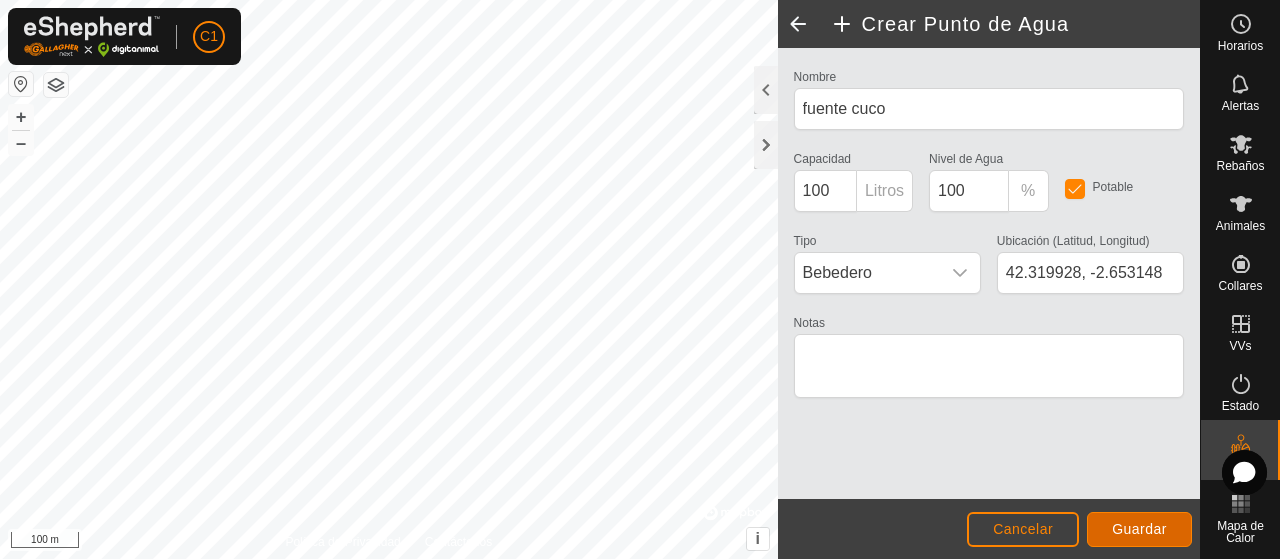 click on "Guardar" 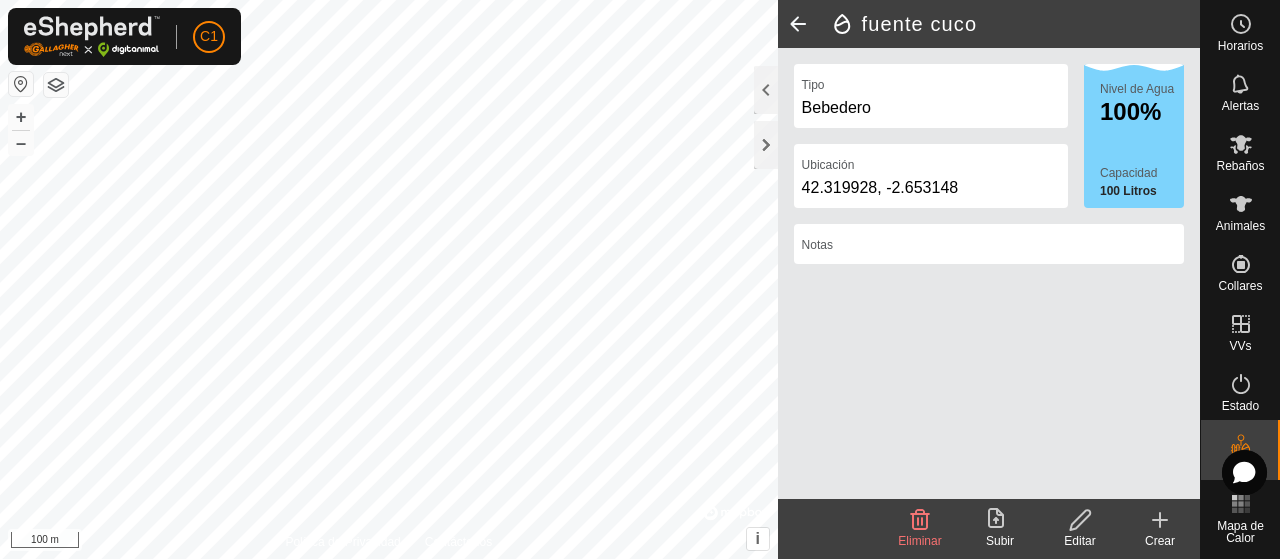 click 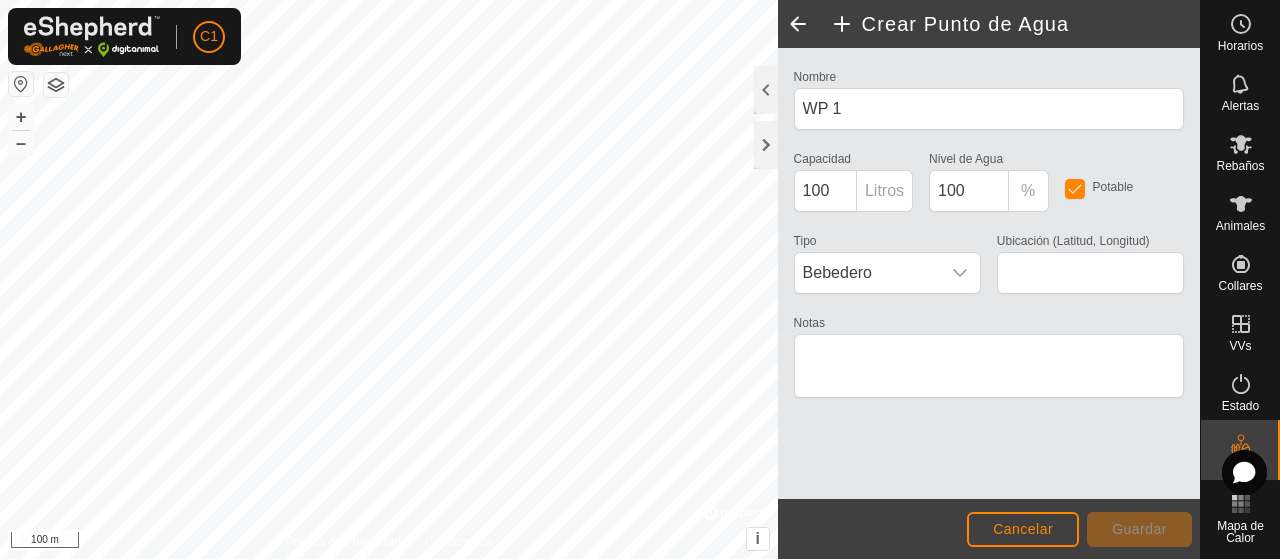 type on "42.321217, -2.648113" 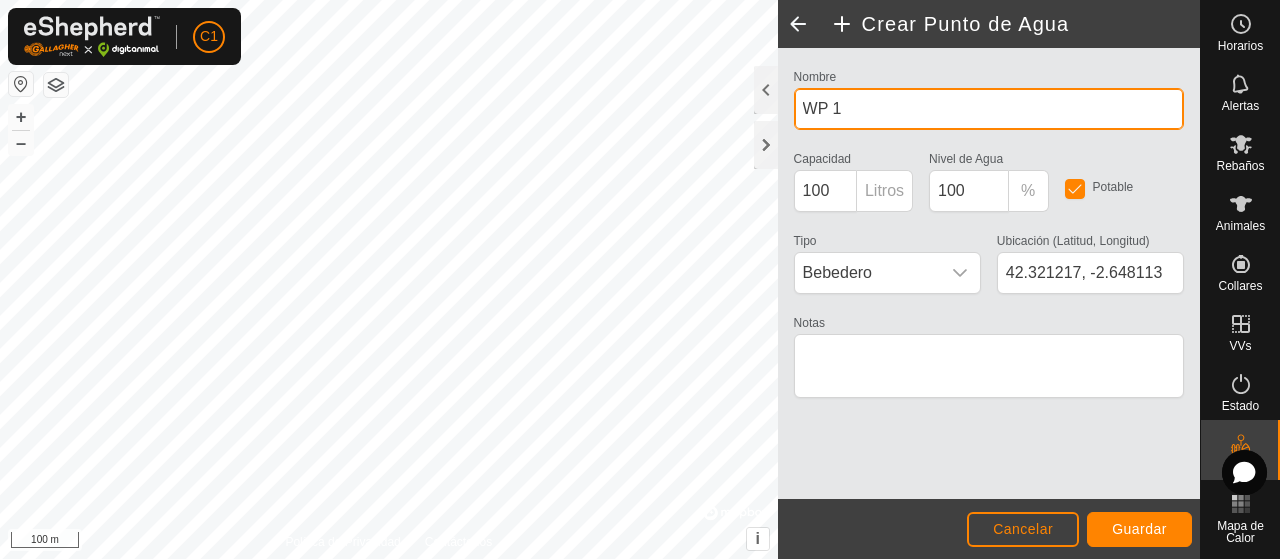 click on "WP 1" at bounding box center [989, 109] 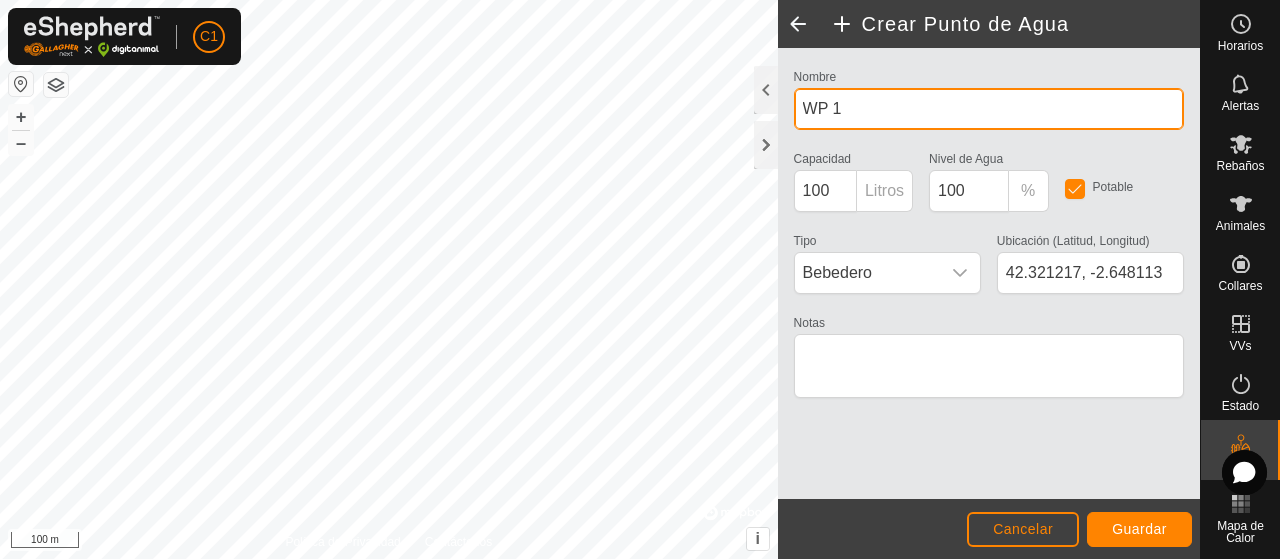 click on "WP 1" at bounding box center (989, 109) 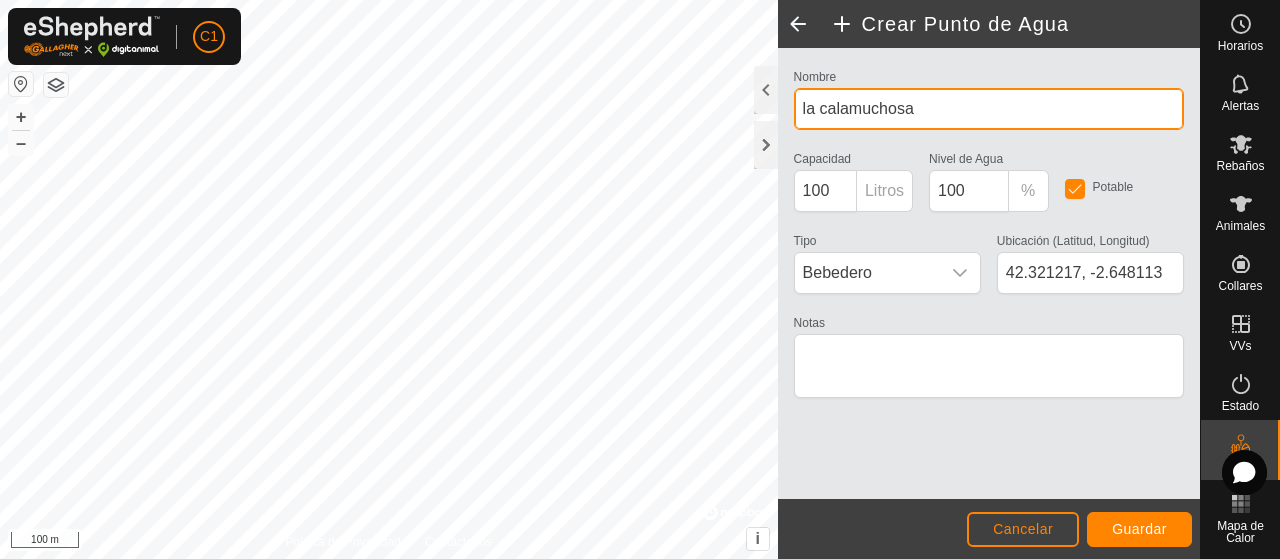 type on "la calamuchosa" 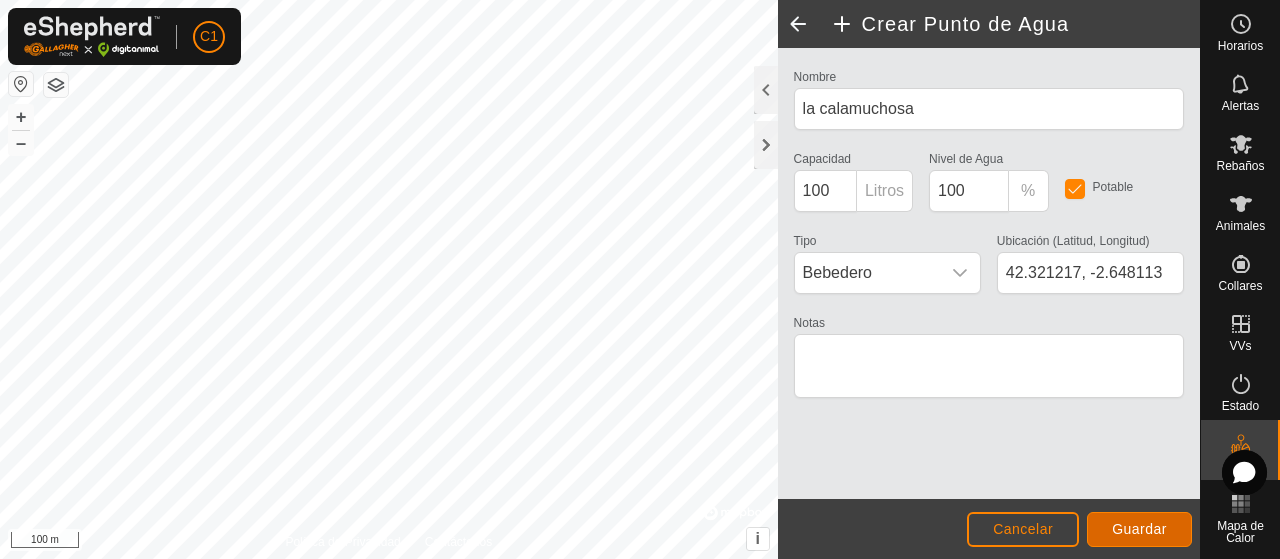 click on "Guardar" 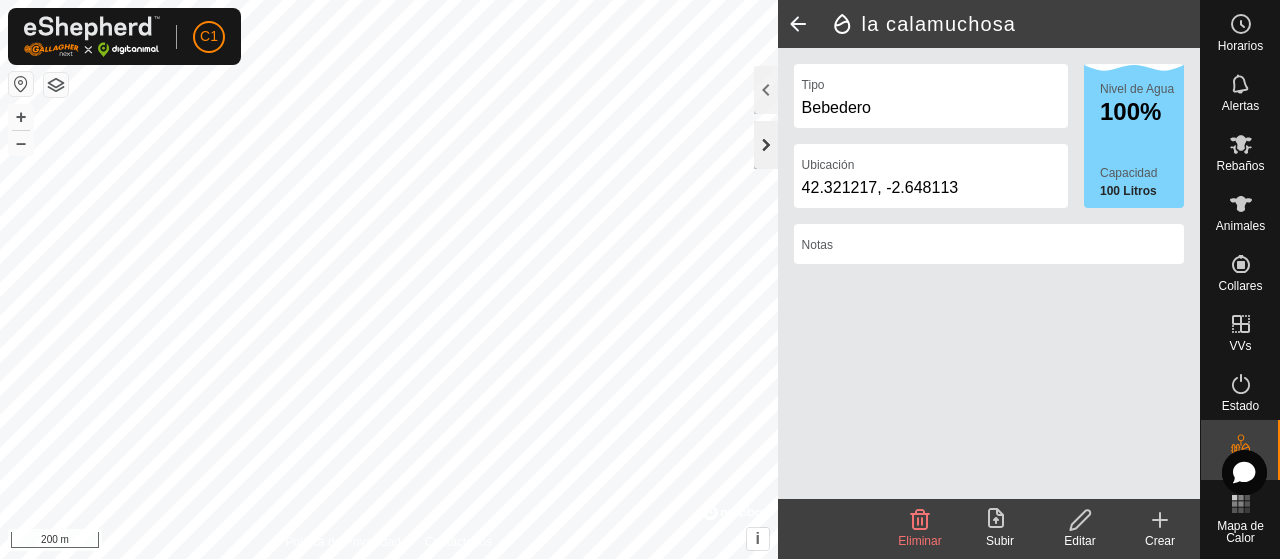 click 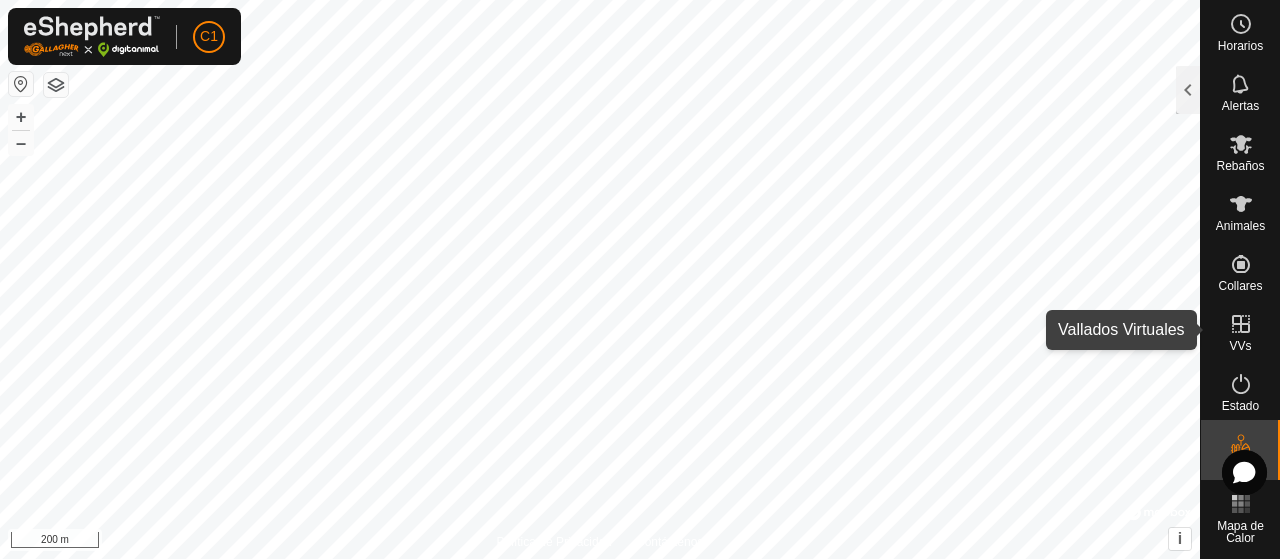 click 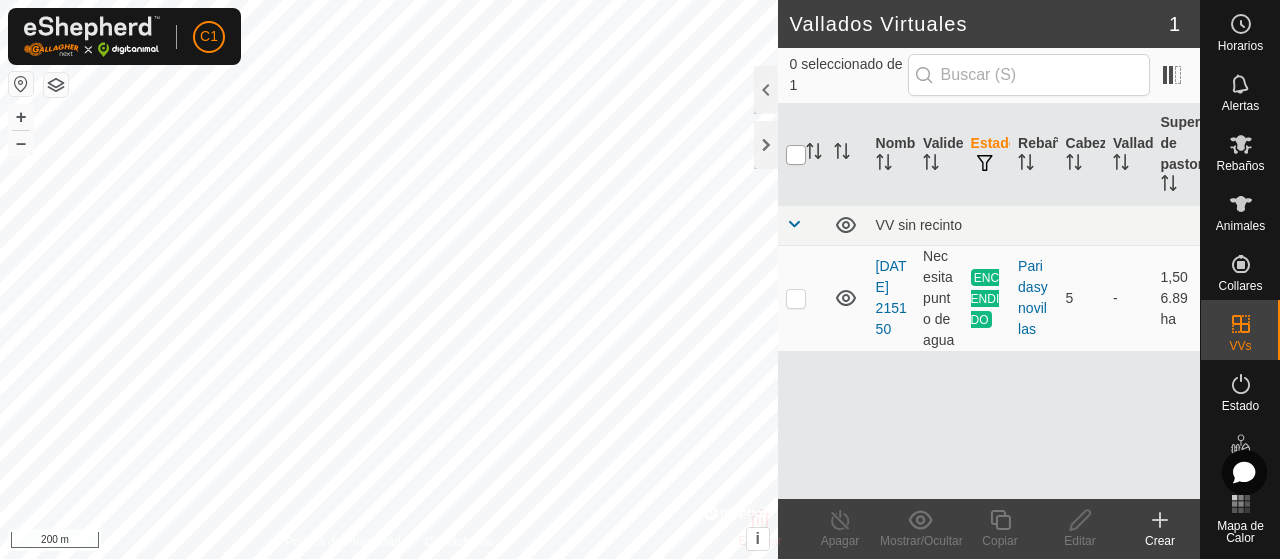 click at bounding box center [796, 155] 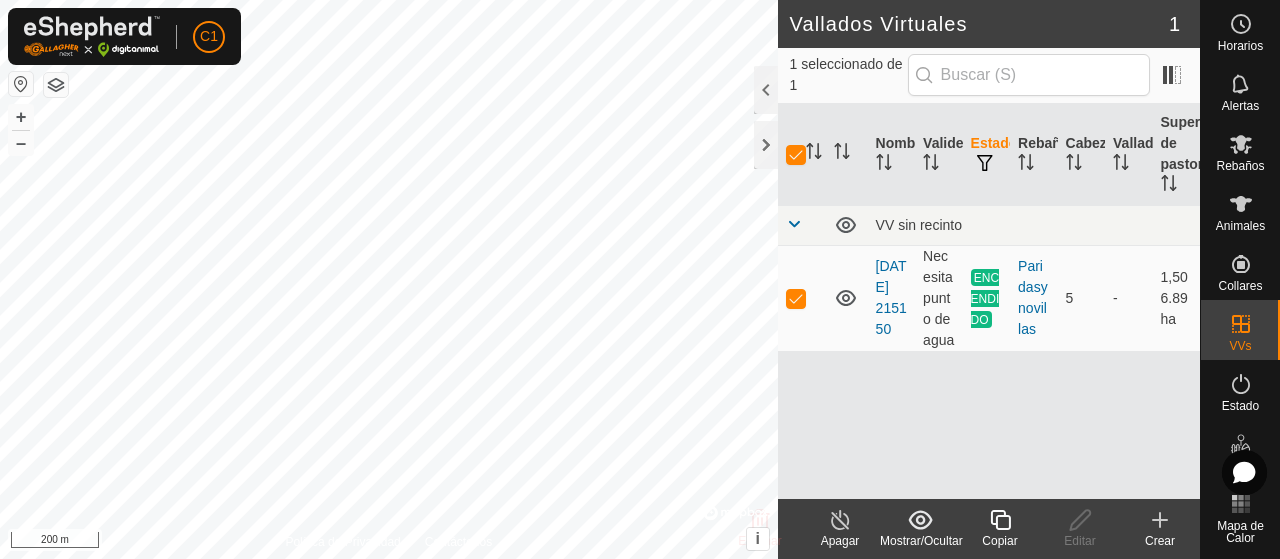 click 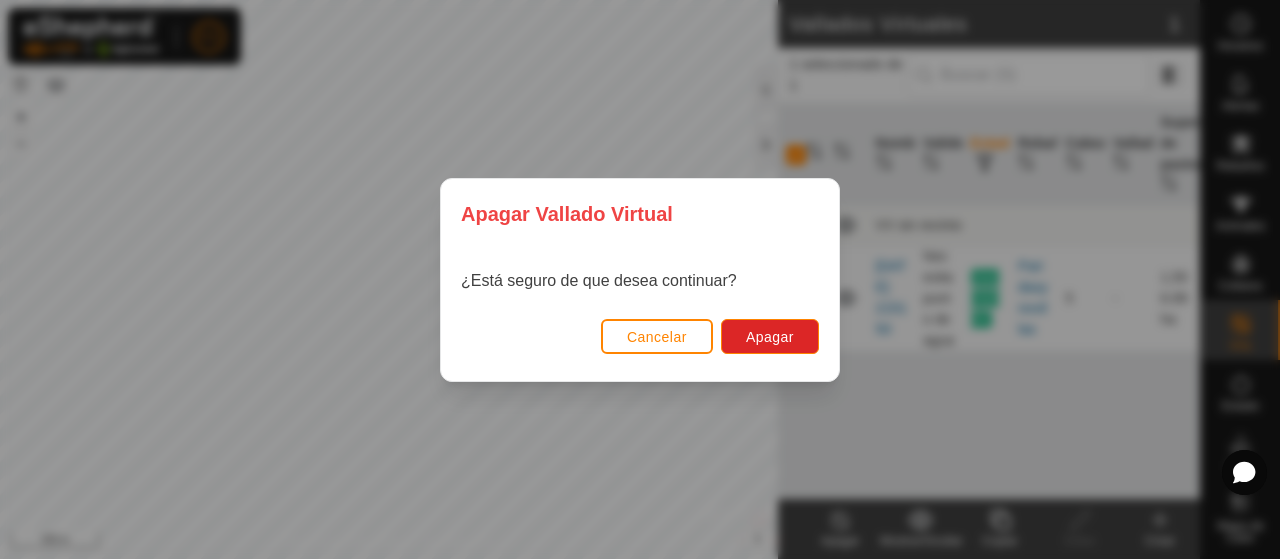 click on "Cancelar Apagar" at bounding box center (640, 347) 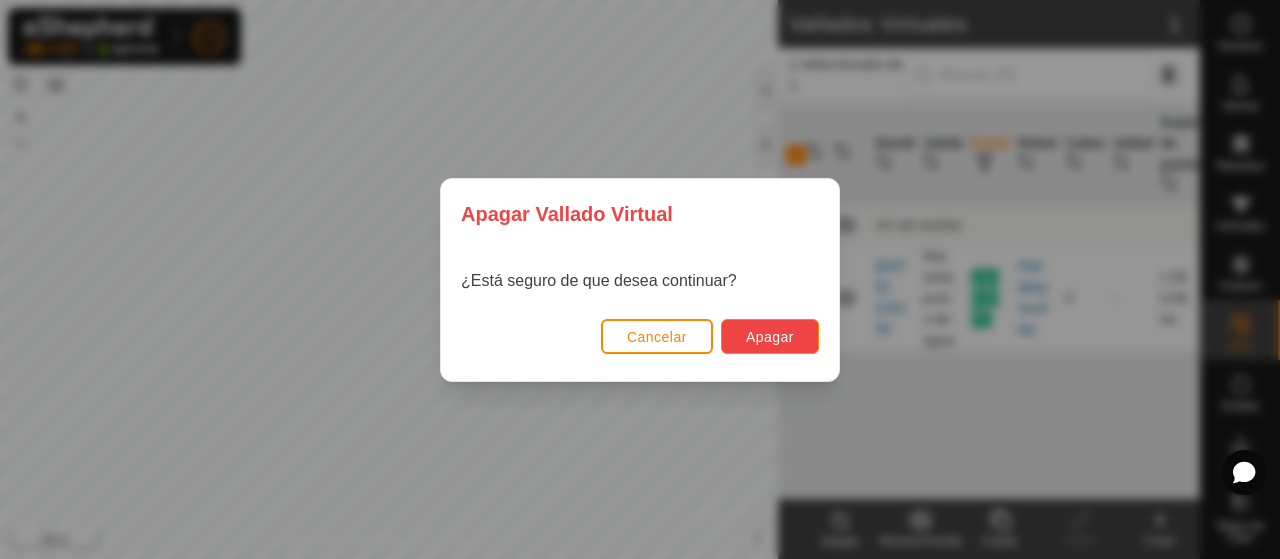 click on "Apagar" at bounding box center [770, 337] 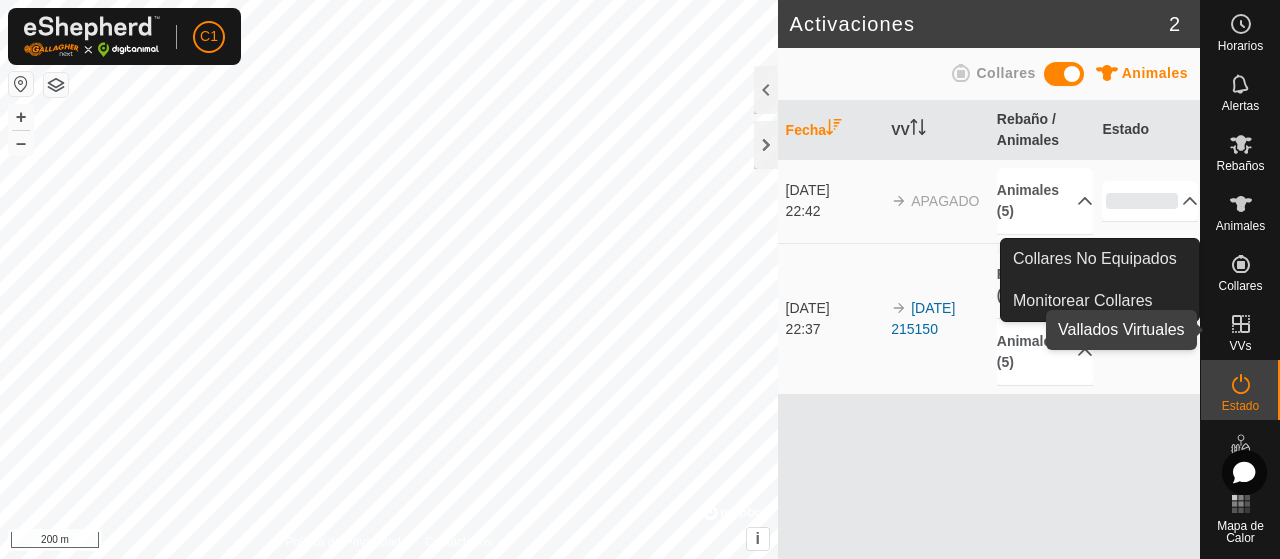 click 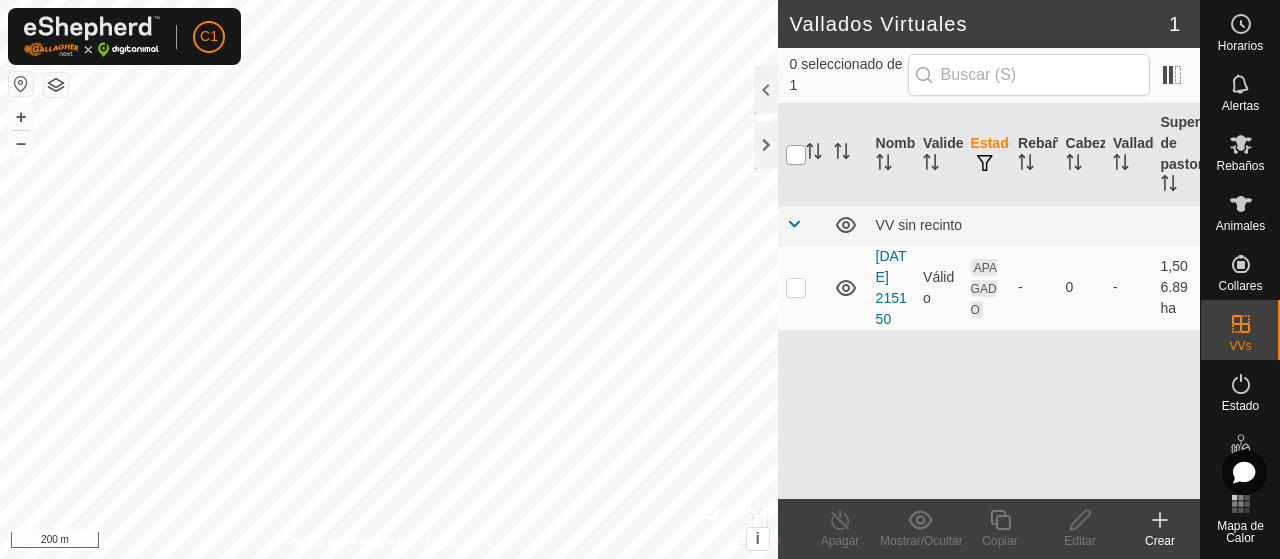 click at bounding box center (796, 155) 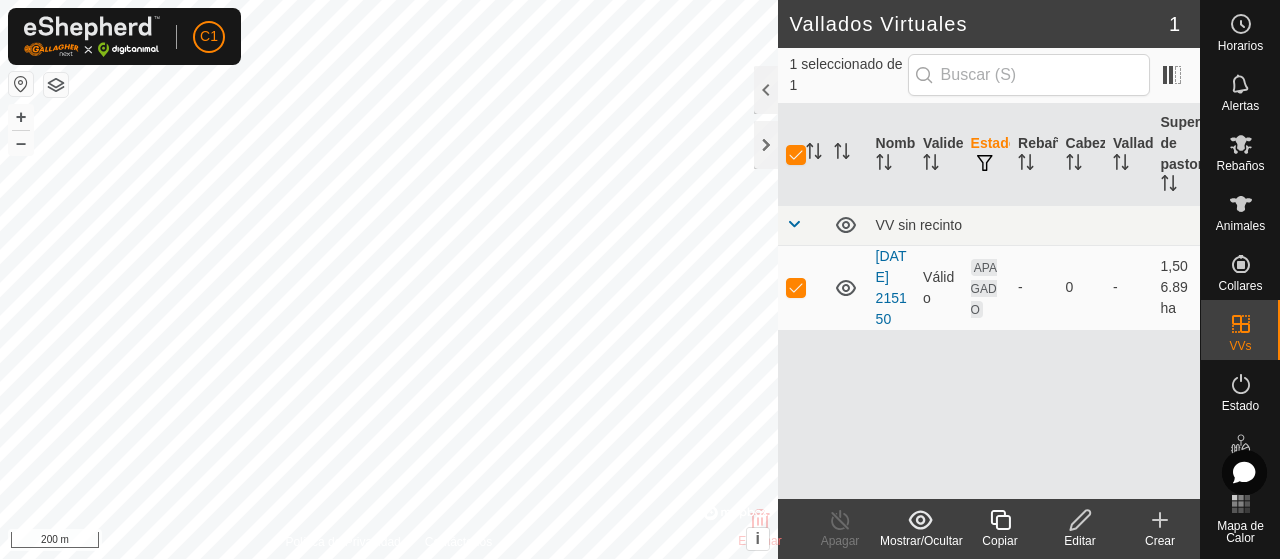 click 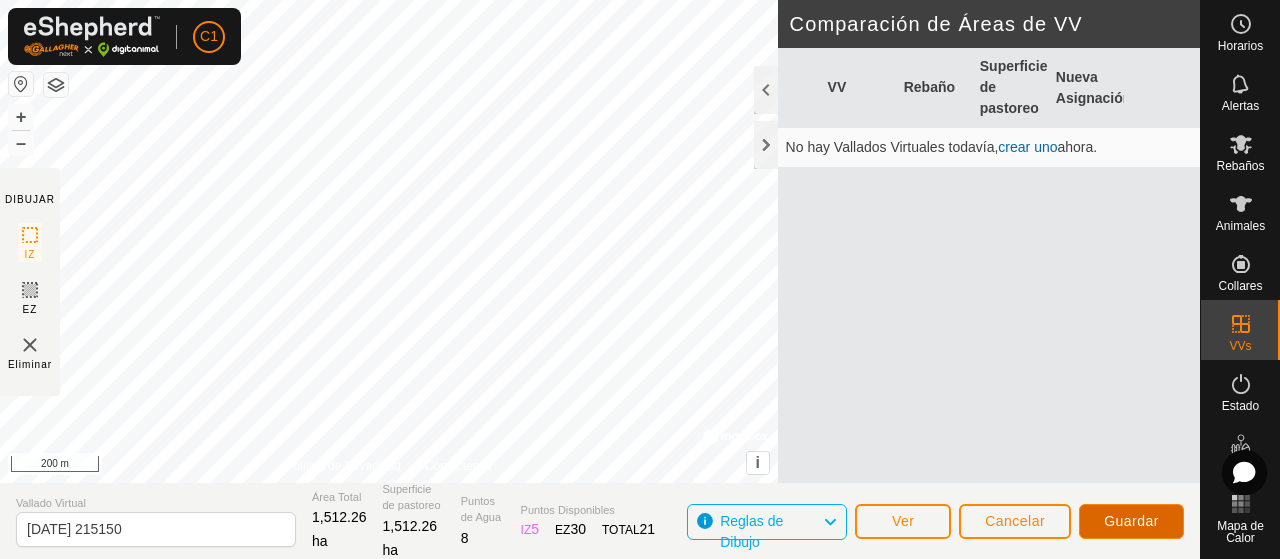 click on "Guardar" 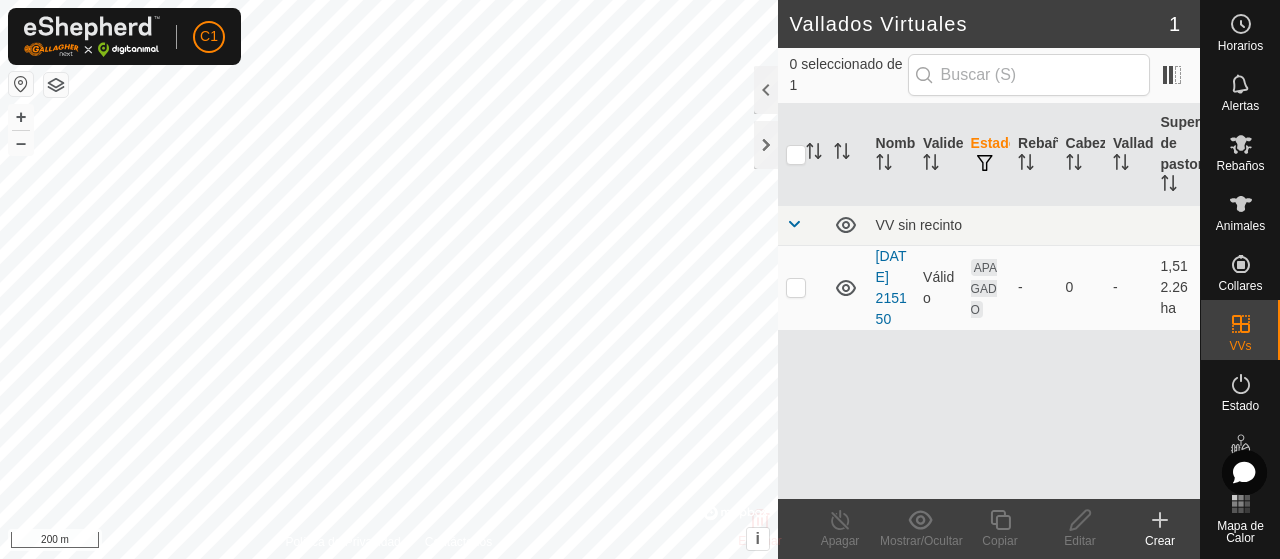 click on "Válido" at bounding box center [938, 287] 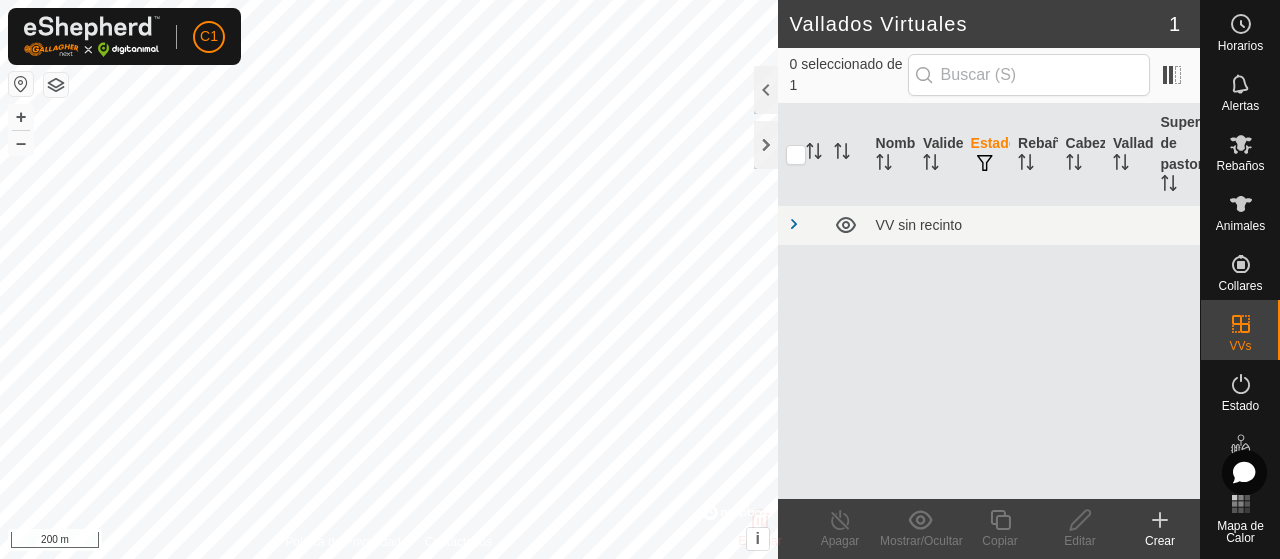 click on "VV sin recinto" at bounding box center (1034, 225) 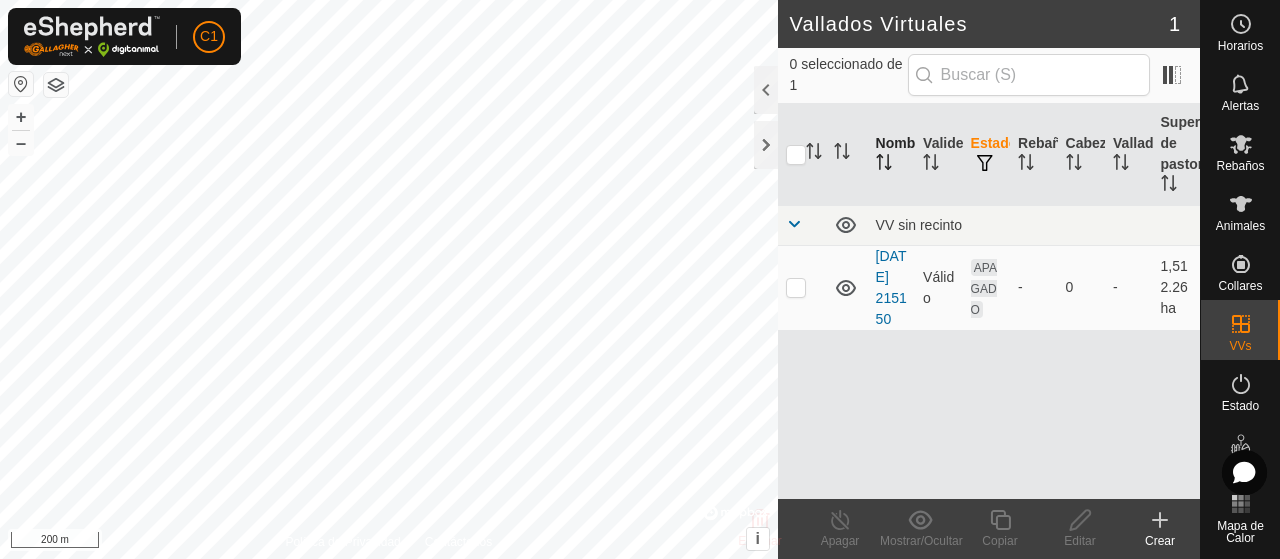click on "Nombre" at bounding box center (891, 155) 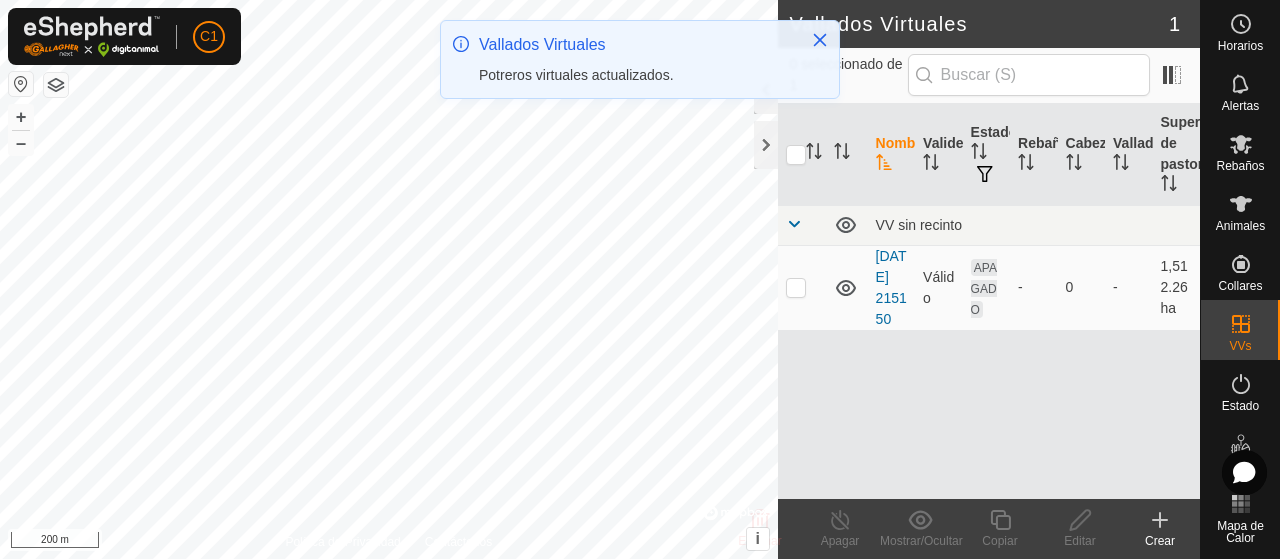 click on "Nombre" at bounding box center (891, 155) 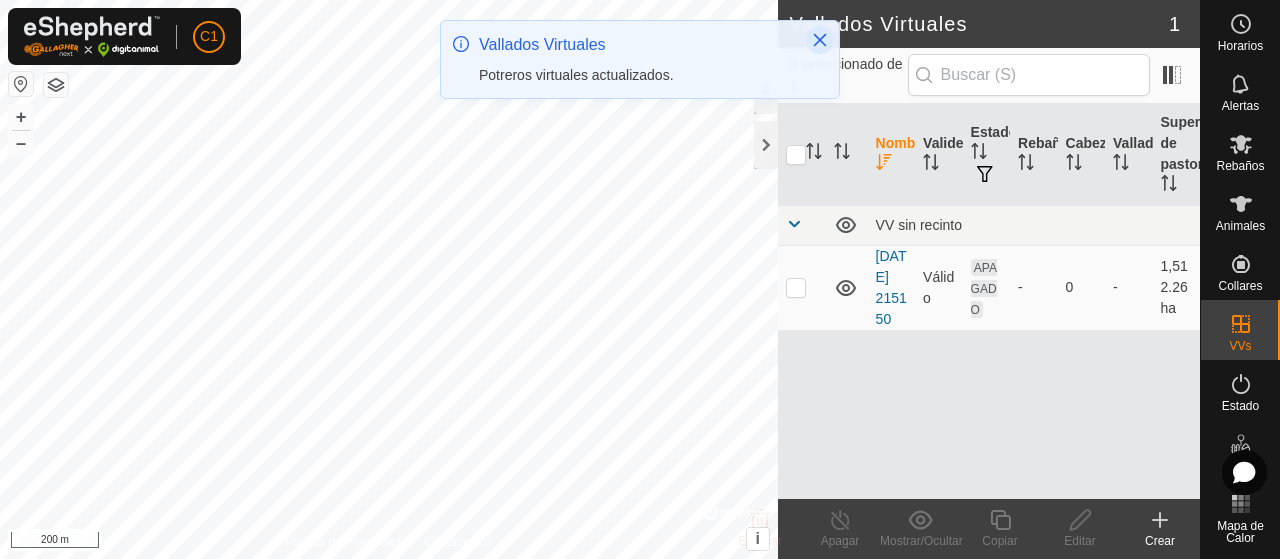 click 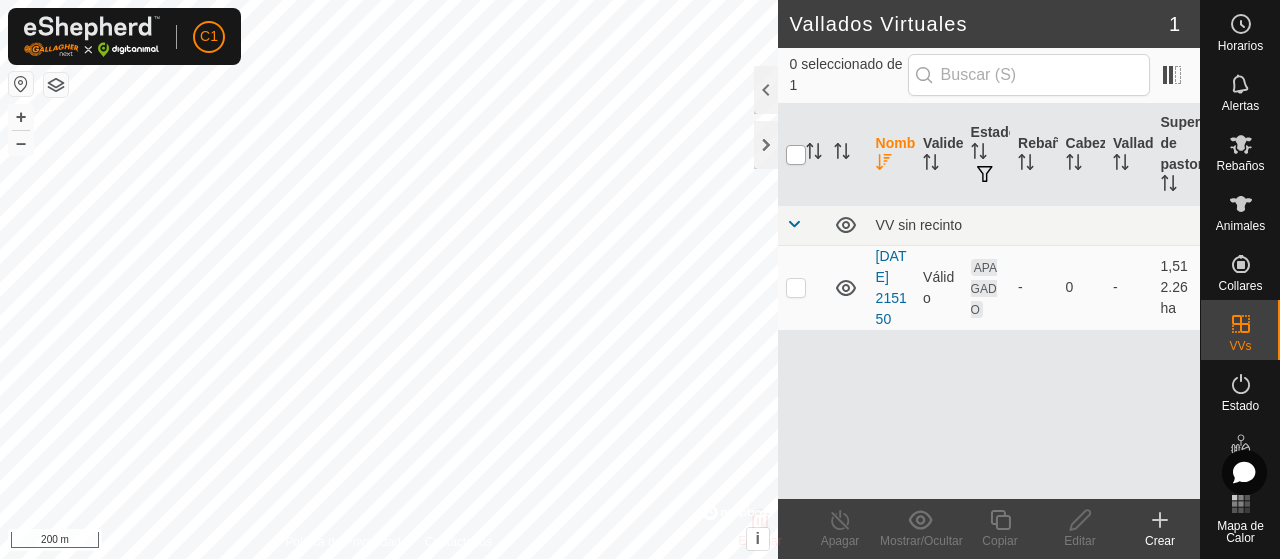 click at bounding box center [796, 155] 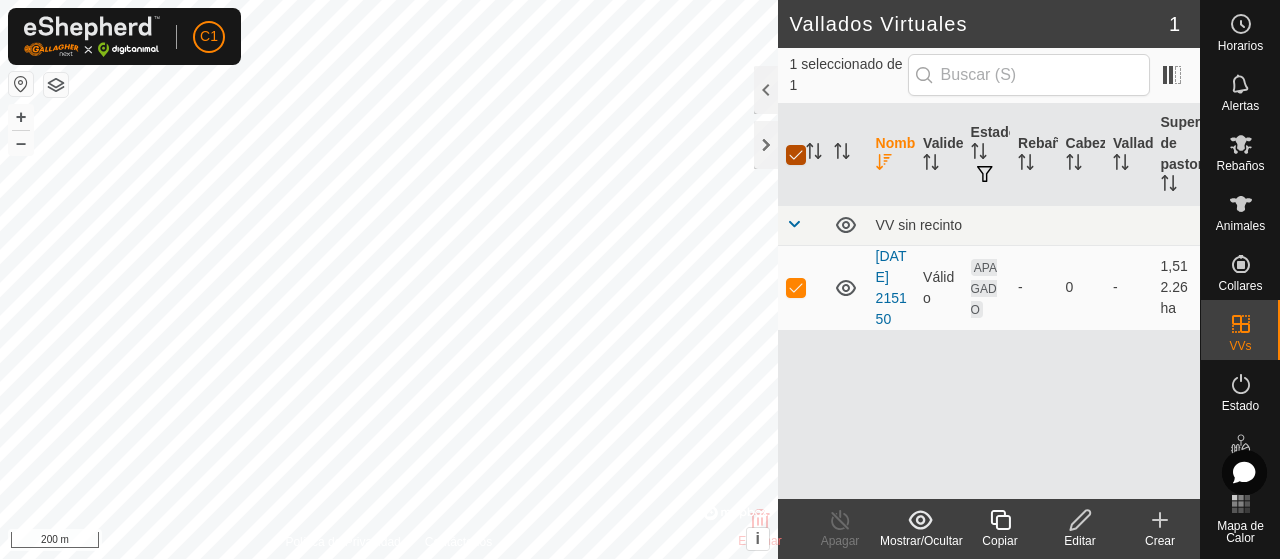 click at bounding box center (796, 155) 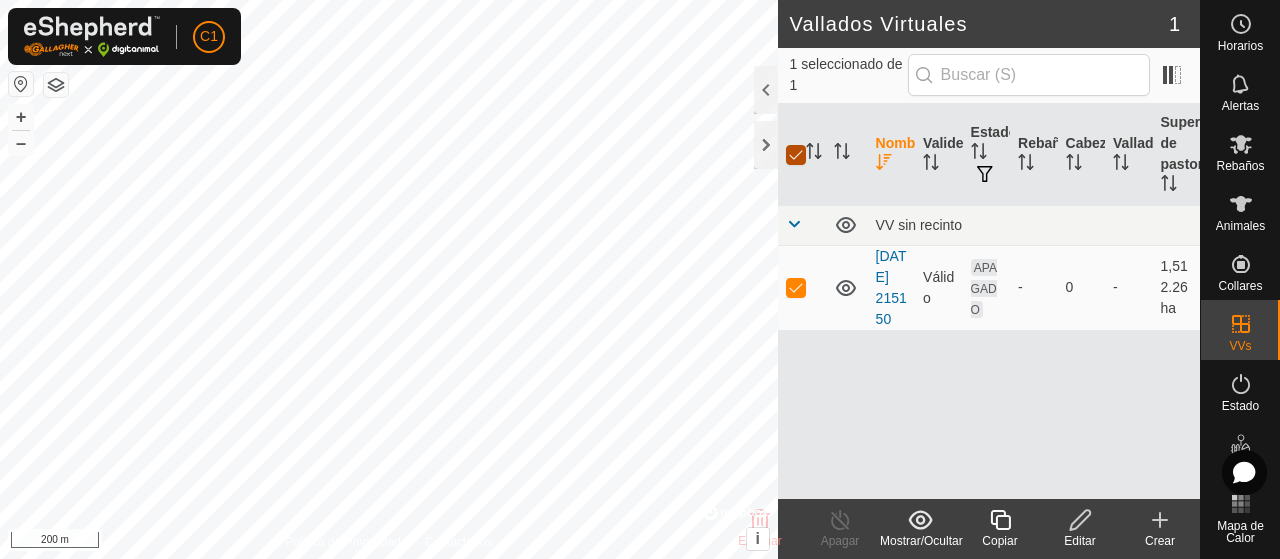 checkbox on "false" 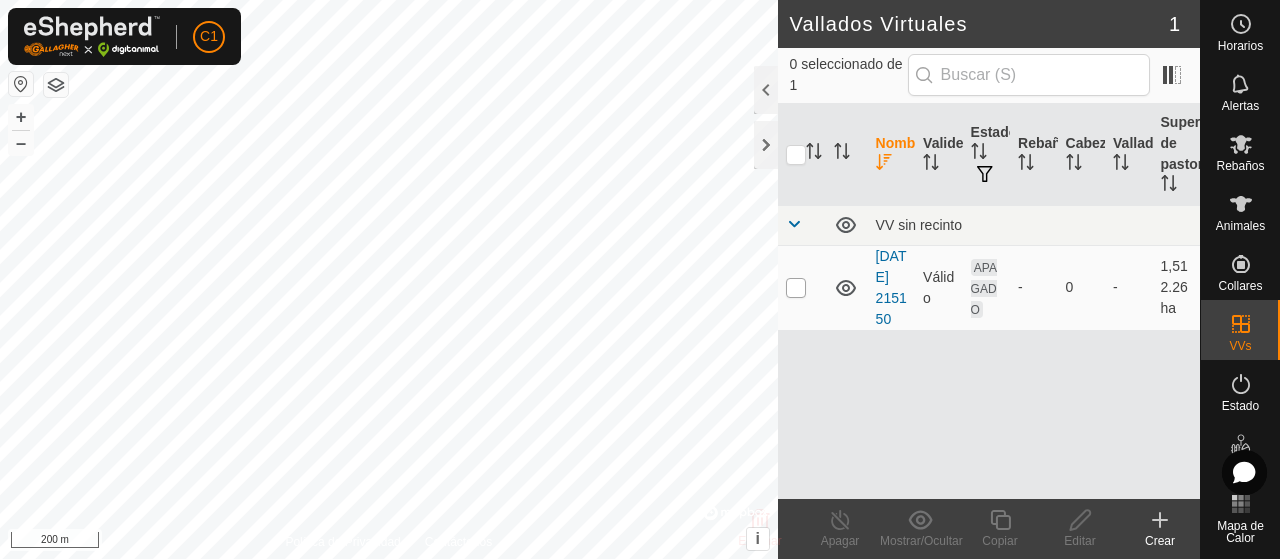 click at bounding box center [796, 288] 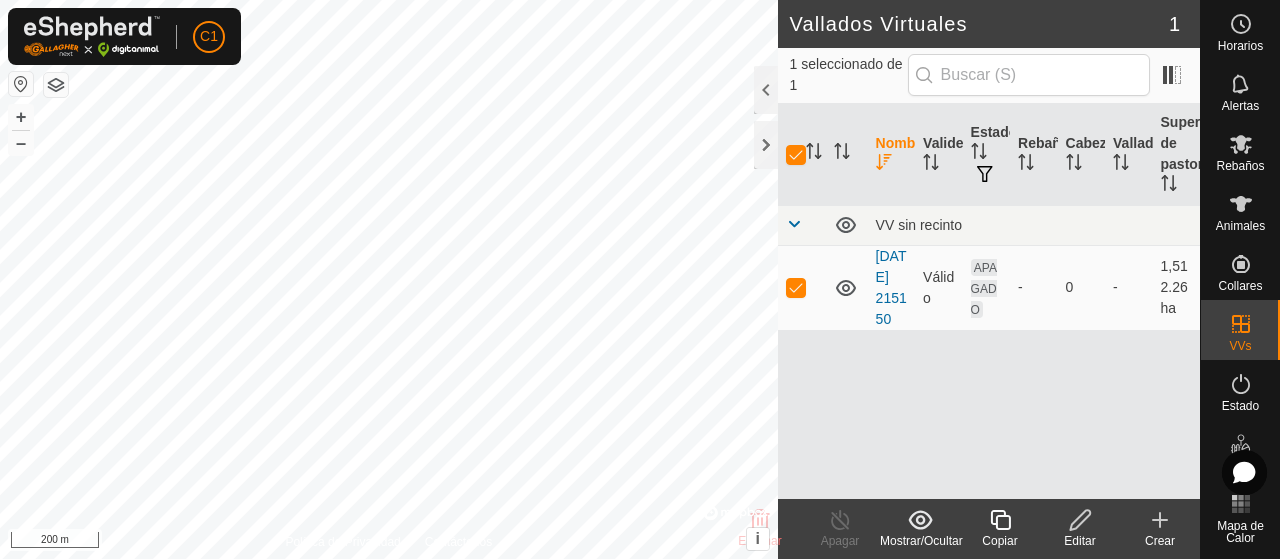click 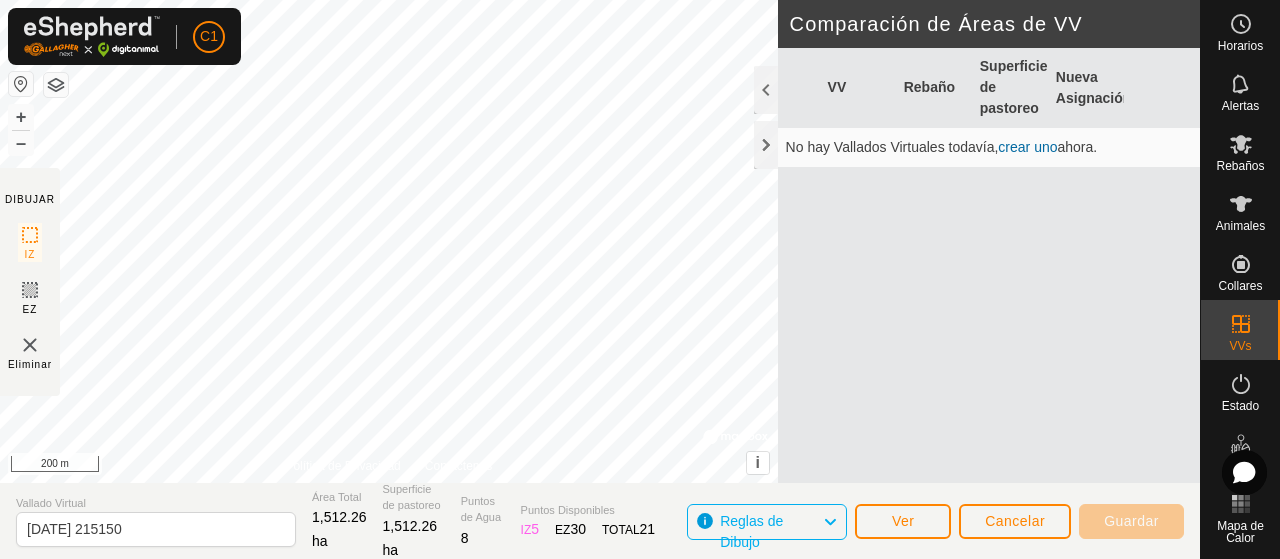 click 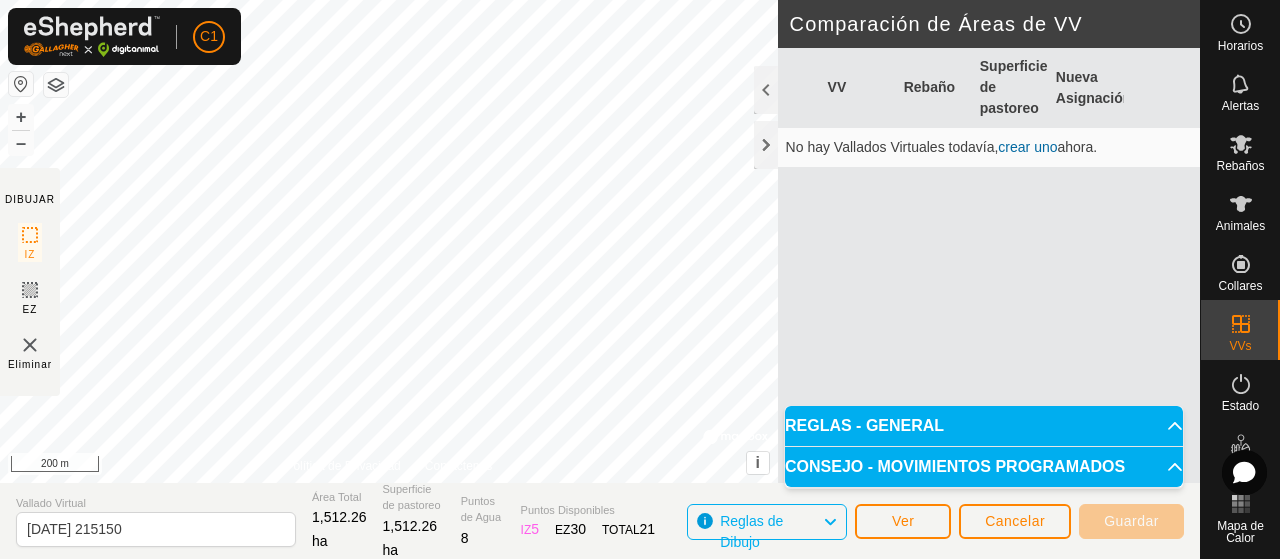 click on "CONSEJO - MOVIMIENTOS PROGRAMADOS" at bounding box center (984, 467) 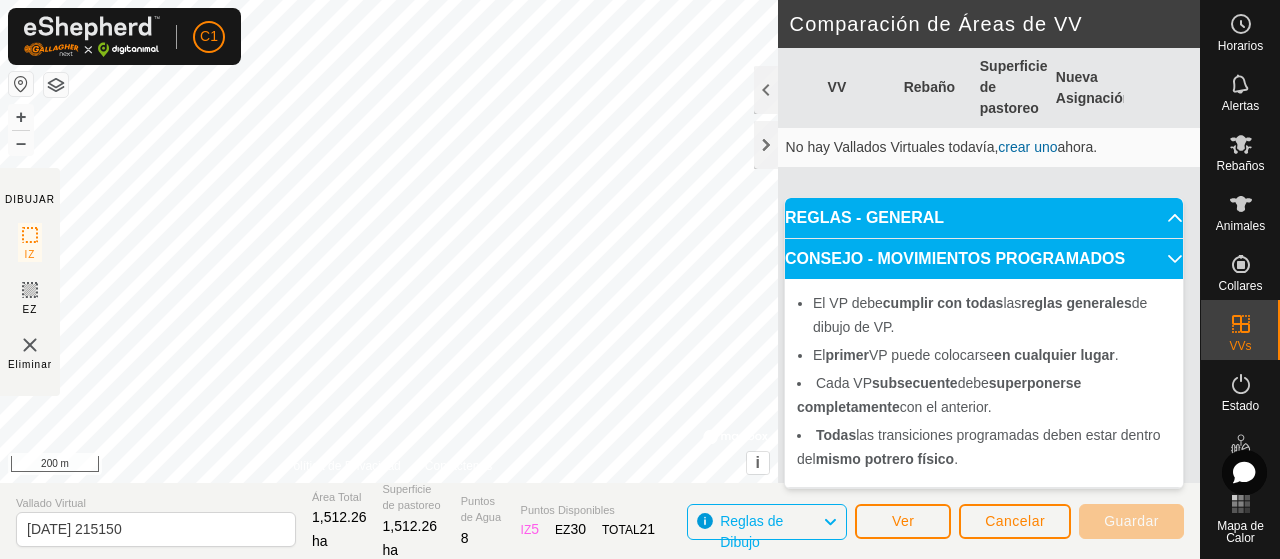 click on "REGLAS - GENERAL" at bounding box center [984, 218] 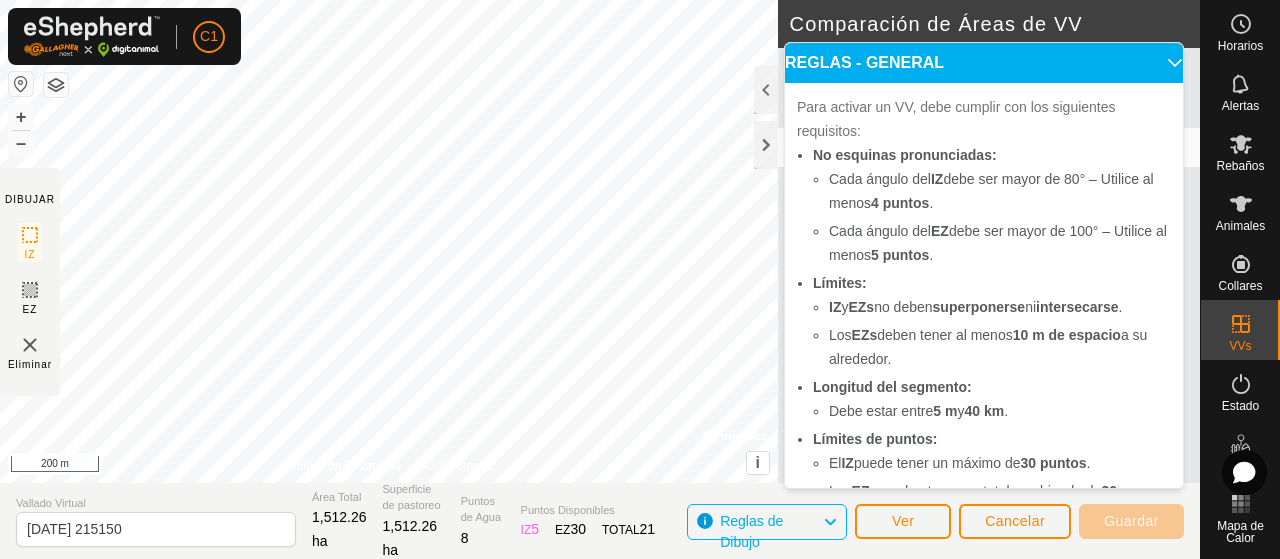 click on "REGLAS - GENERAL" at bounding box center [984, 63] 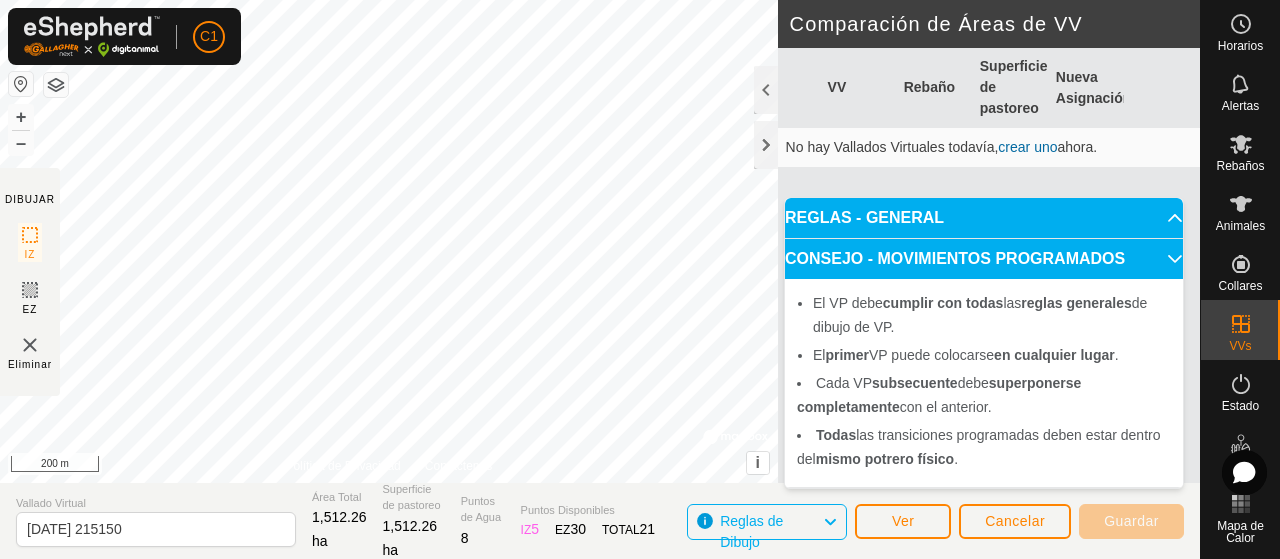 click on "Reglas de Dibujo" 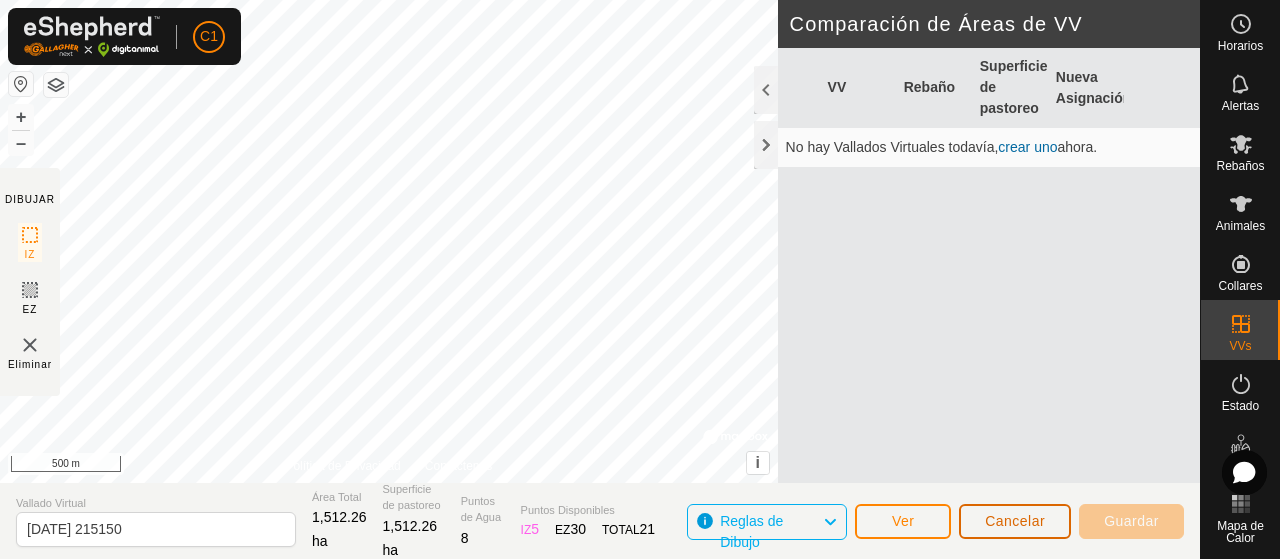 click on "Cancelar" 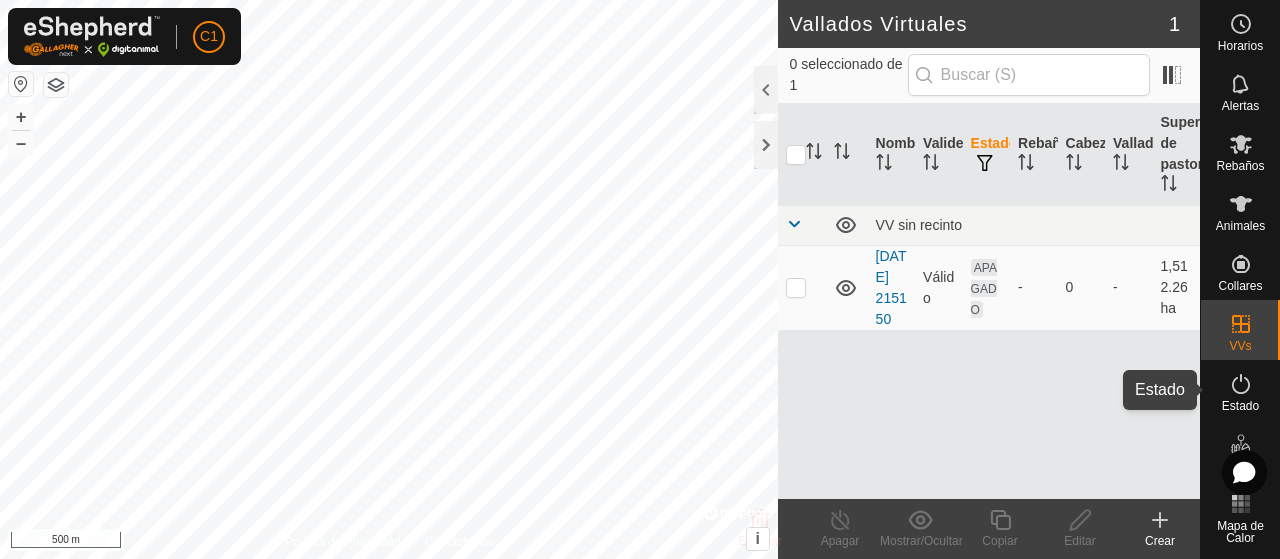 click 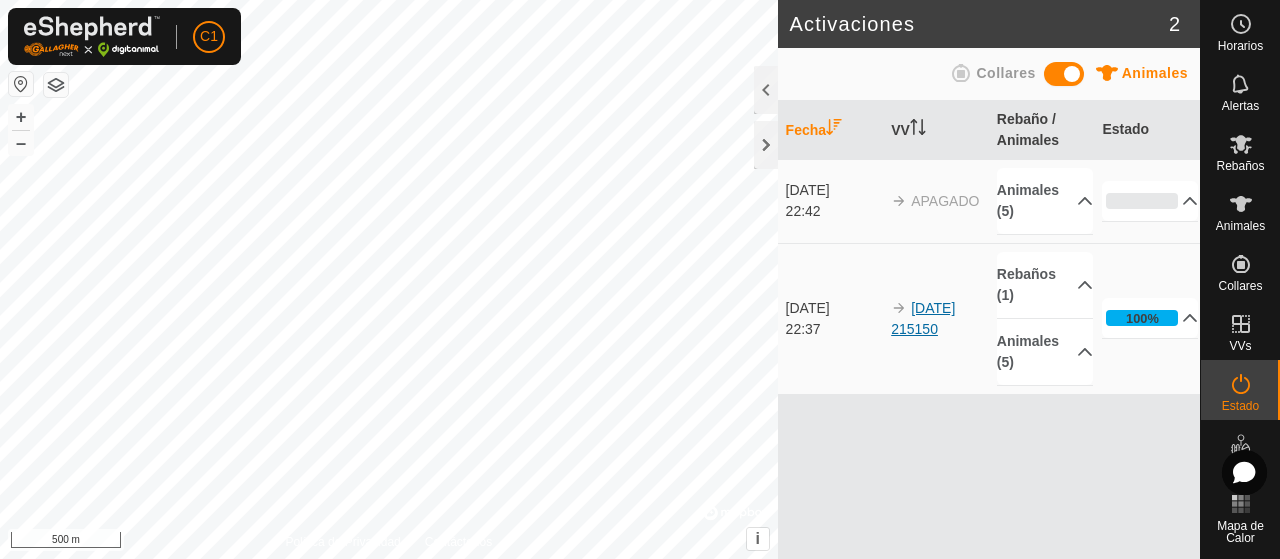 click on "[DATE] 215150" at bounding box center (923, 318) 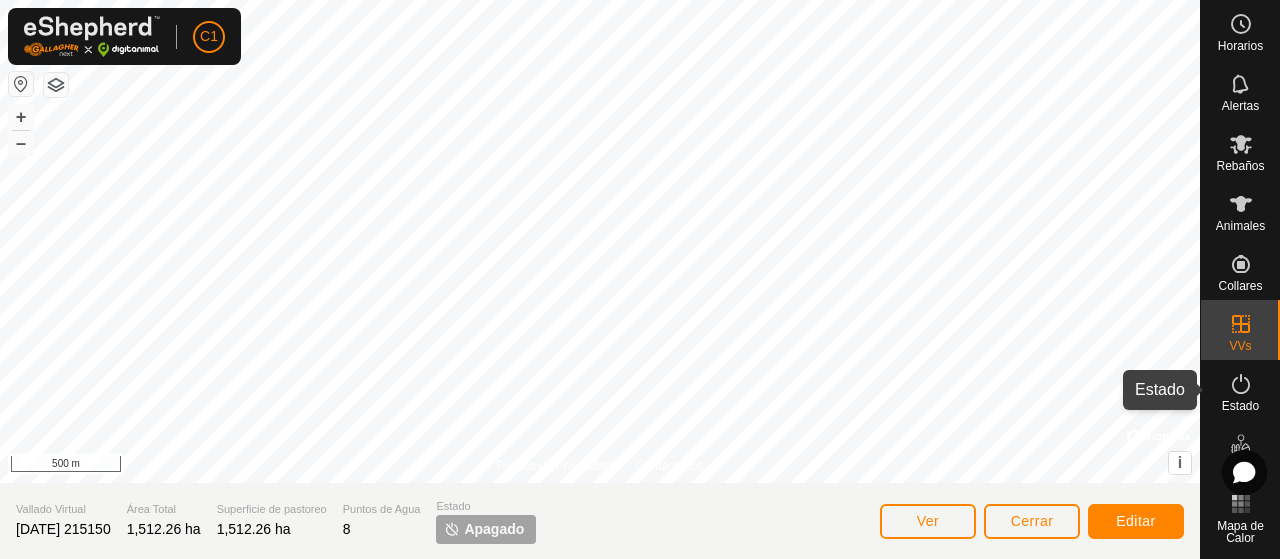 click 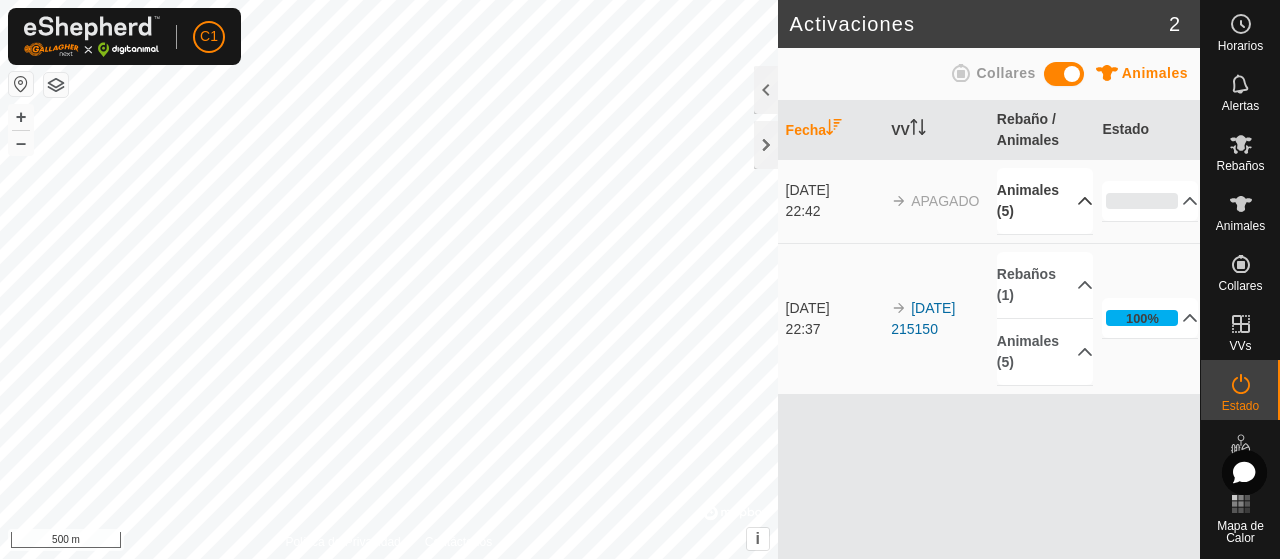 click on "Animales (5)" at bounding box center [1045, 201] 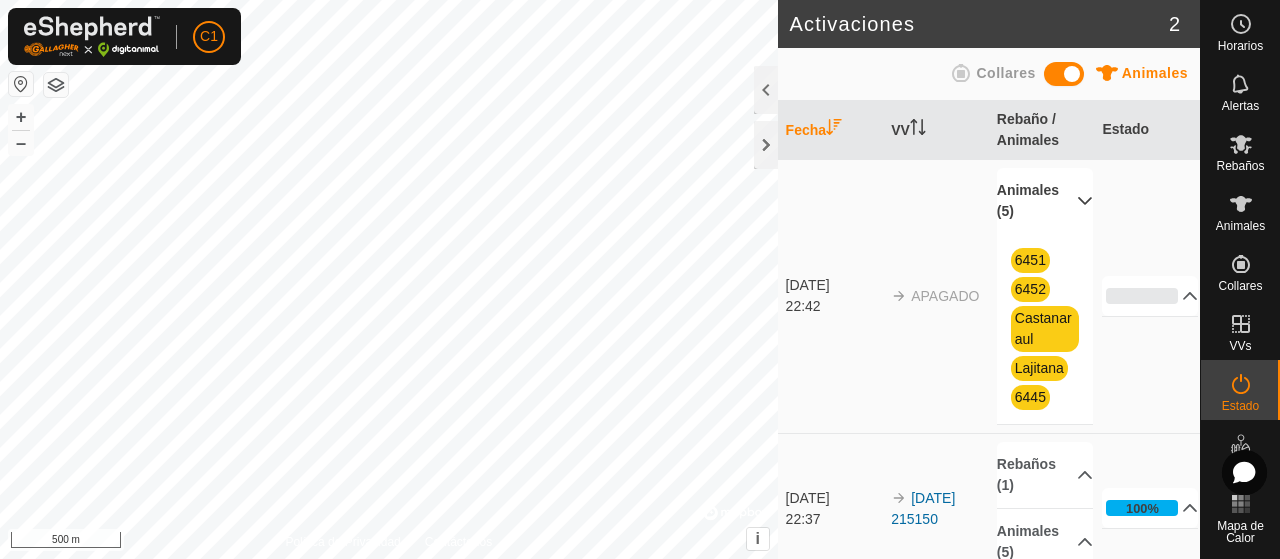 click on "Animales (5)" at bounding box center (1045, 201) 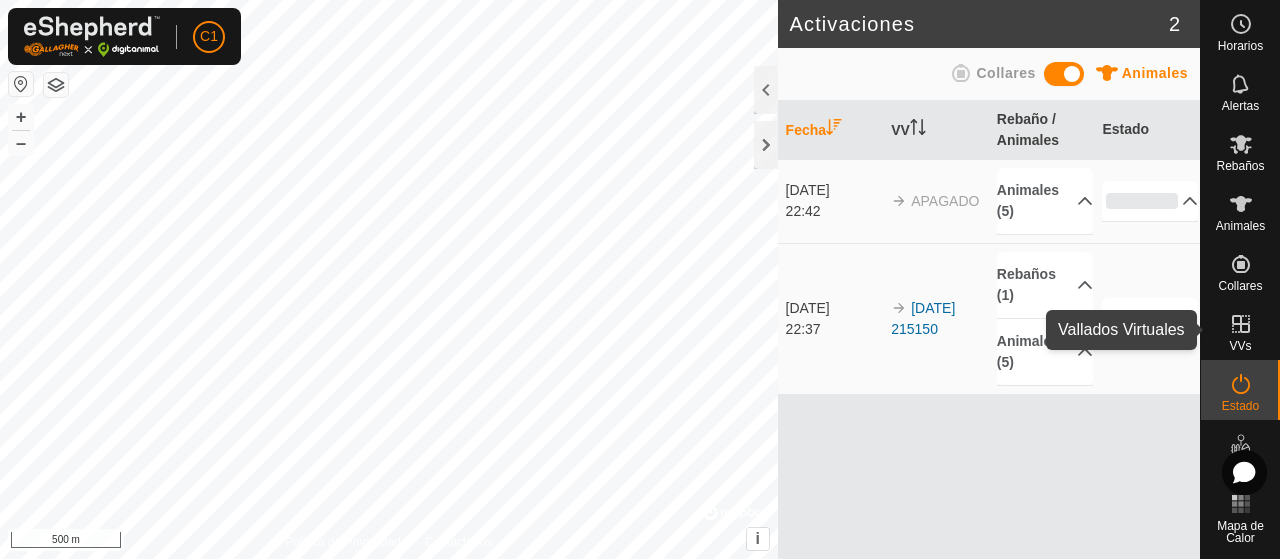 click at bounding box center (1241, 324) 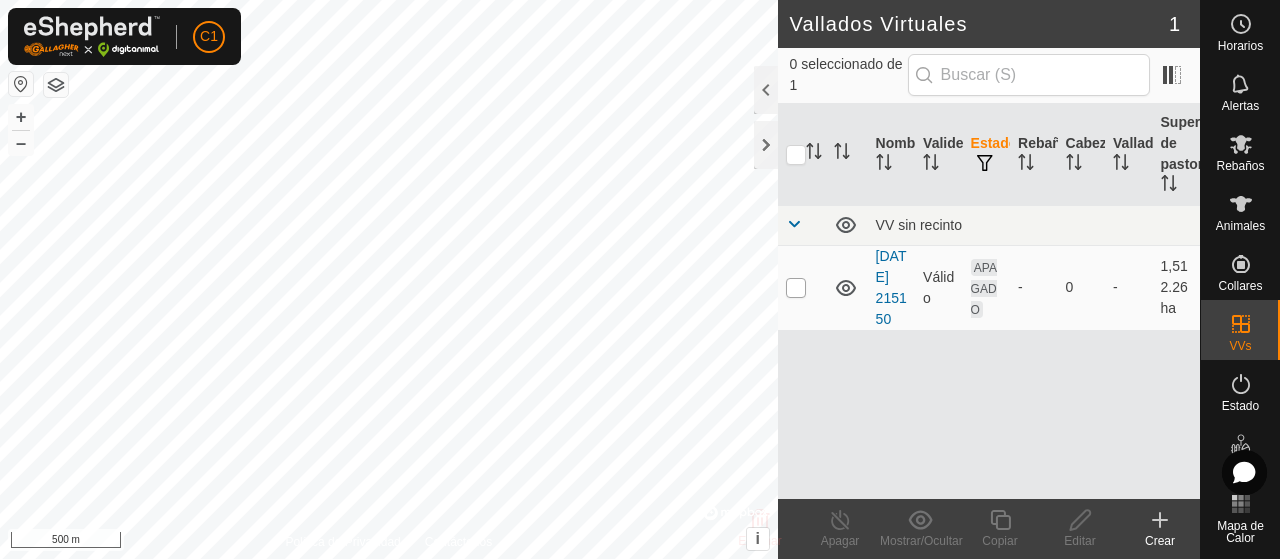click at bounding box center (796, 288) 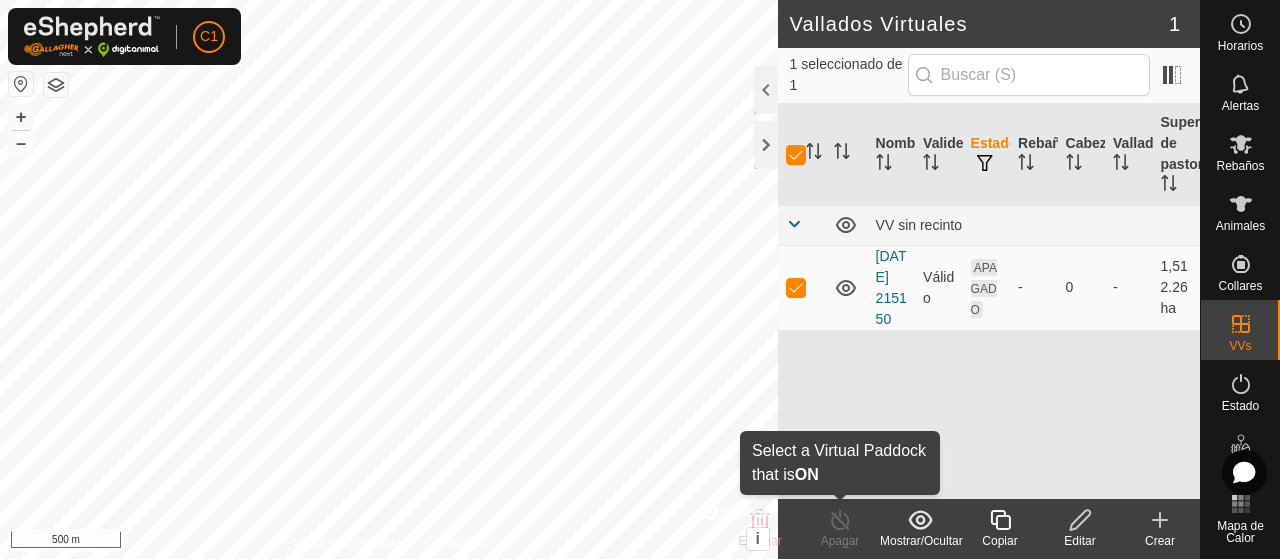 click on "Apagar" 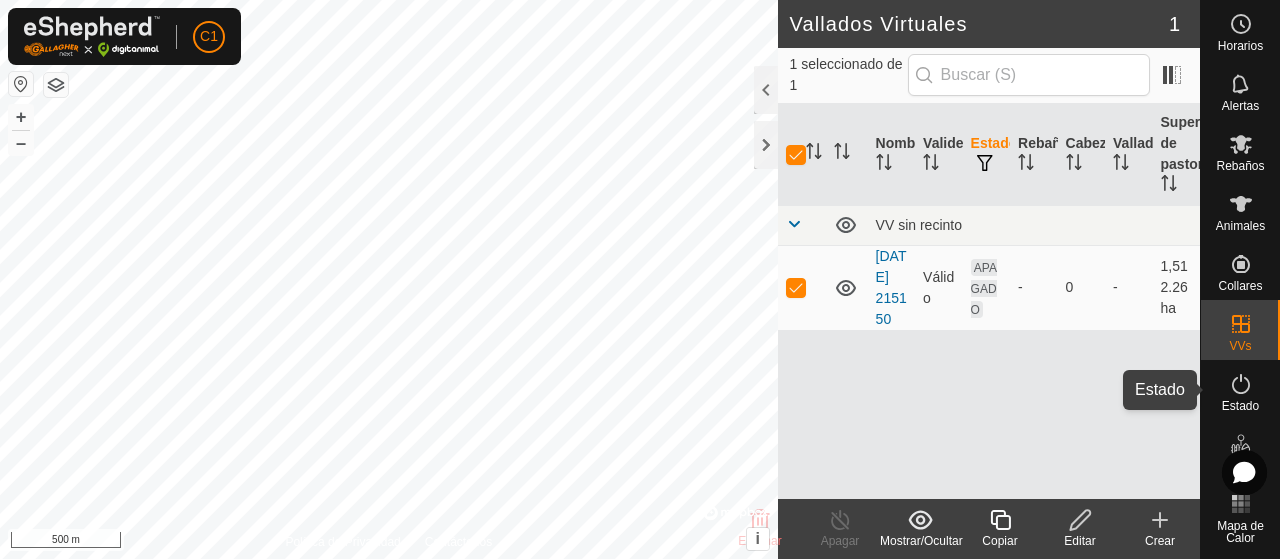 click on "Estado" at bounding box center [1240, 406] 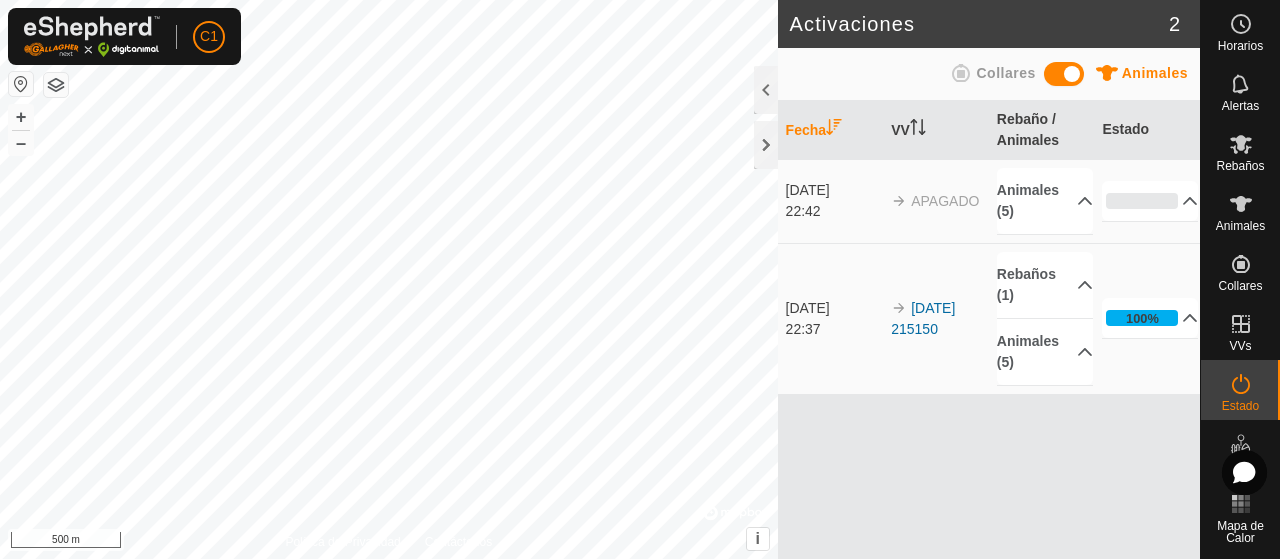 click on "APAGADO" at bounding box center (936, 201) 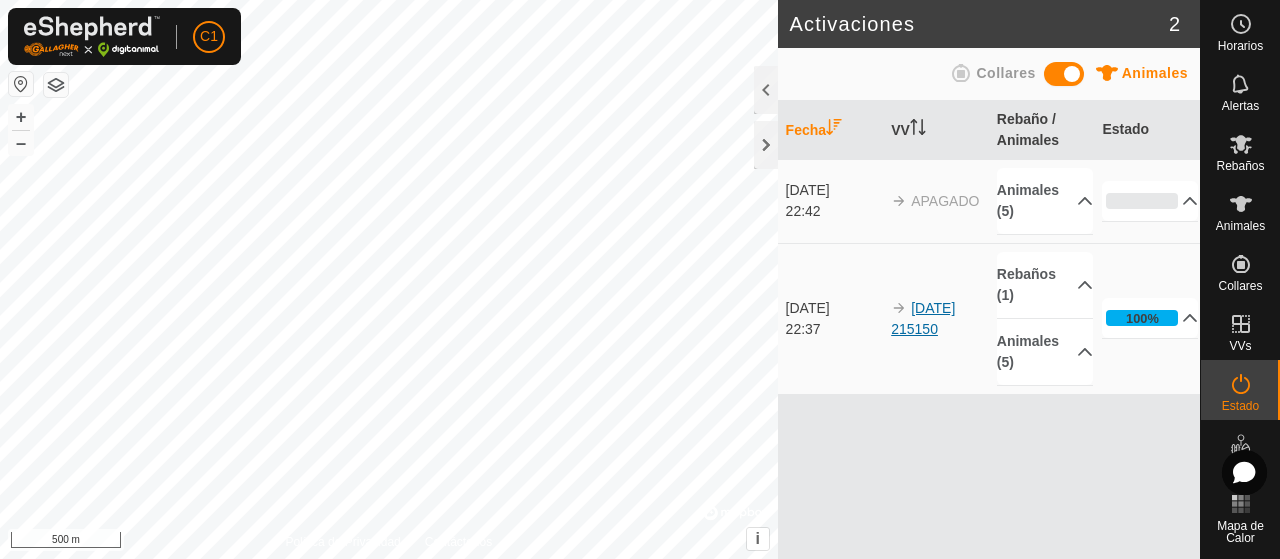 click on "[DATE] 215150" at bounding box center (923, 318) 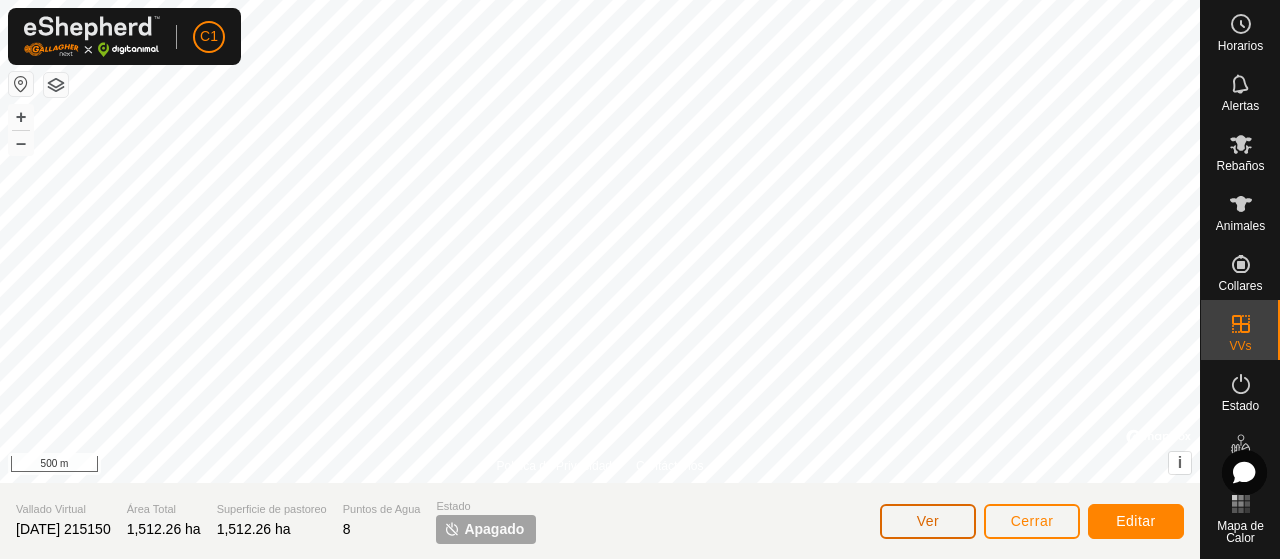 click on "Ver" 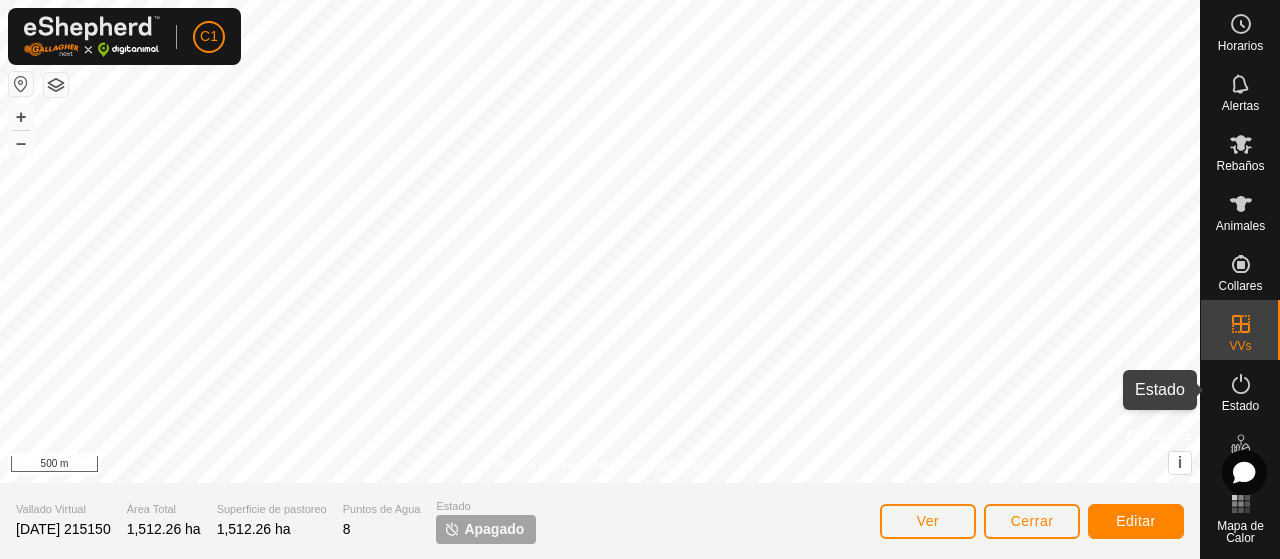 click 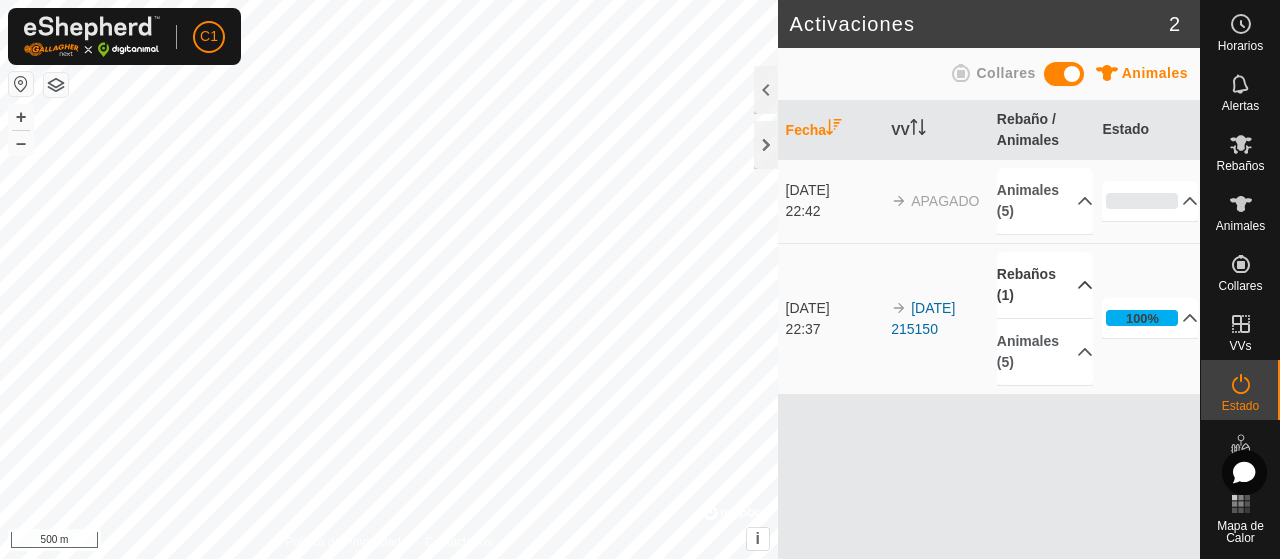 click on "Rebaños (1)" at bounding box center [1045, 285] 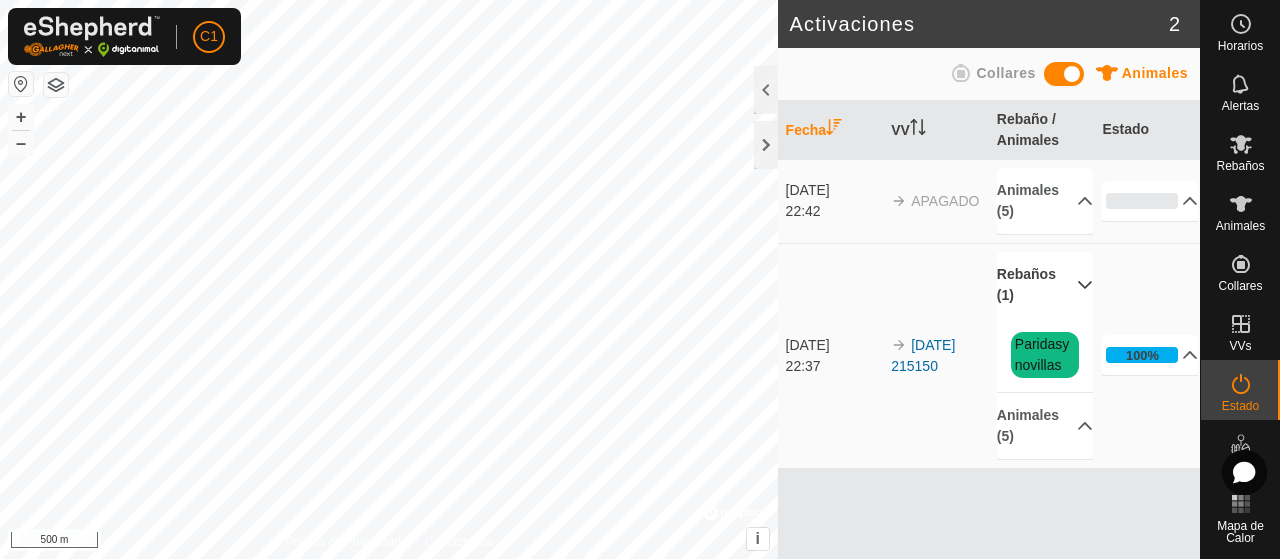 click on "Paridasynovillas" at bounding box center (1045, 355) 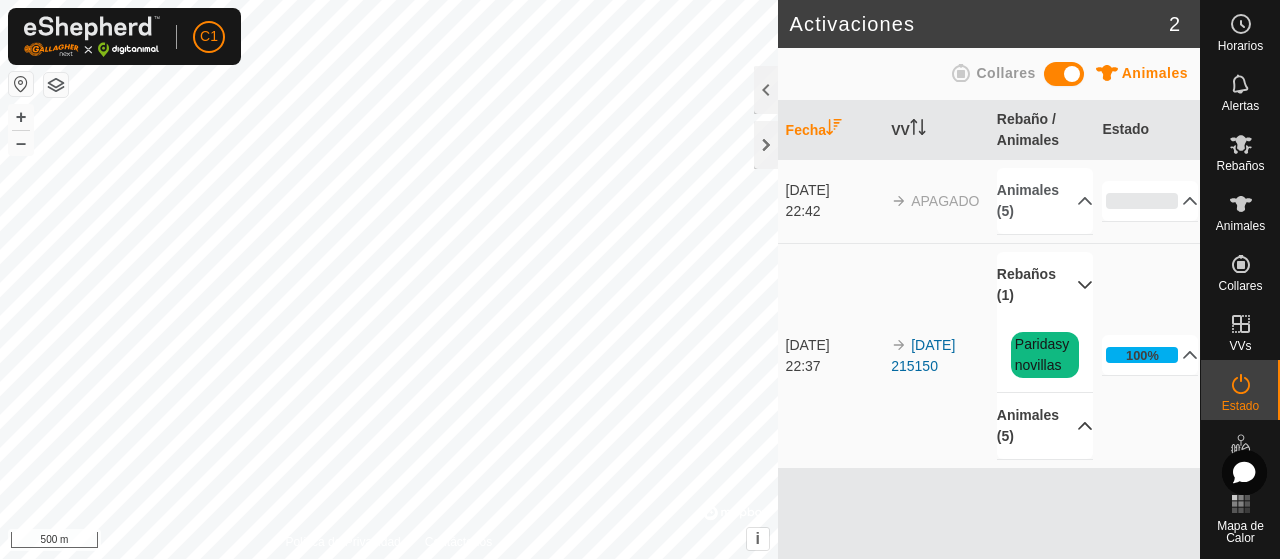click on "Animales (5)" at bounding box center (1045, 426) 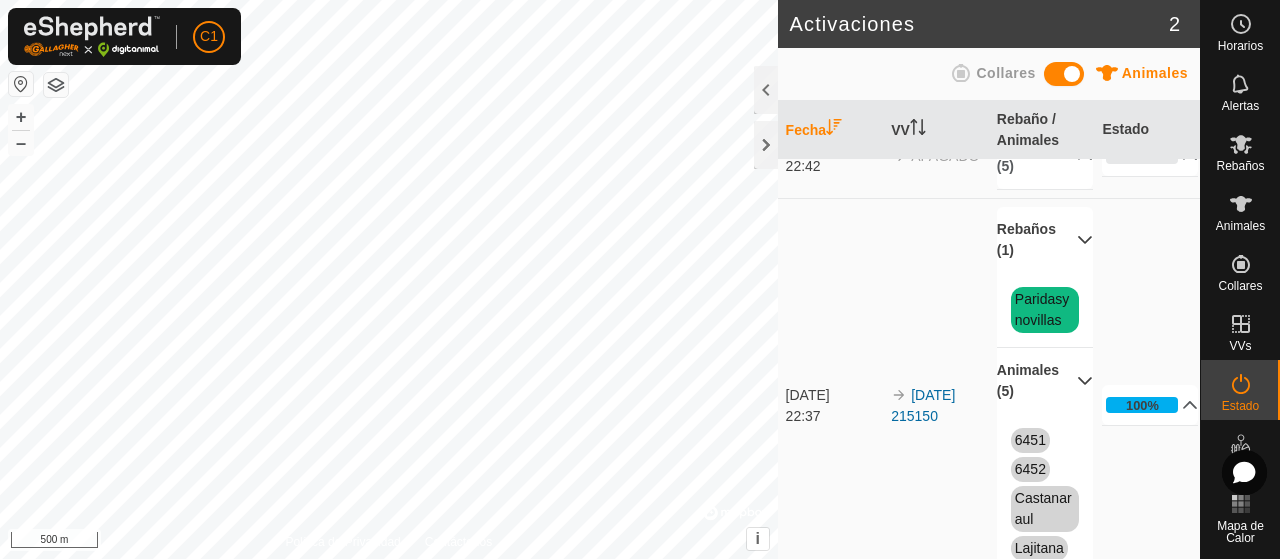 scroll, scrollTop: 0, scrollLeft: 0, axis: both 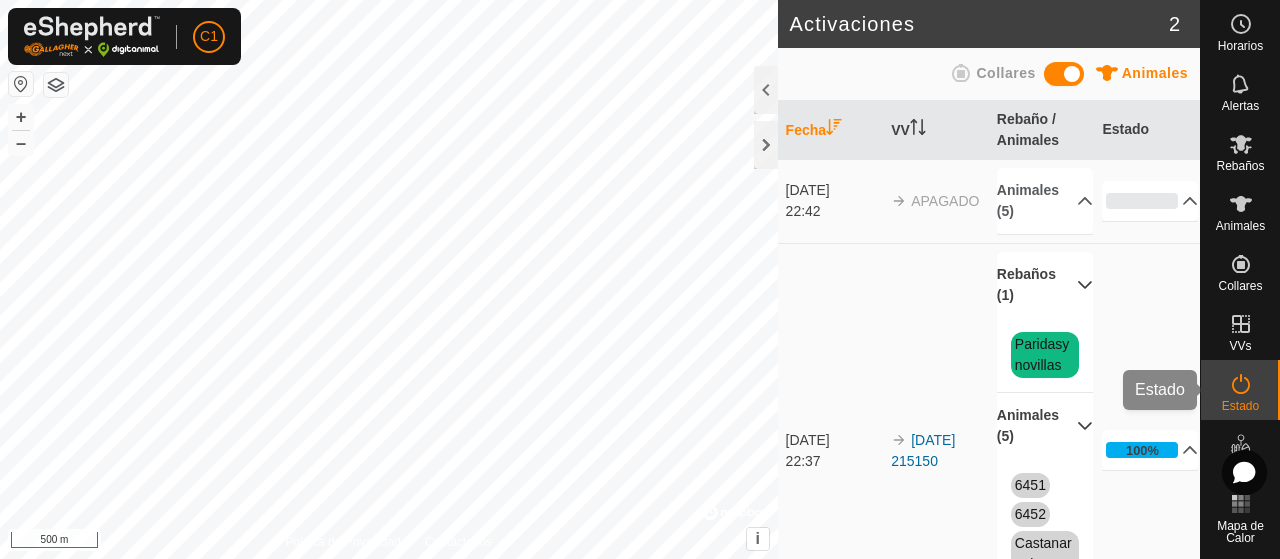 click 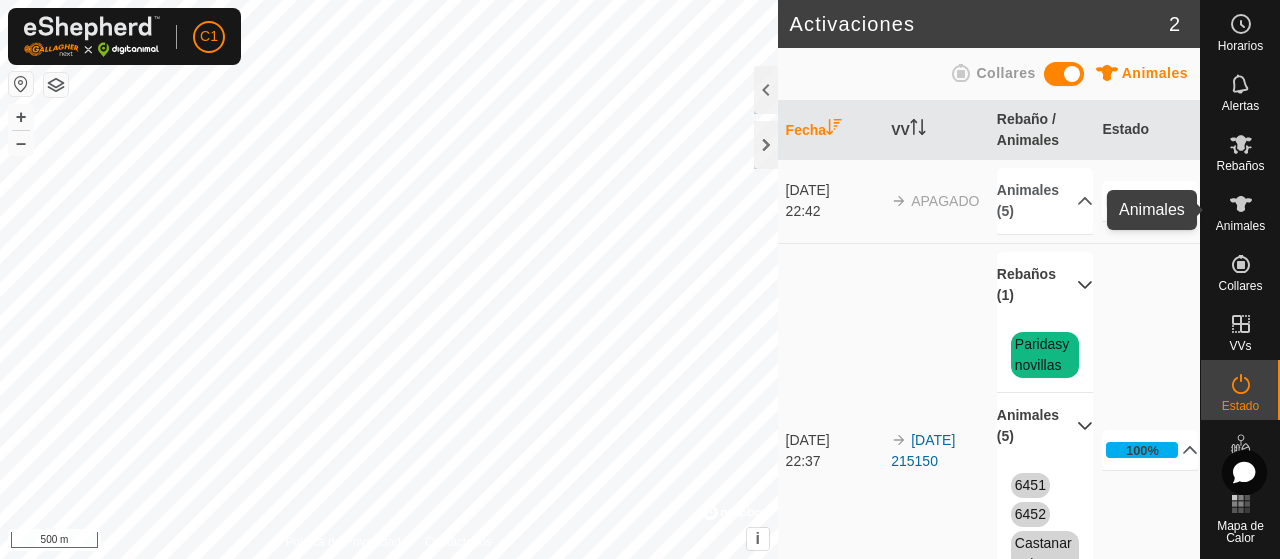 click on "Animales" at bounding box center [1240, 226] 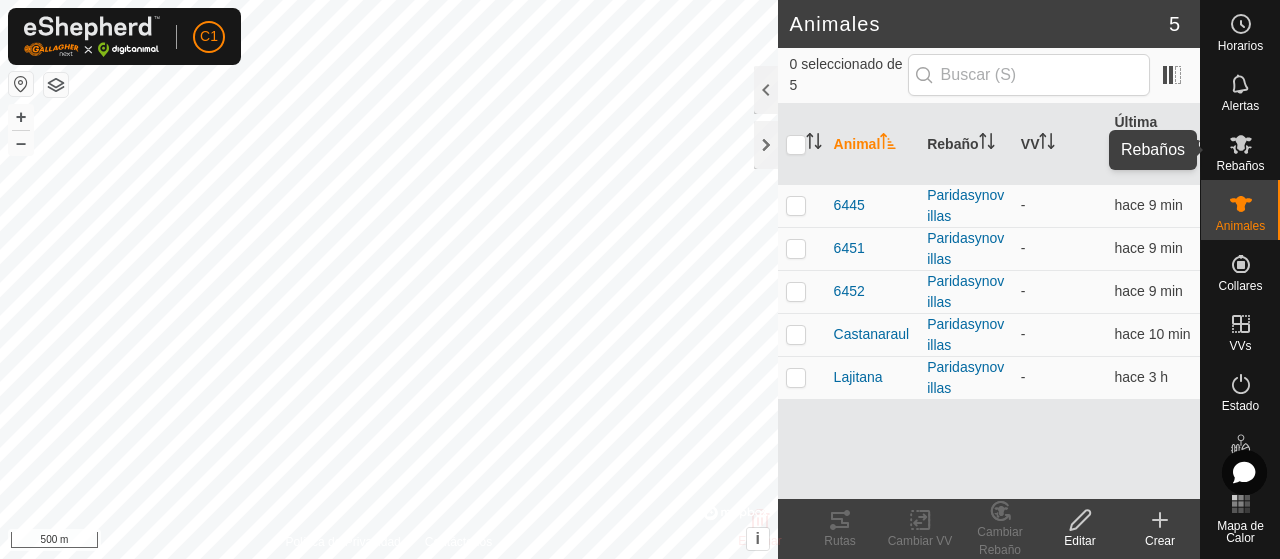 click 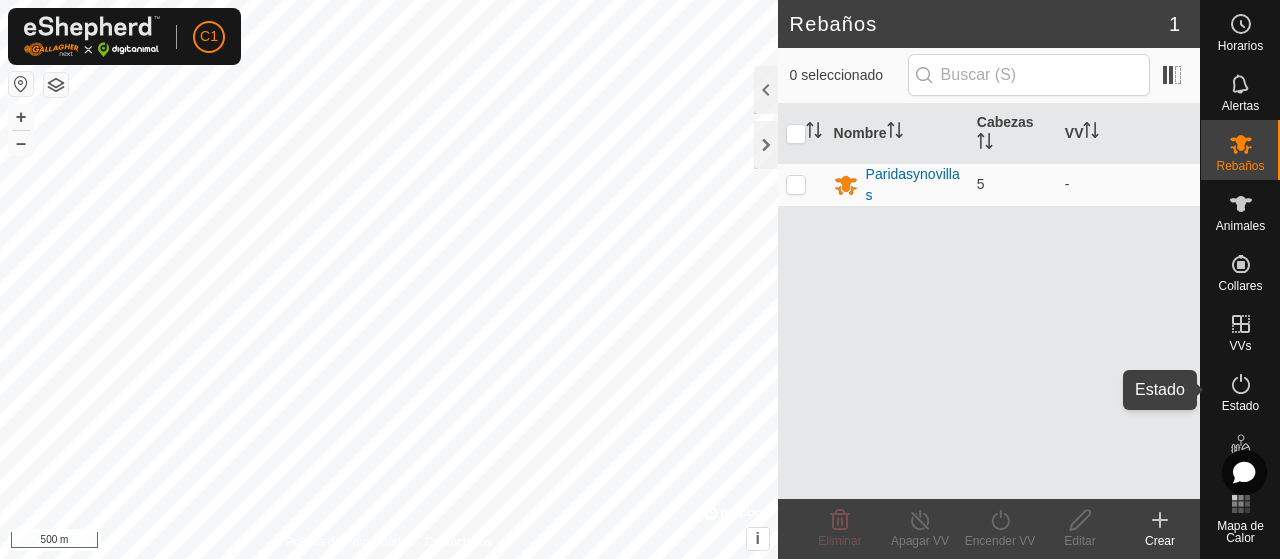 click 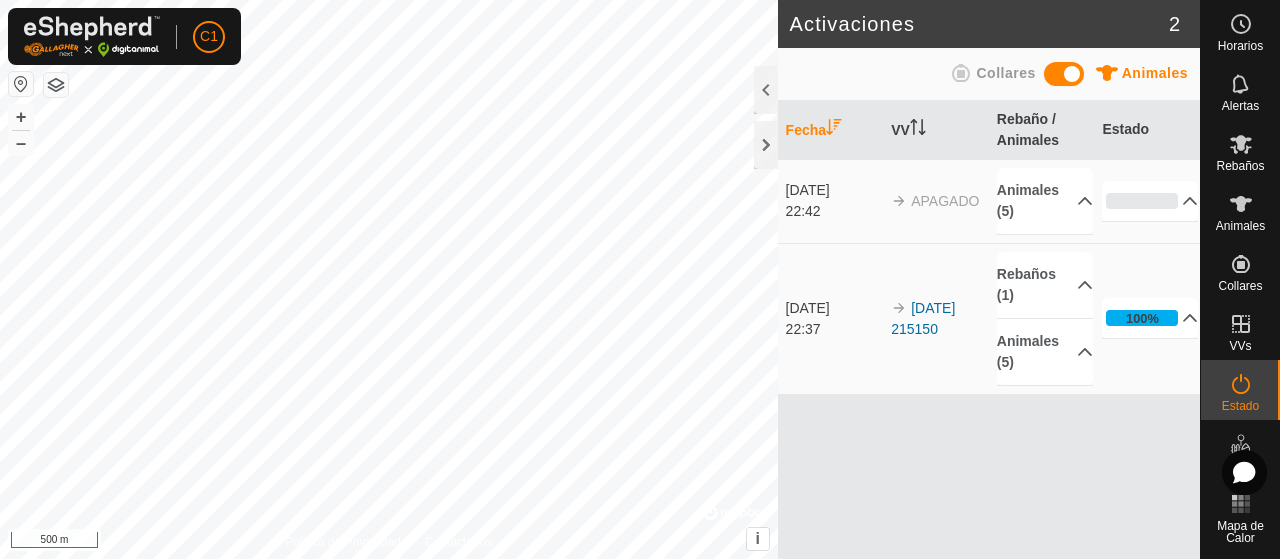 click on "[DATE]" at bounding box center [834, 308] 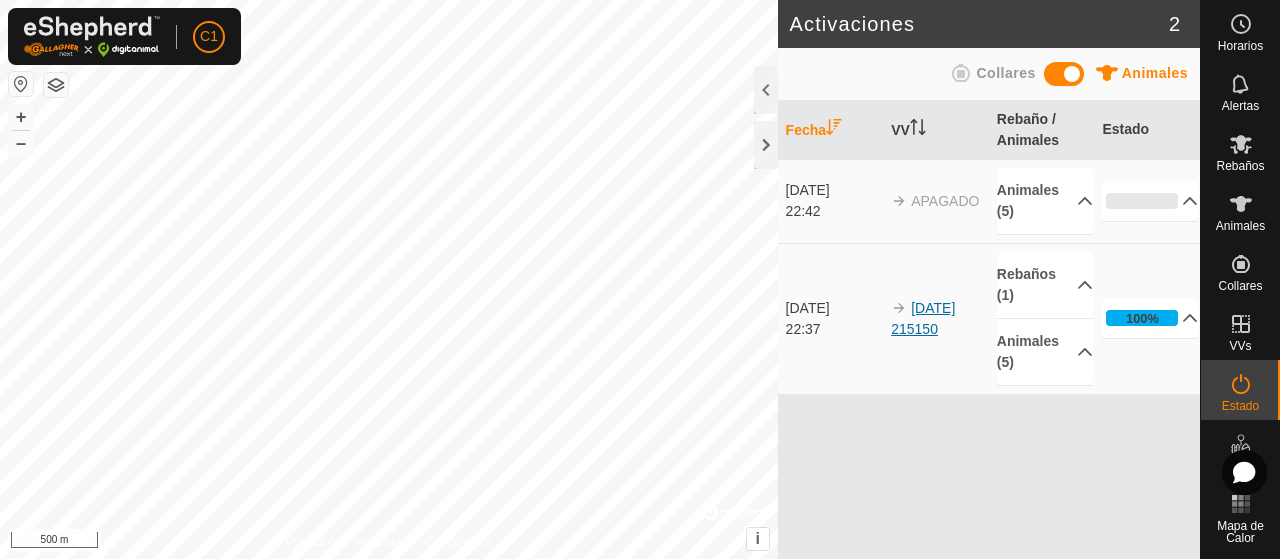 click on "[DATE] 215150" at bounding box center [923, 318] 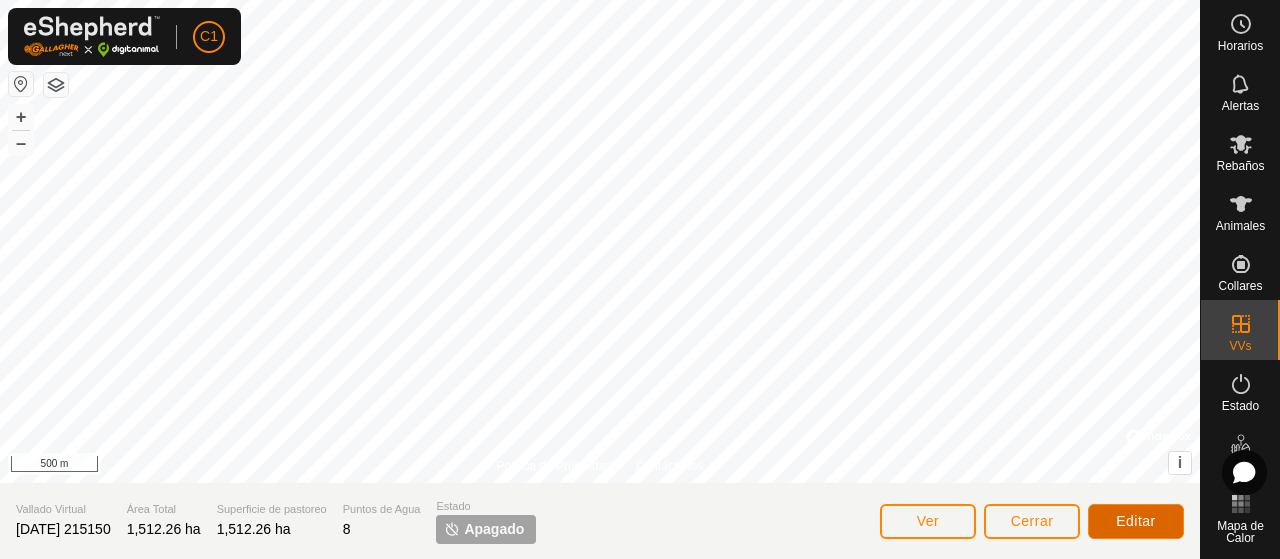 click on "Editar" 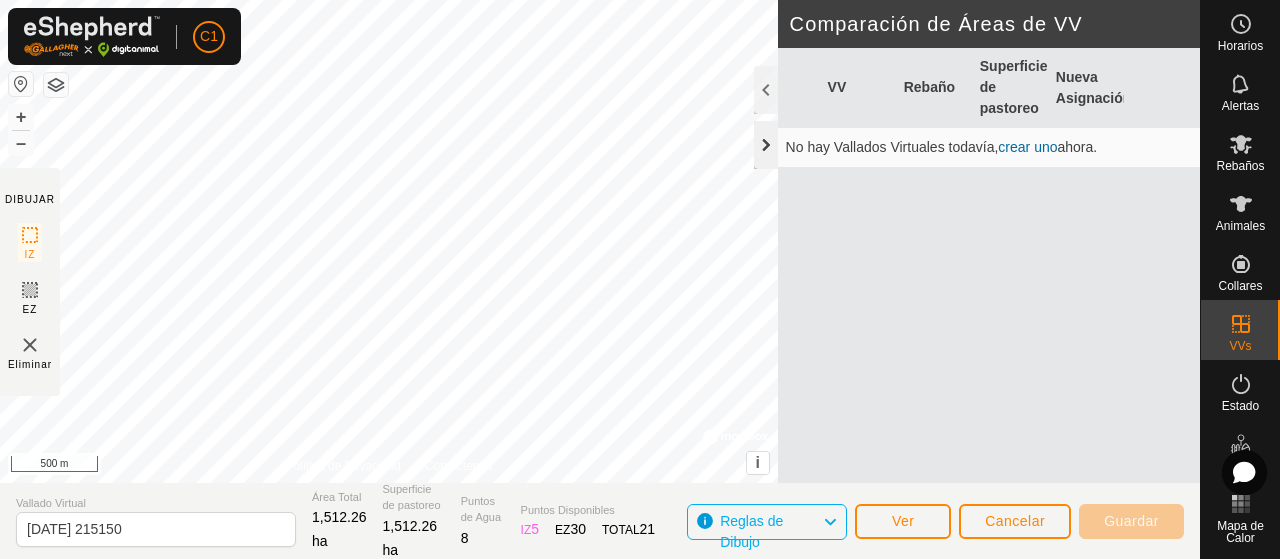 click 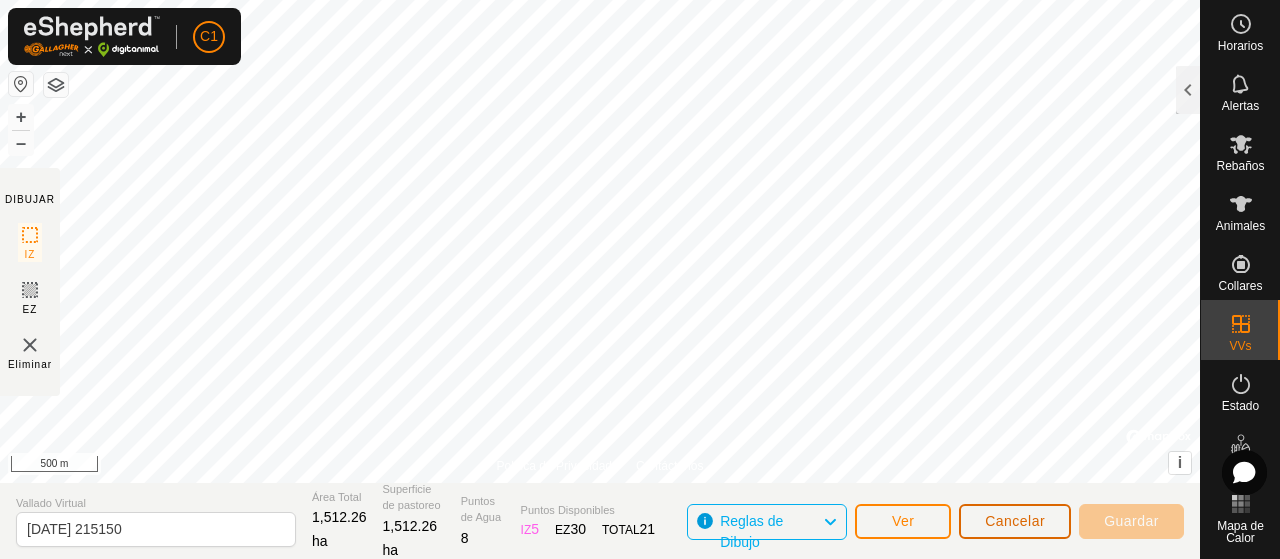 click on "Cancelar" 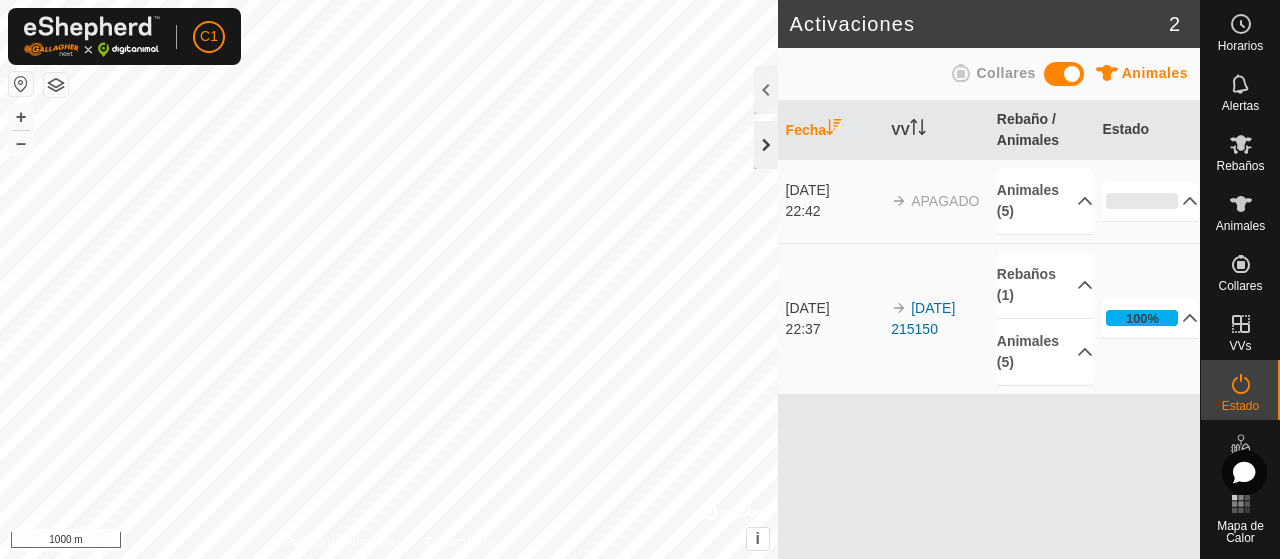 click 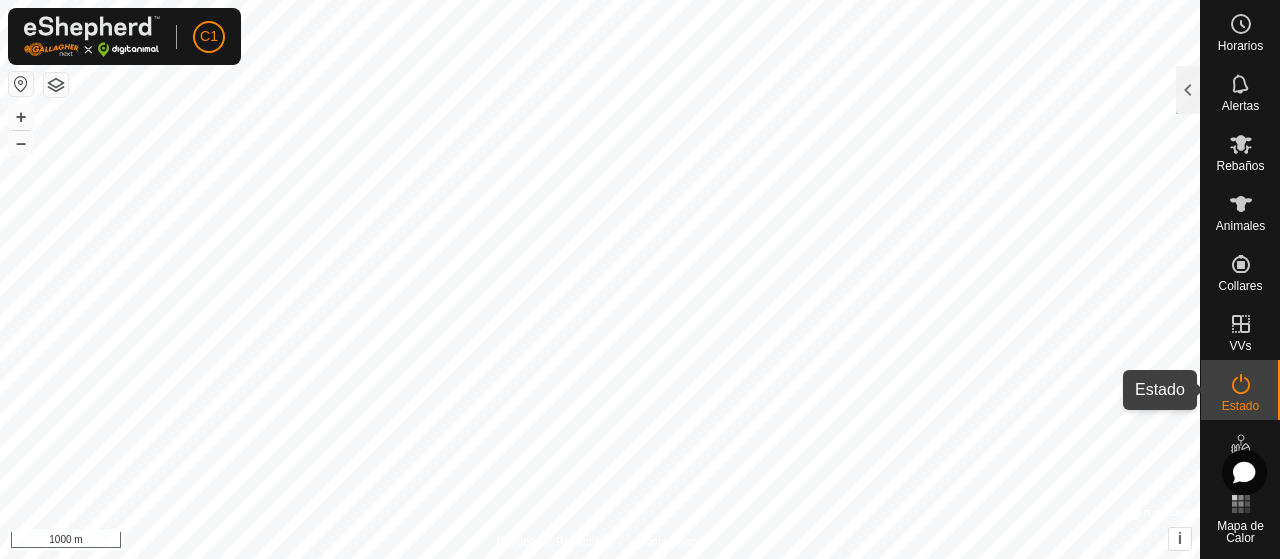 click 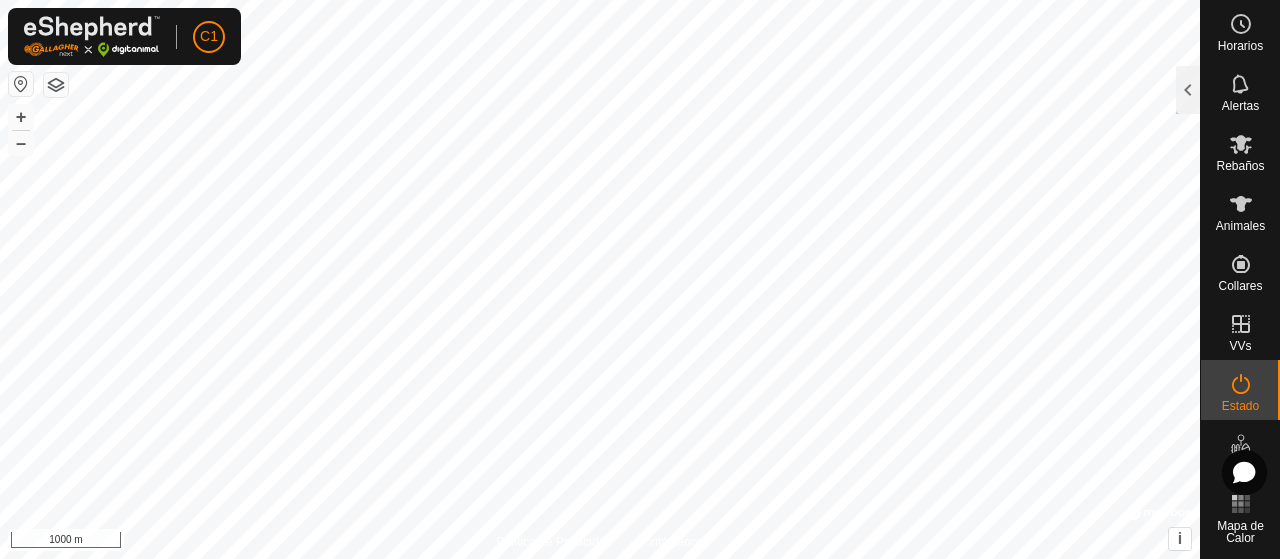 click at bounding box center [1241, 384] 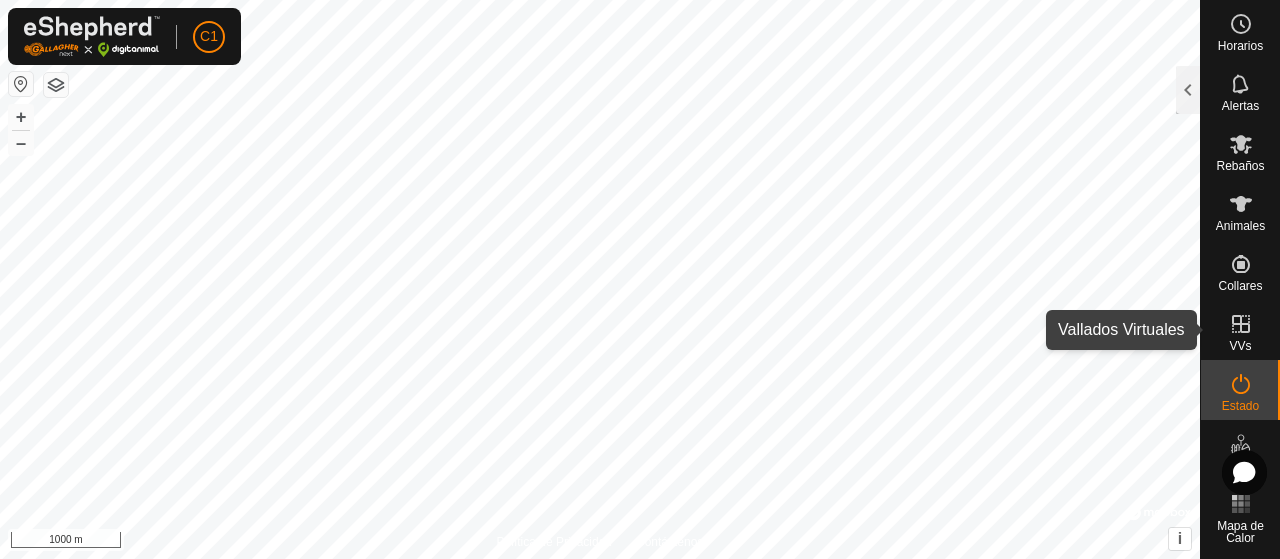 click 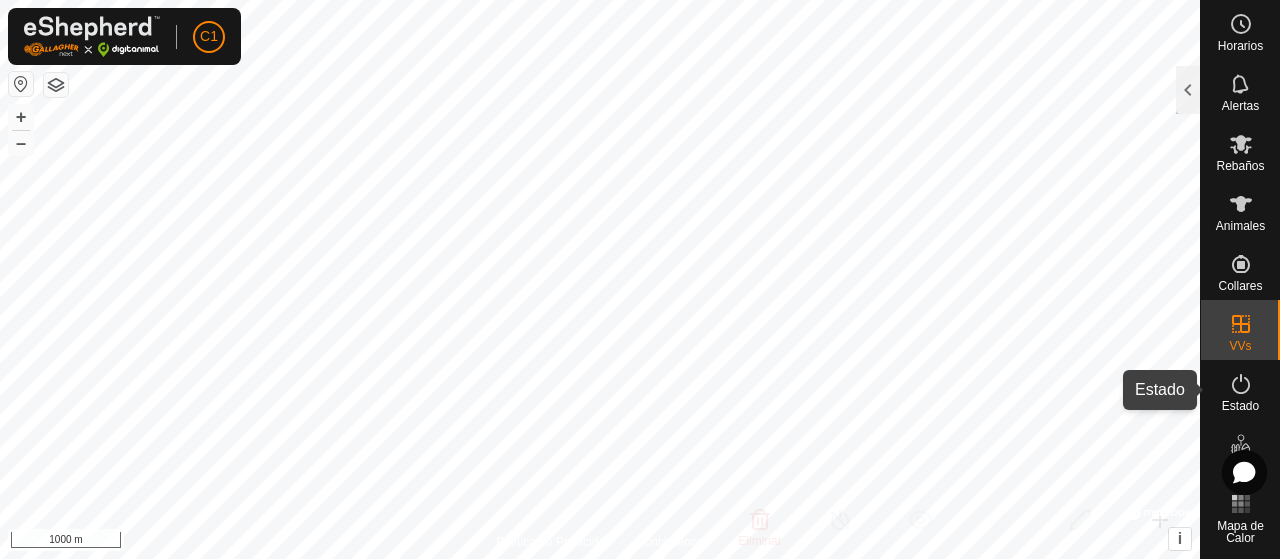 click 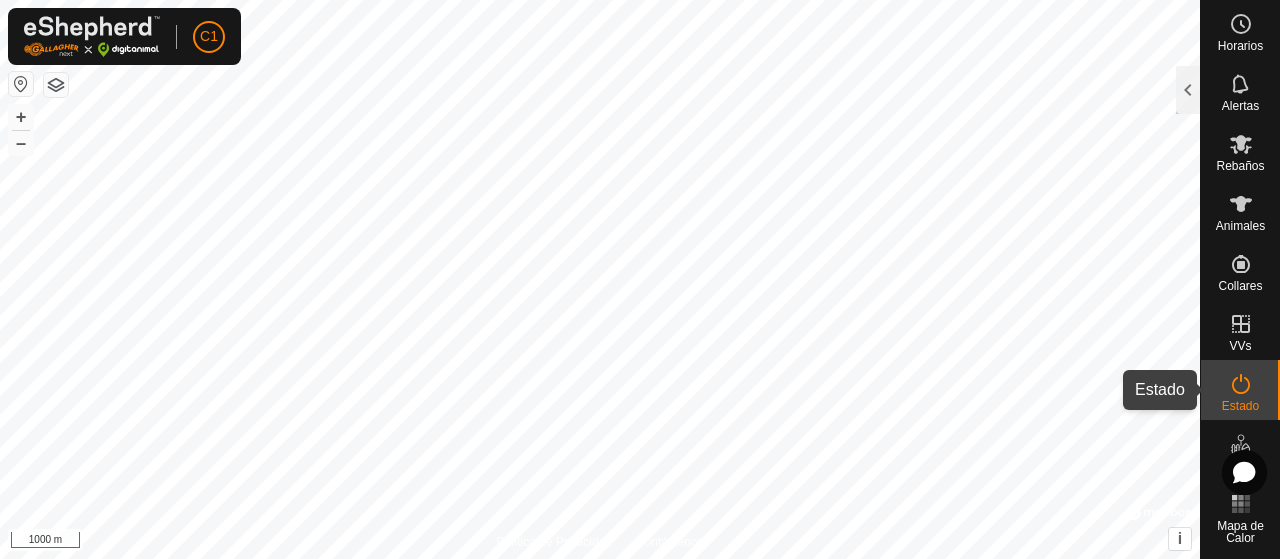 click 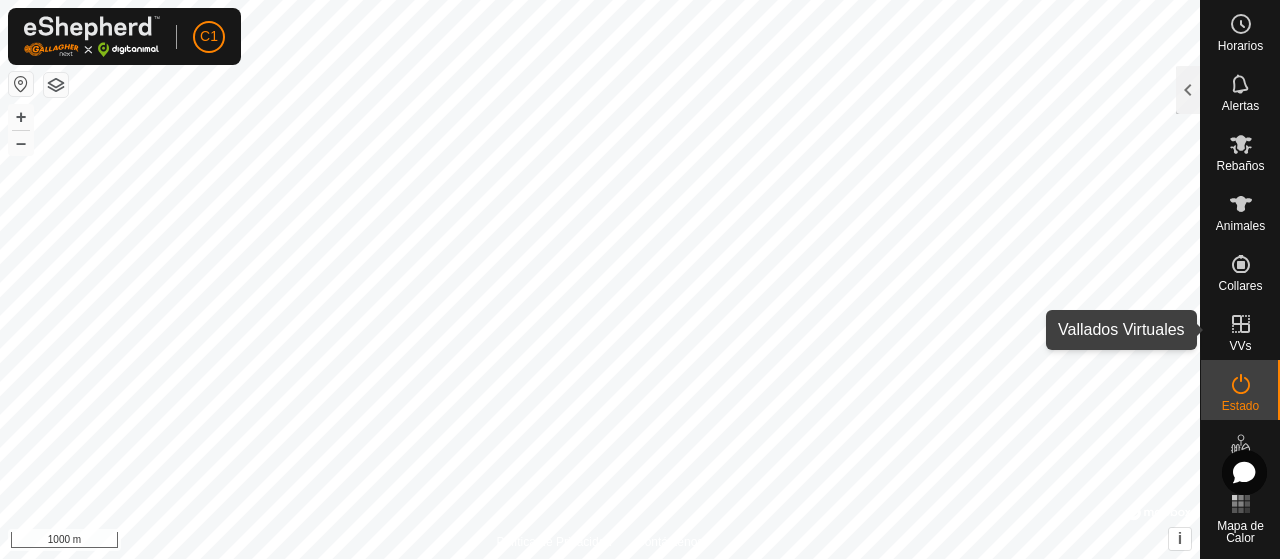click 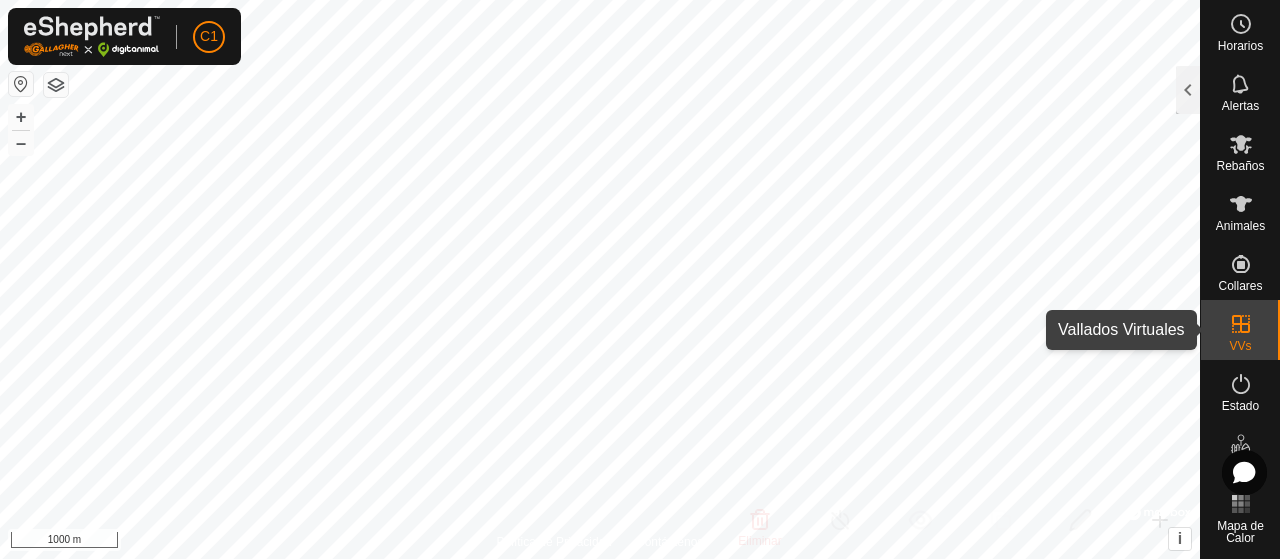 click 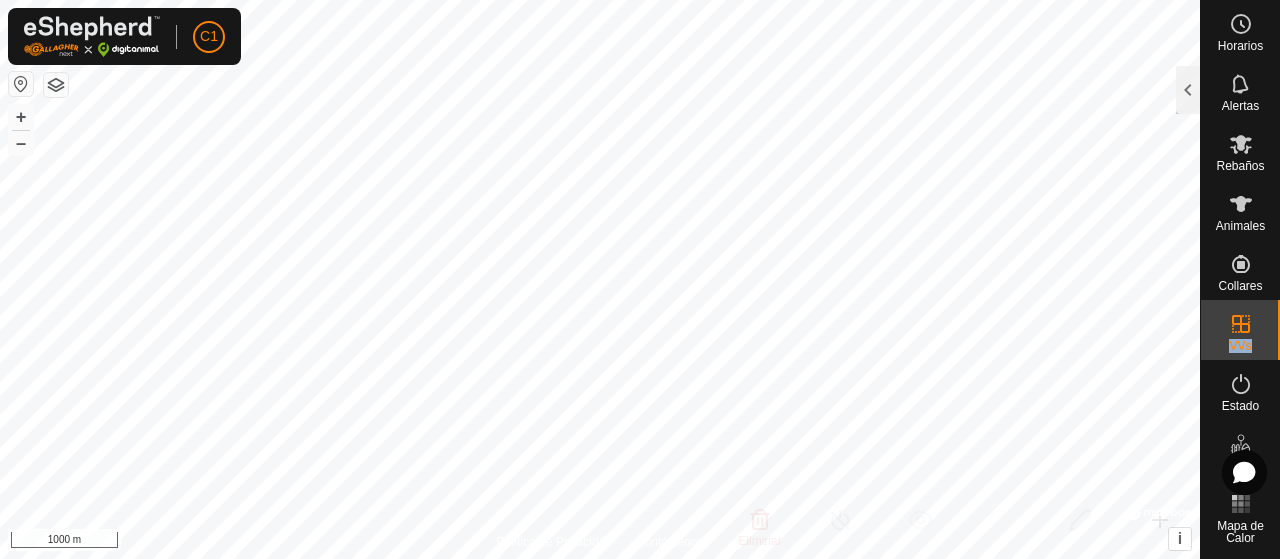 click 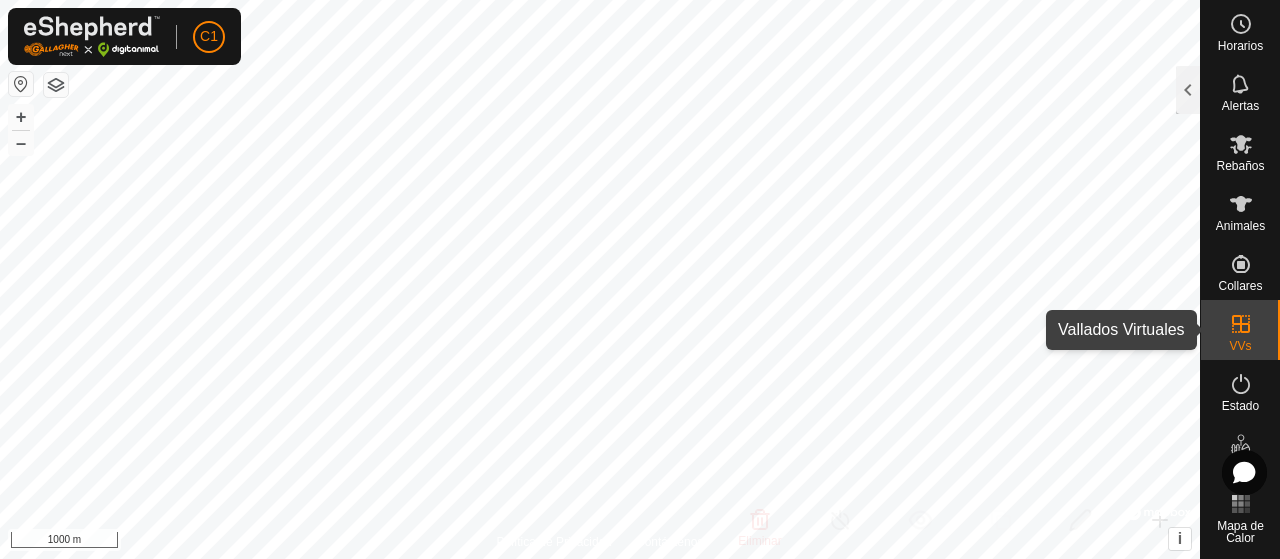 click at bounding box center (1241, 324) 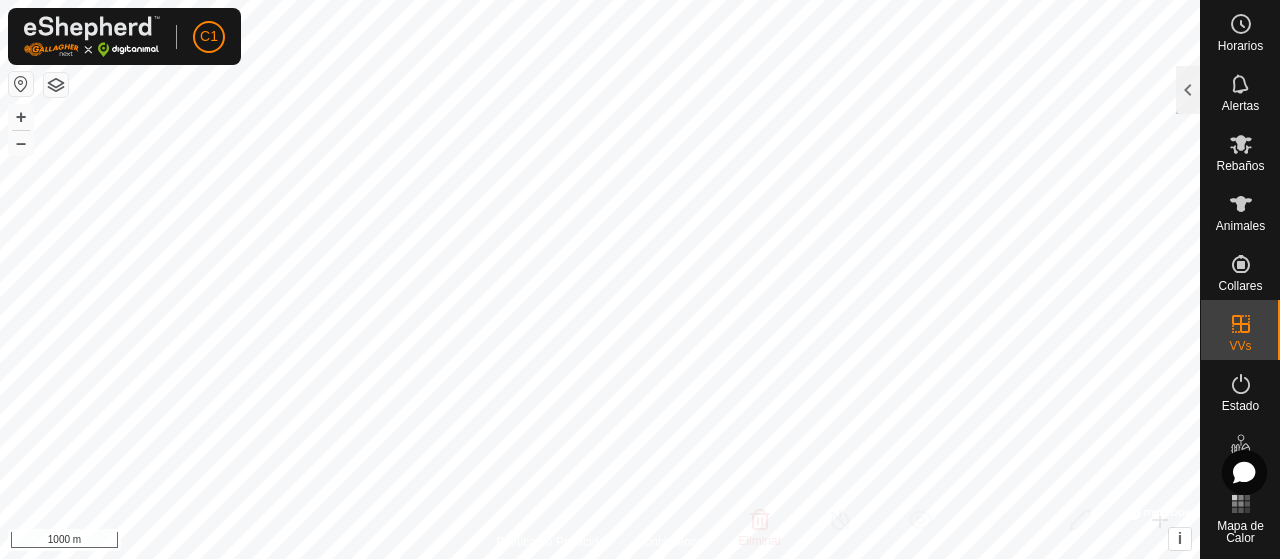 click 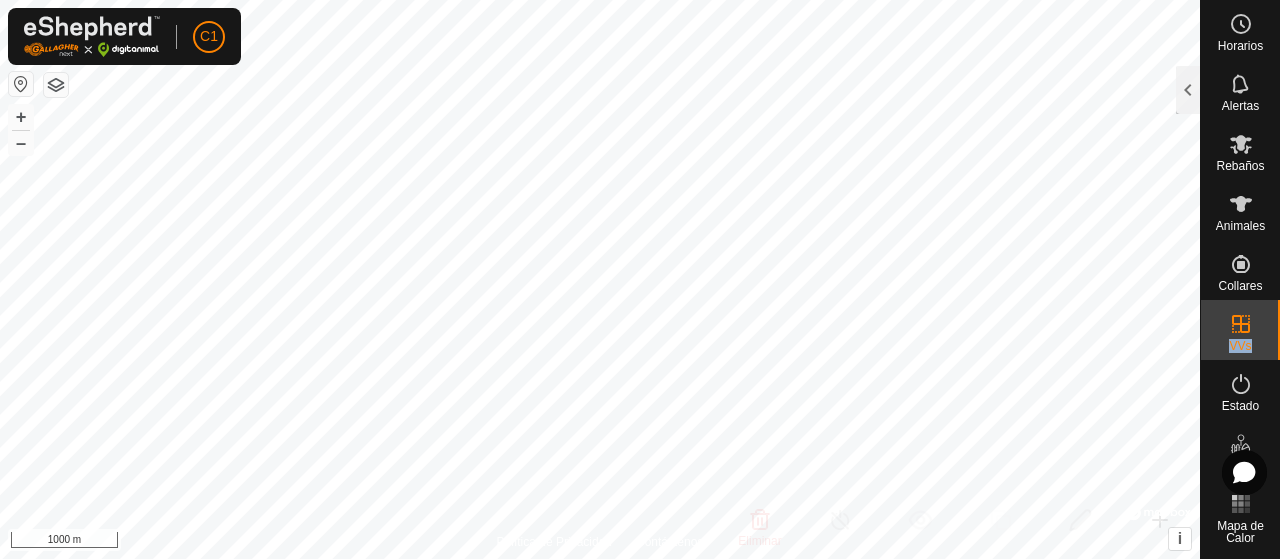 click 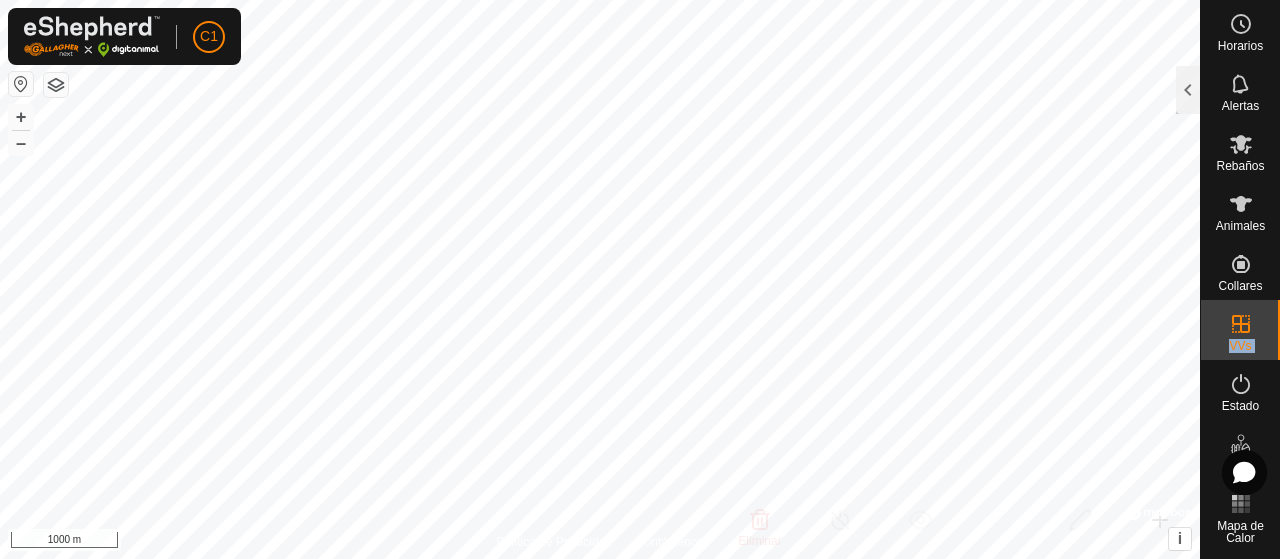 click 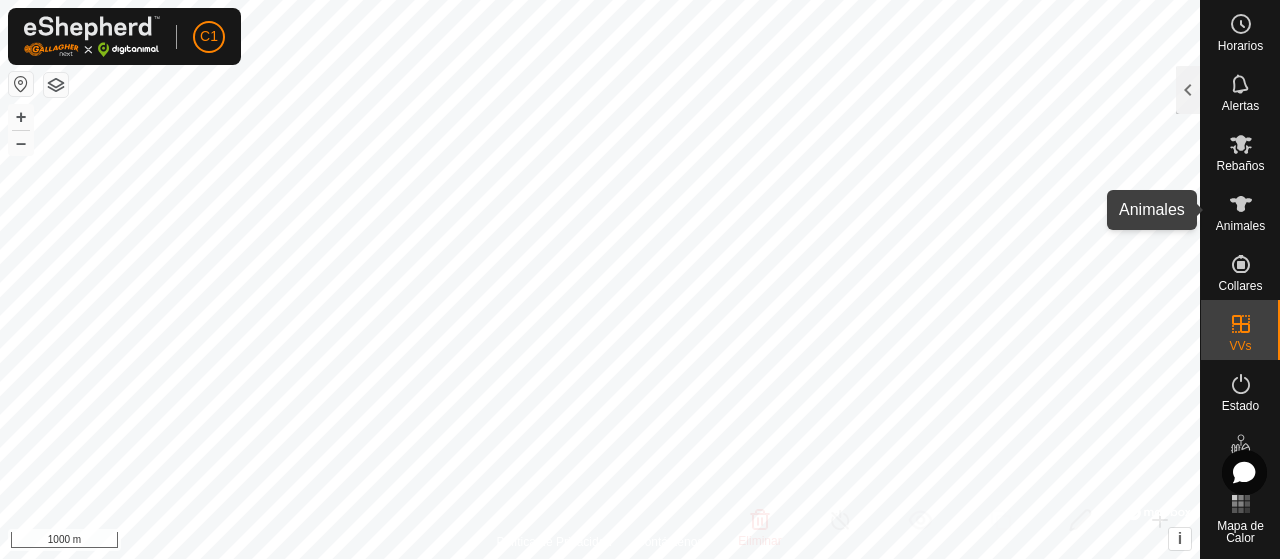 click on "Animales" at bounding box center [1240, 226] 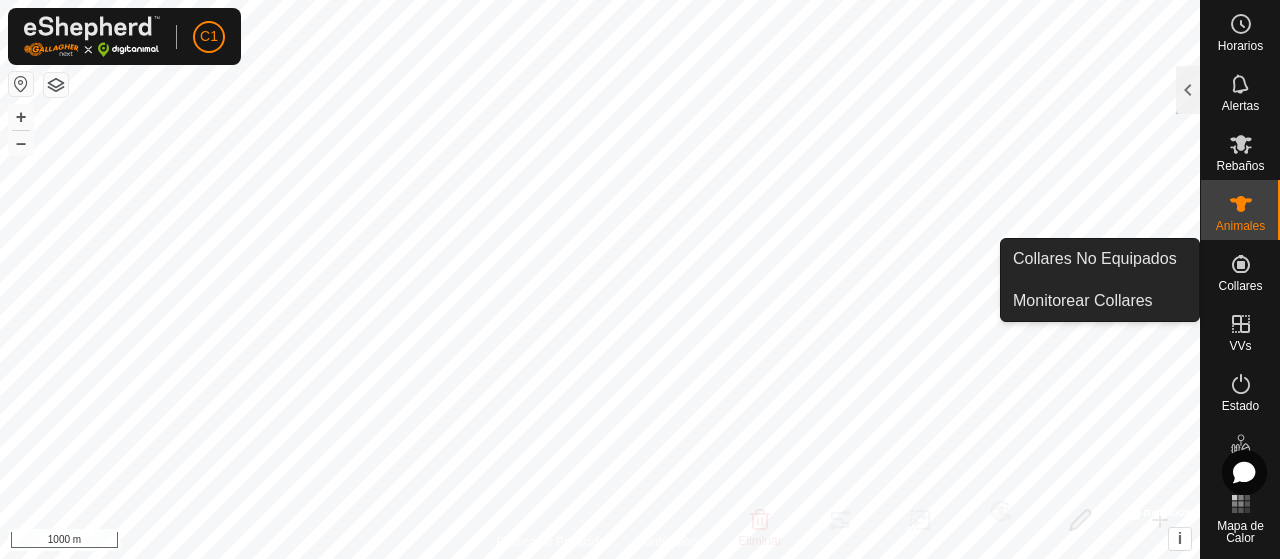 click 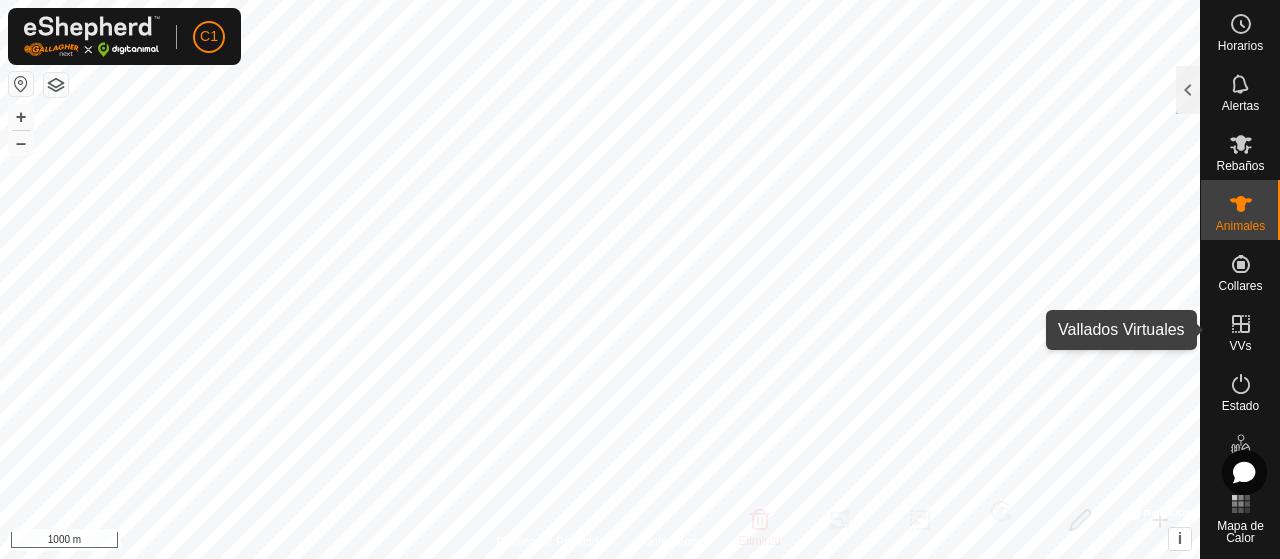 click 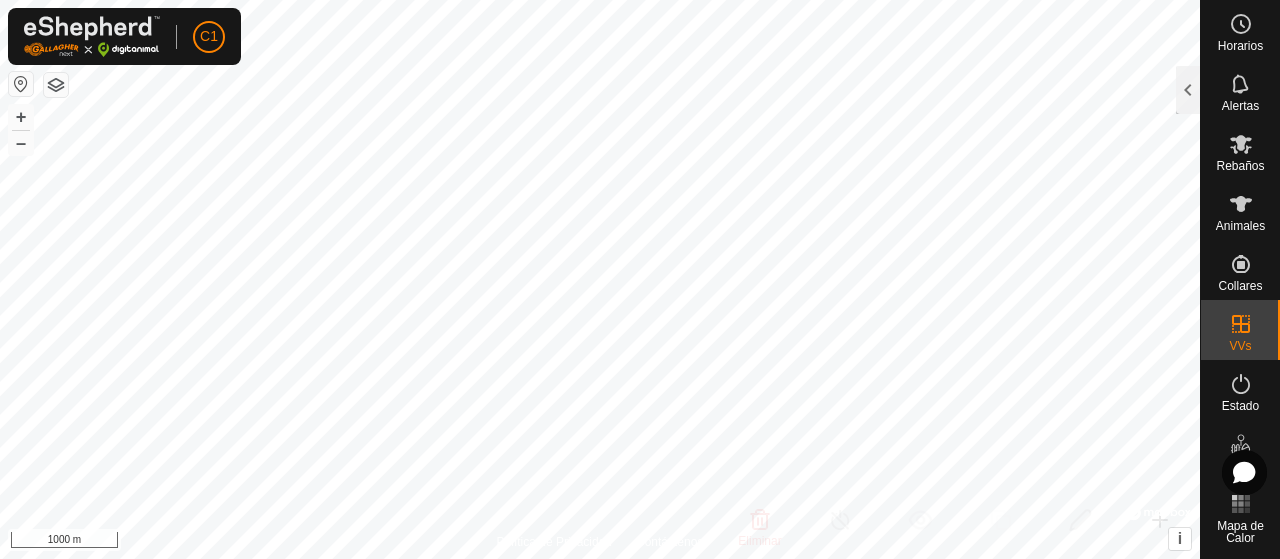 checkbox on "true" 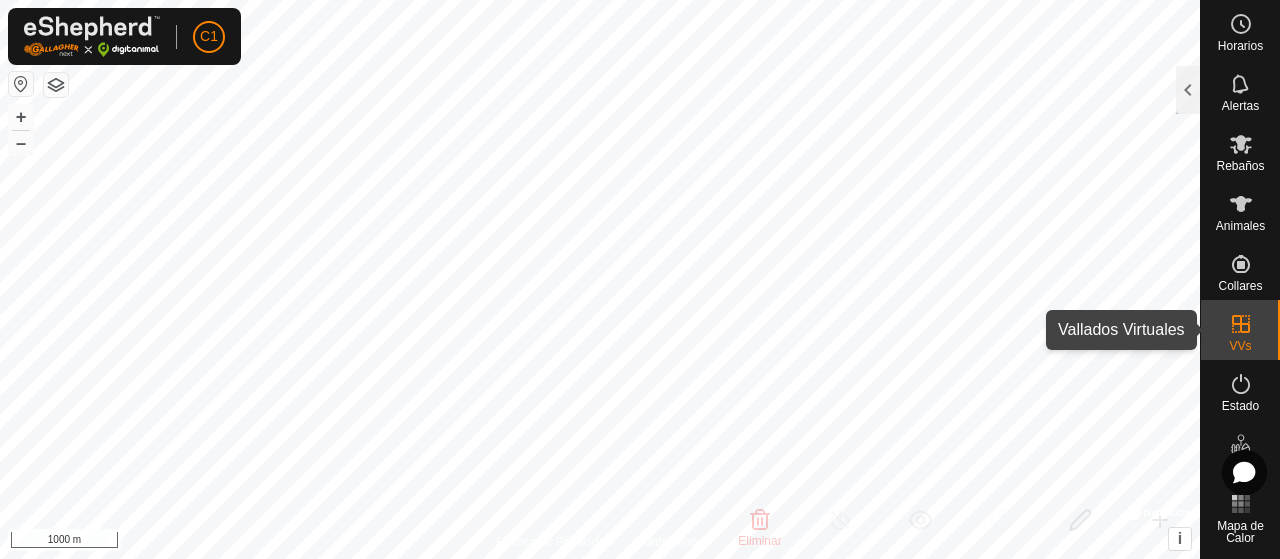 click on "VVs" at bounding box center [1240, 346] 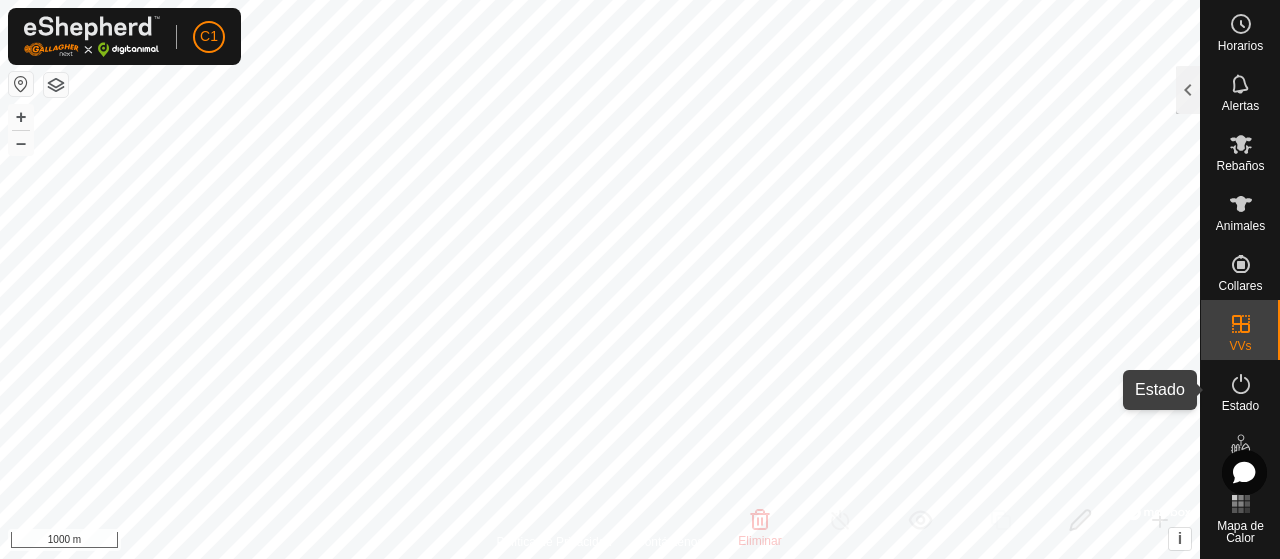 click 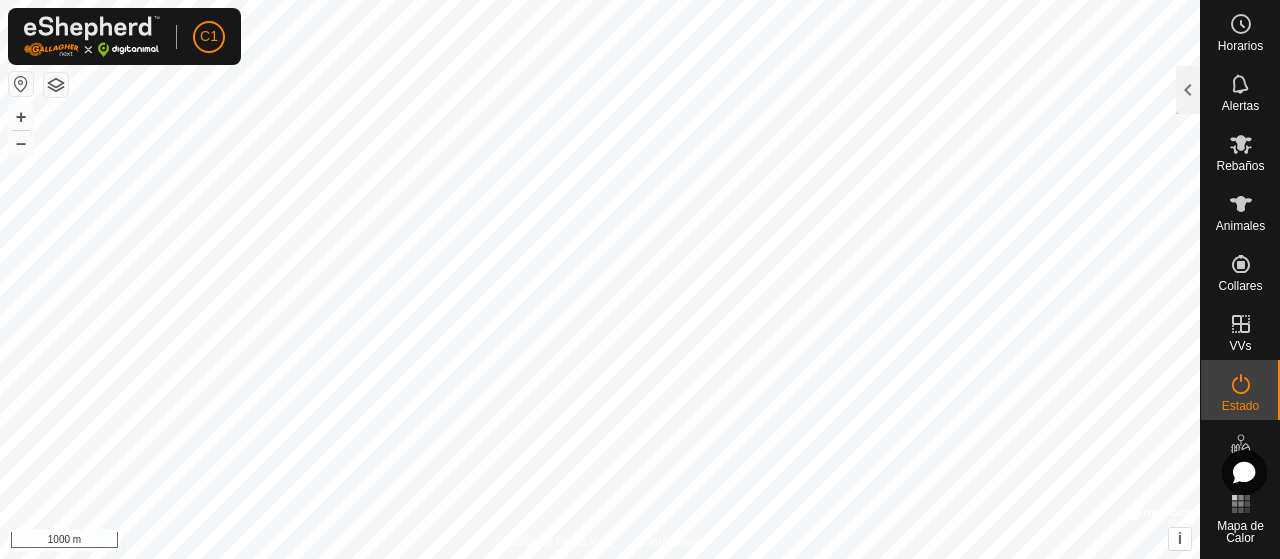 click 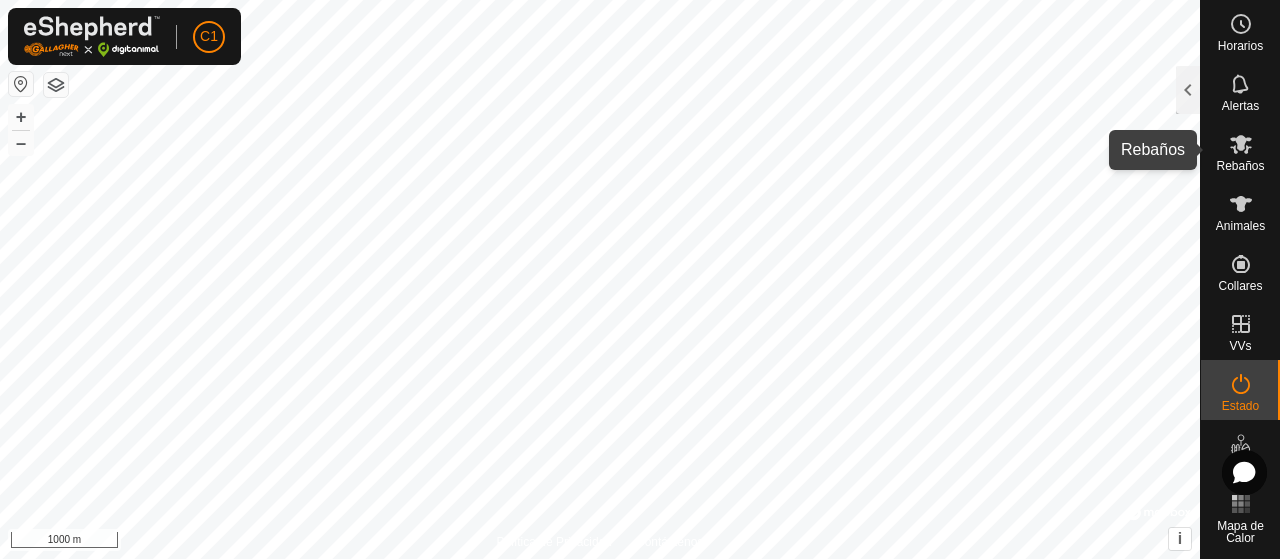click 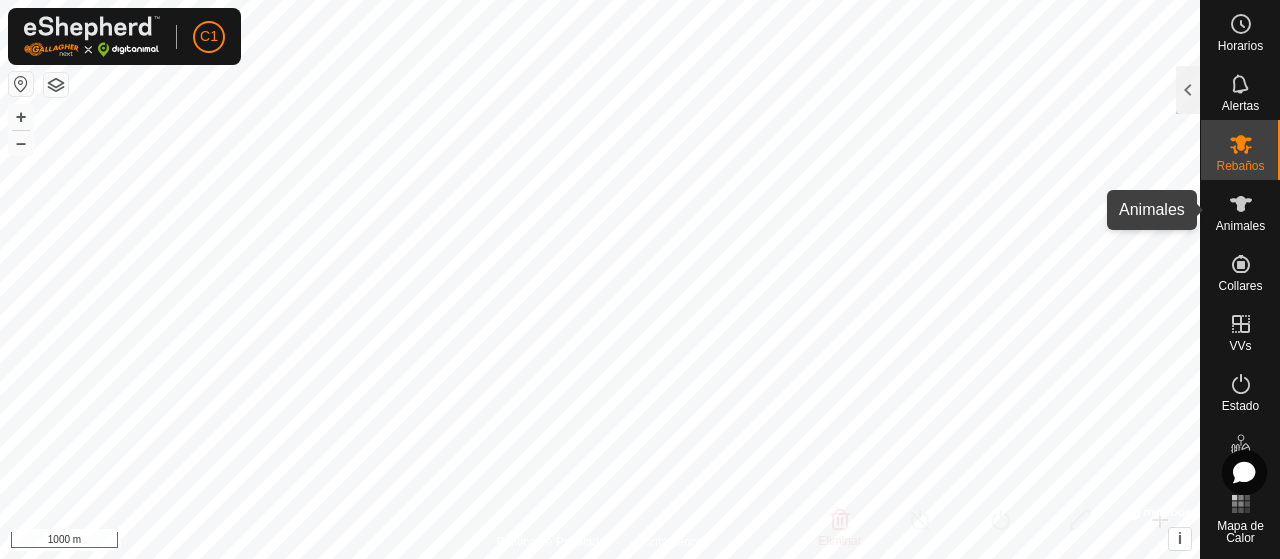 click at bounding box center [1241, 204] 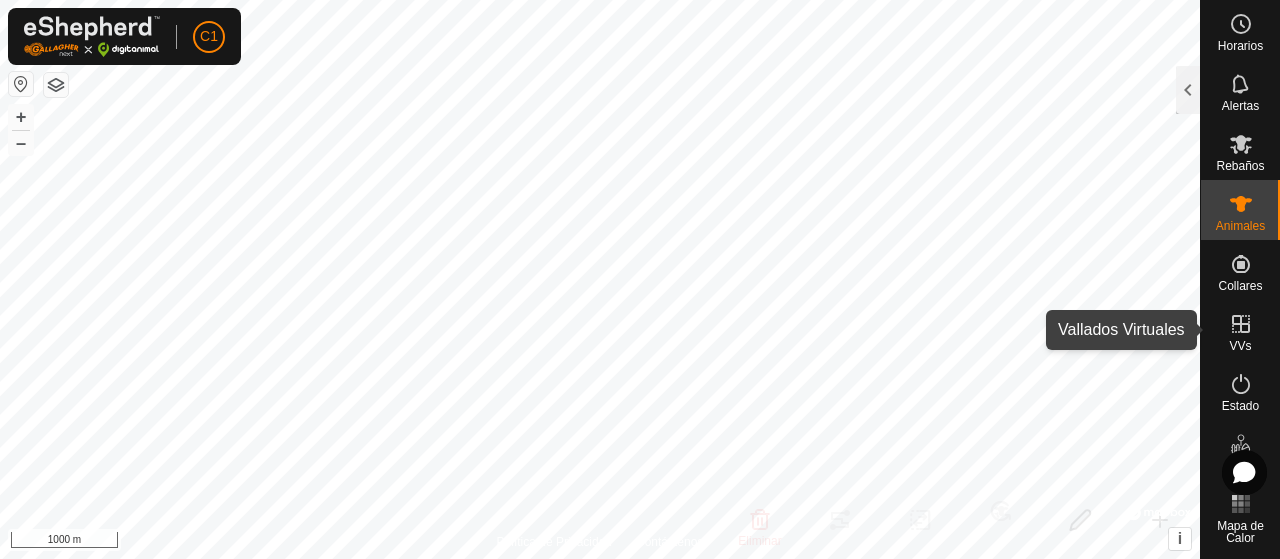 click 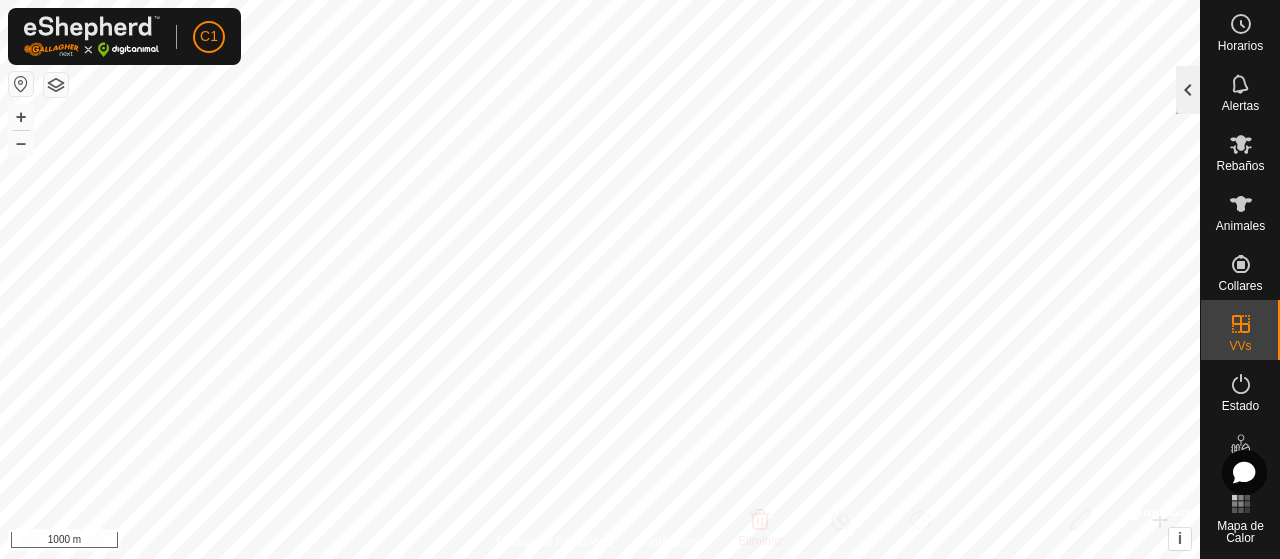 click 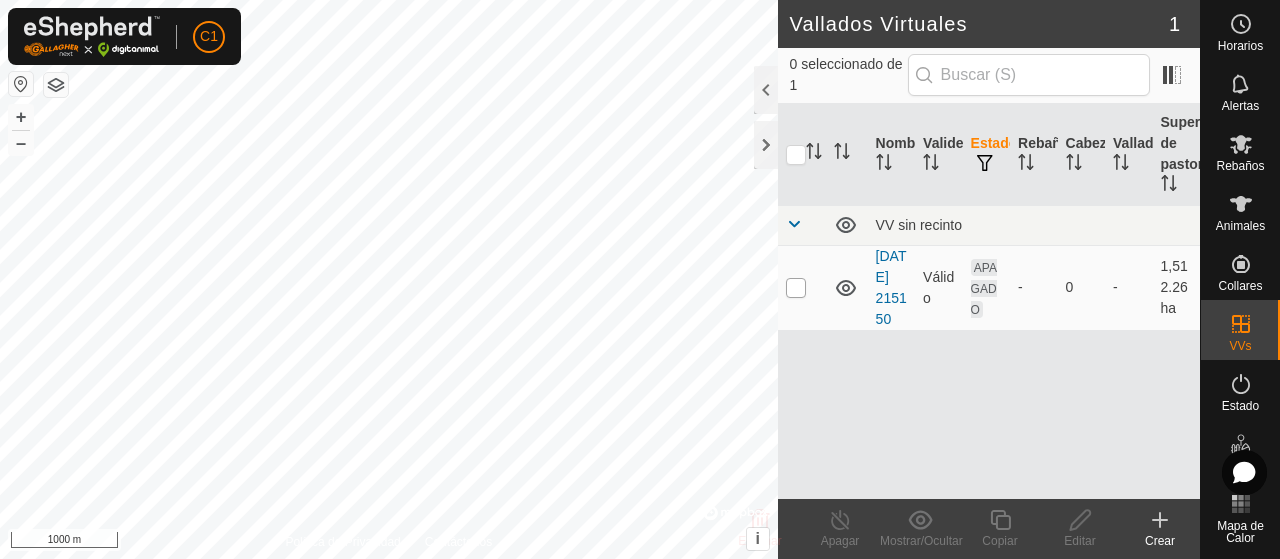click at bounding box center (796, 288) 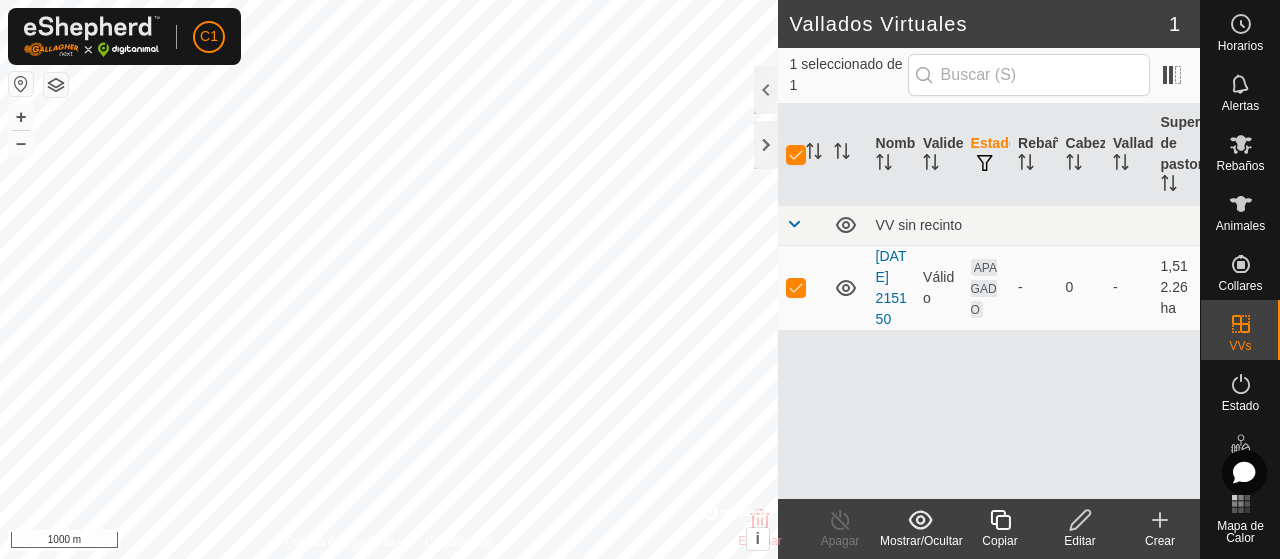 click on "Editar" 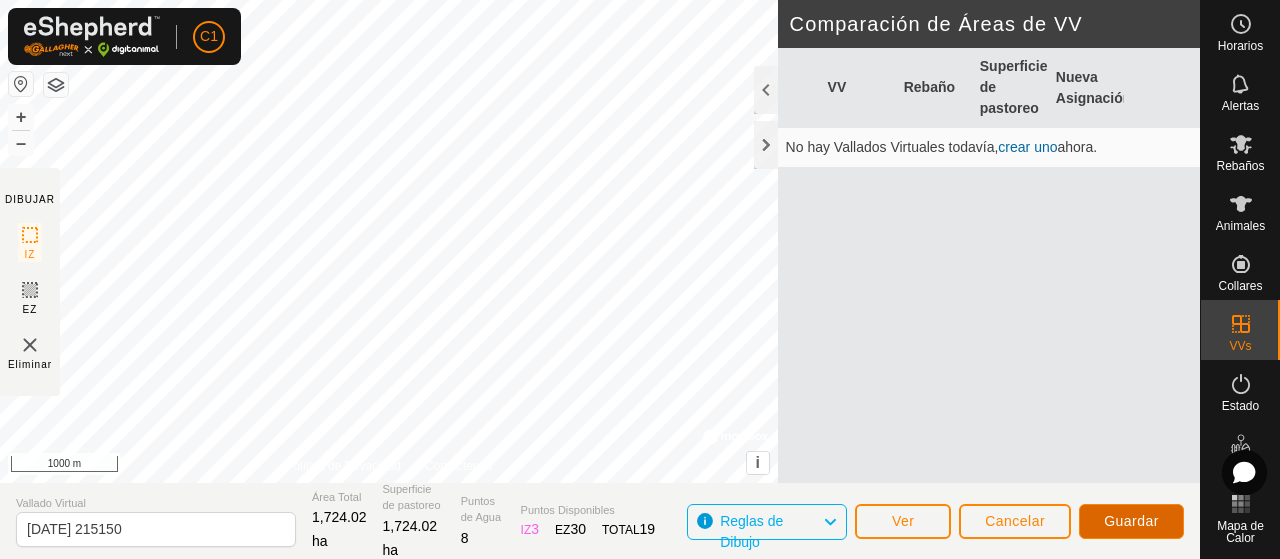 click on "Guardar" 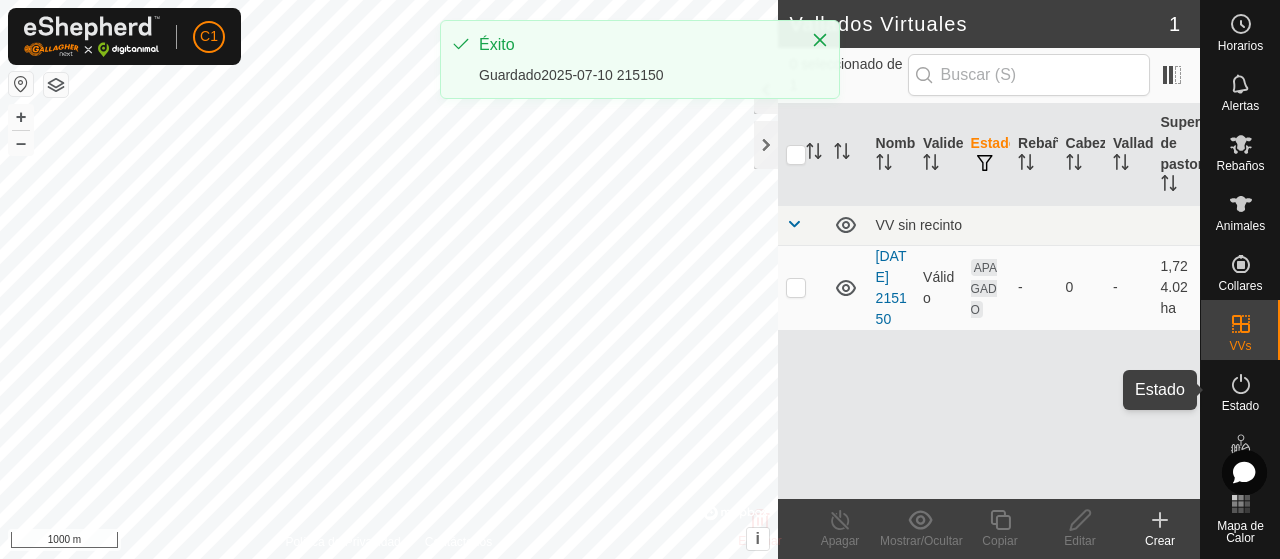 click 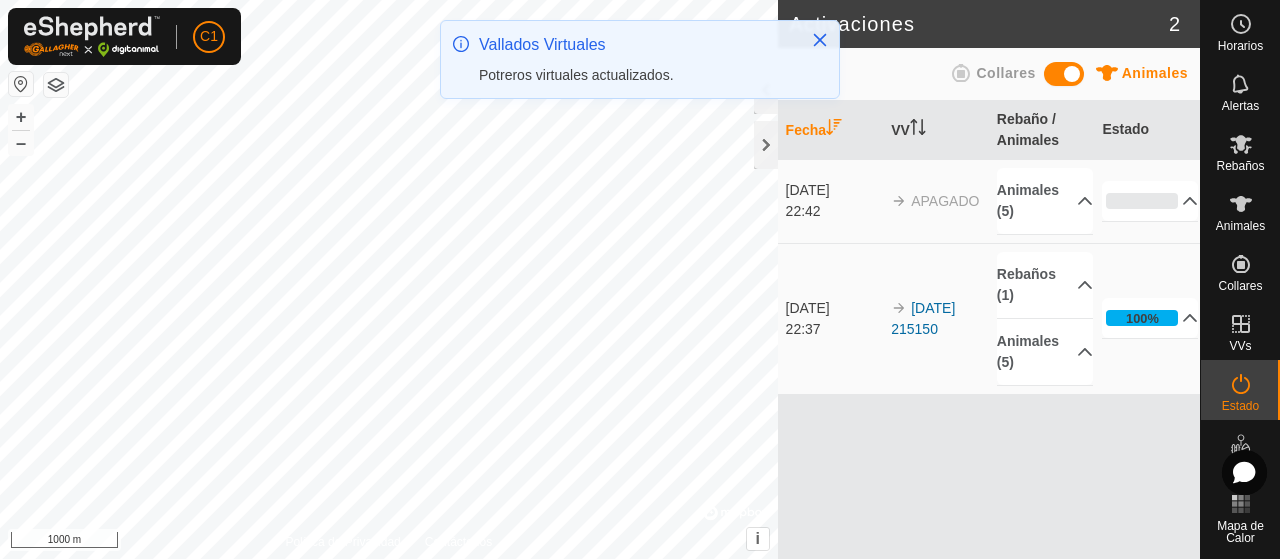 click on "Vallados Virtuales  Potreros virtuales actualizados." 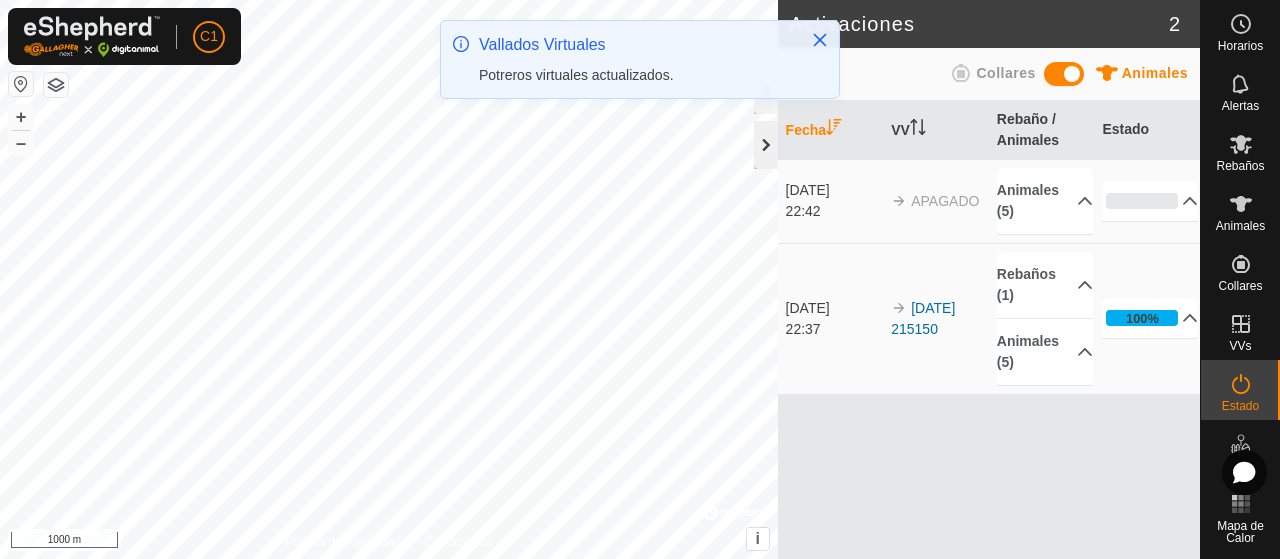 click 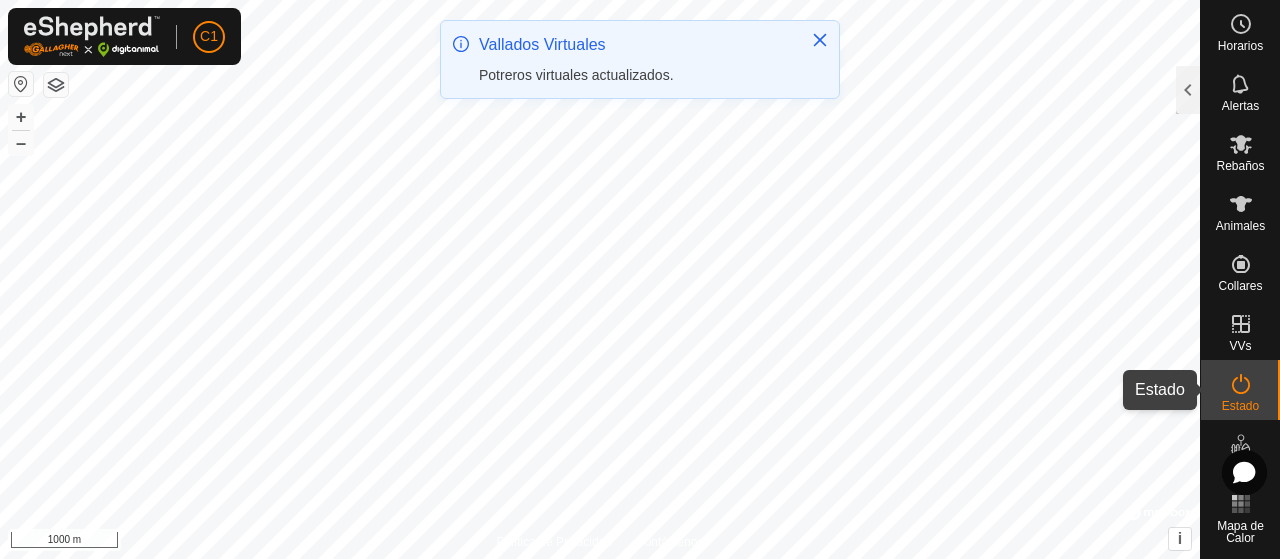 click 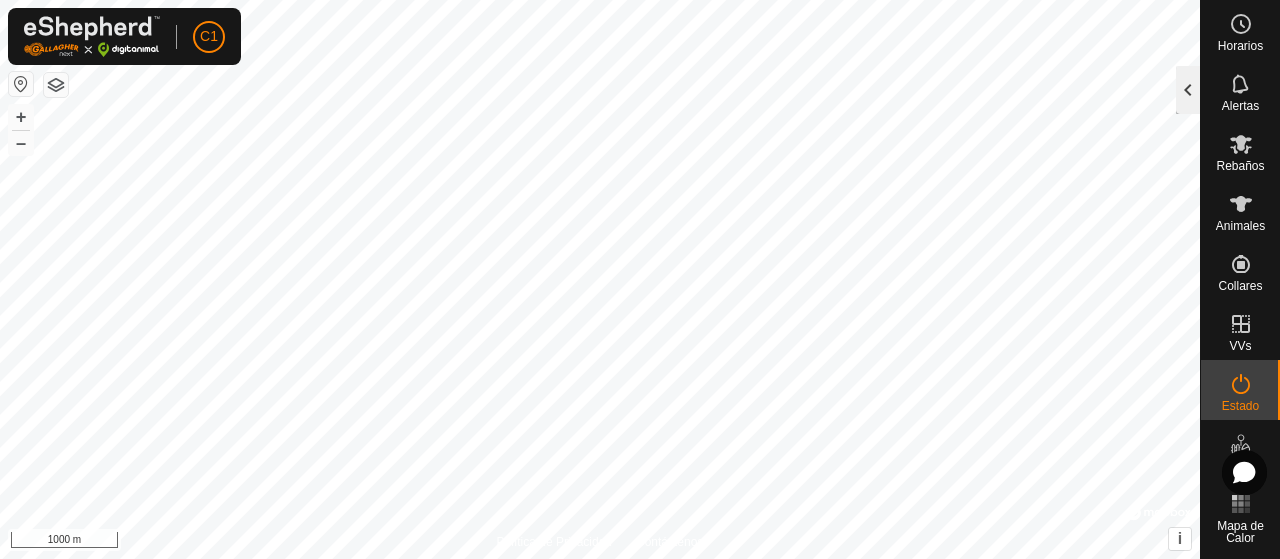 click 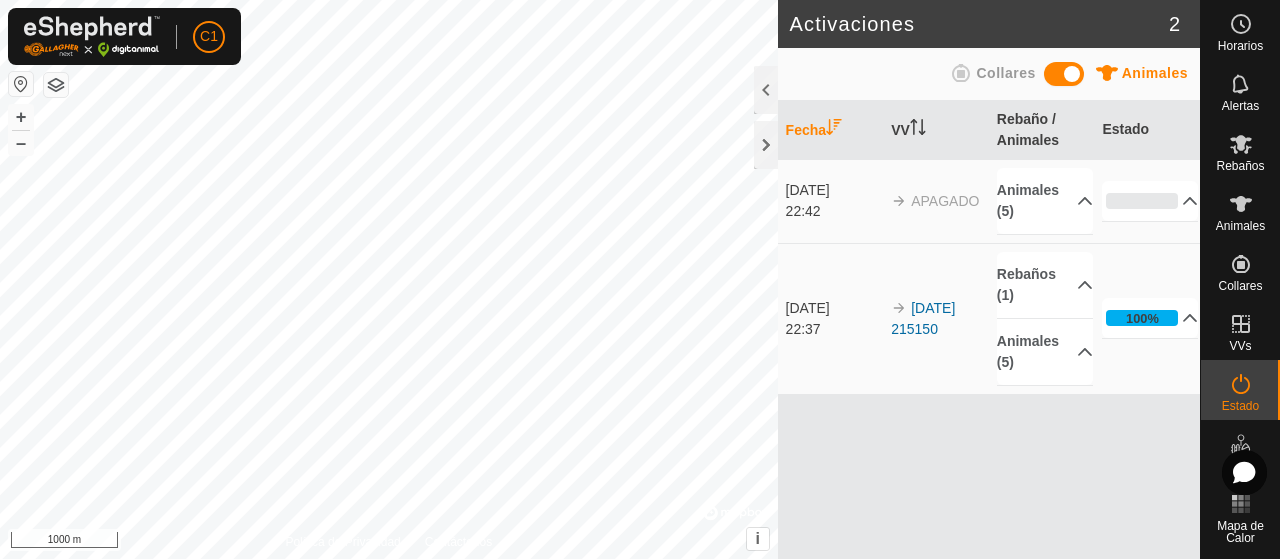 click on "[DATE]" at bounding box center (834, 190) 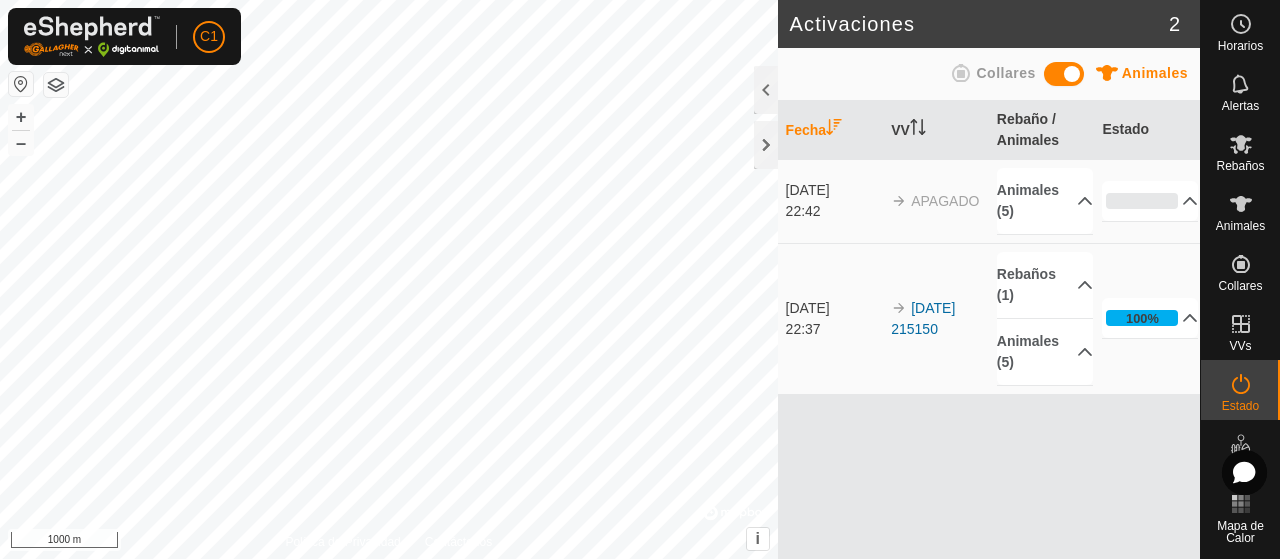 click at bounding box center [1064, 74] 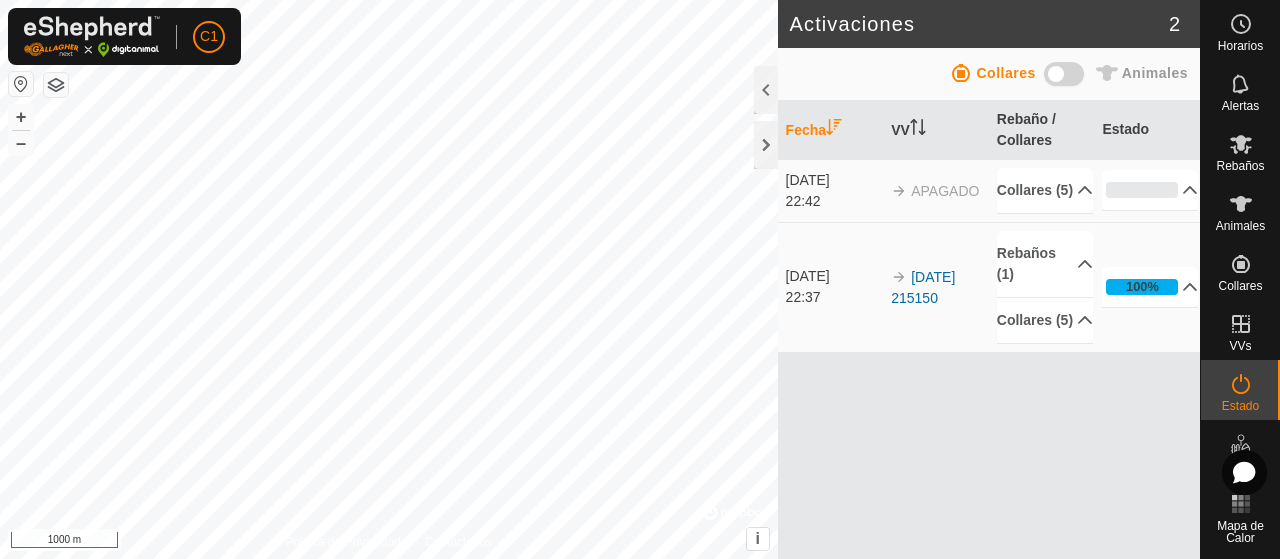 click at bounding box center (1064, 74) 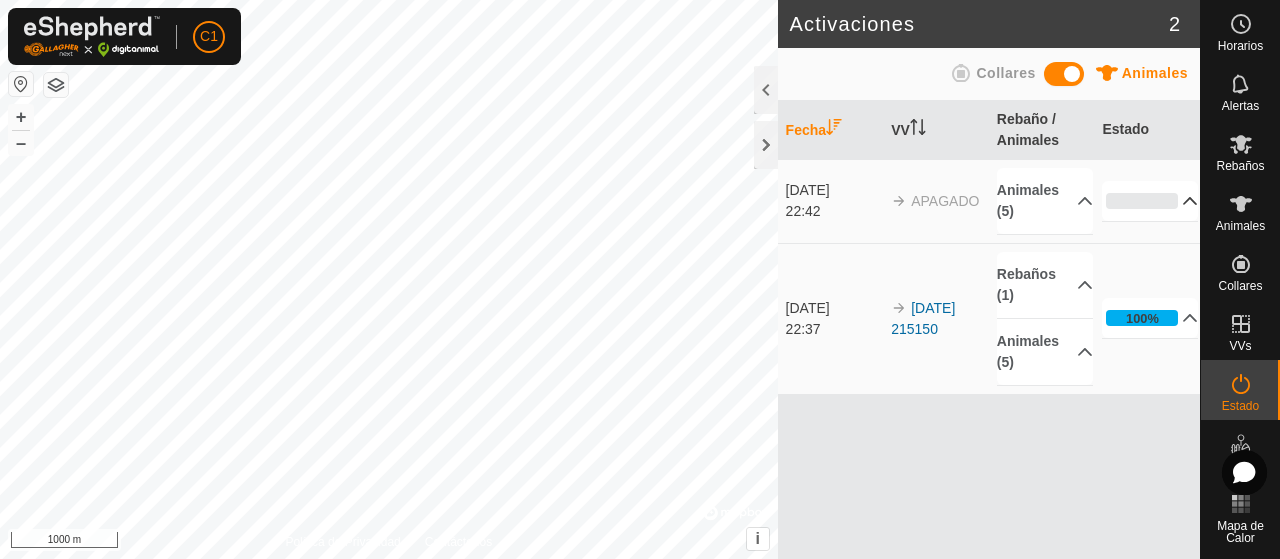 click on "0%" at bounding box center (1150, 201) 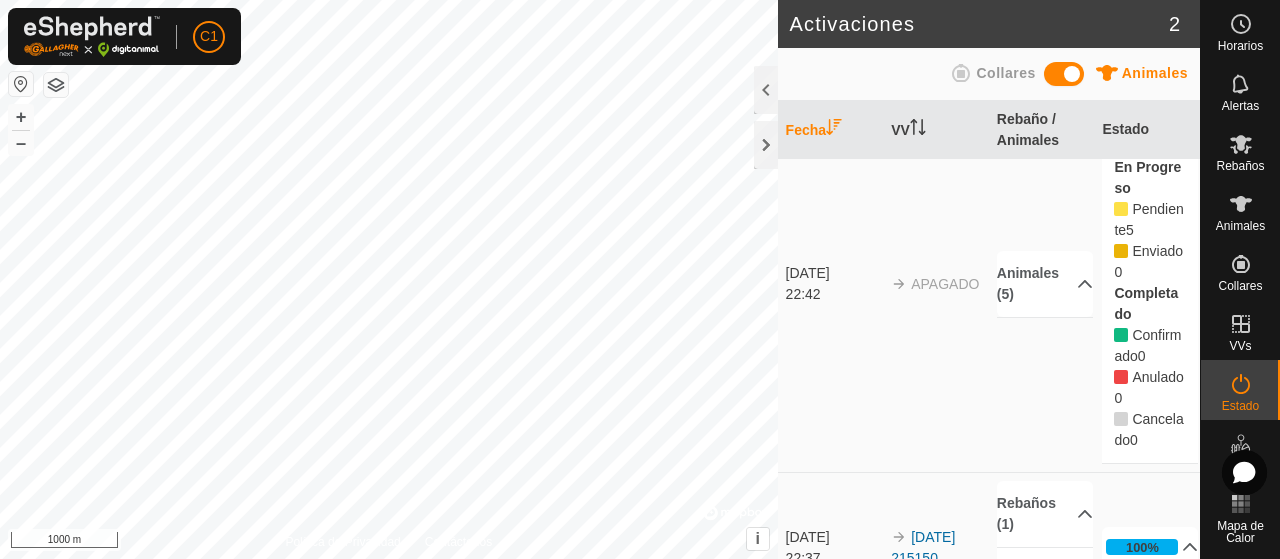 scroll, scrollTop: 128, scrollLeft: 0, axis: vertical 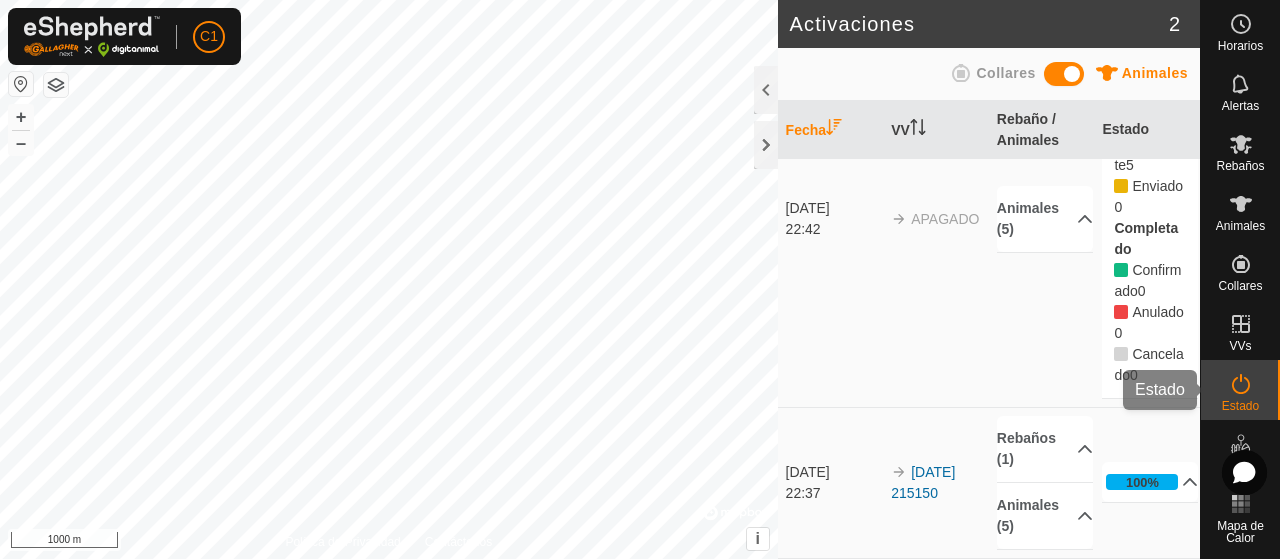 click 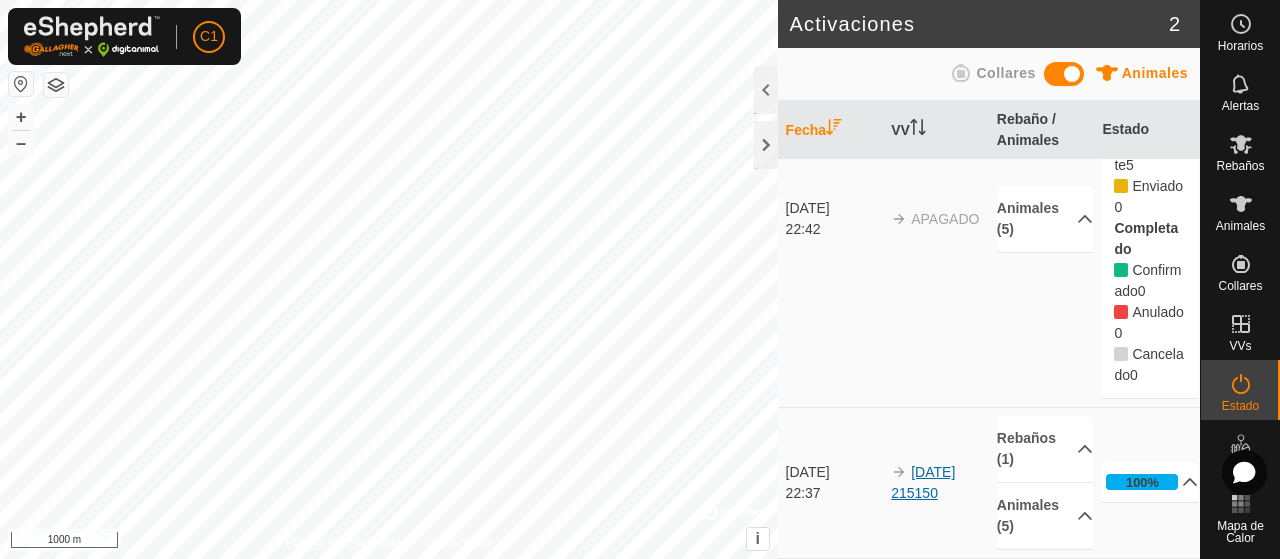 click on "[DATE] 215150" at bounding box center (923, 482) 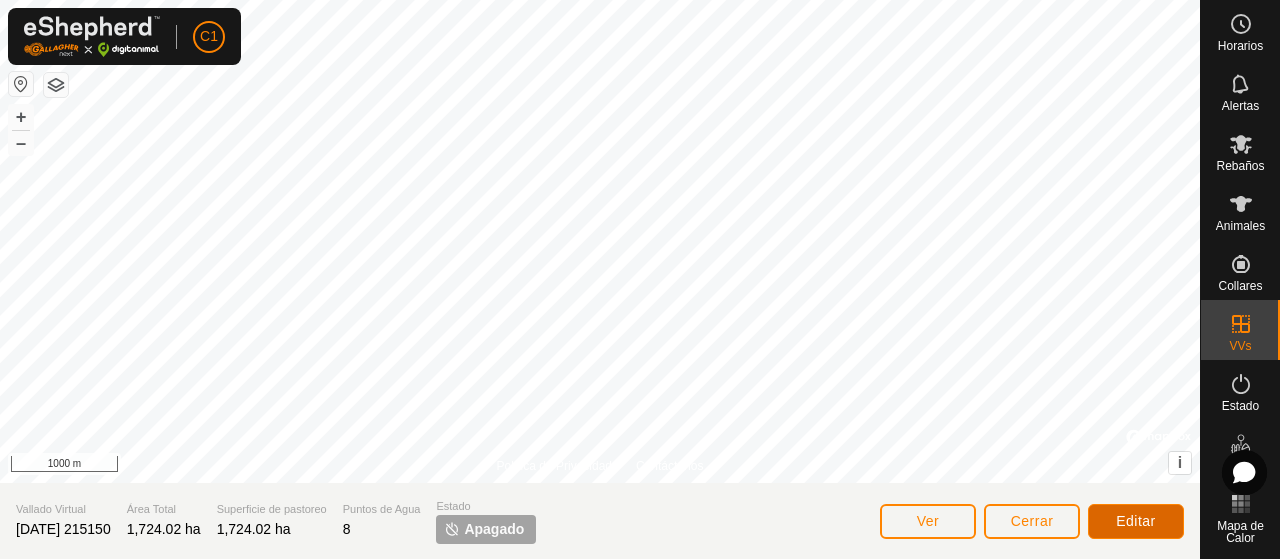 click on "Editar" 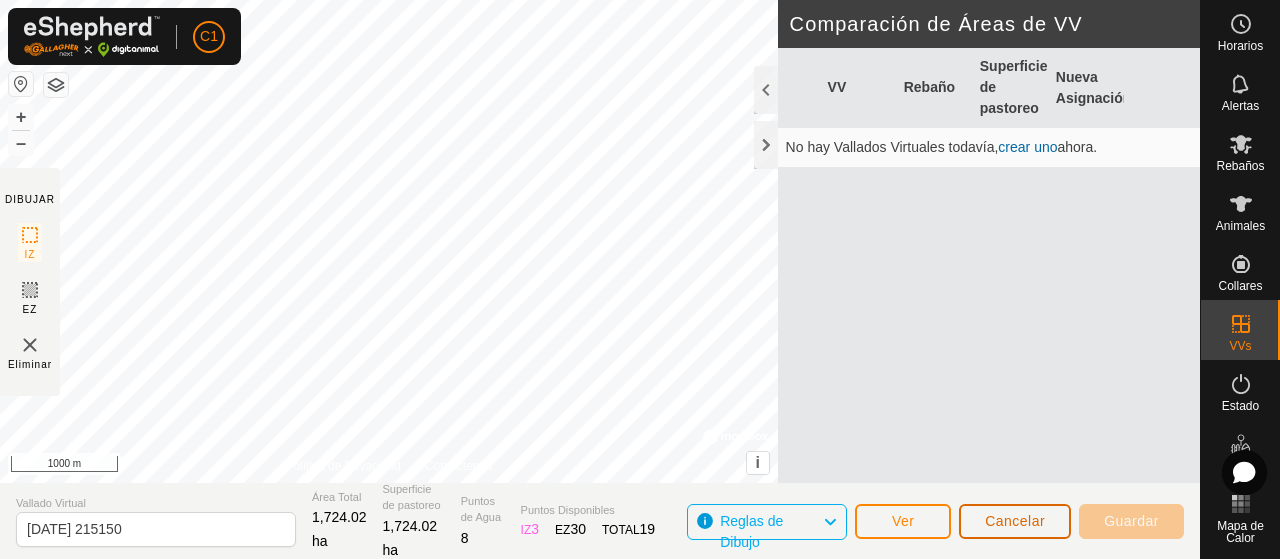 click on "Cancelar" 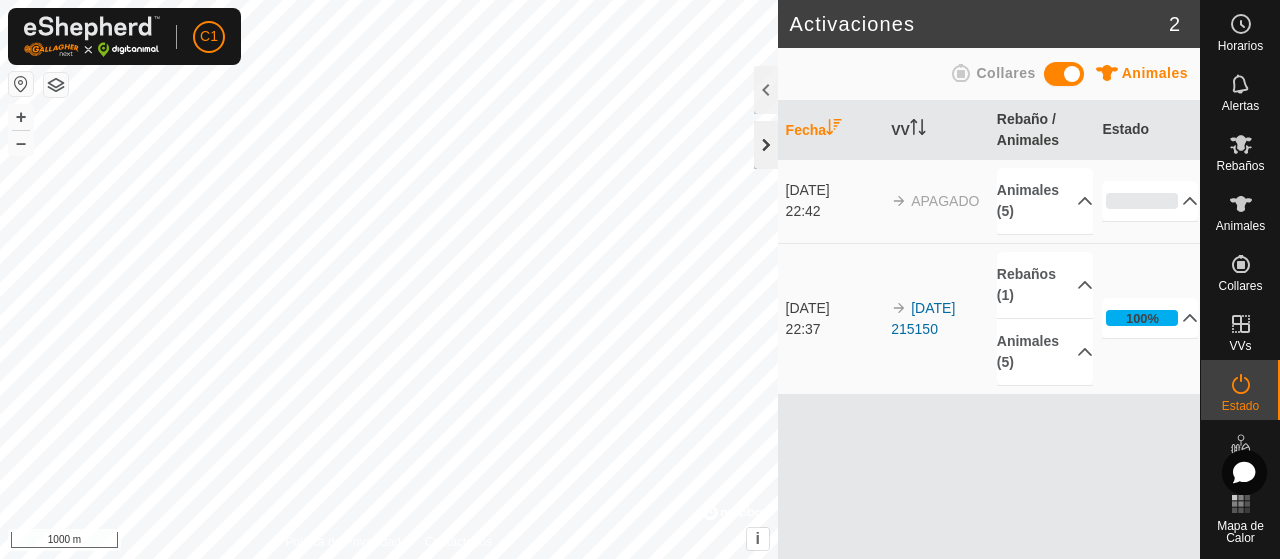 click 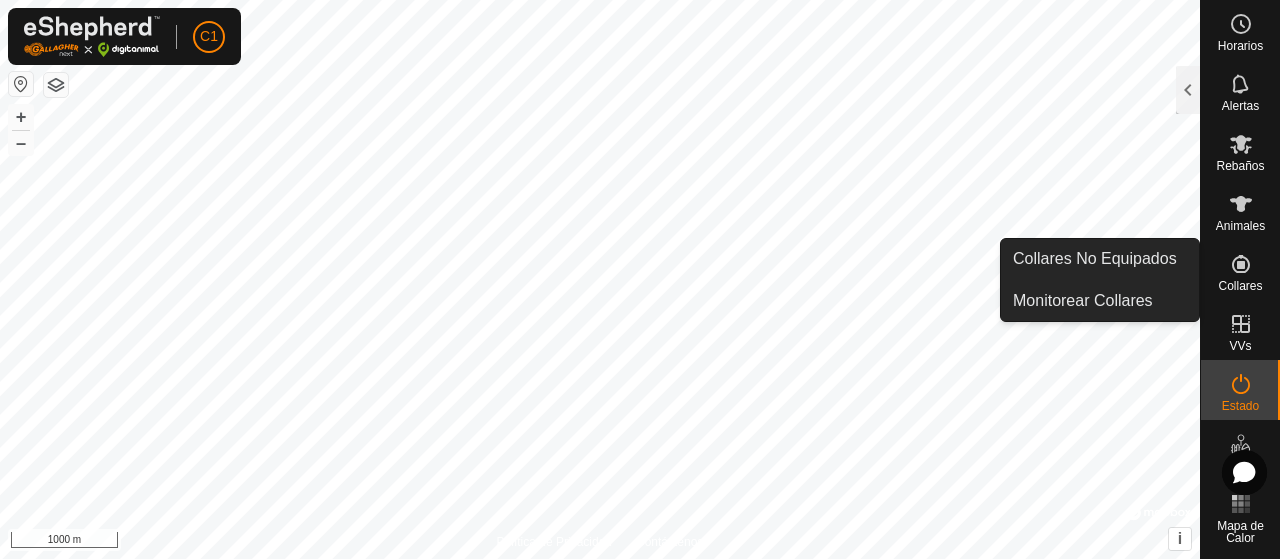 click 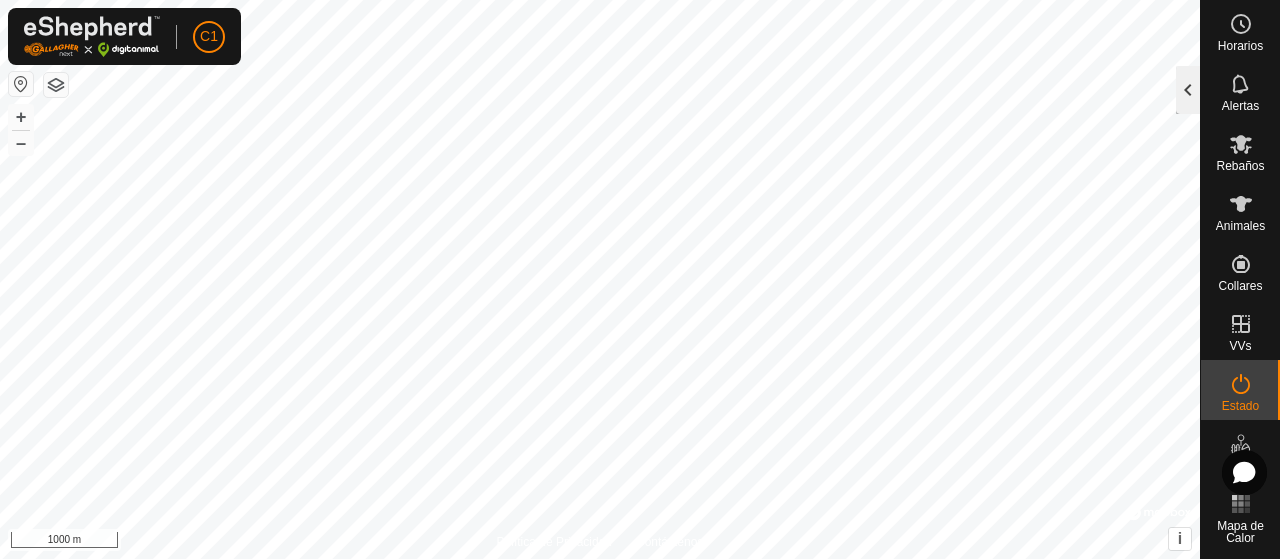 click 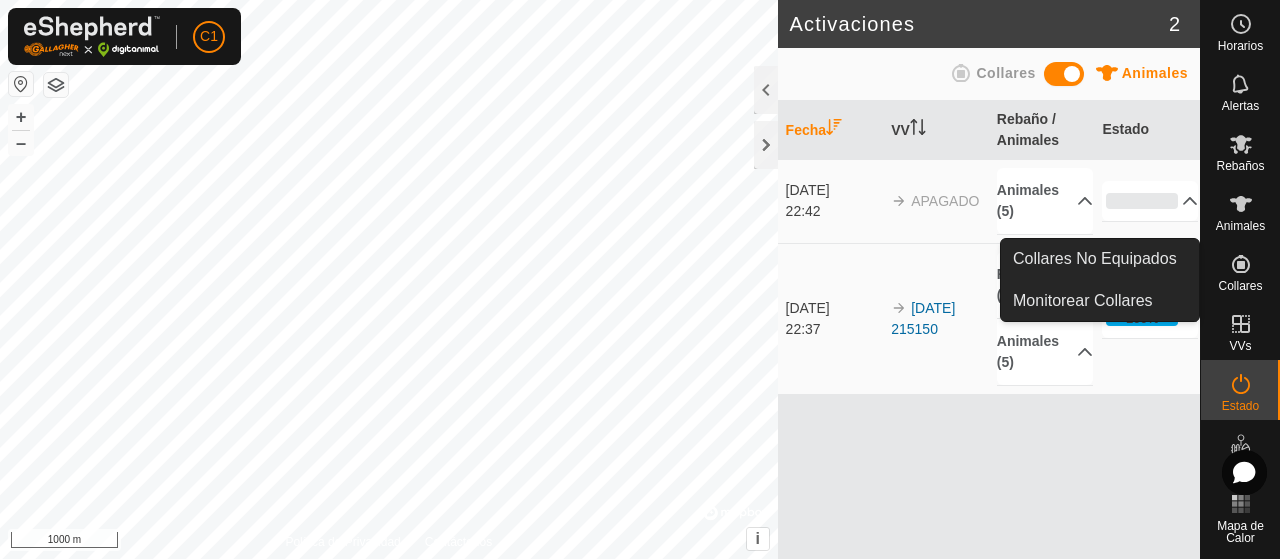 click 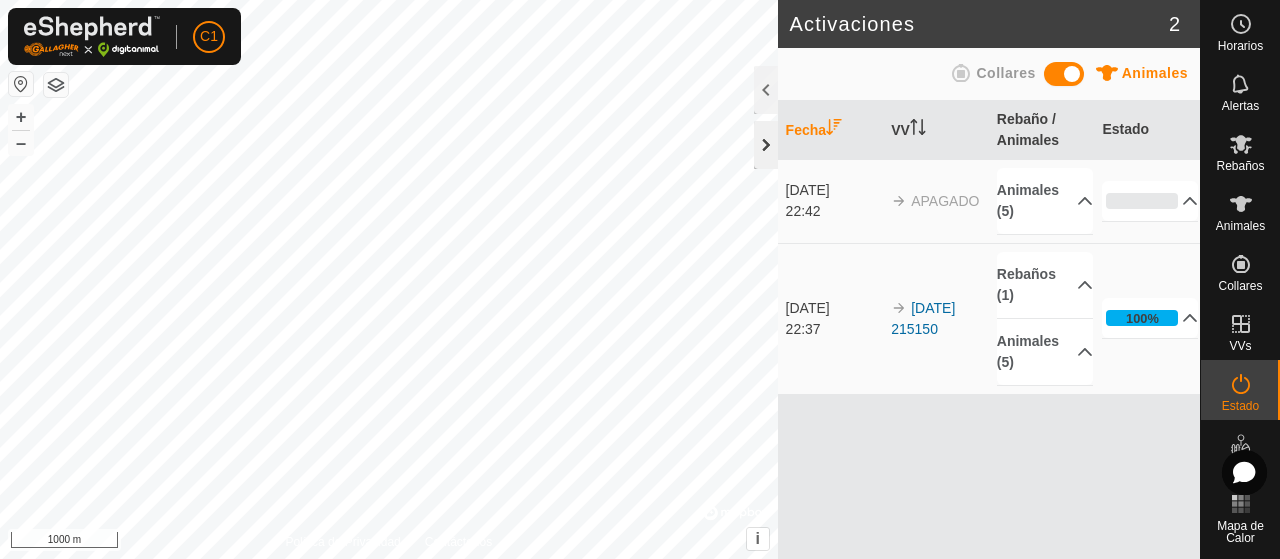 click 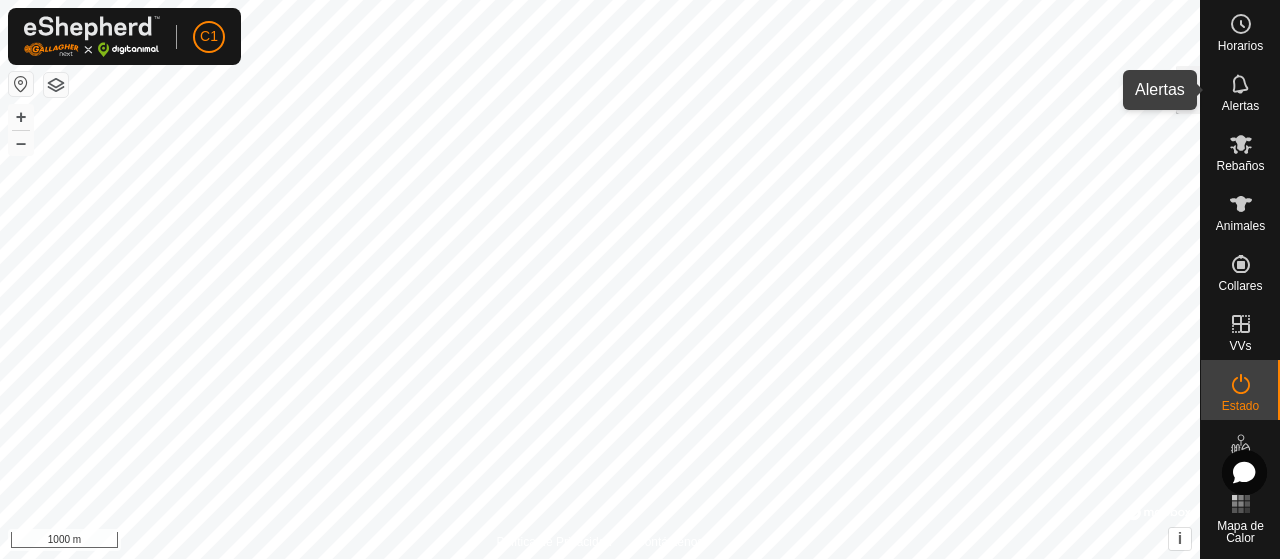 click 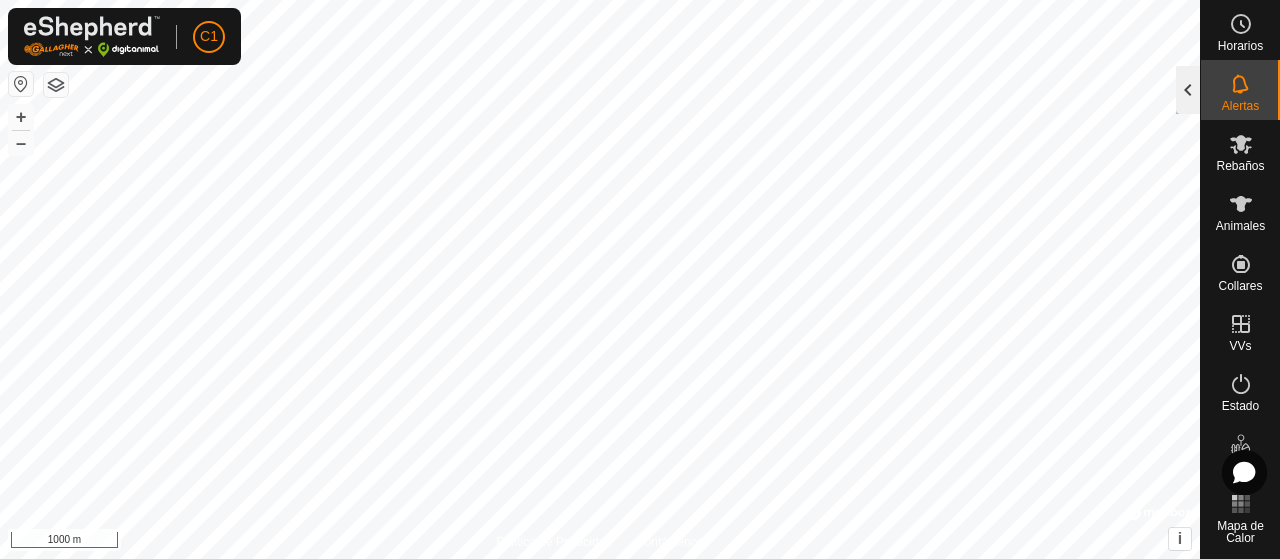 click 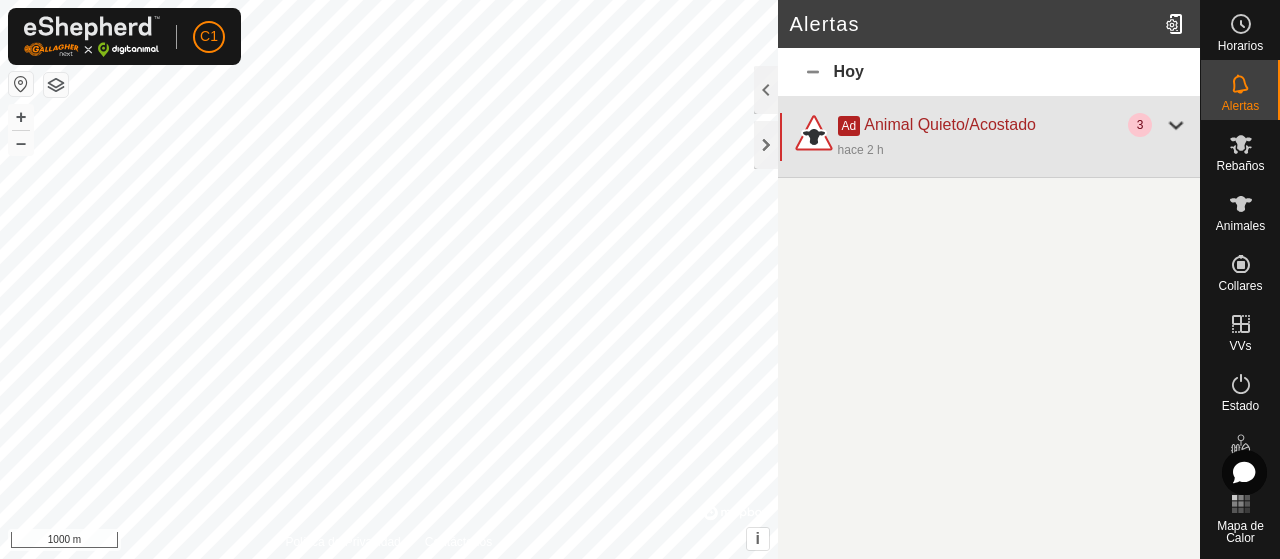 click on "3" 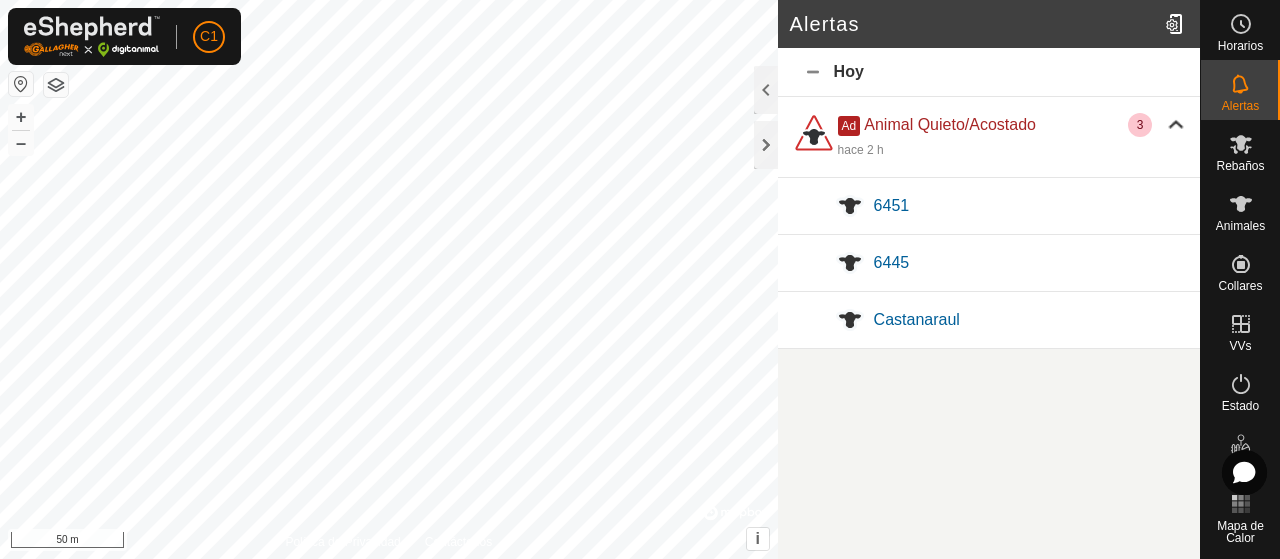 click 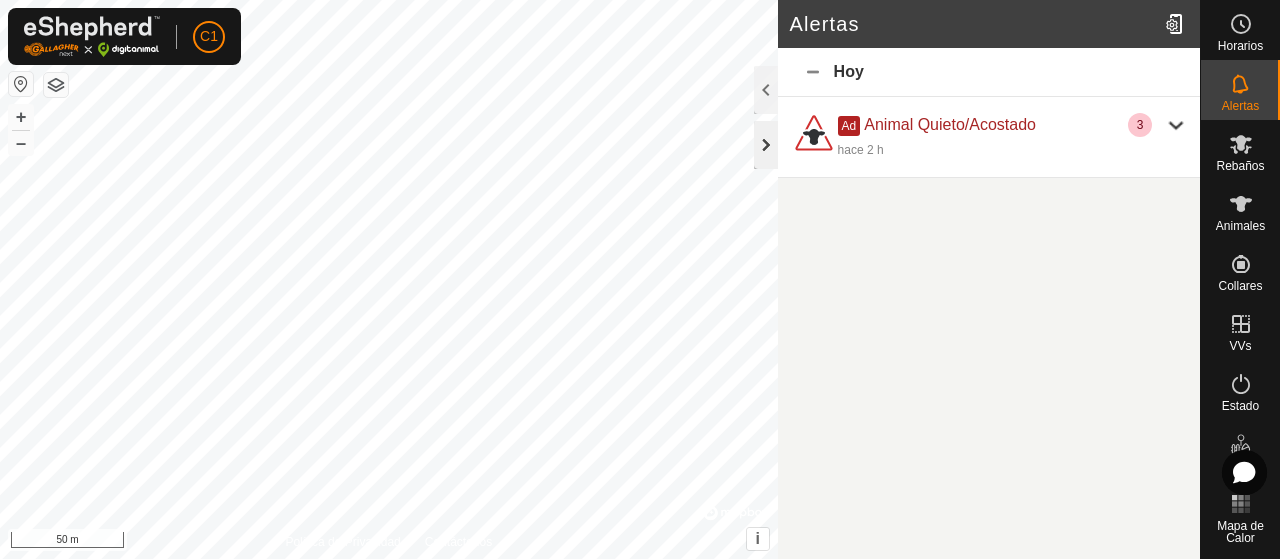 click 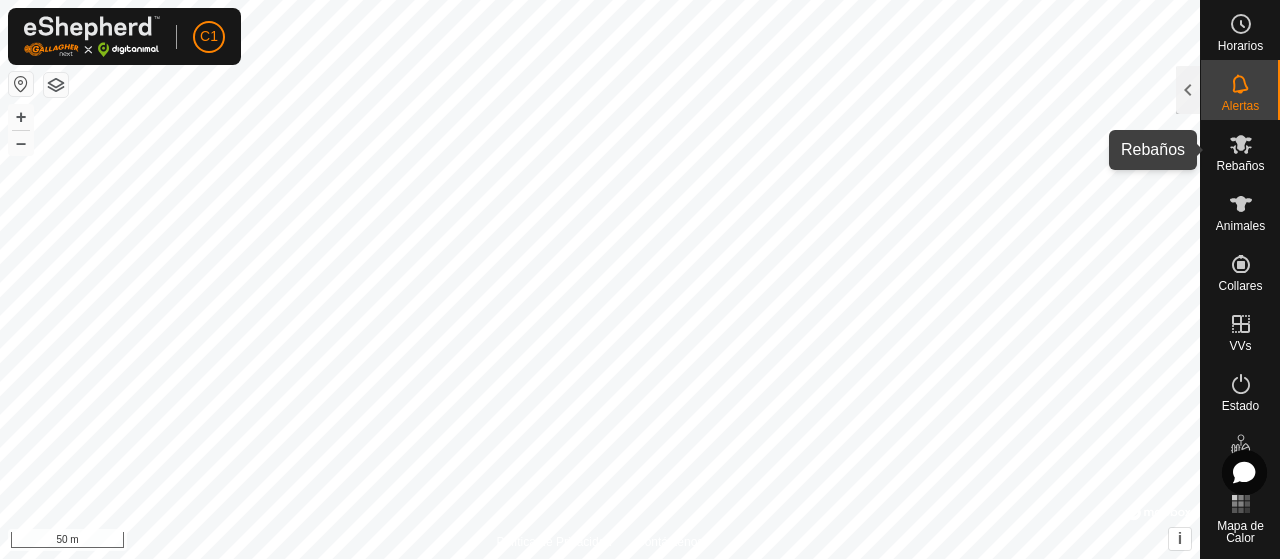click 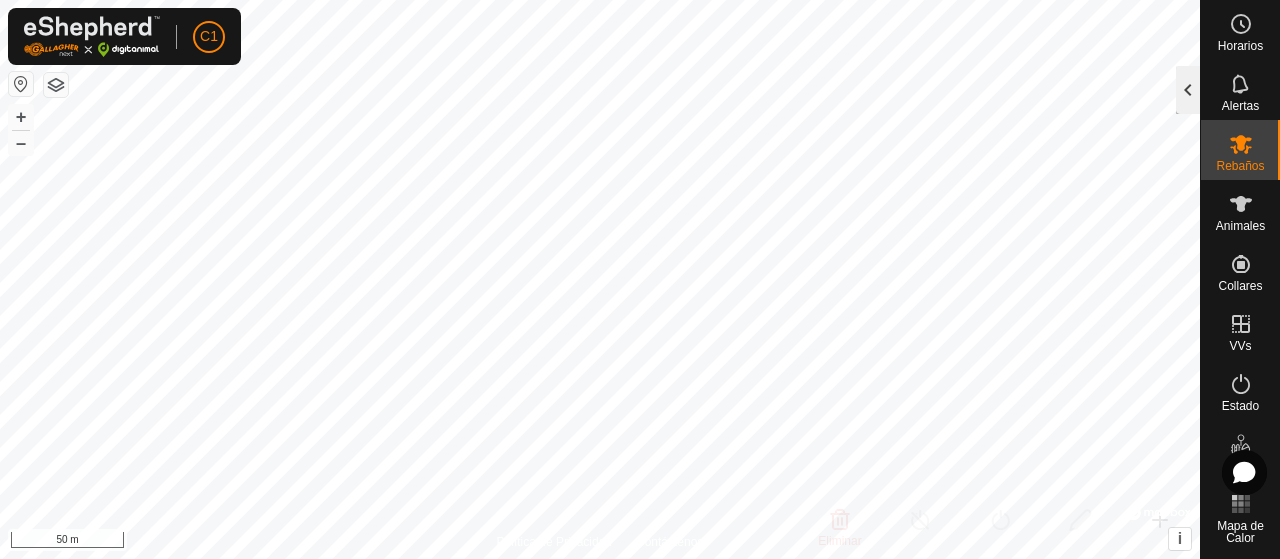click 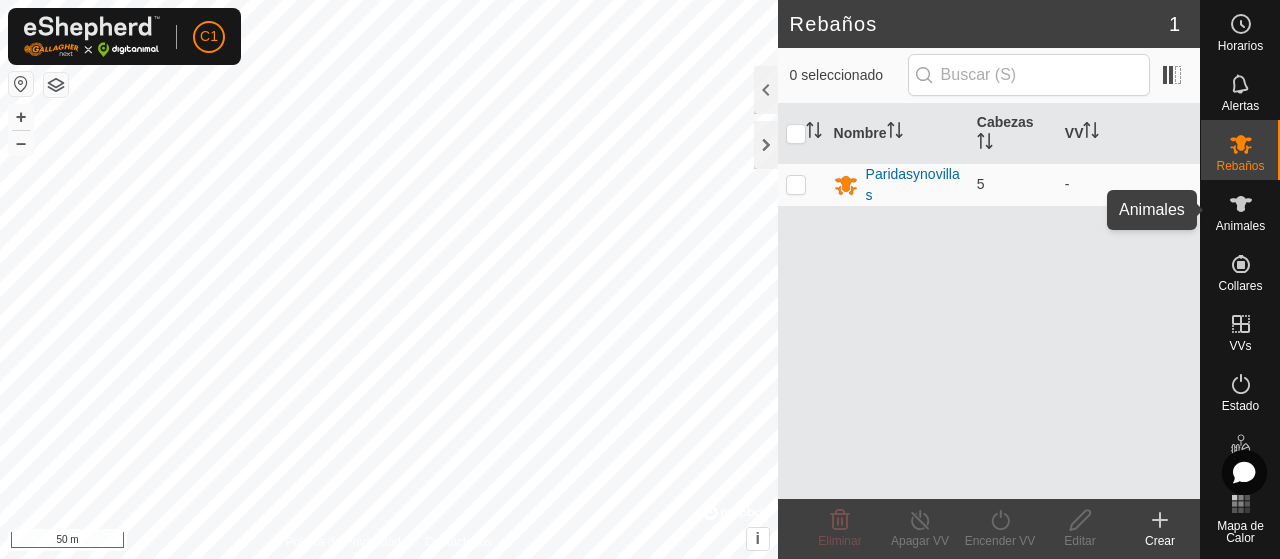 click 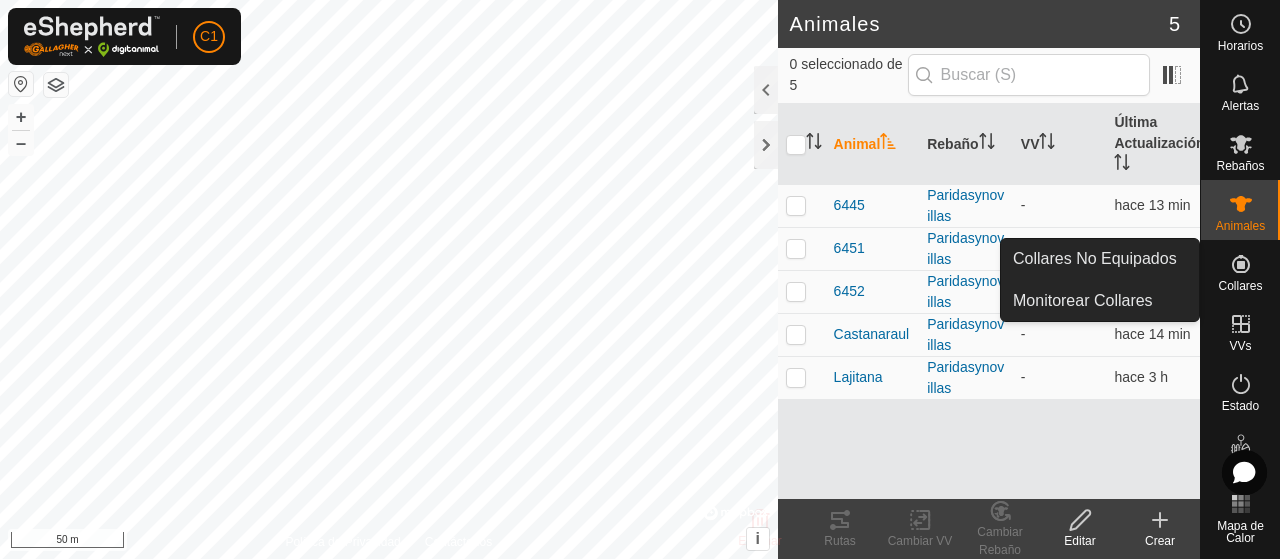 click 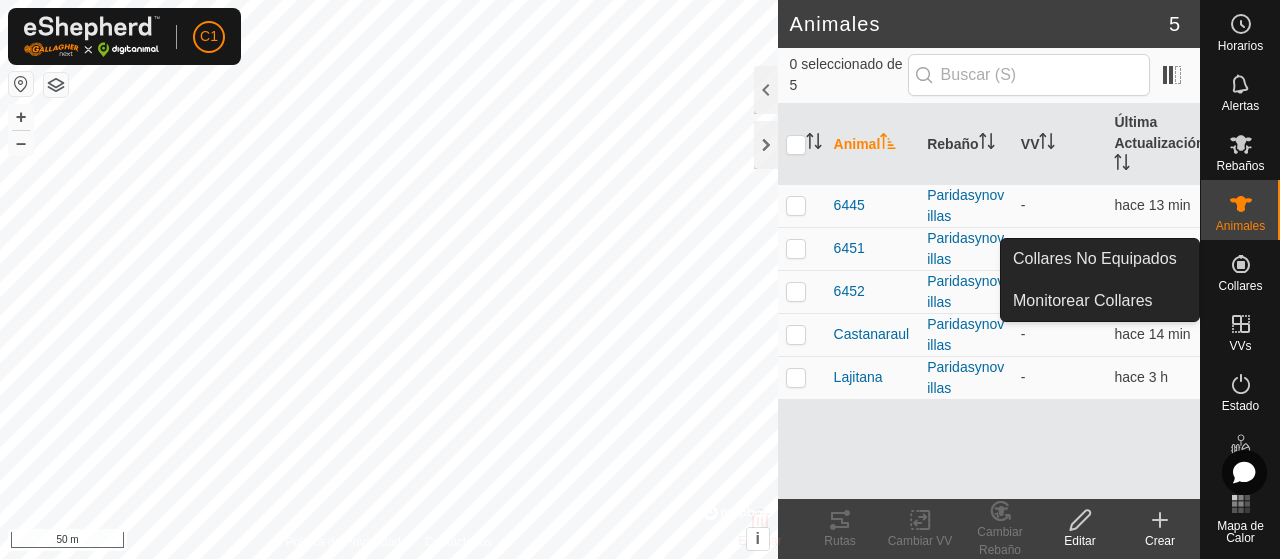 click 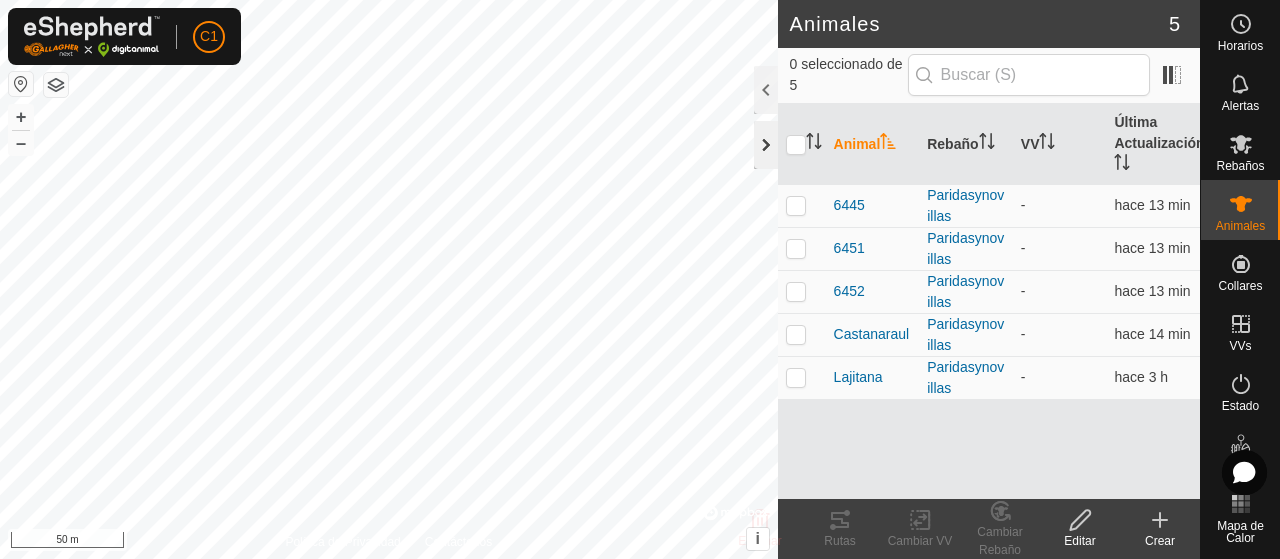 click 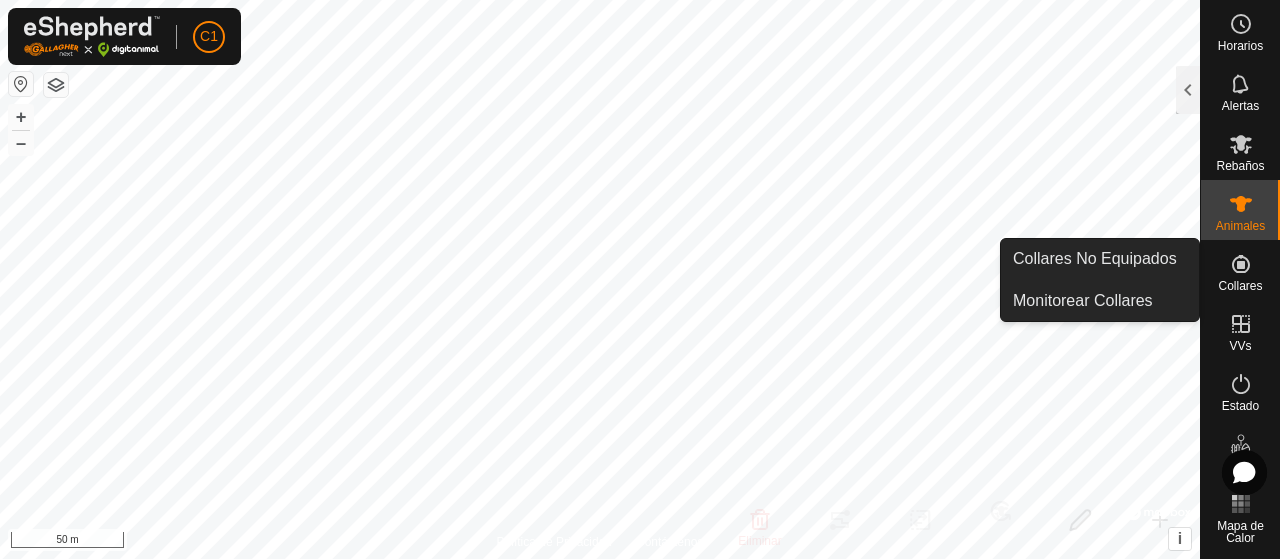 click 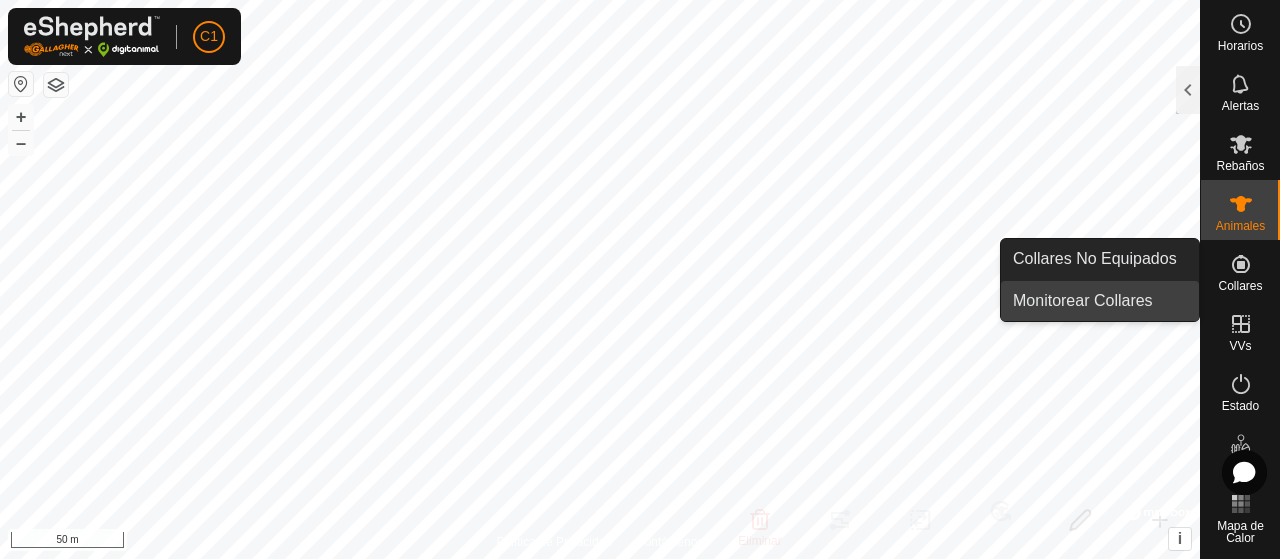 click on "Monitorear Collares" at bounding box center [1100, 301] 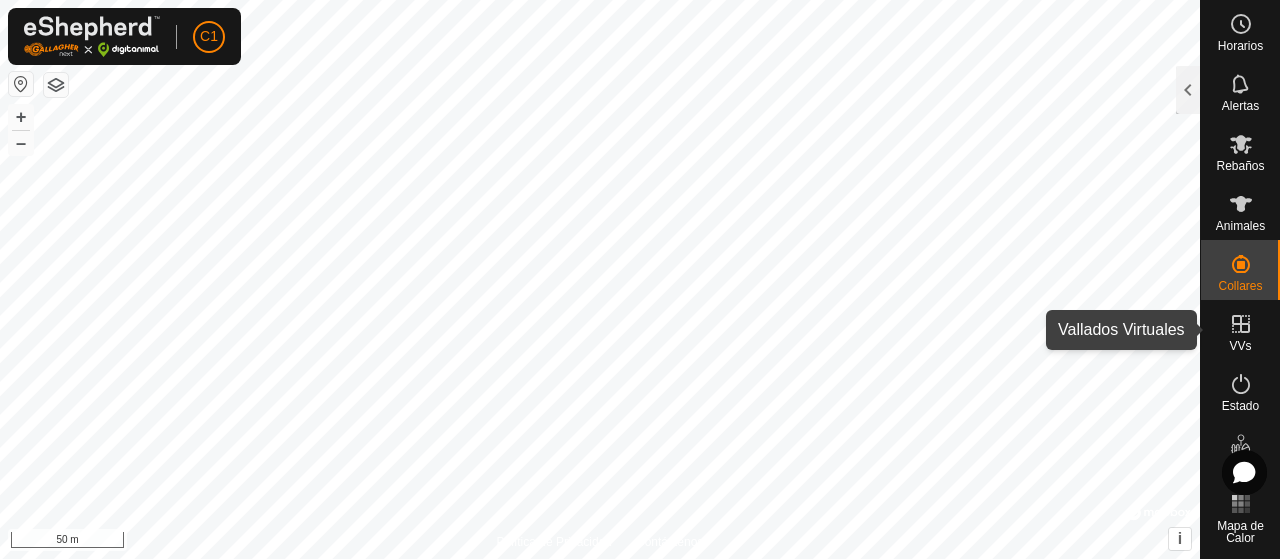 click 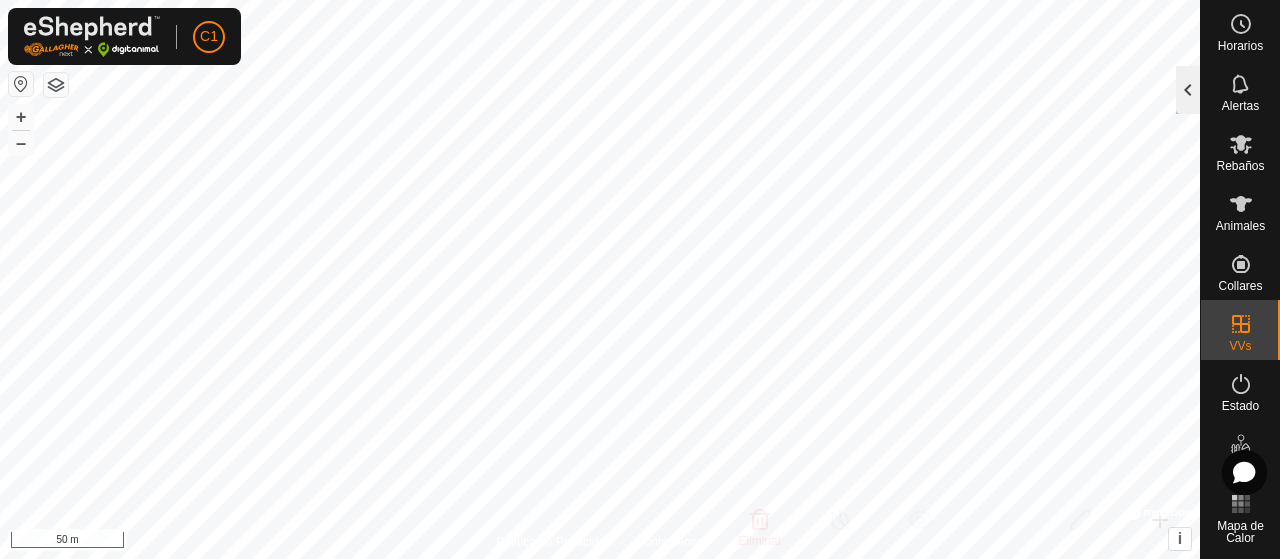 click 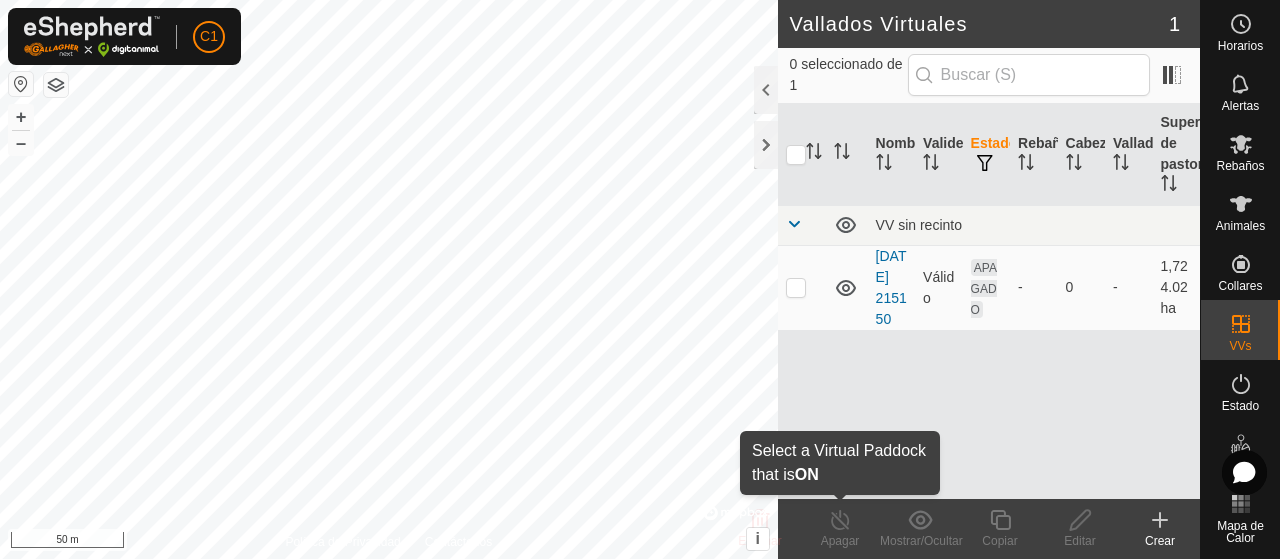 click on "Apagar" 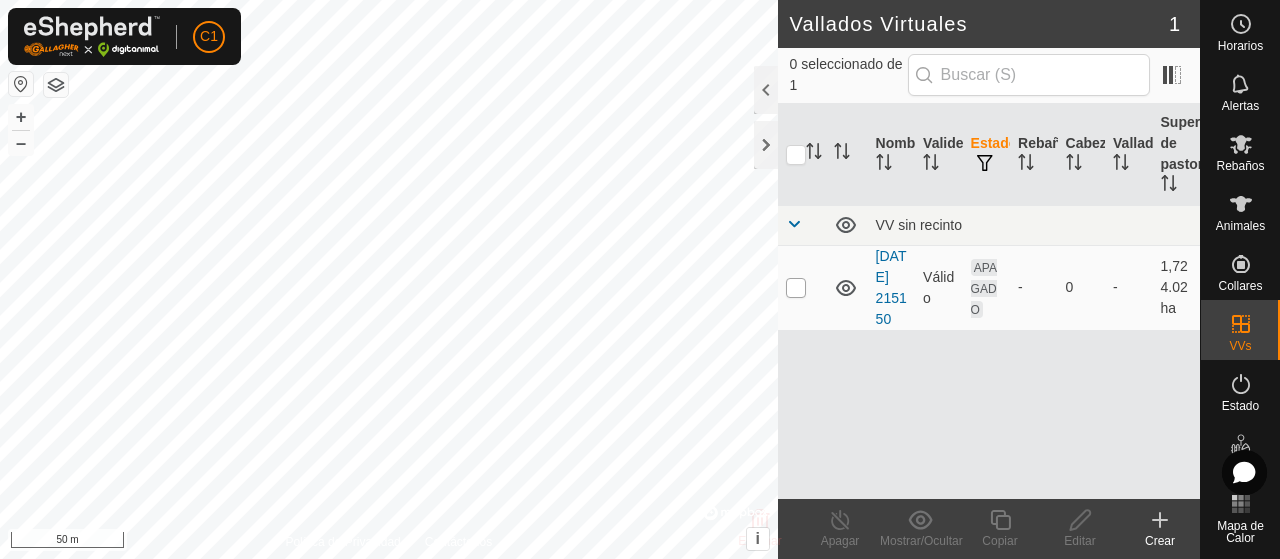 click at bounding box center (796, 288) 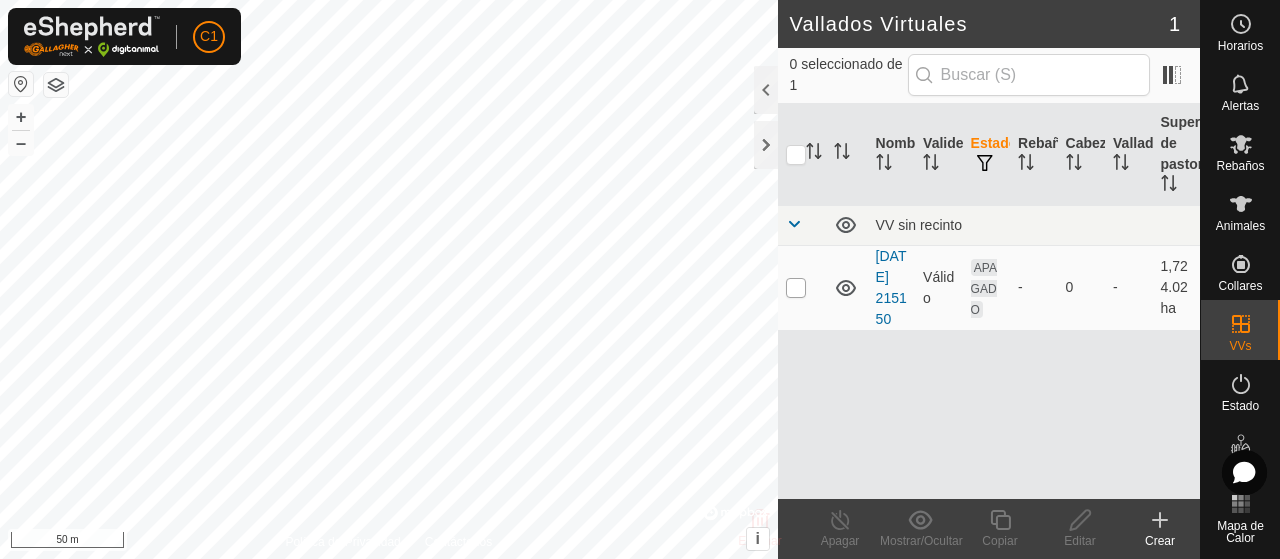 checkbox on "true" 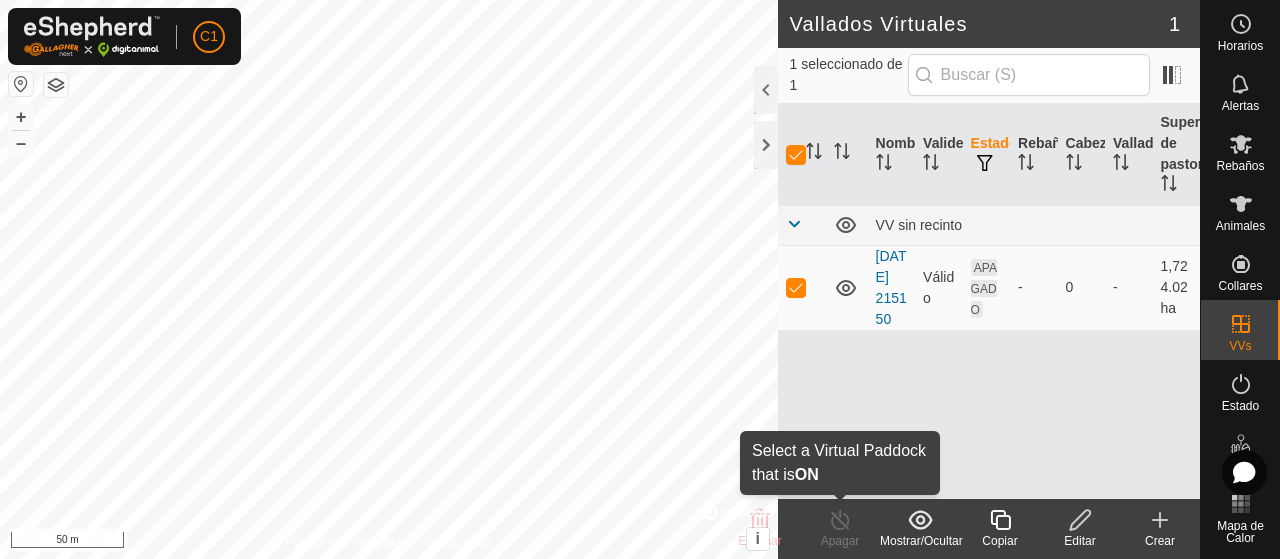 click on "Apagar" 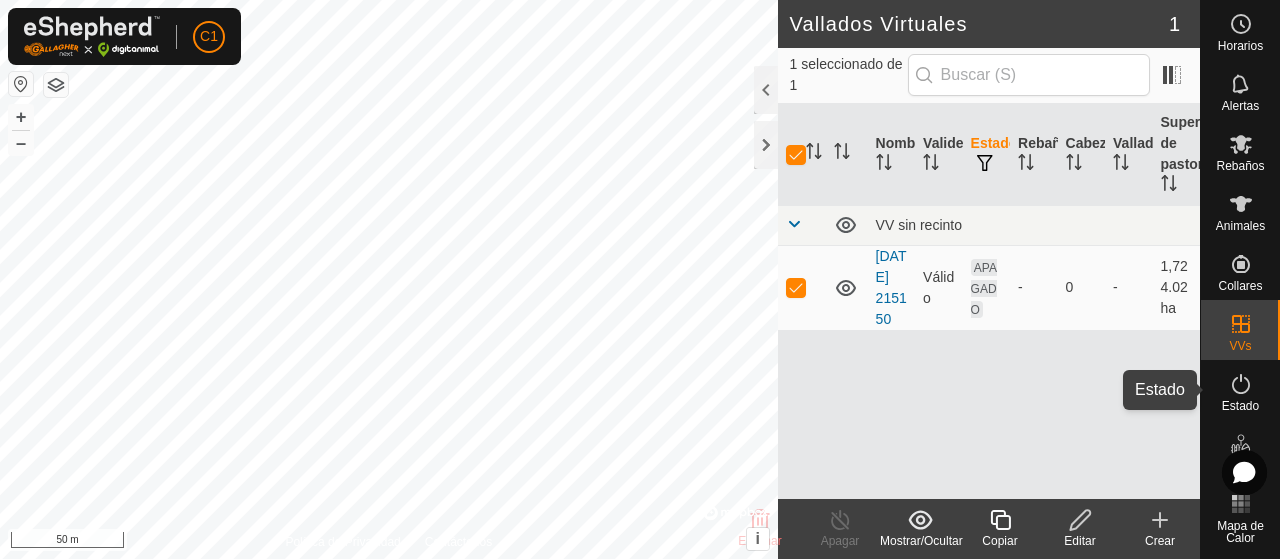 click 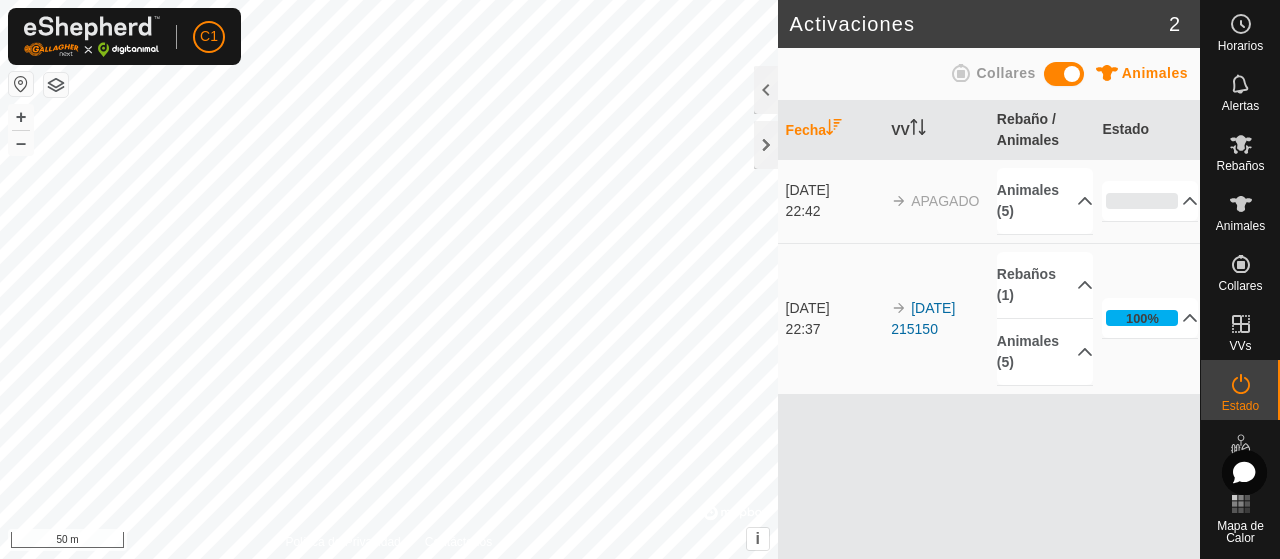 click 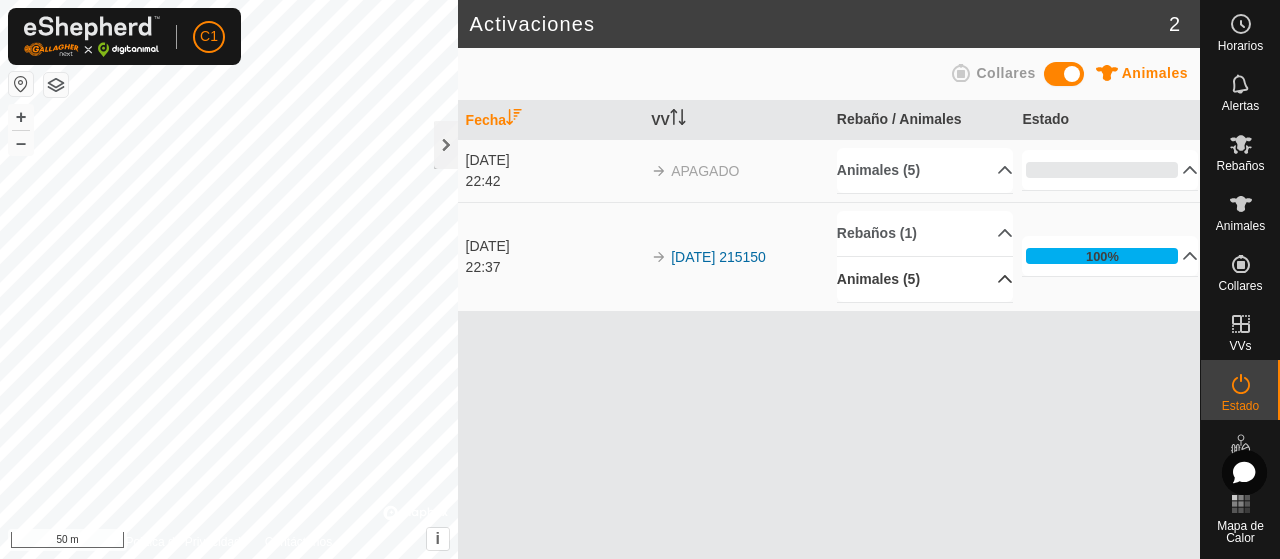 drag, startPoint x: 572, startPoint y: 337, endPoint x: 929, endPoint y: 296, distance: 359.34662 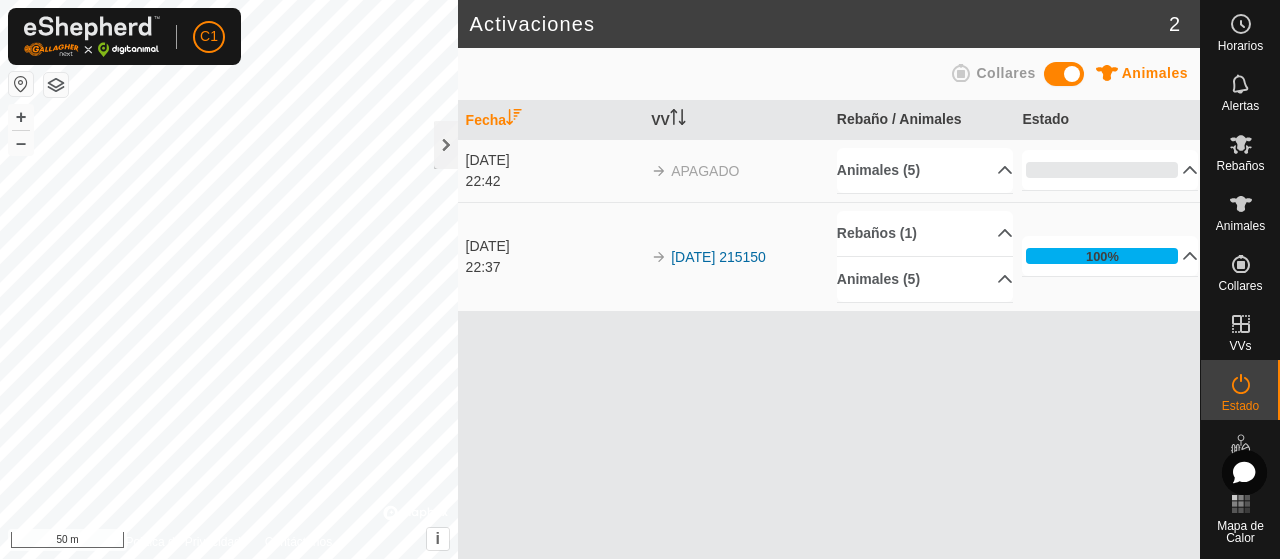 click on "22:42" at bounding box center (554, 181) 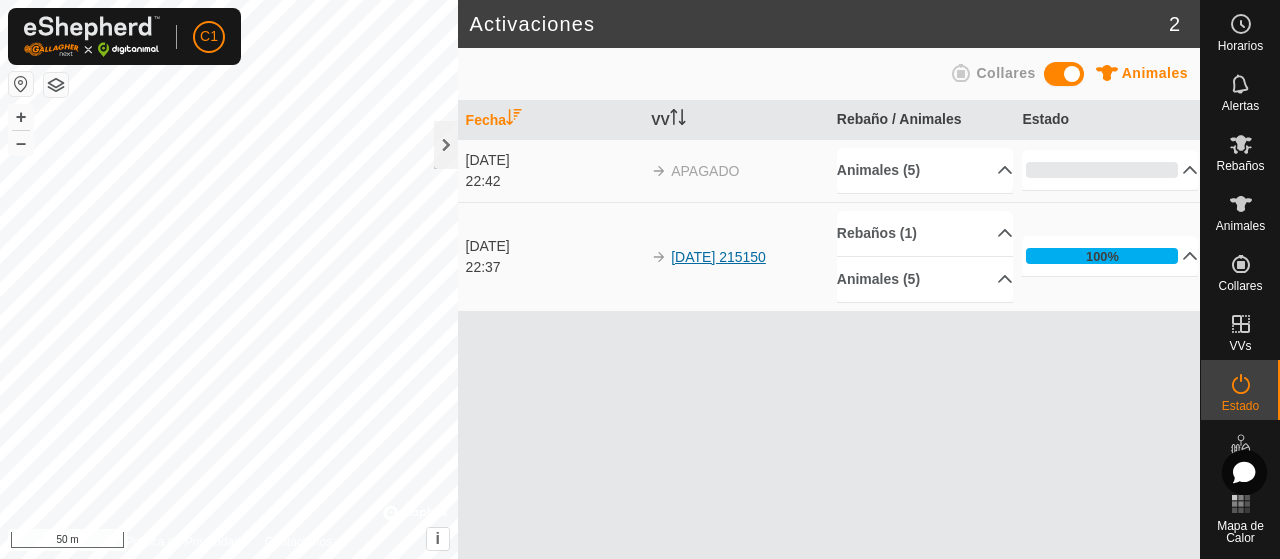click on "[DATE] 215150" at bounding box center (718, 257) 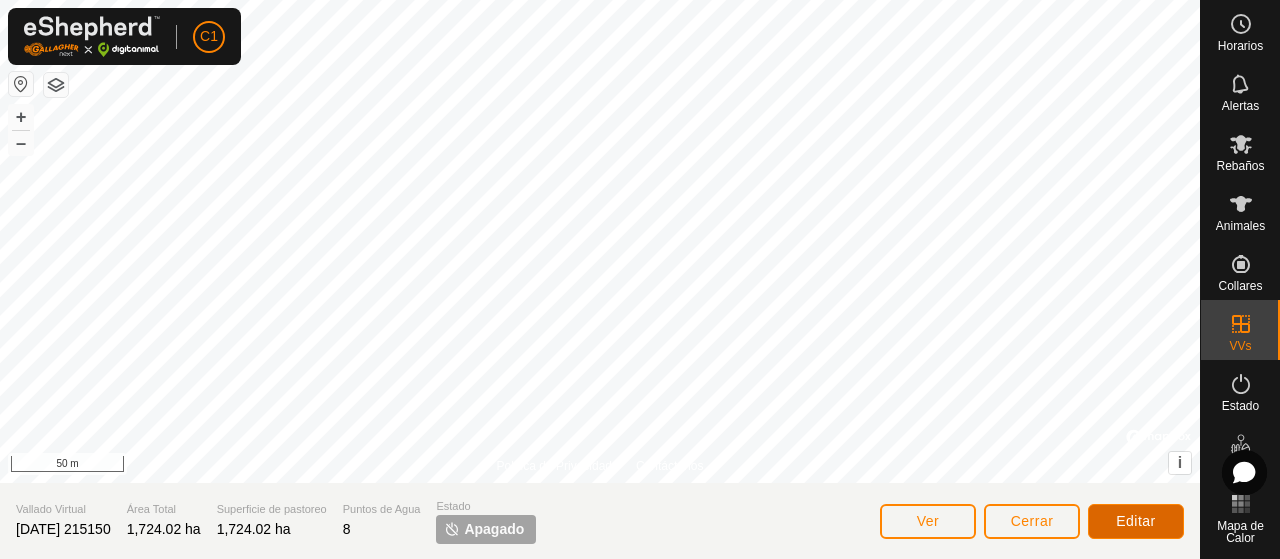 click on "Editar" 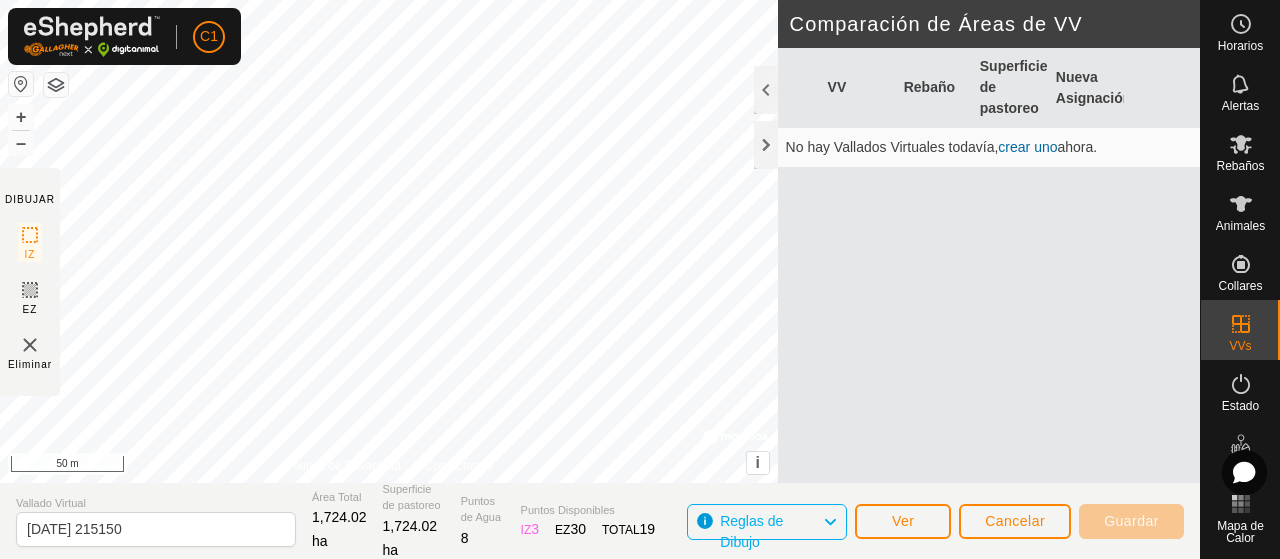 click 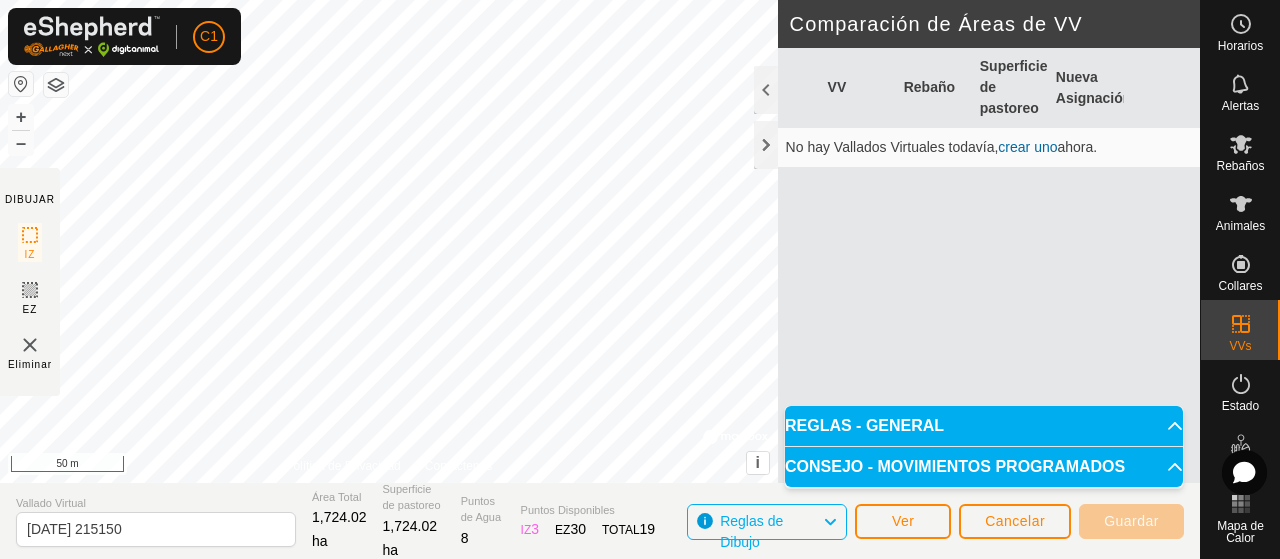 click on "REGLAS - GENERAL" at bounding box center [984, 426] 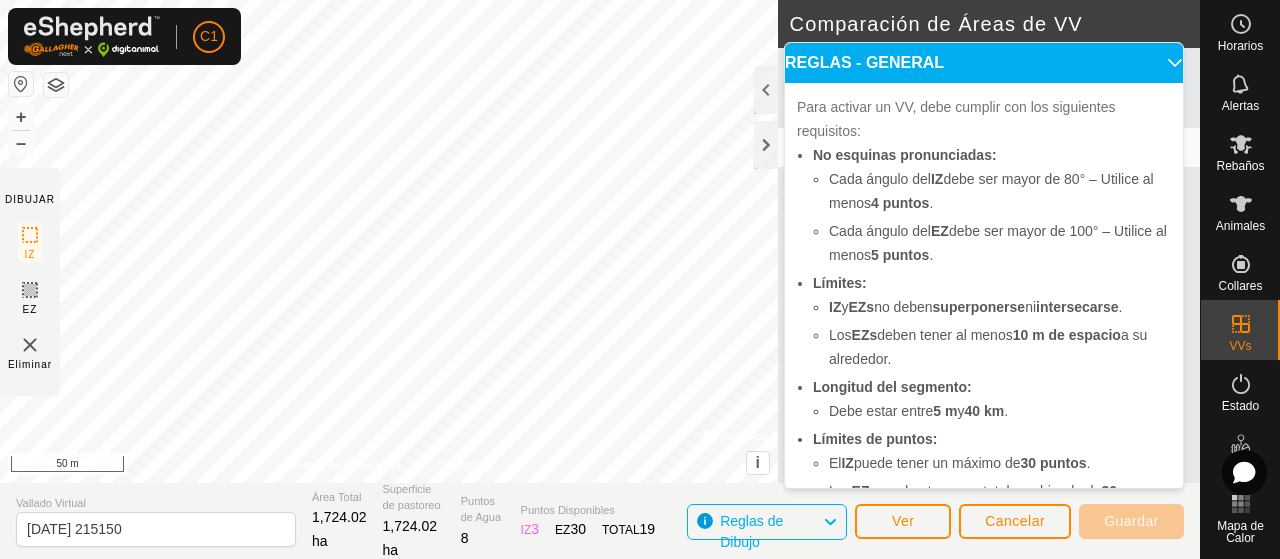 click on "Para activar un VV, debe cumplir con los siguientes requisitos: No esquinas pronunciadas: Cada ángulo del  IZ  debe ser mayor de 80° – Utilice al menos  4 puntos . Cada ángulo del  EZ  debe ser mayor de 100° – Utilice al menos  5 puntos . Límites: IZ  y  EZs  no deben  superponerse  ni  intersecarse . Los  EZs  deben tener al menos  10 m de espacio  a su alrededor. Longitud del segmento: Debe estar entre  5 m  y  40 km . Límites de puntos: El  IZ  puede tener un máximo de  30 puntos . Los  EZs  pueden tener un total combinado de  30 puntos . El total de puntos del  IZ  y  EZ  juntos no debe exceder  46 ." at bounding box center [984, 327] 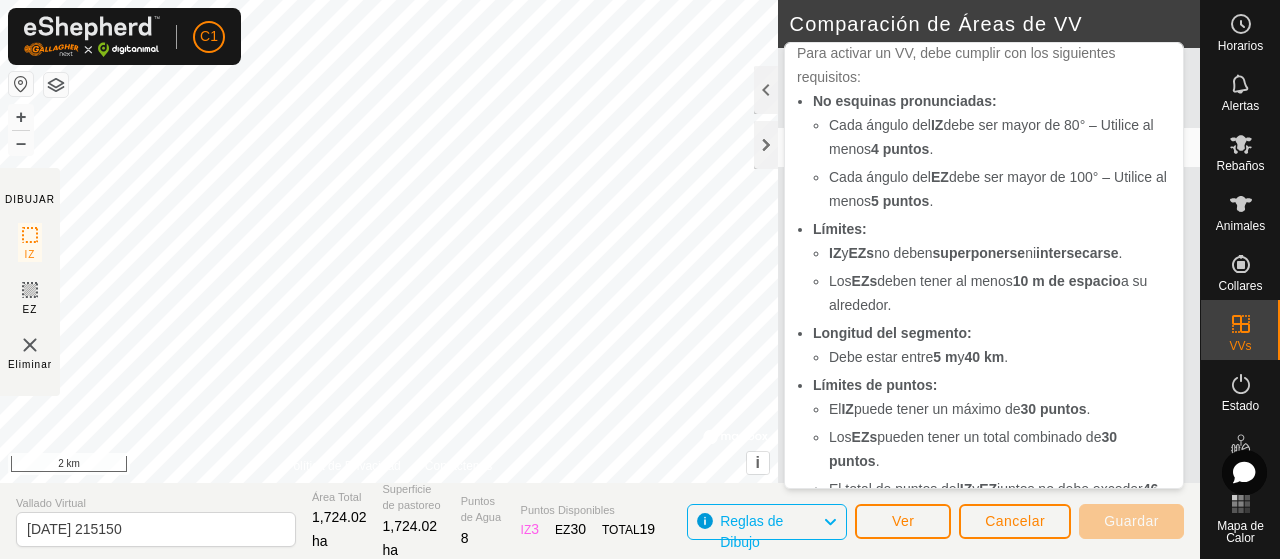 scroll, scrollTop: 149, scrollLeft: 0, axis: vertical 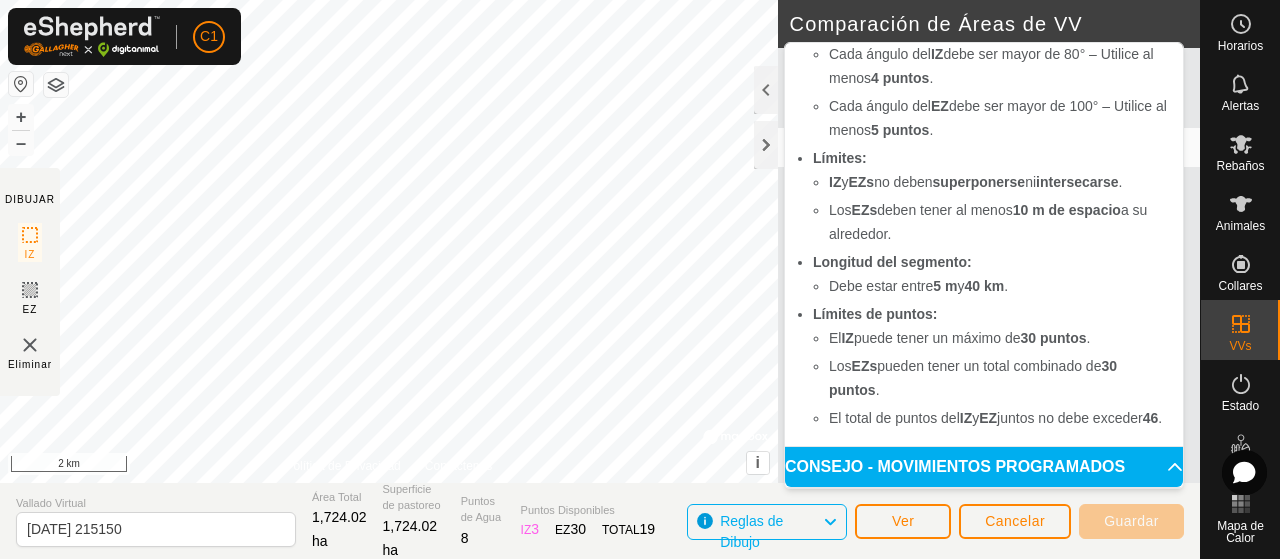 click on "CONSEJO - MOVIMIENTOS PROGRAMADOS" at bounding box center (984, 467) 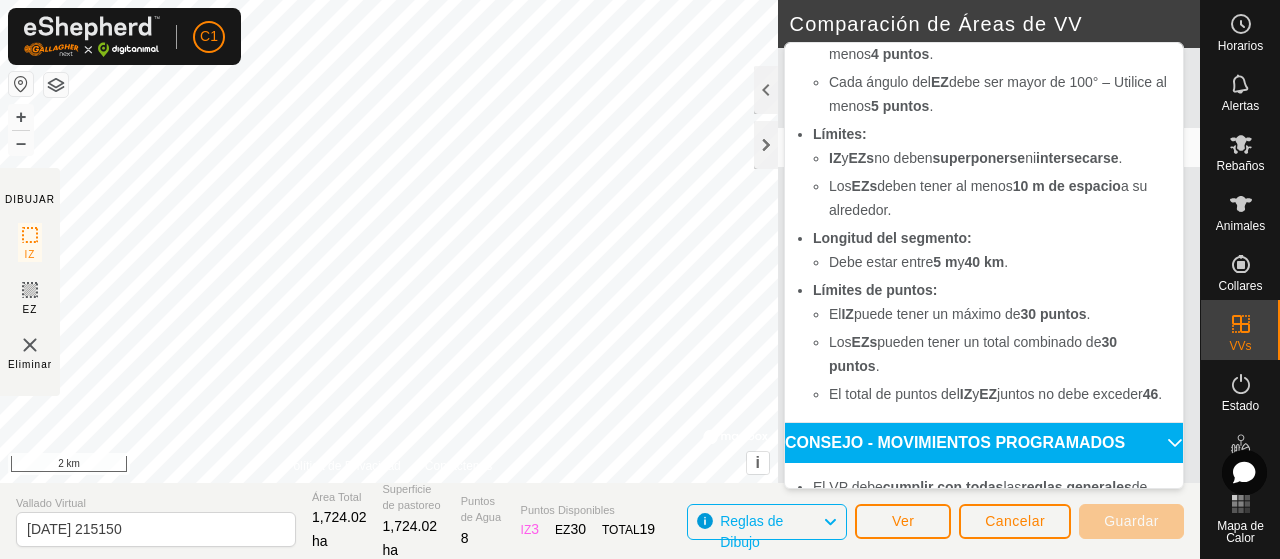 click on "CONSEJO - MOVIMIENTOS PROGRAMADOS" at bounding box center (984, 443) 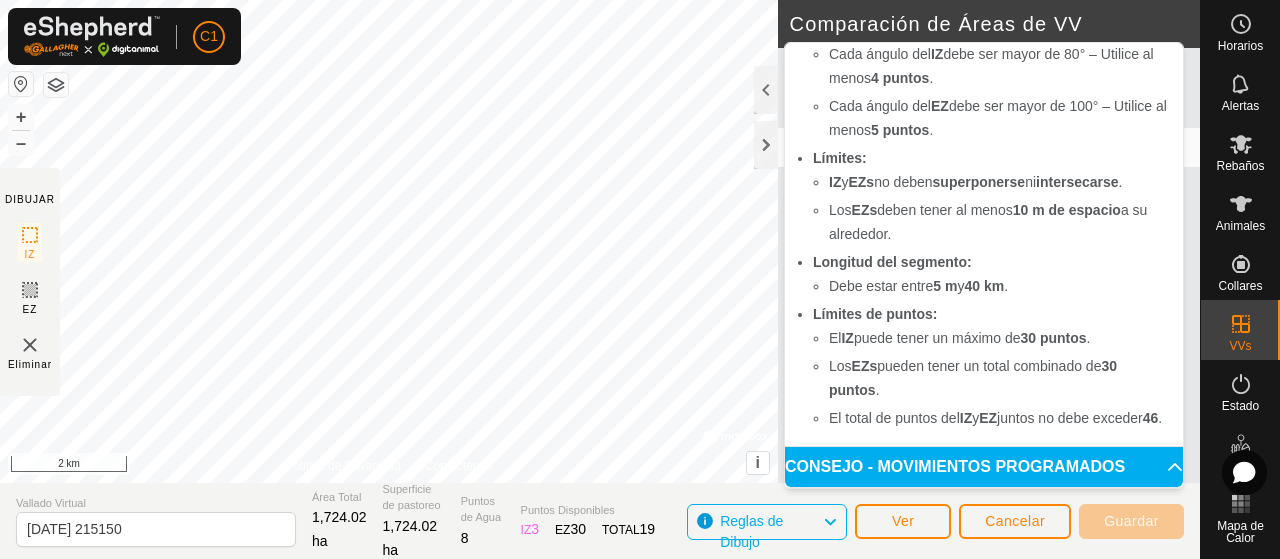 click on "CONSEJO - MOVIMIENTOS PROGRAMADOS" at bounding box center [984, 467] 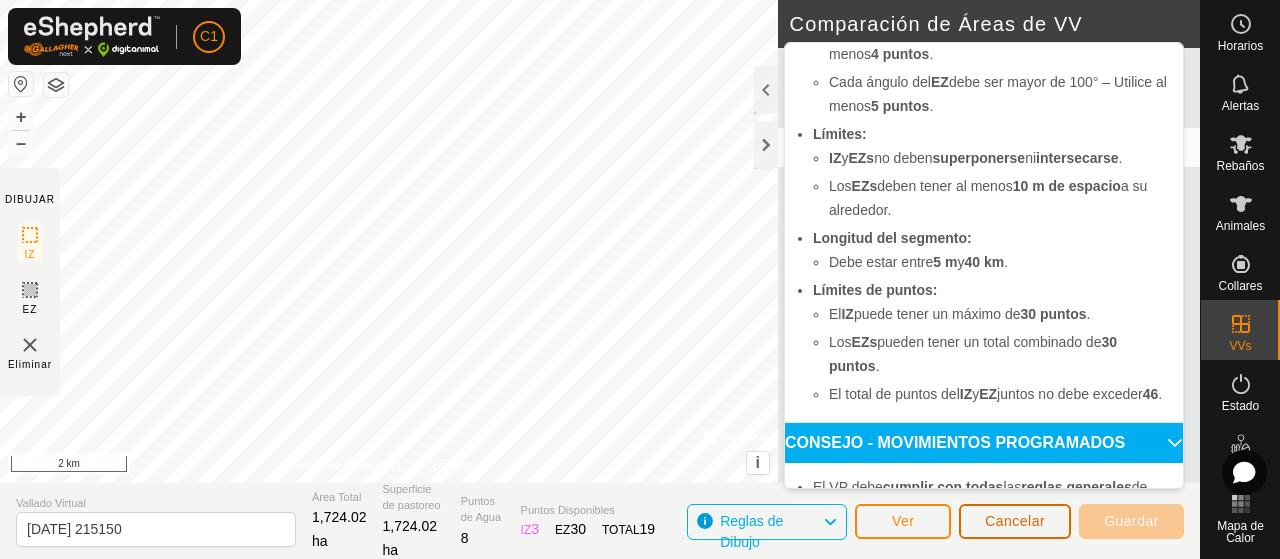 click on "Cancelar" 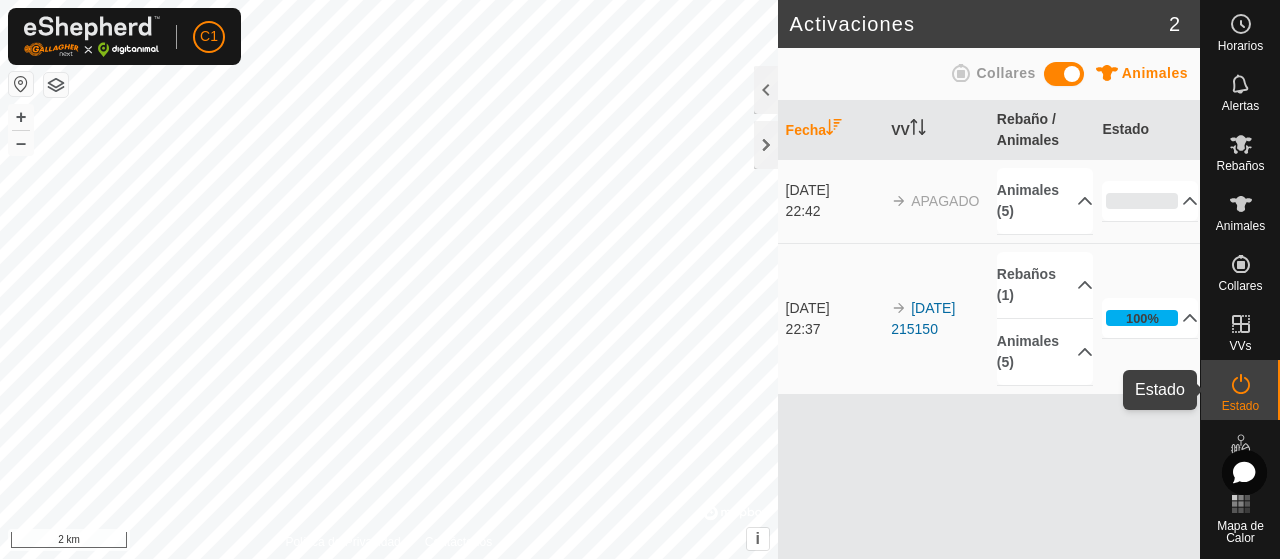 click 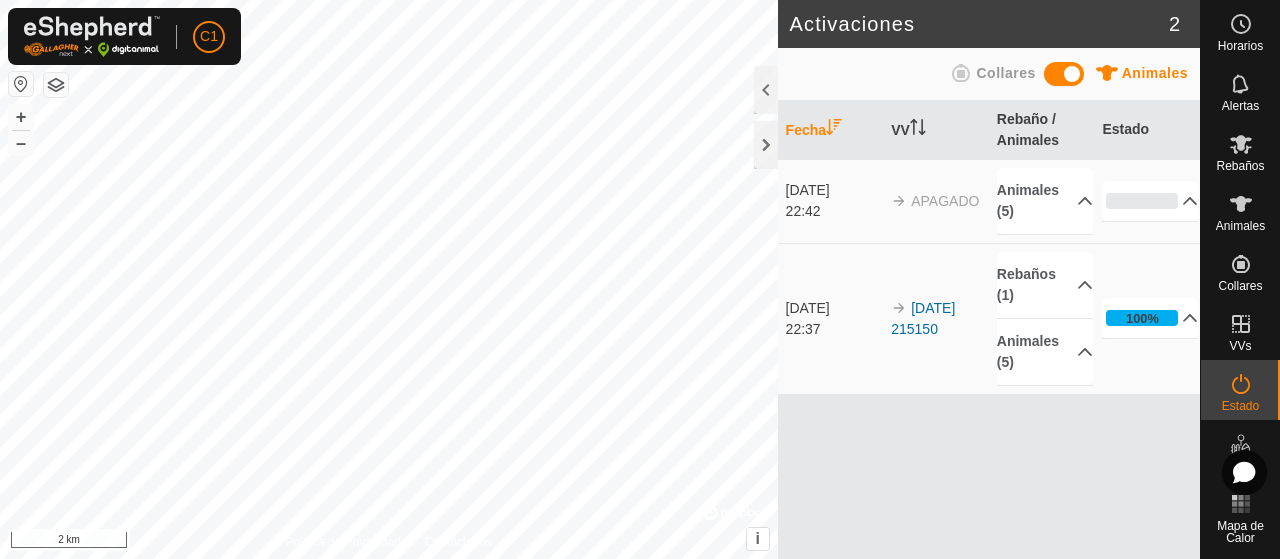 click on "APAGADO" at bounding box center (945, 201) 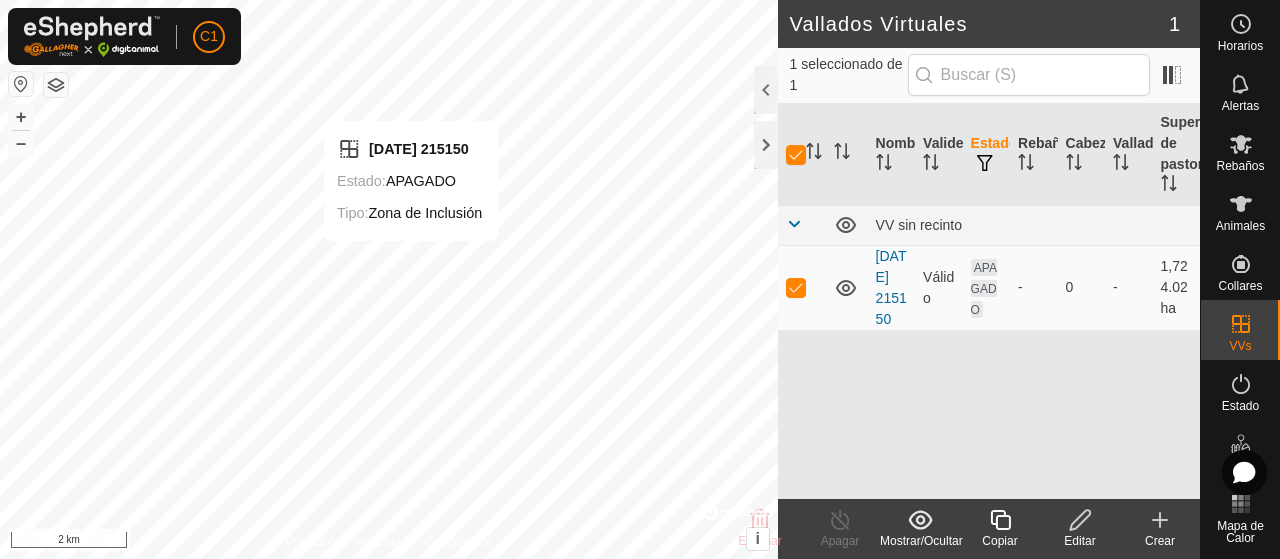 checkbox on "false" 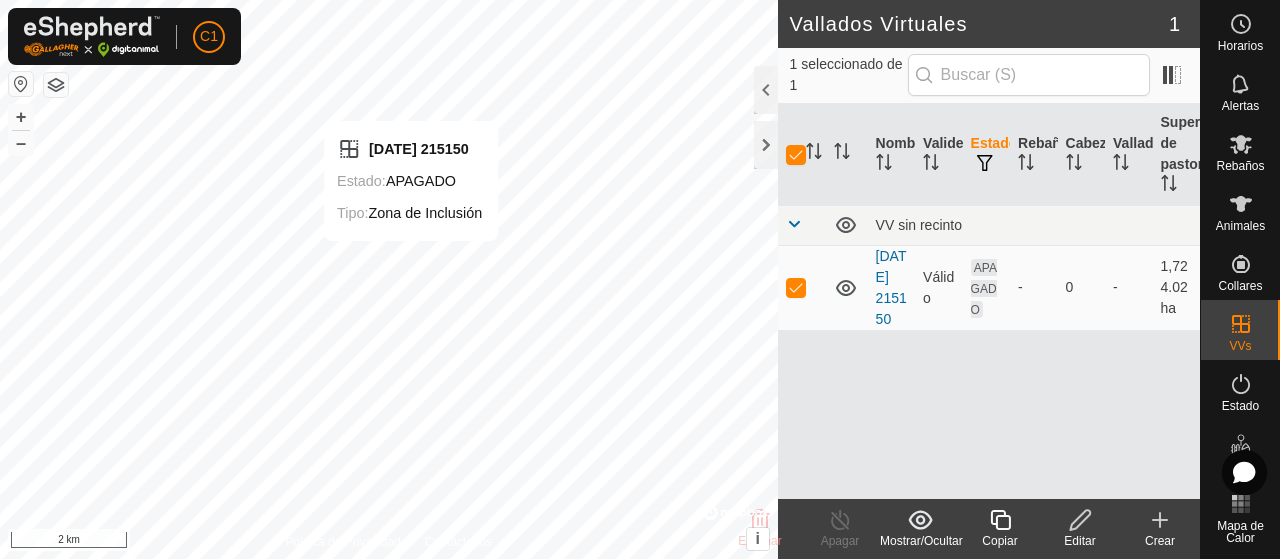 checkbox on "false" 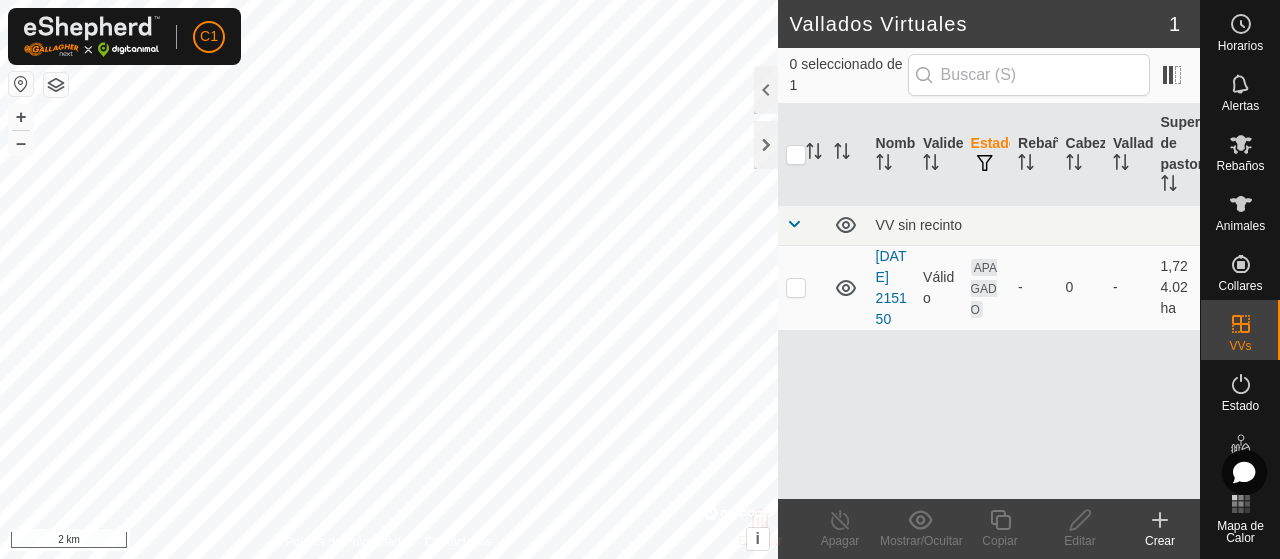 checkbox on "true" 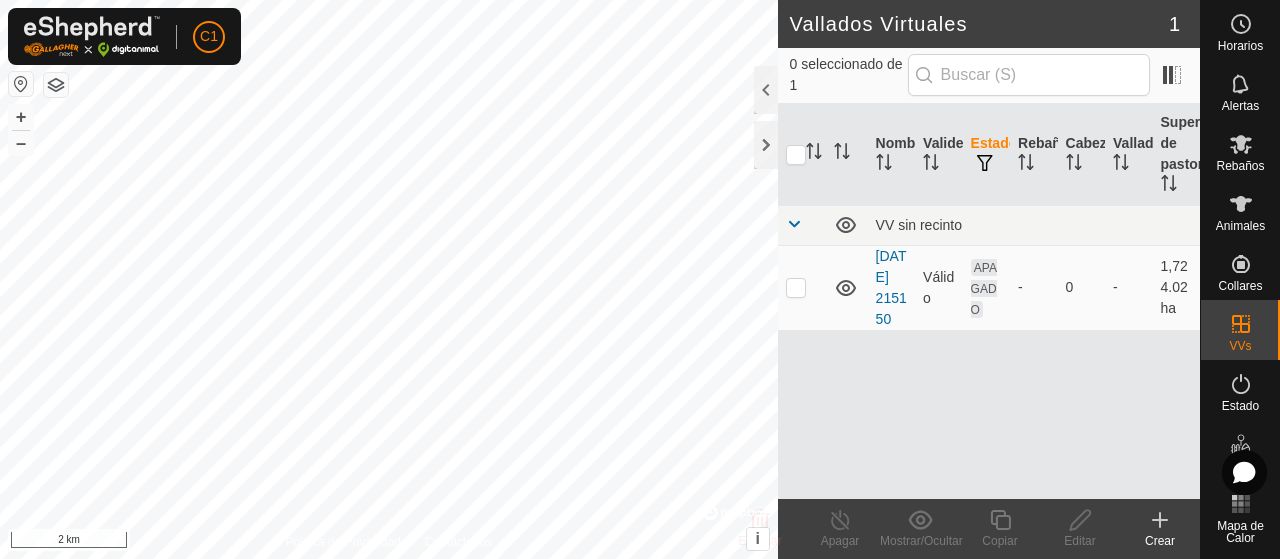 checkbox on "true" 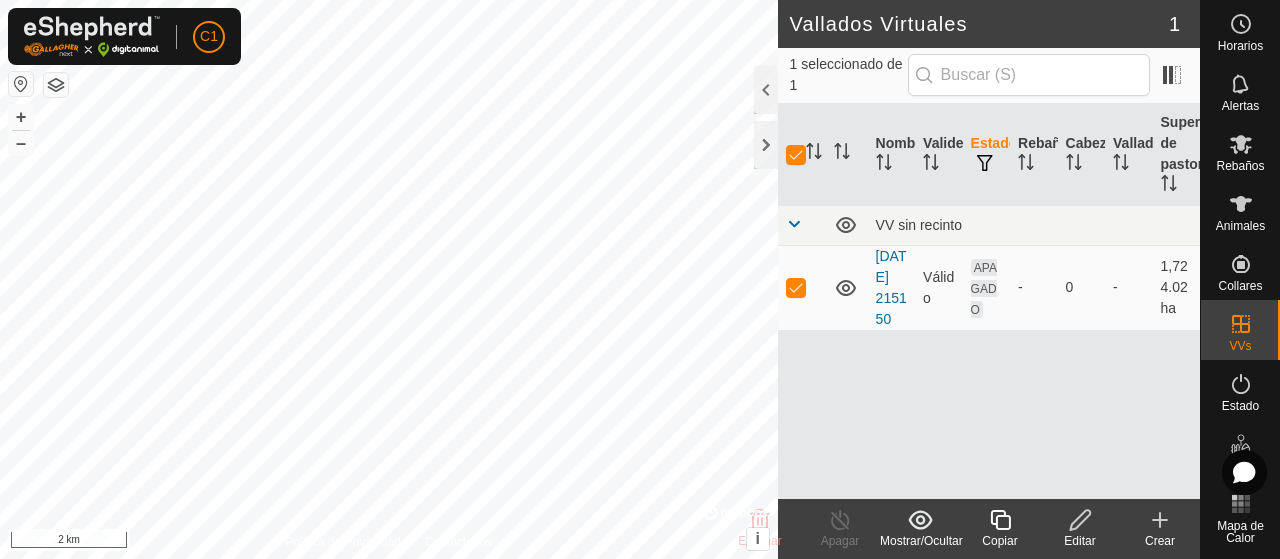 click 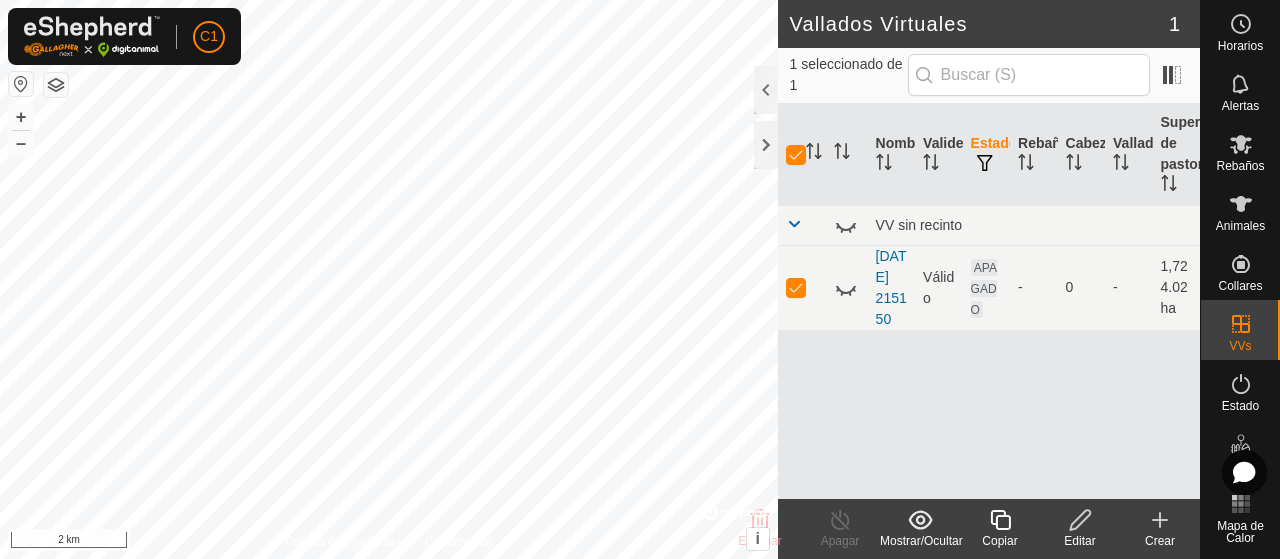 click 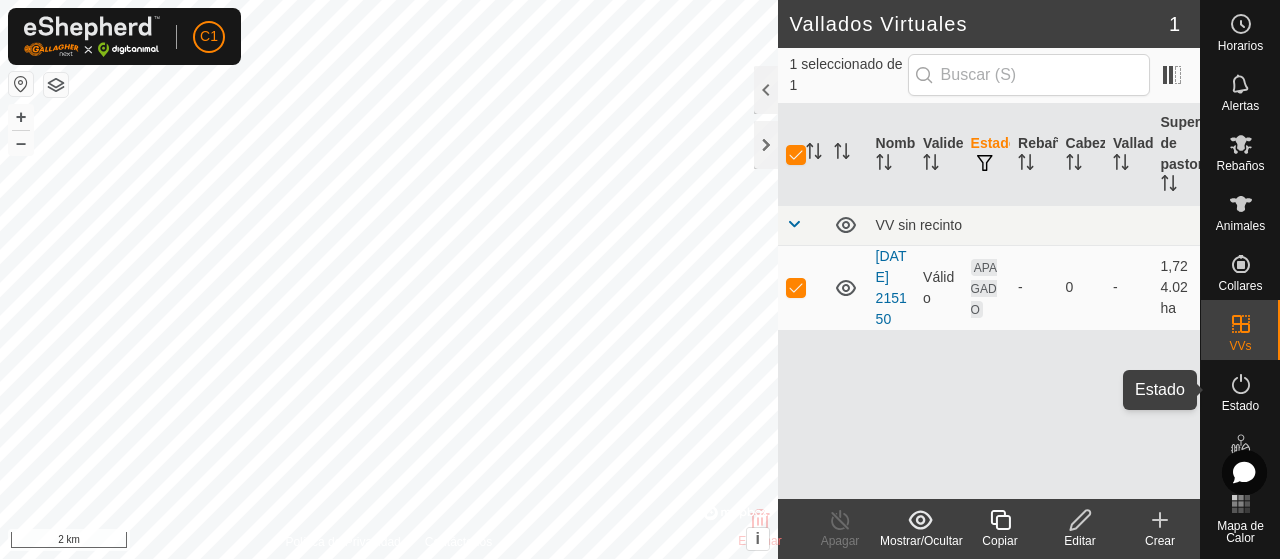 click 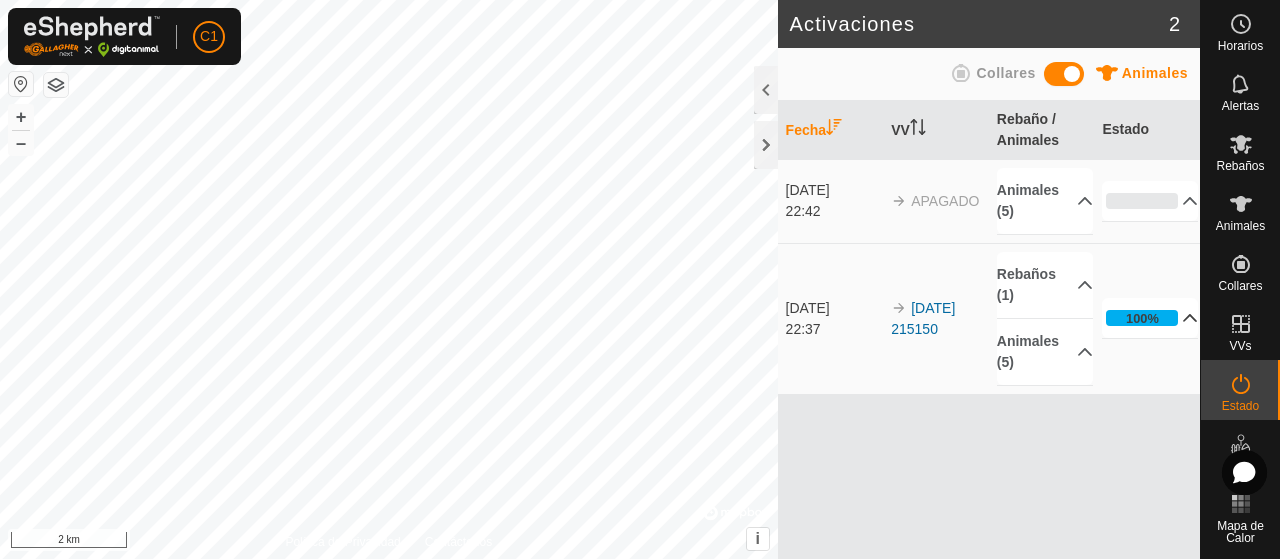 click 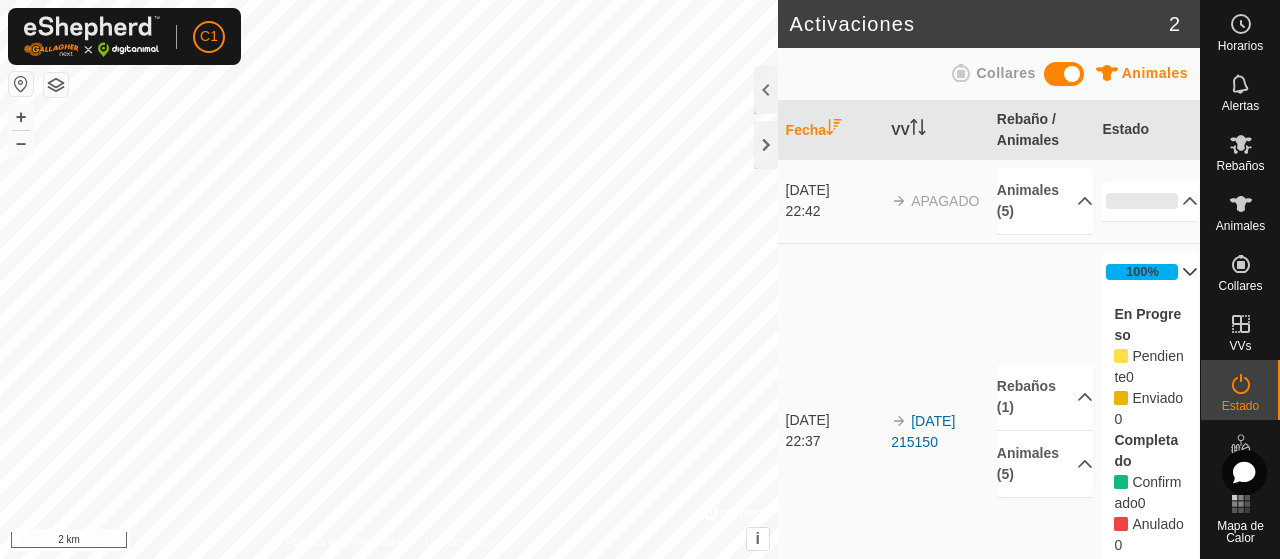 scroll, scrollTop: 61, scrollLeft: 0, axis: vertical 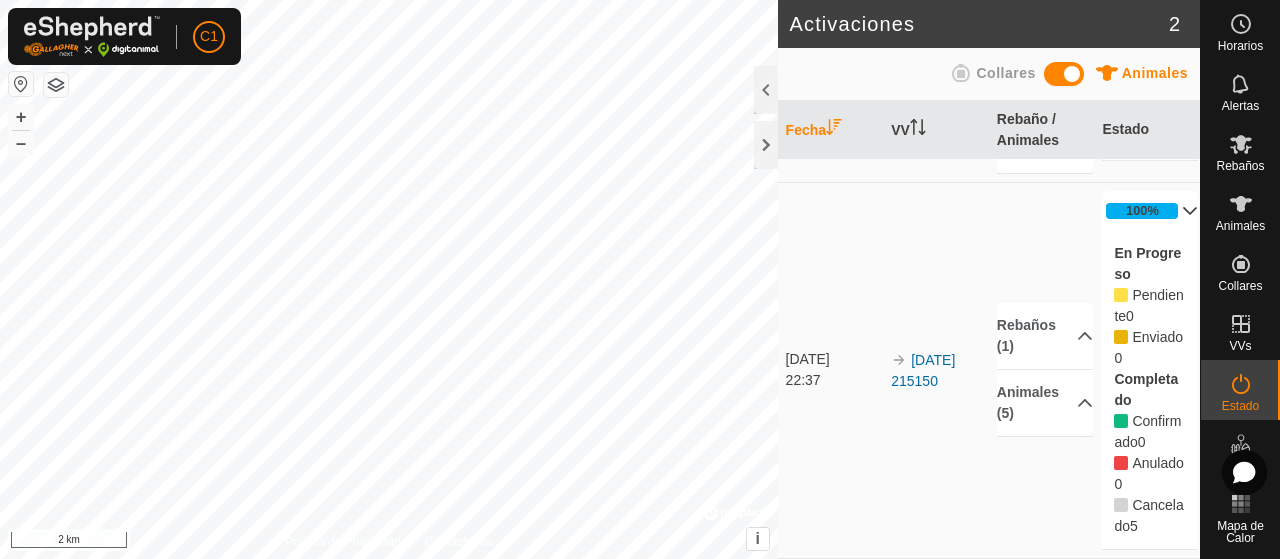 click at bounding box center (1121, 505) 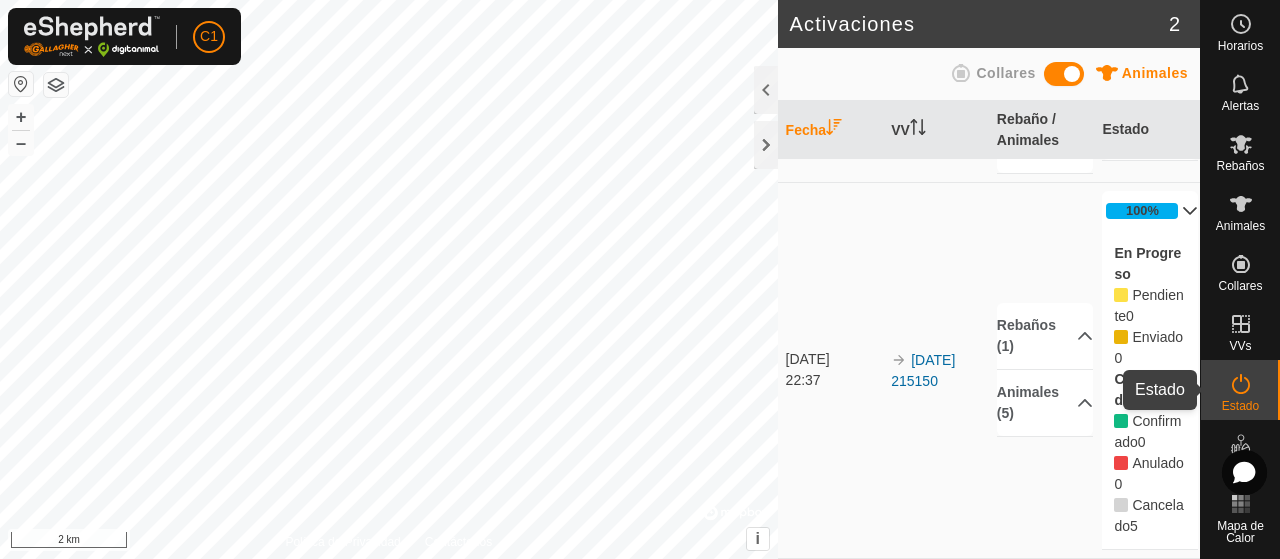 click 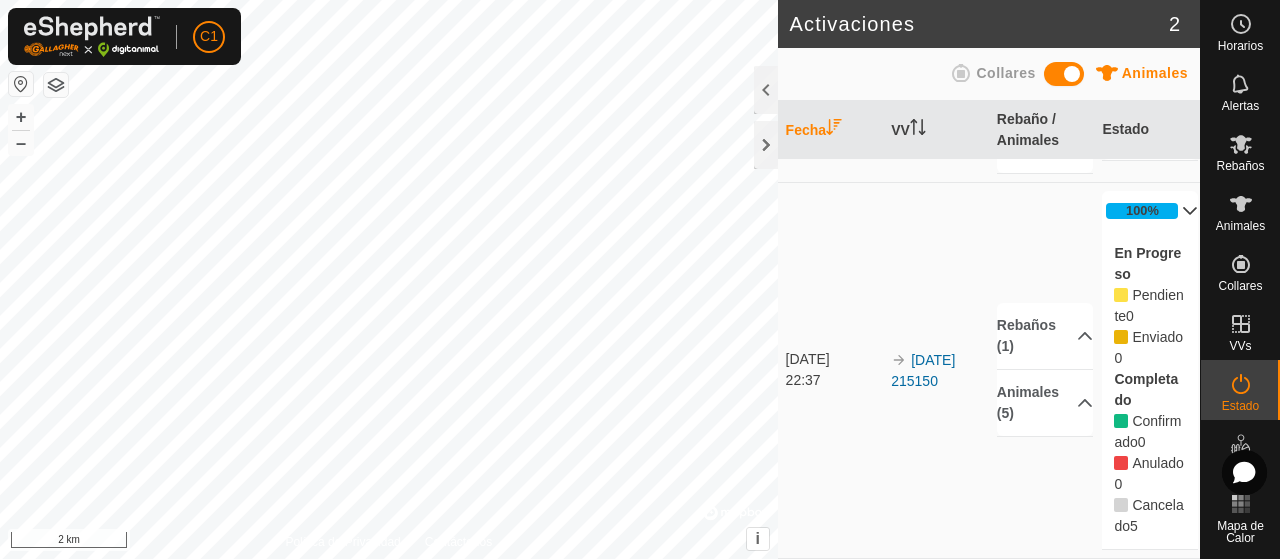 click 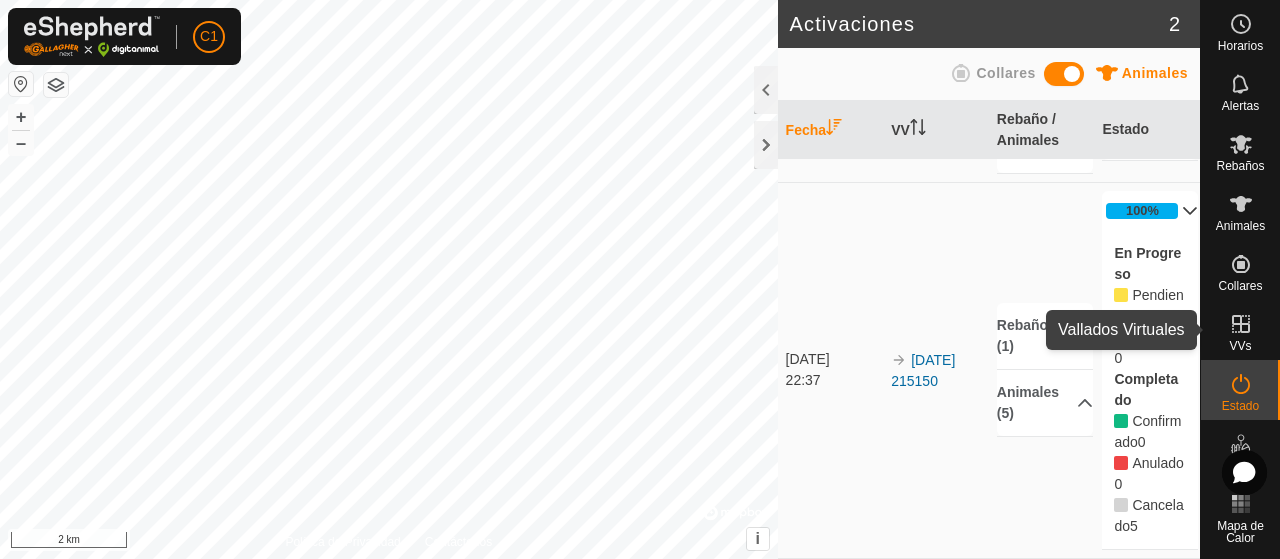 click at bounding box center [1241, 324] 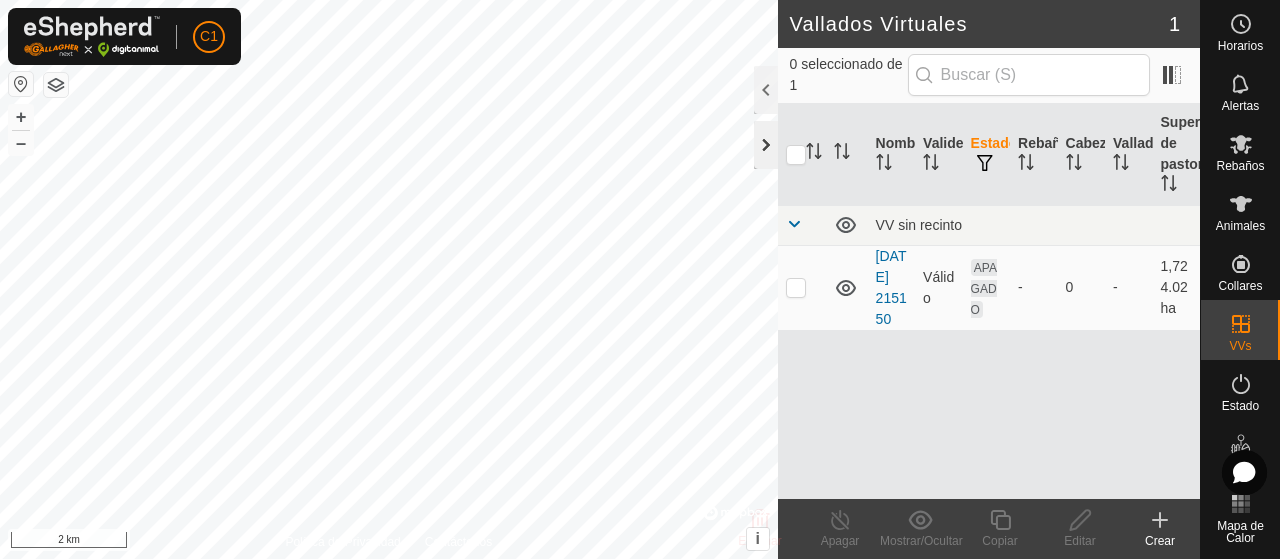 click 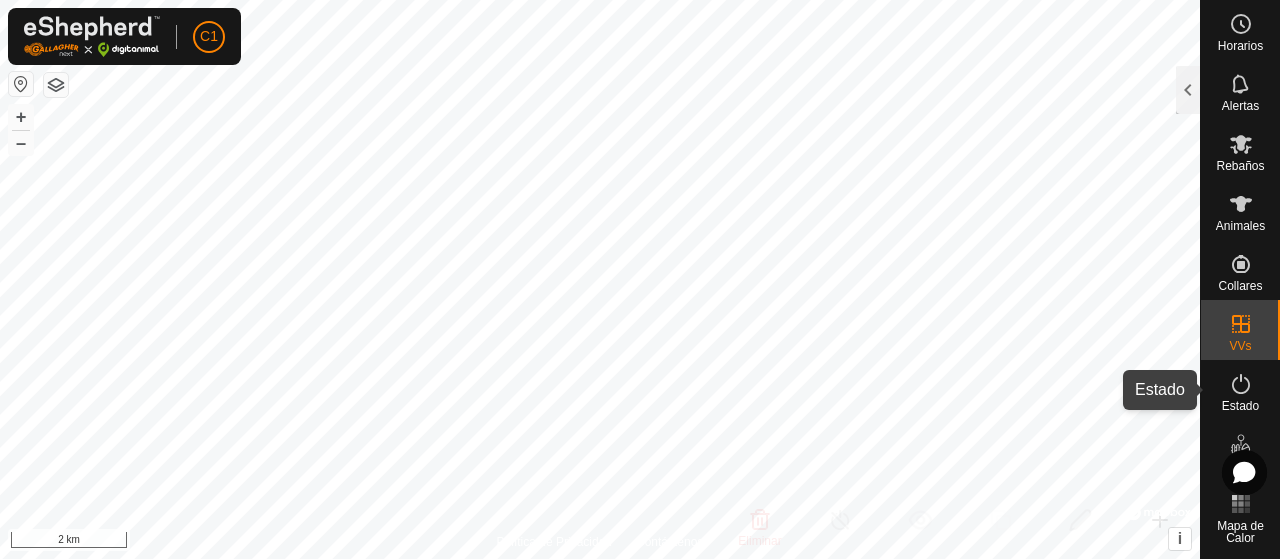 click 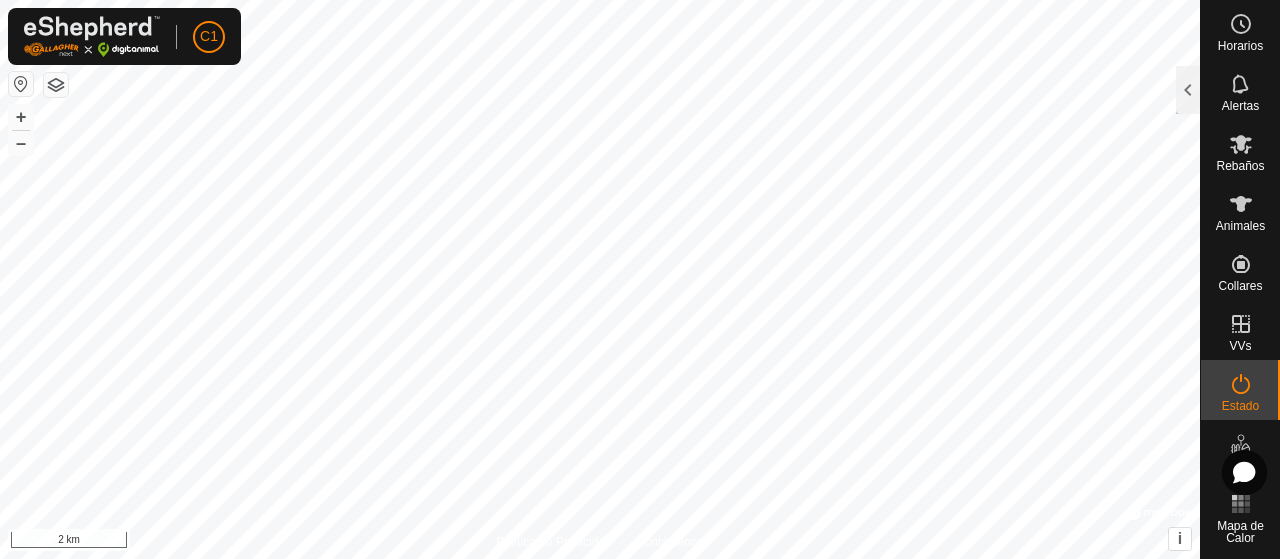 click 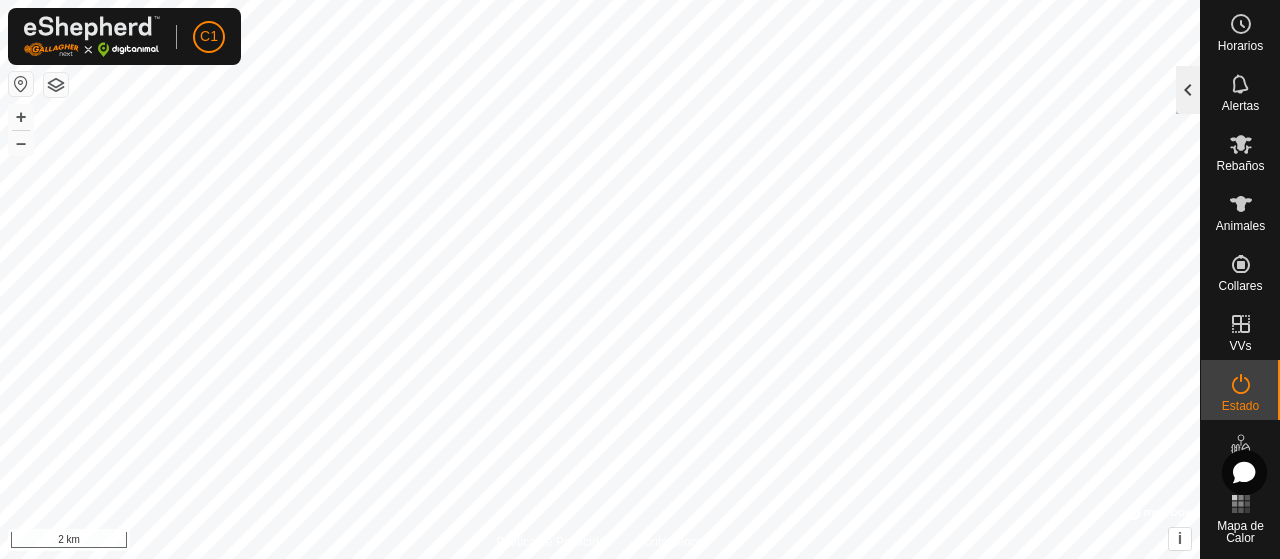 click 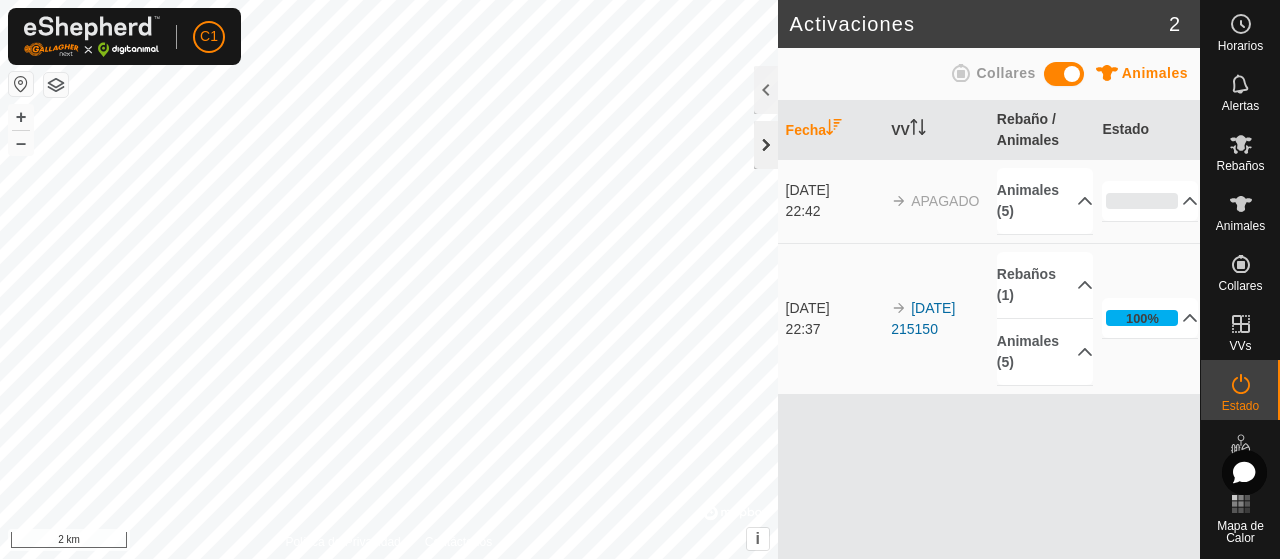 click 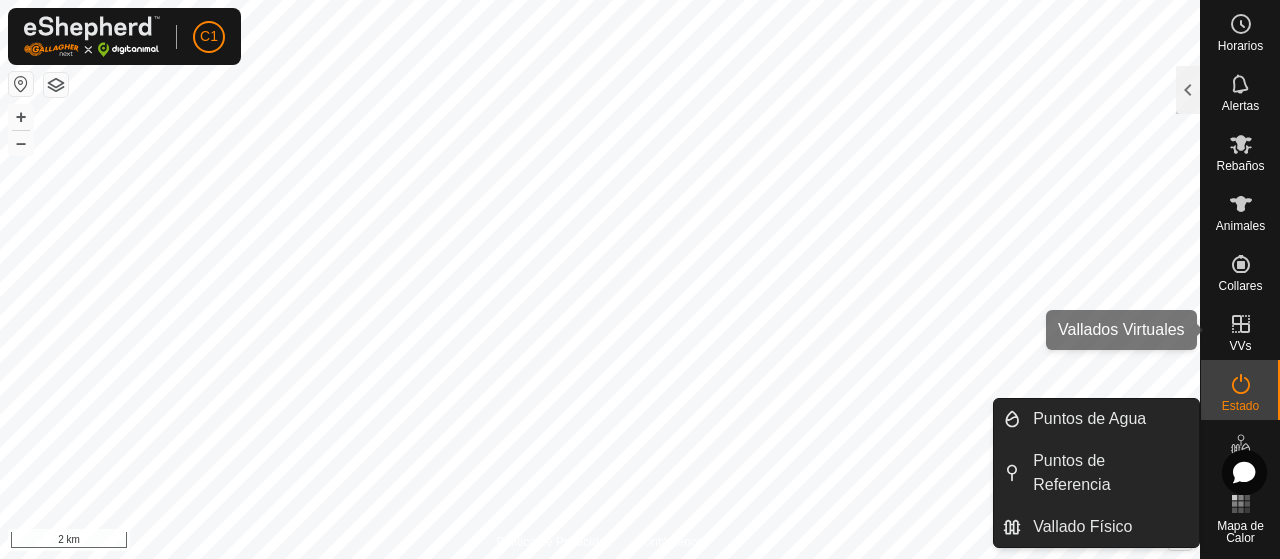 click 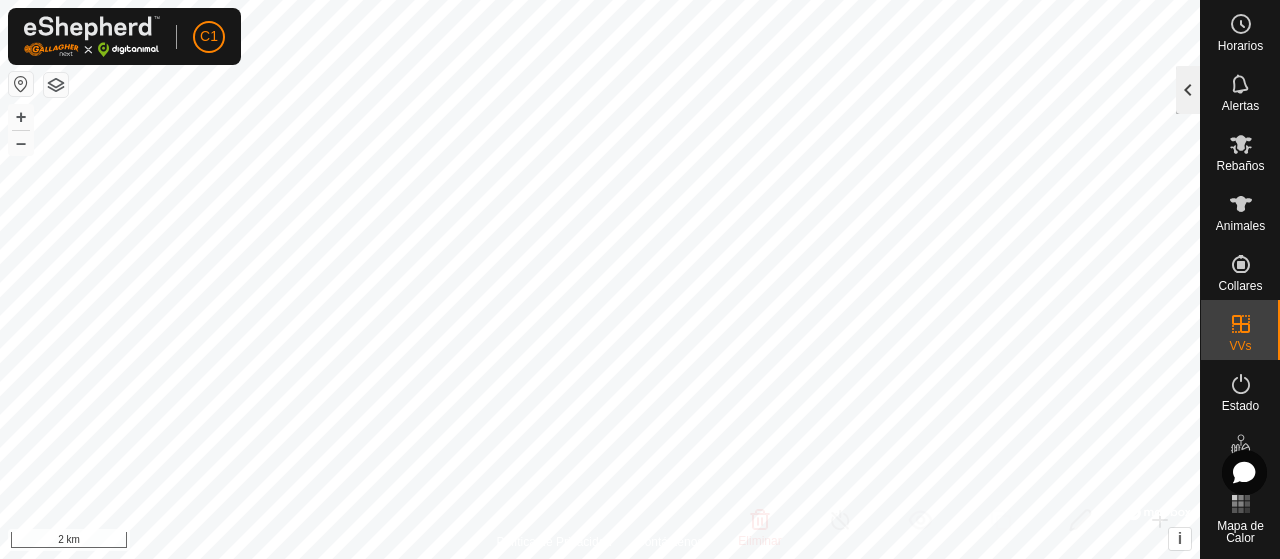 click 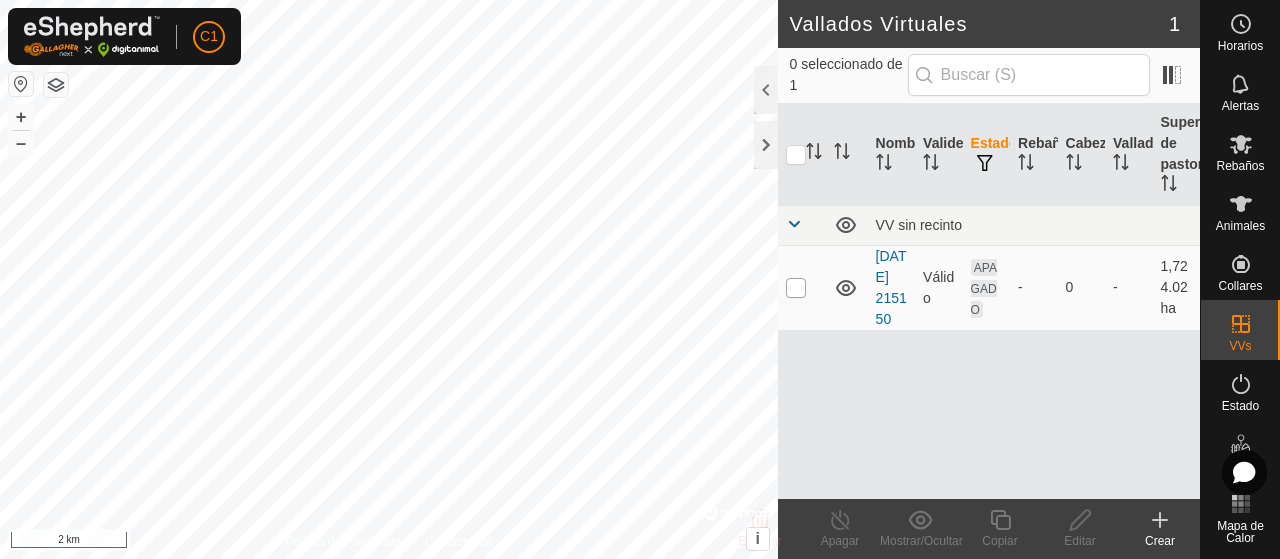 click at bounding box center (796, 288) 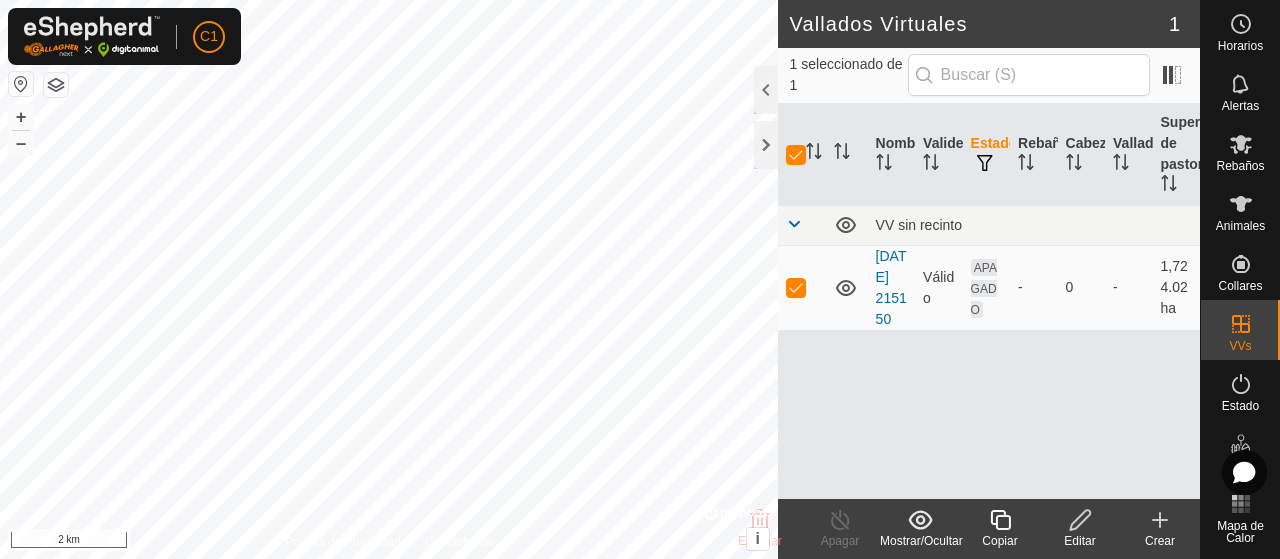 click 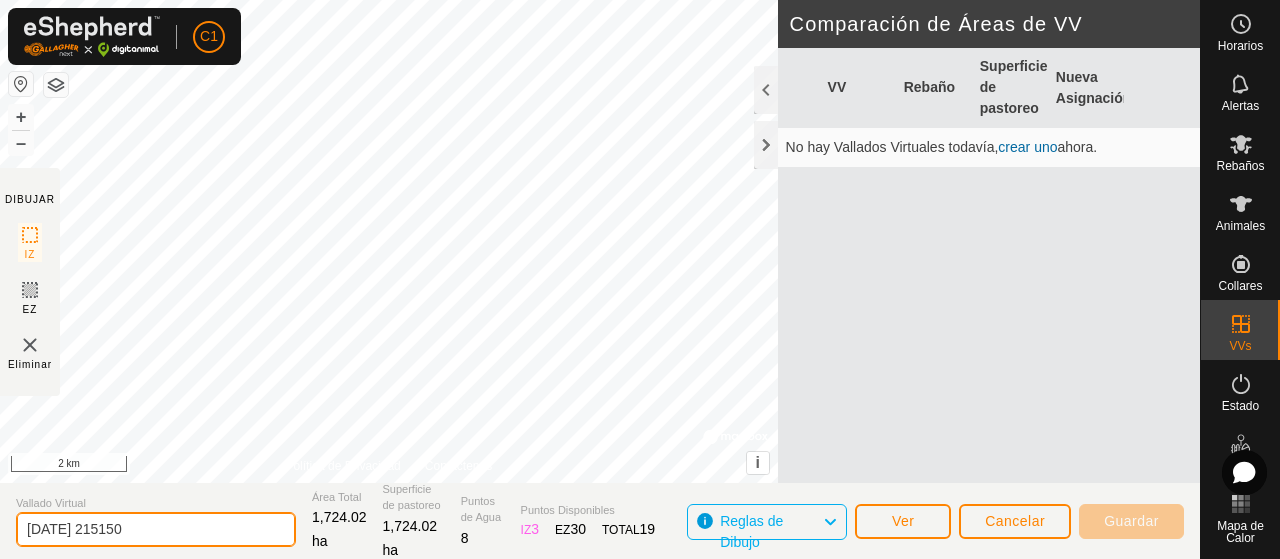 click on "[DATE] 215150" 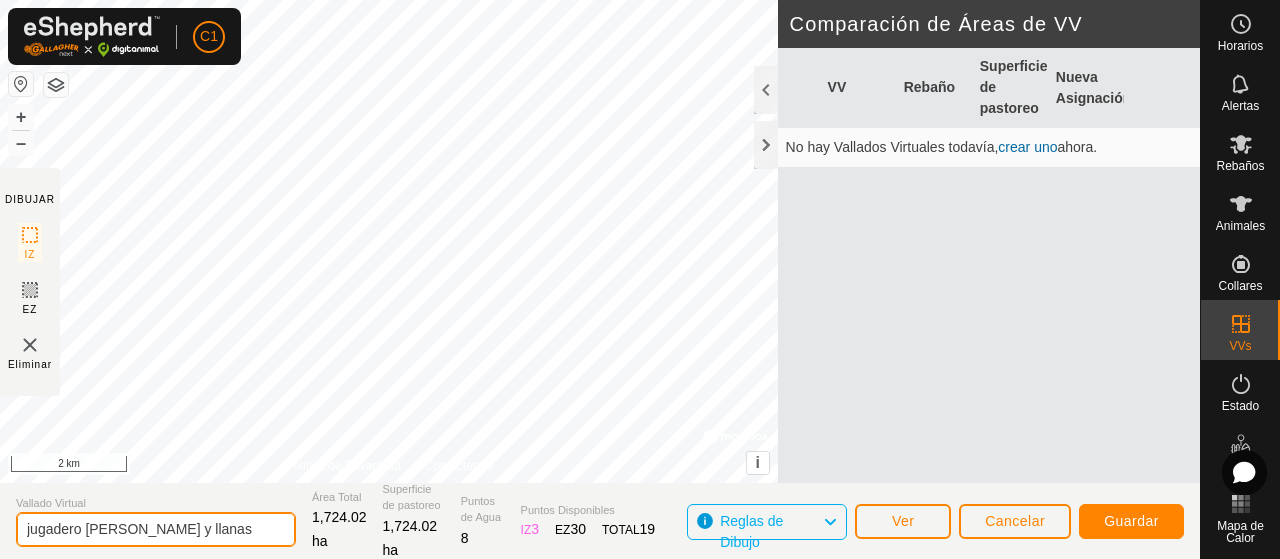 type on "jugadero [PERSON_NAME] y llanas" 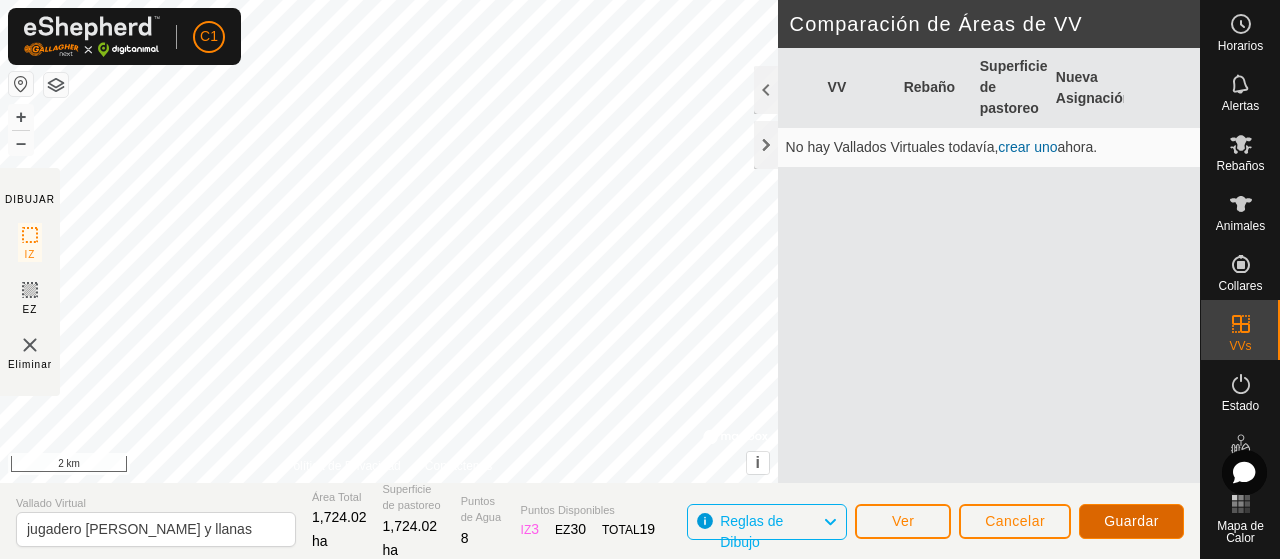 click on "Guardar" 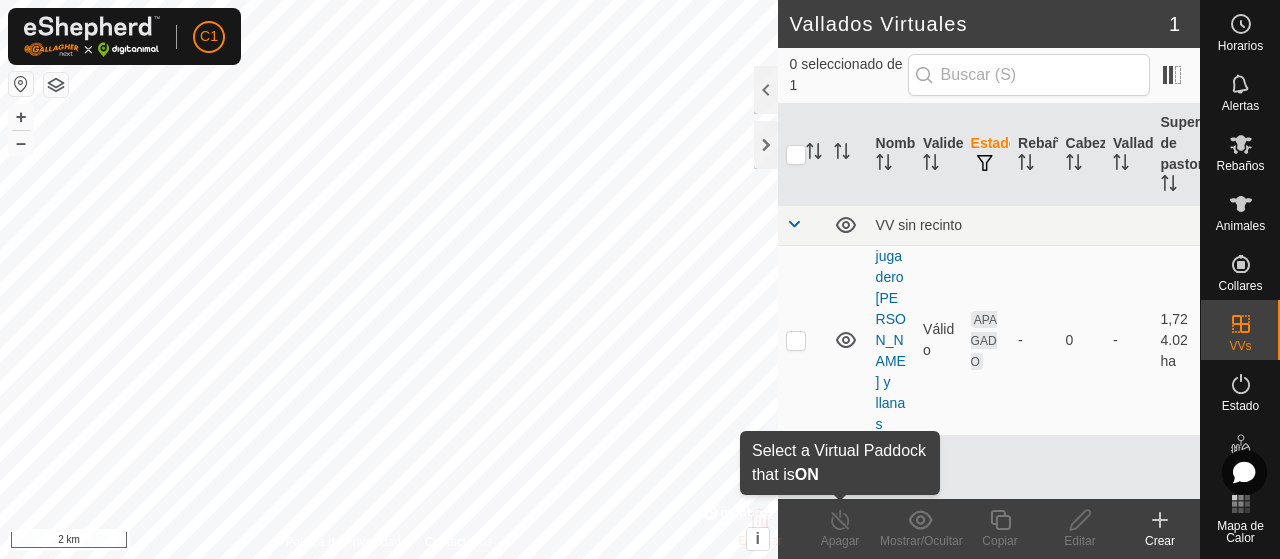 click on "Apagar" 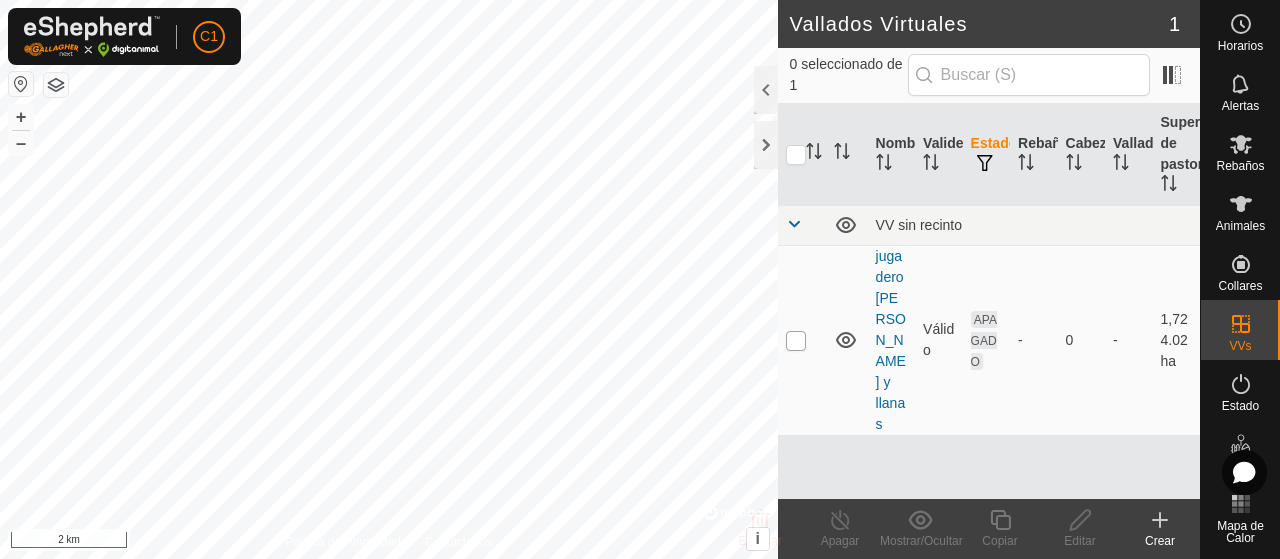click at bounding box center (796, 341) 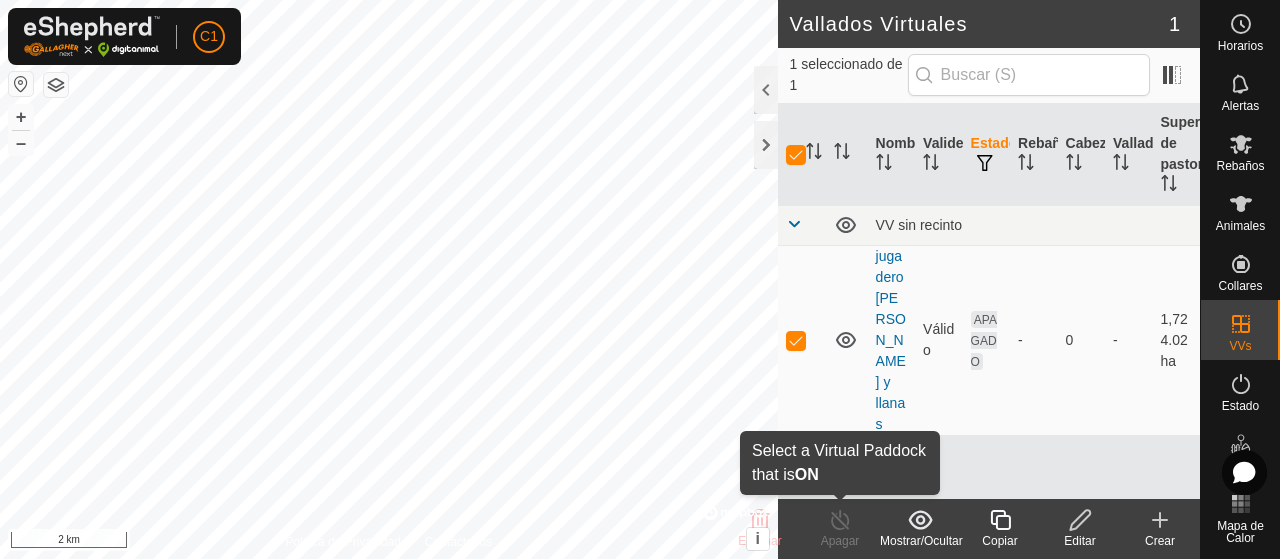 click 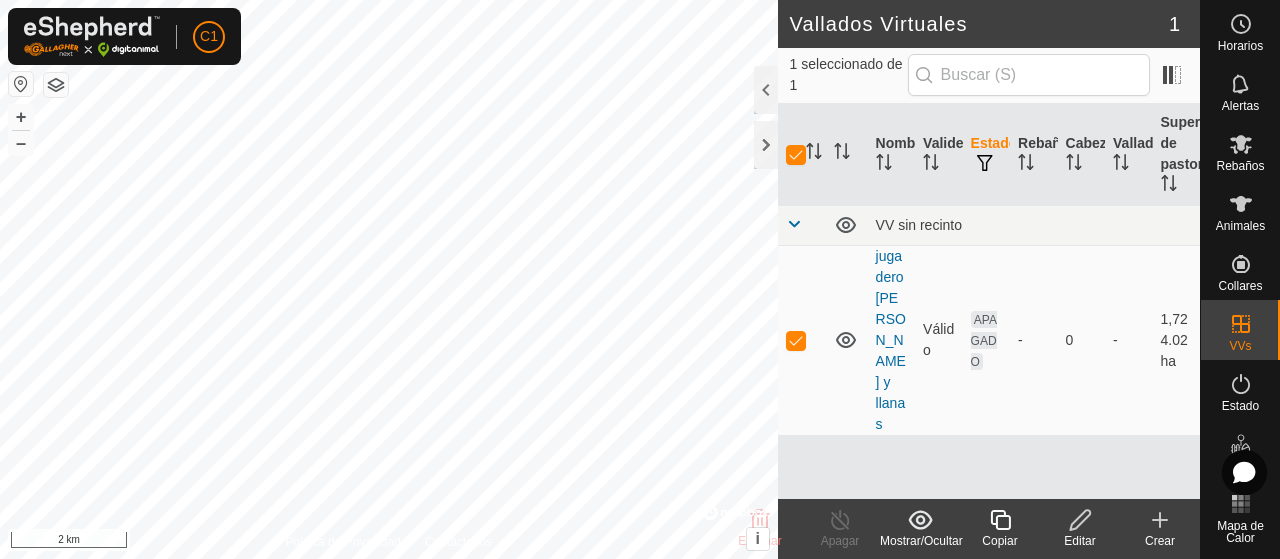 click 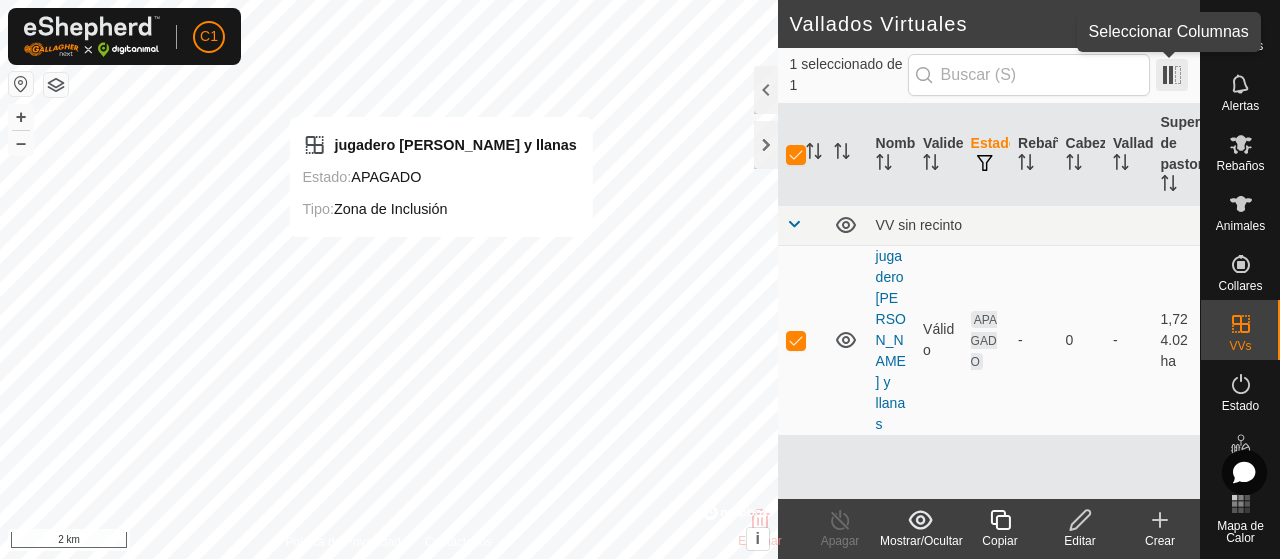 click at bounding box center (1172, 75) 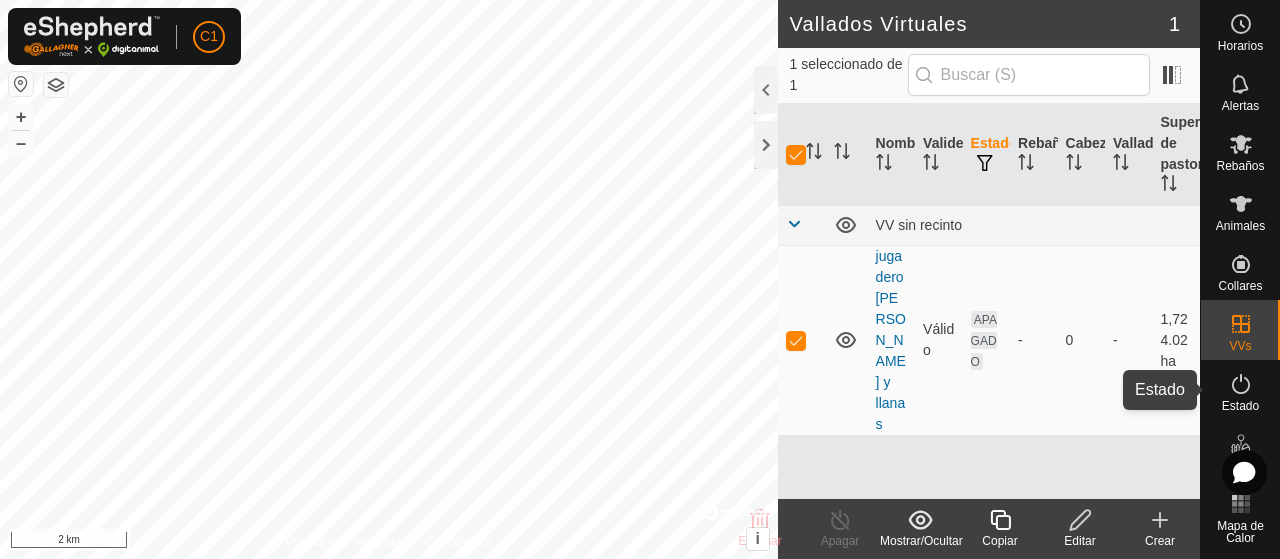 click 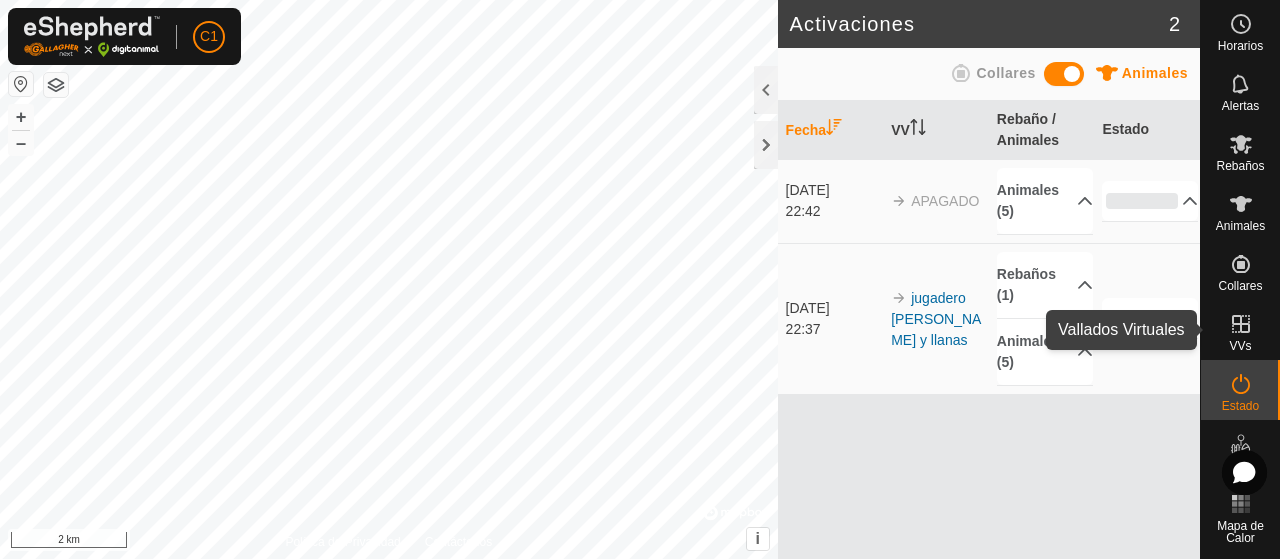 click 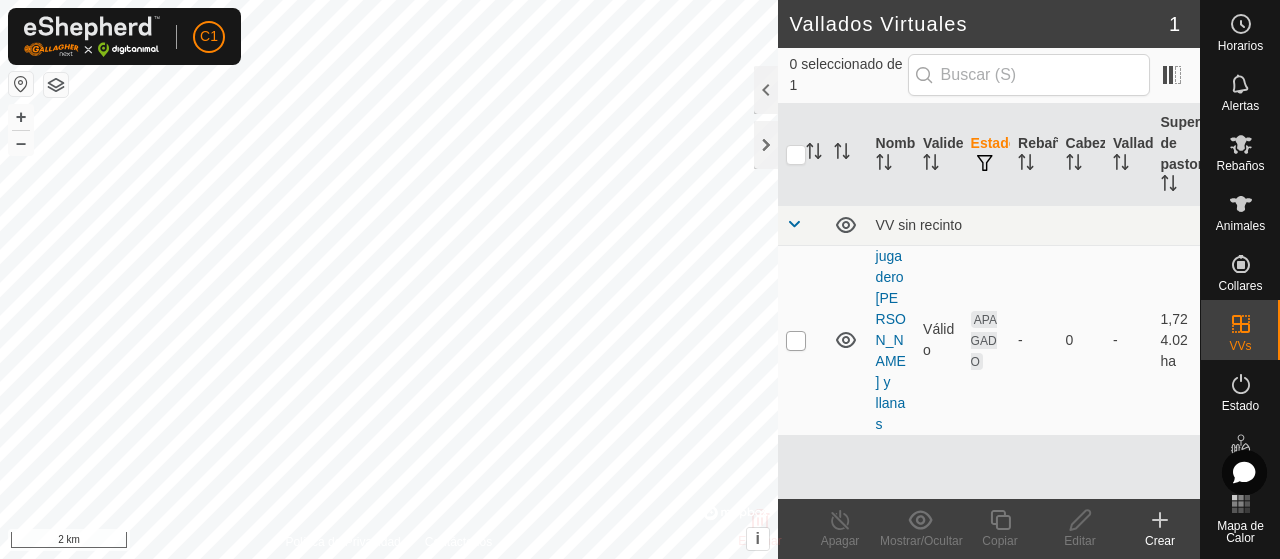 click at bounding box center (796, 341) 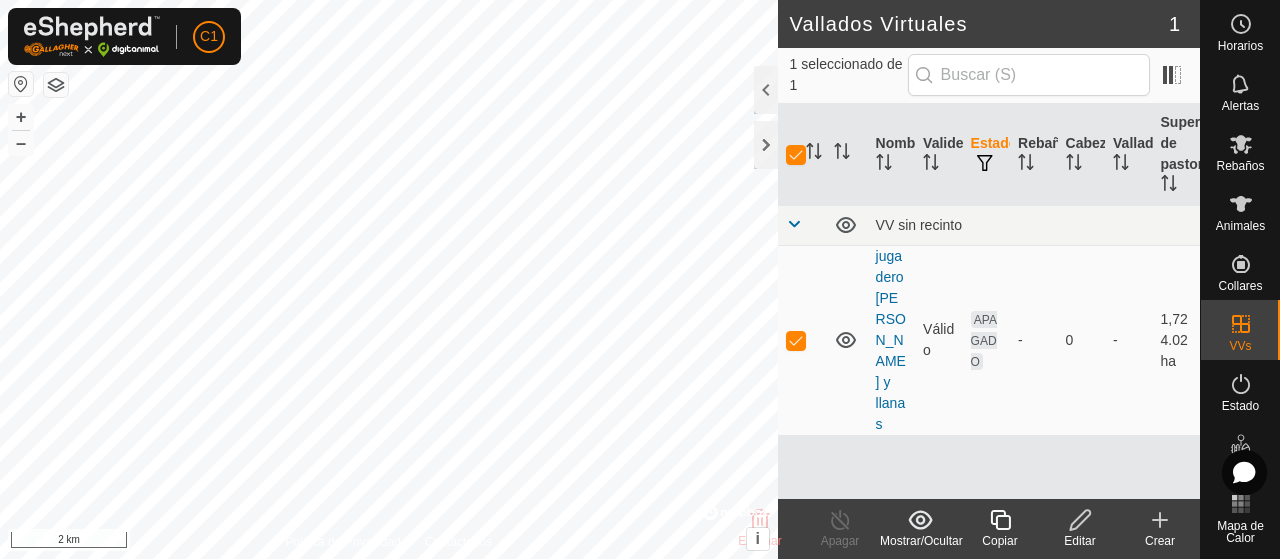 click at bounding box center (794, 224) 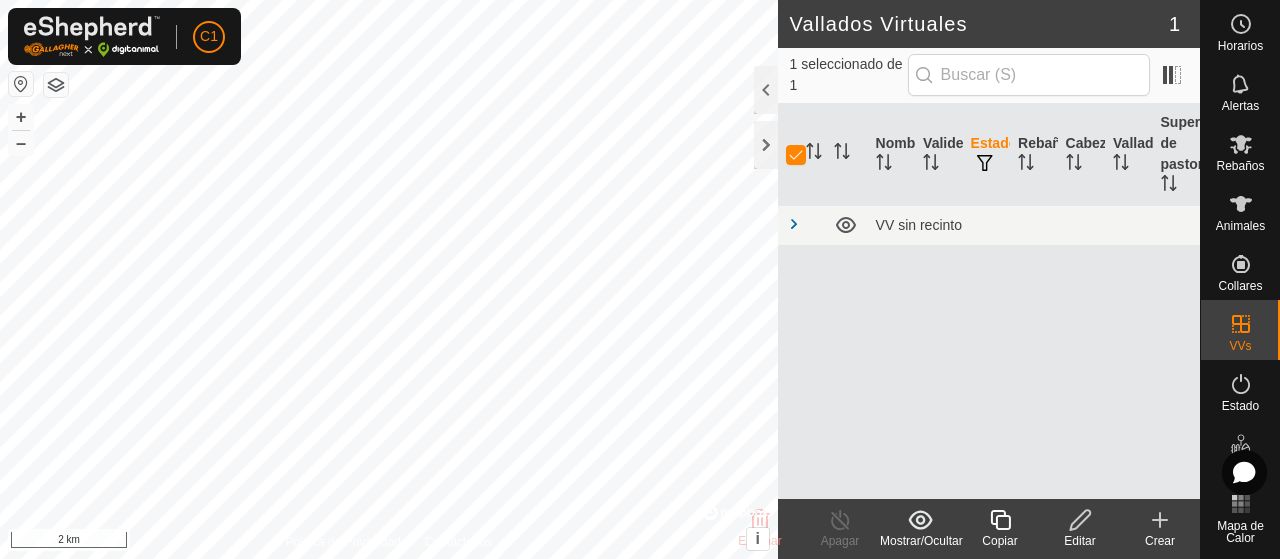 click at bounding box center (794, 224) 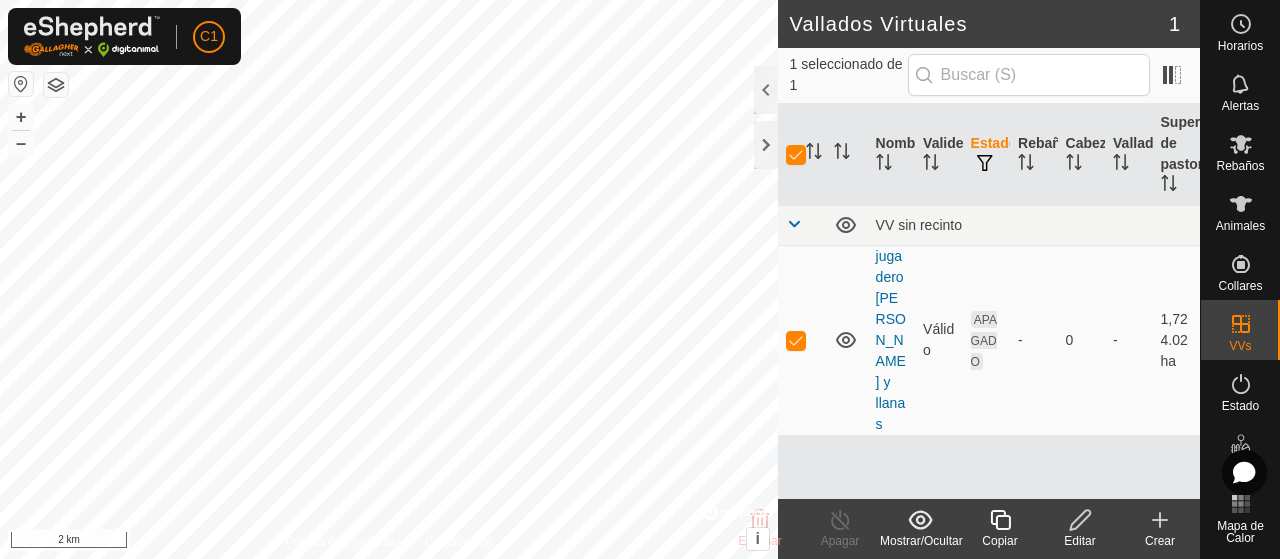 click 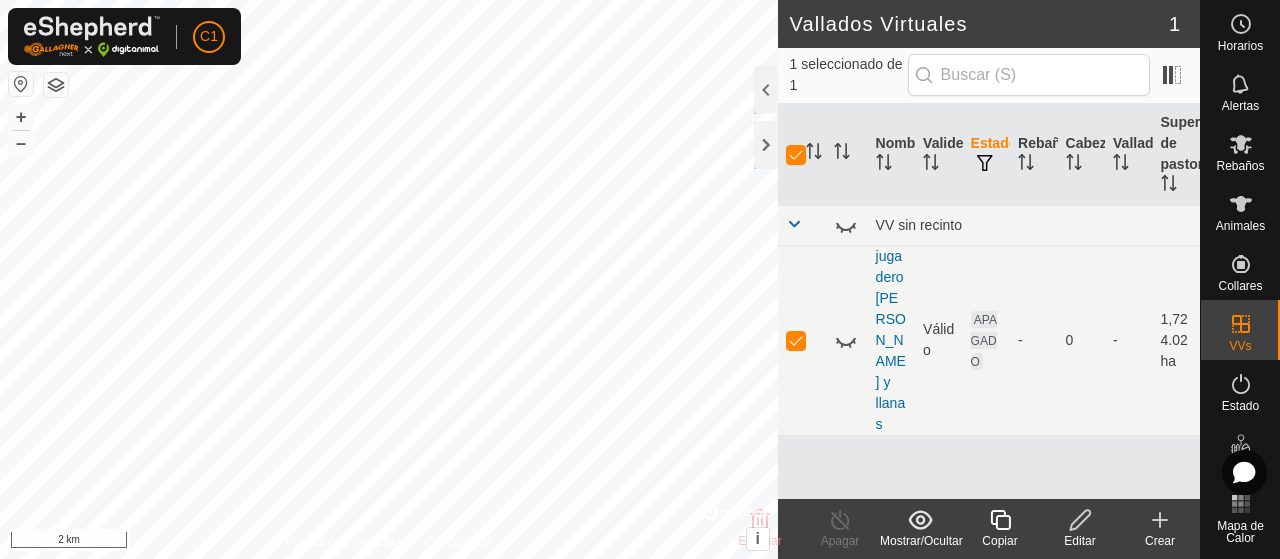 click 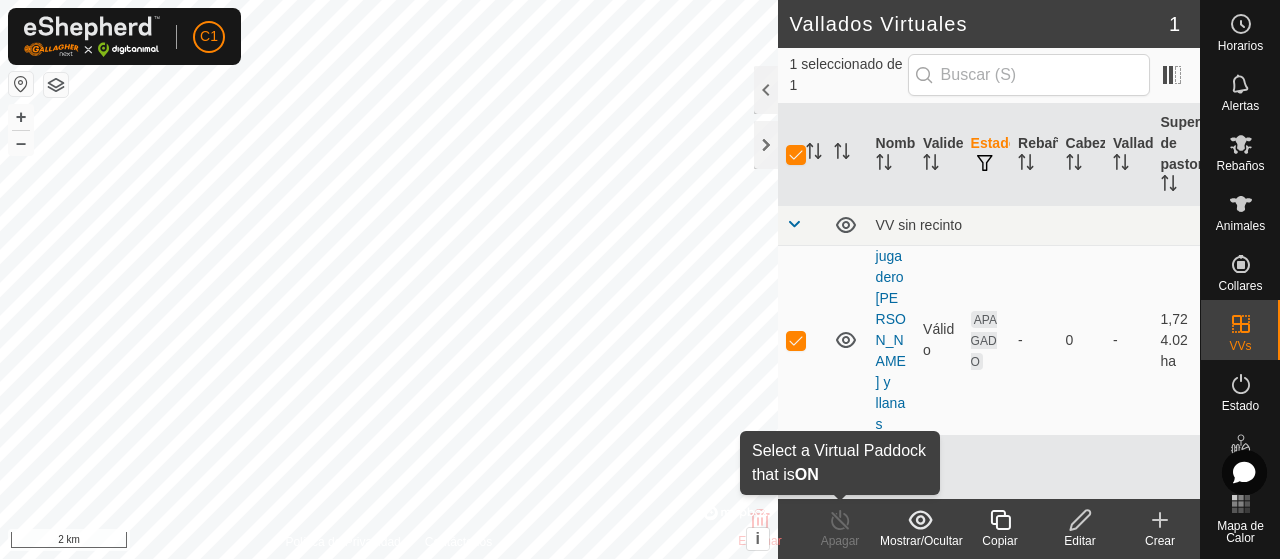 click 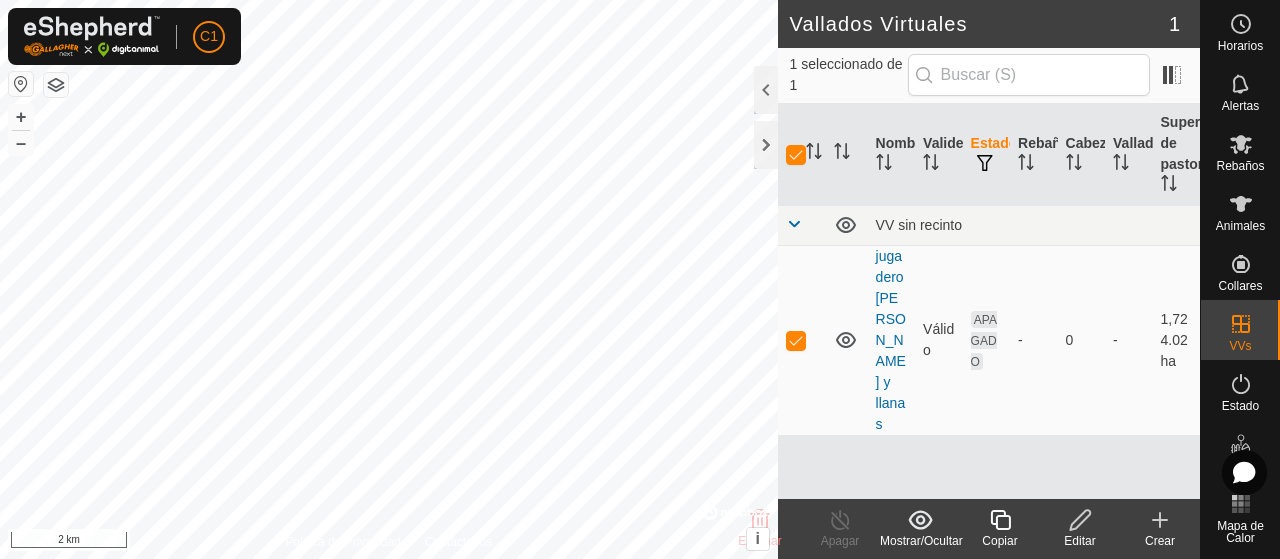 click 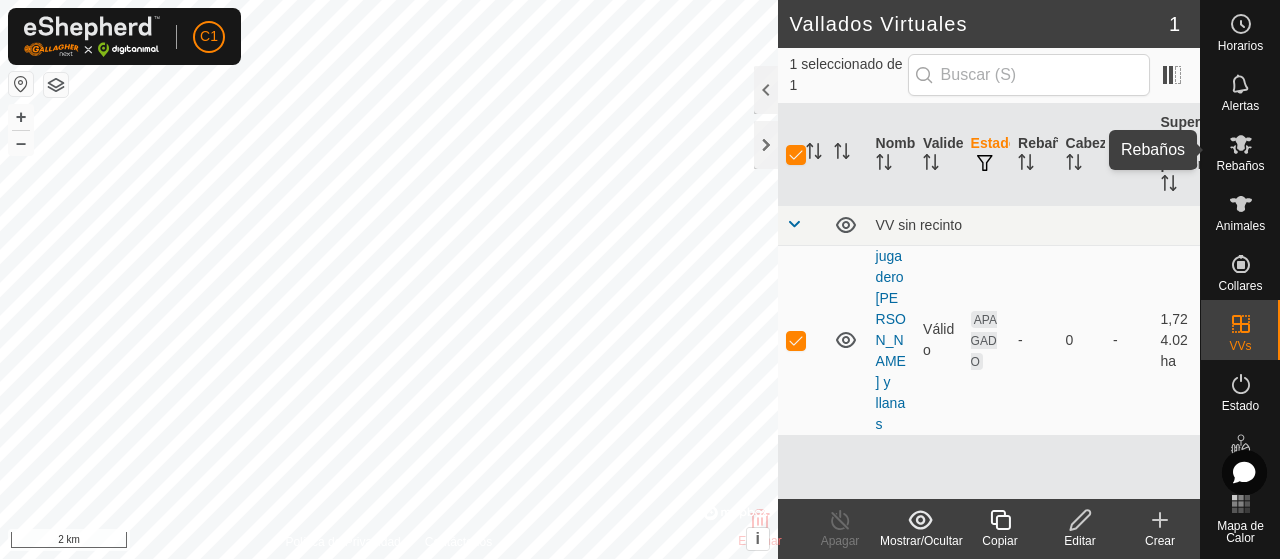 click 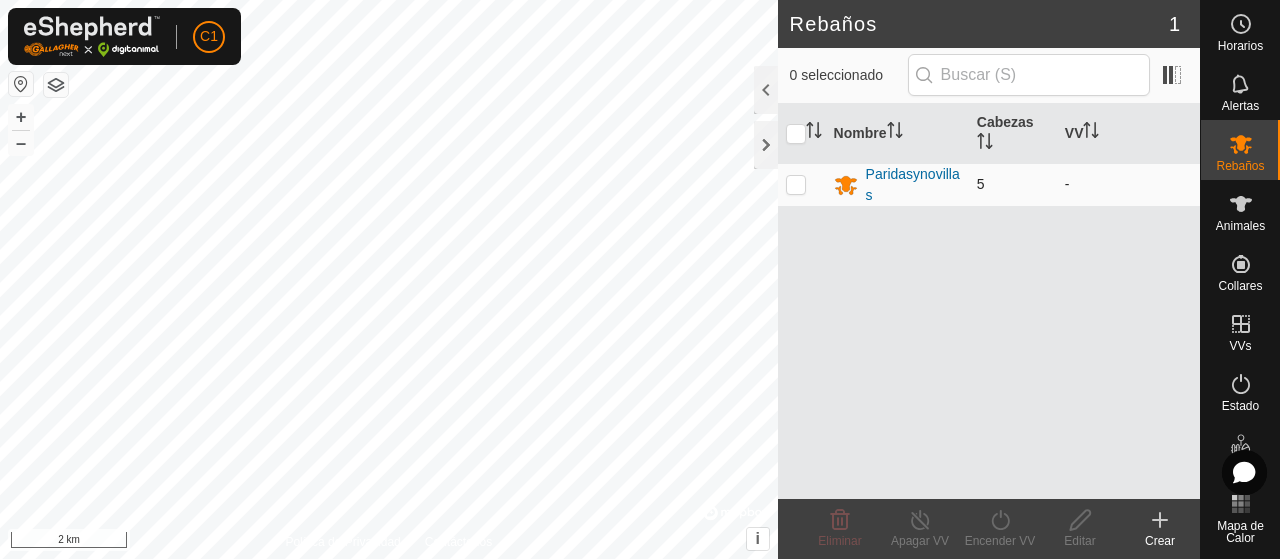 click at bounding box center [796, 184] 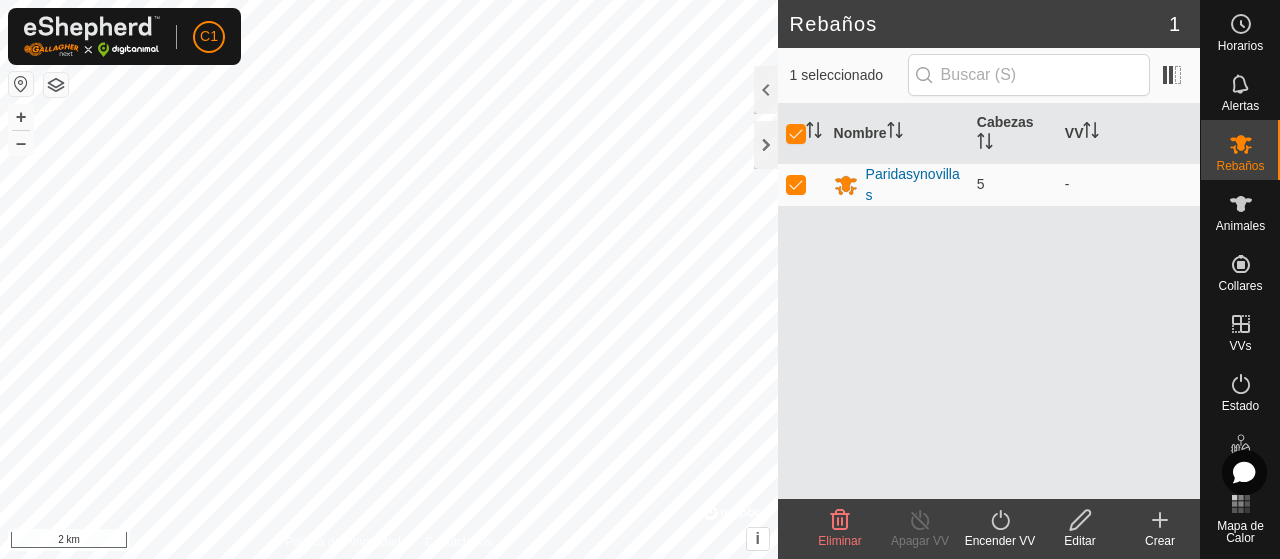 click 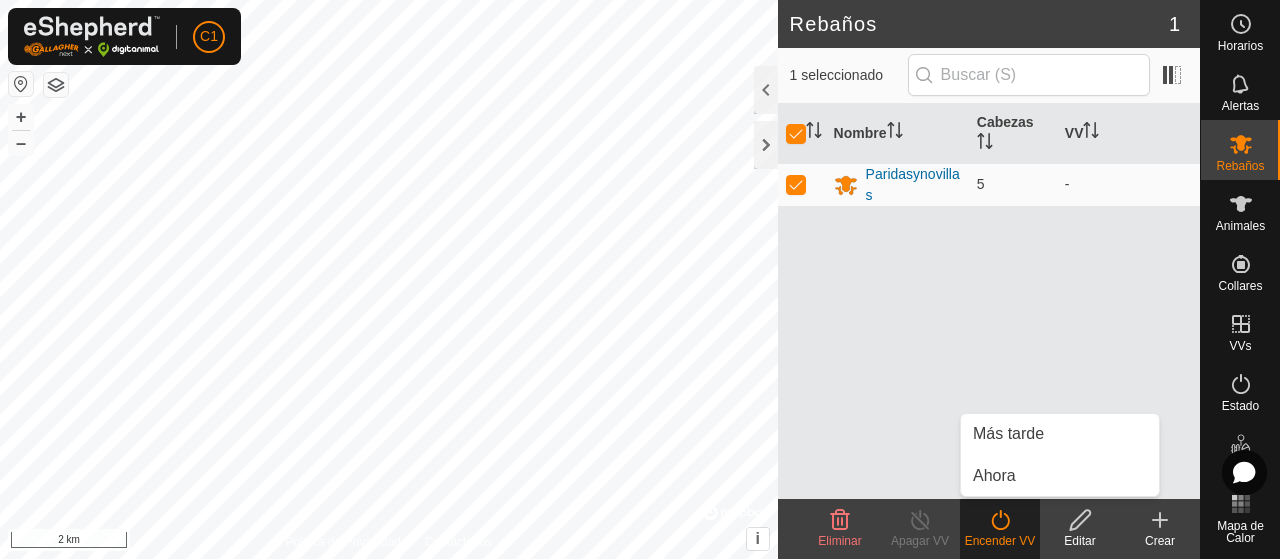 click 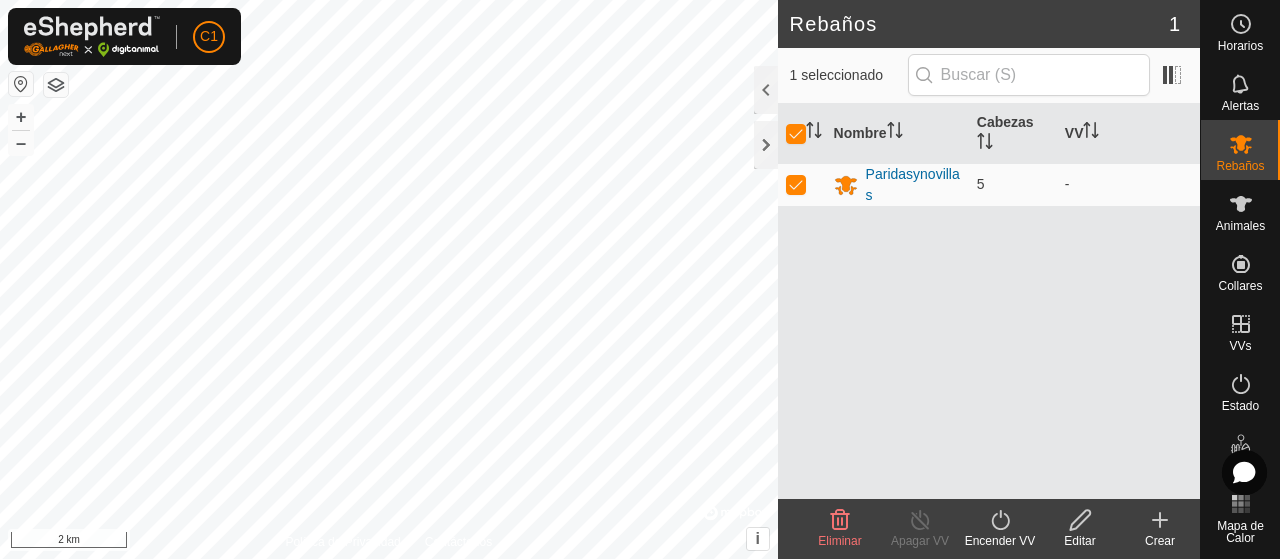 click 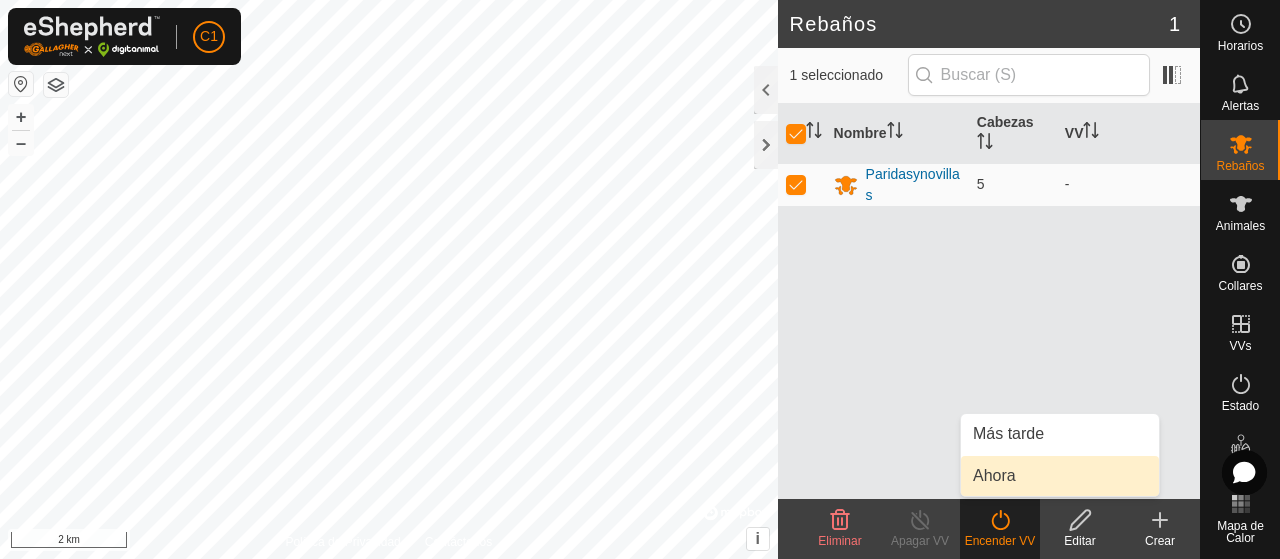 click on "Ahora" at bounding box center (1060, 476) 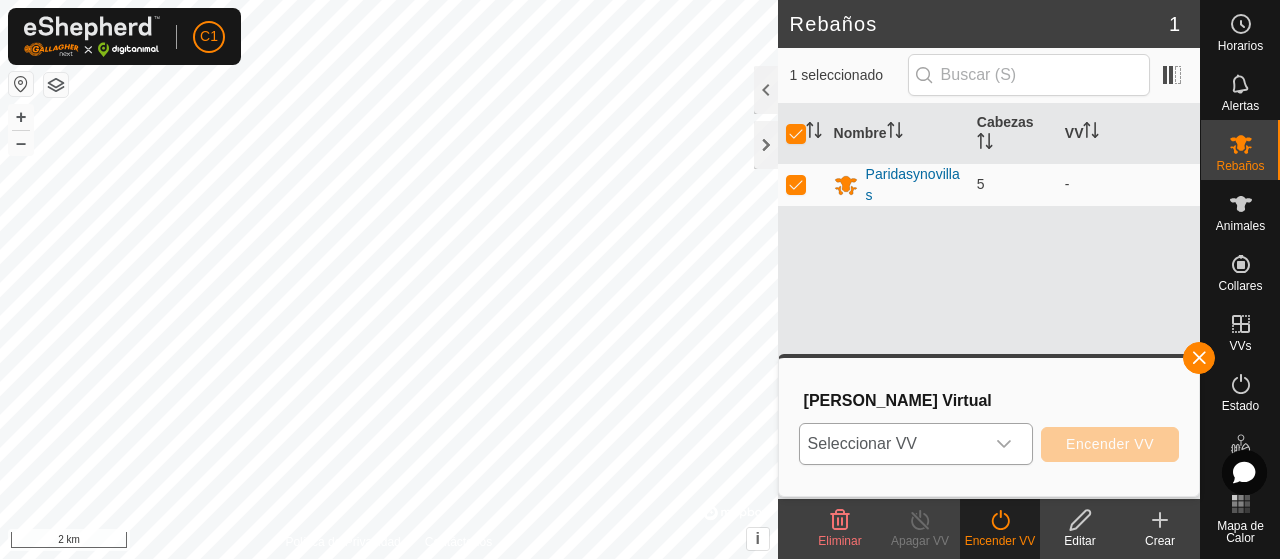 click 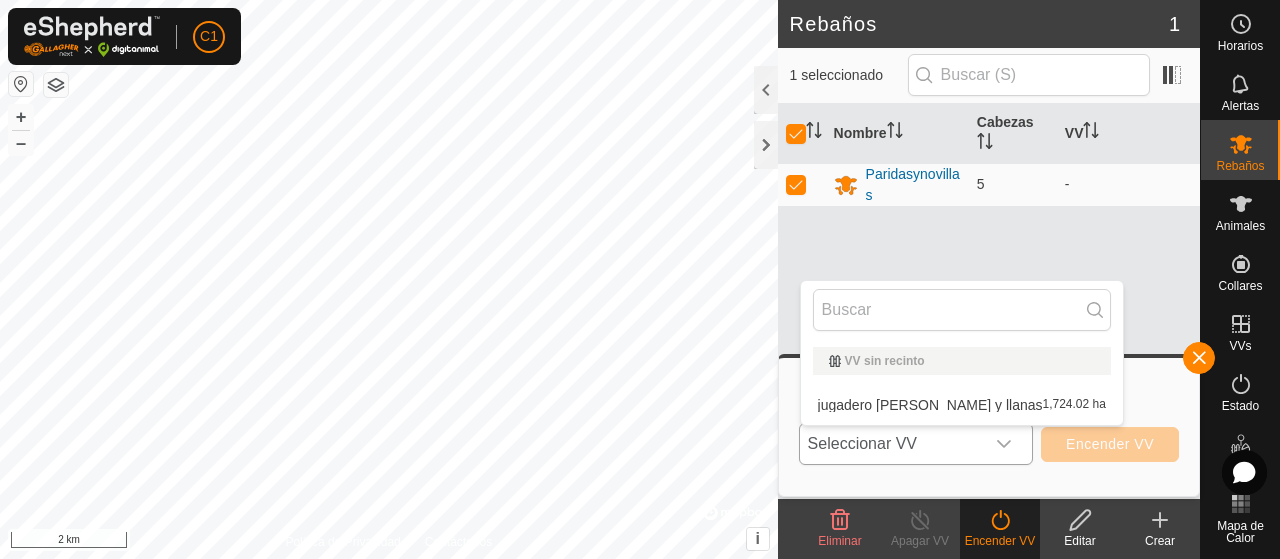 click on "jugadero [PERSON_NAME] y llanas  1,724.02 ha" at bounding box center [962, 405] 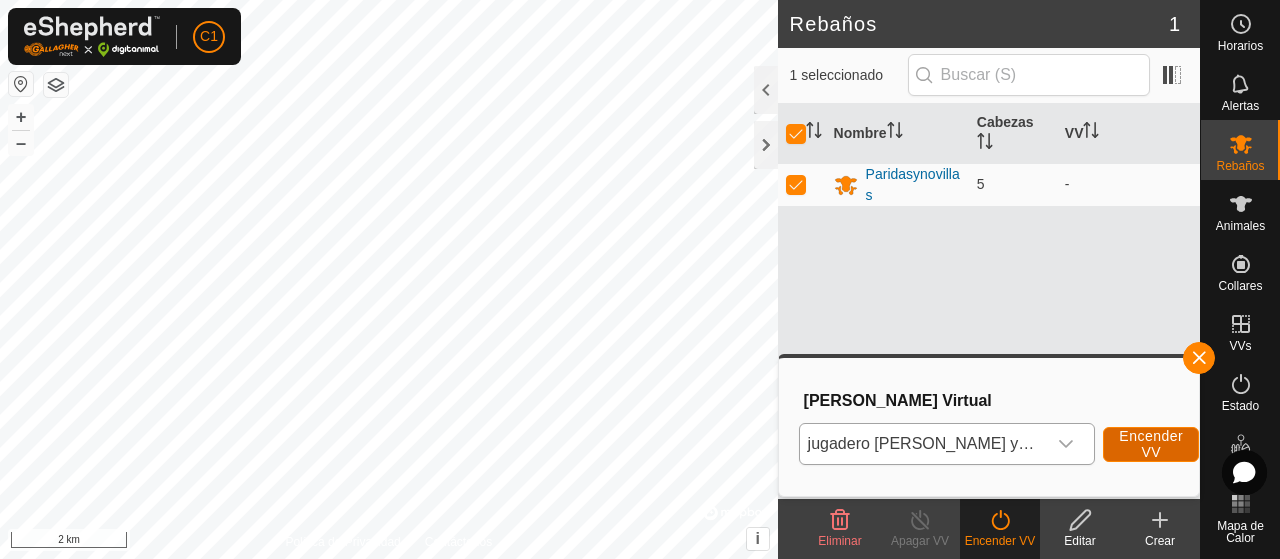 click on "Encender VV" at bounding box center (1151, 444) 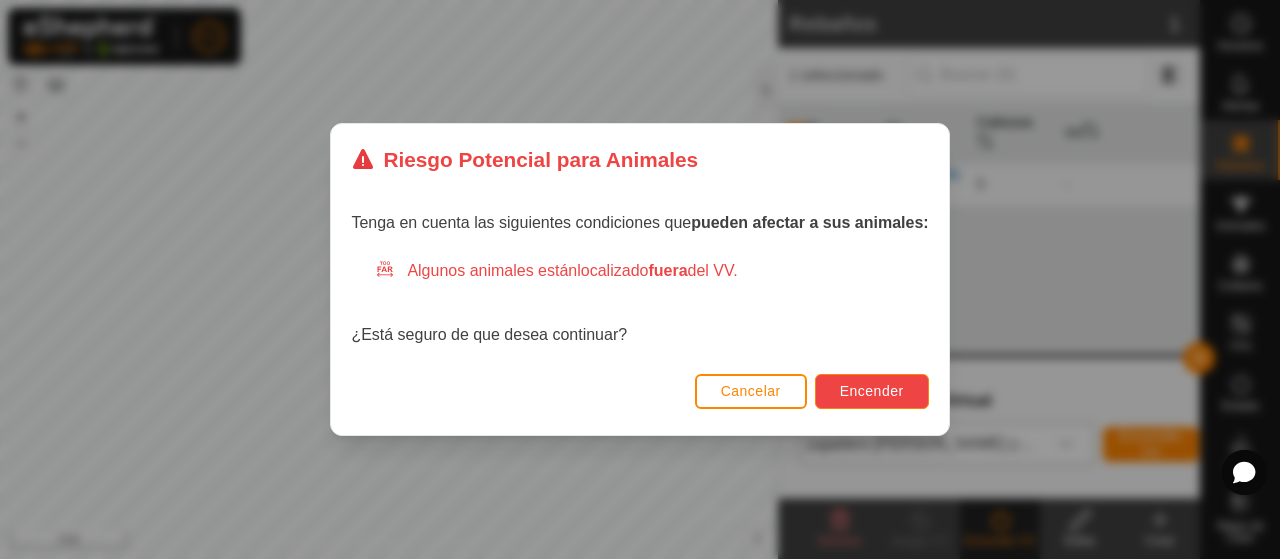 click on "Encender" at bounding box center [872, 391] 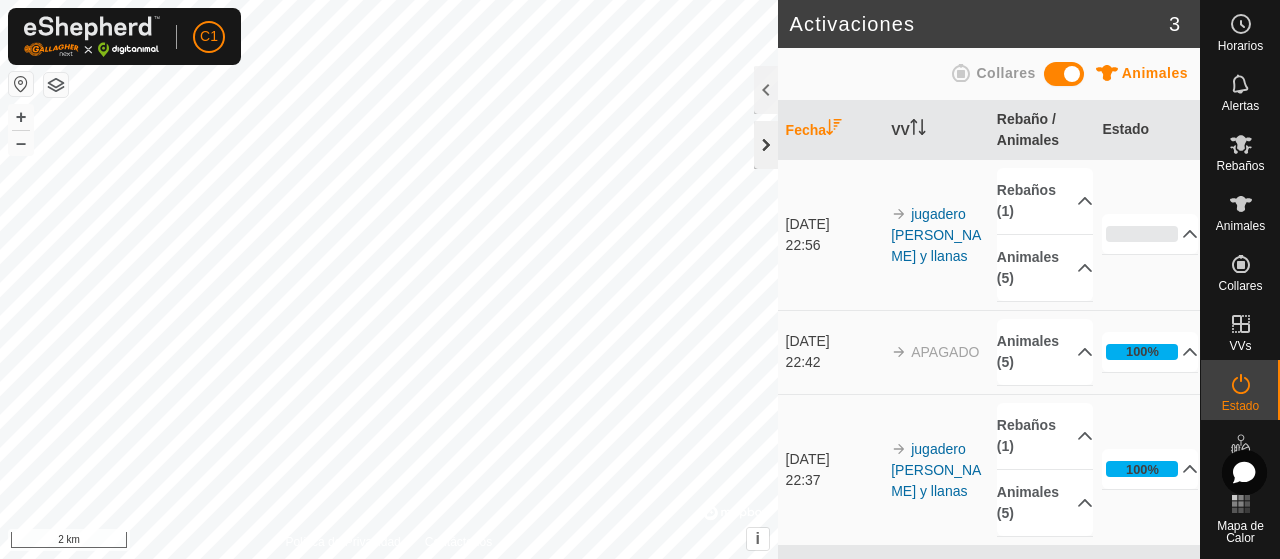 click 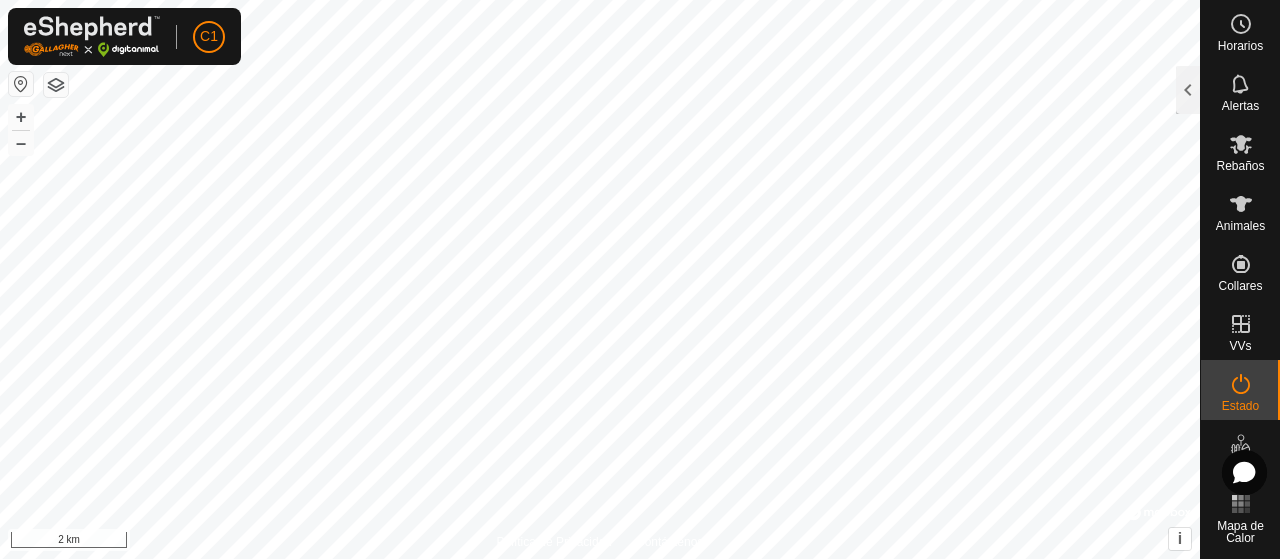 click on "C1 Horarios Alertas Rebaños Animales Collares VVs Estado Infra Mapa de Calor Ayuda Activaciones 3 Animales Collares   Fecha   VV   Rebaño / Animales   Estado  [DATE] 22:56 jugadero [PERSON_NAME] y llanas Rebaños (1)  Paridasynovillas  Animales [PHONE_NUMBER]   Castanaraul   Lajitana   6445  0% En Progreso Pendiente  5  Enviado   0  Completado Confirmado   0  Anulado  0  Cancelado   0  [DATE] 22:42 APAGADO Animales [PHONE_NUMBER]   Castanaraul   Lajitana   6445  100% En Progreso Pendiente  0  Enviado   0  Completado Confirmado   0  Anulado  0  Cancelado   5  [DATE] 22:37 jugadero [PERSON_NAME] y llanas Rebaños (1)  Paridasynovillas  Animales [PHONE_NUMBER]   Castanaraul   Lajitana   6445  100% En Progreso Pendiente  0  Enviado   0  Completado Confirmado   0  Anulado  0  Cancelado   5  Política de Privacidad Contáctenos
jugadero [PERSON_NAME] y llanas Tipo:  Zona de Inclusión 5 Animales
+ – ⇧ i ©  Mapbox , ©  OpenStreetMap ,  Improve this map 2 km
Texto original" at bounding box center [640, 279] 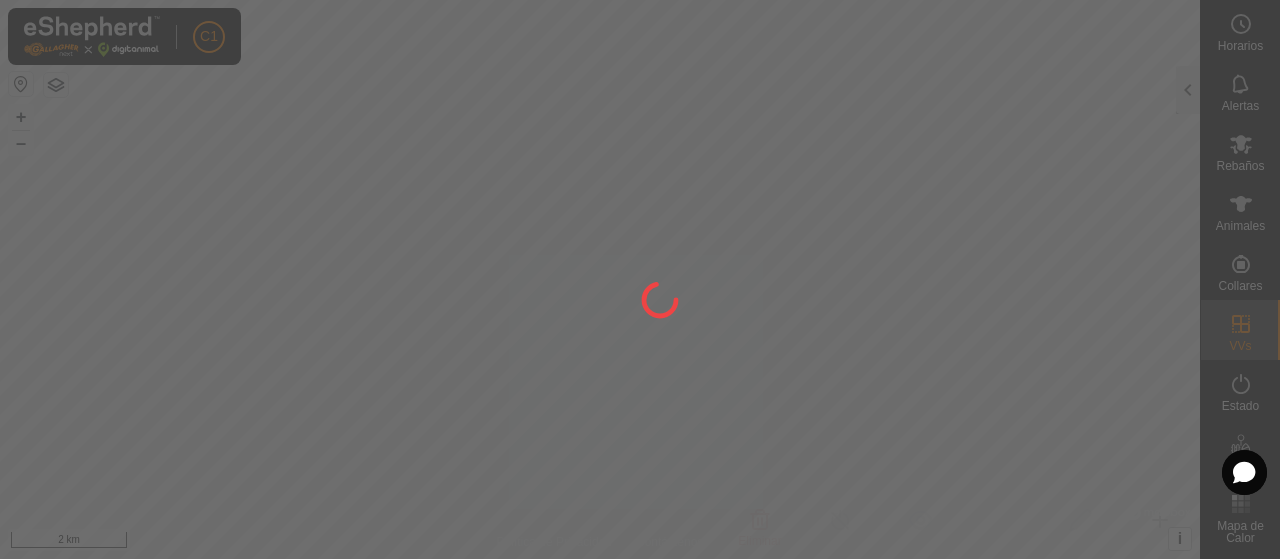 click 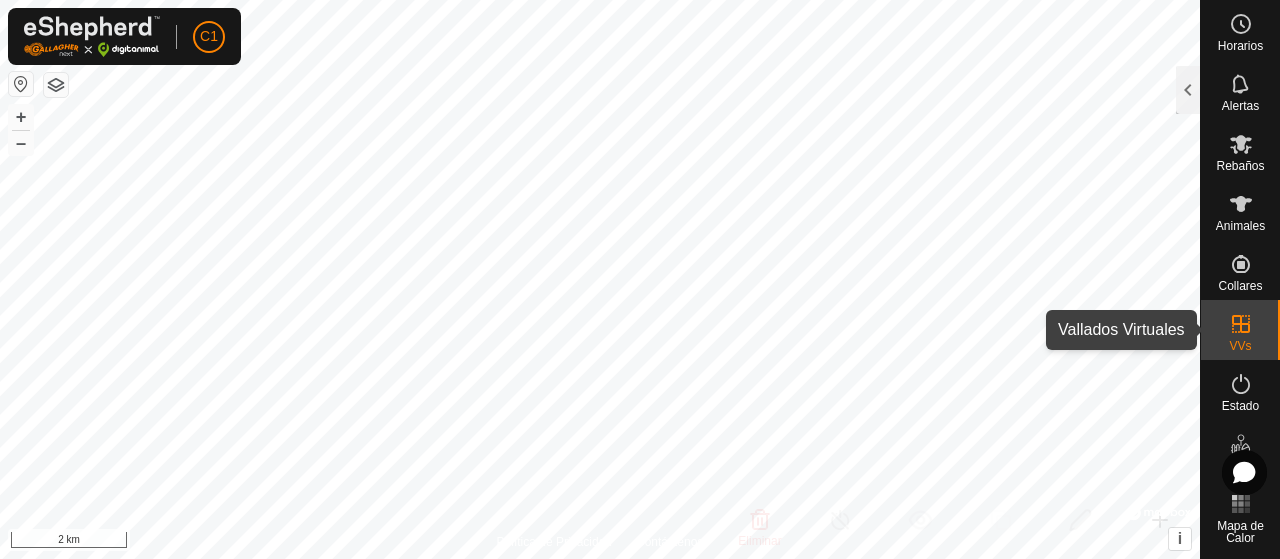 click 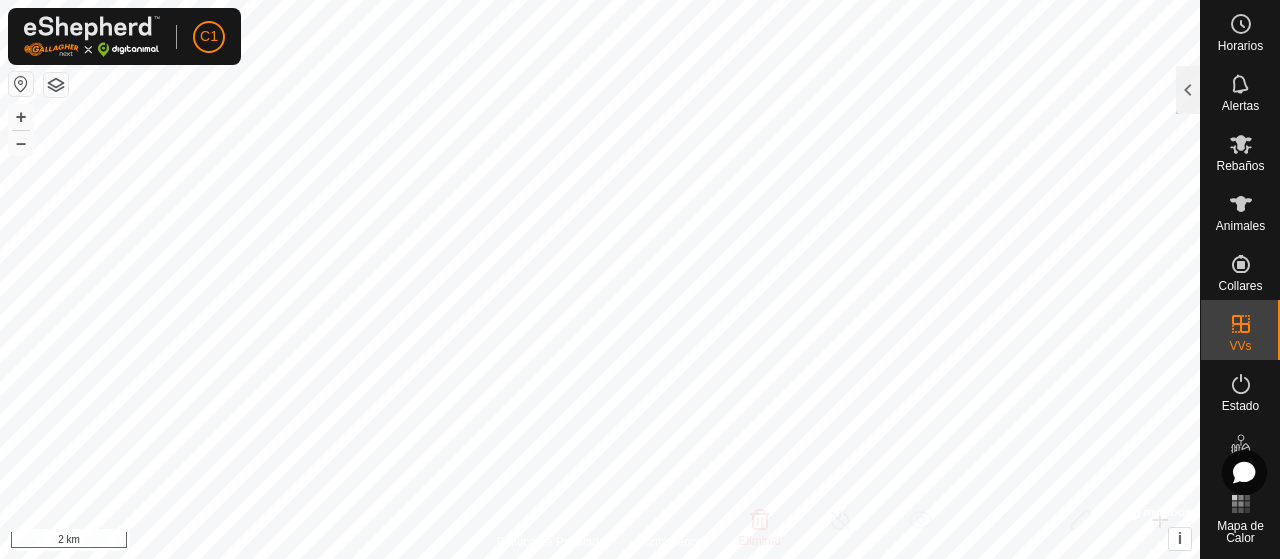 checkbox on "true" 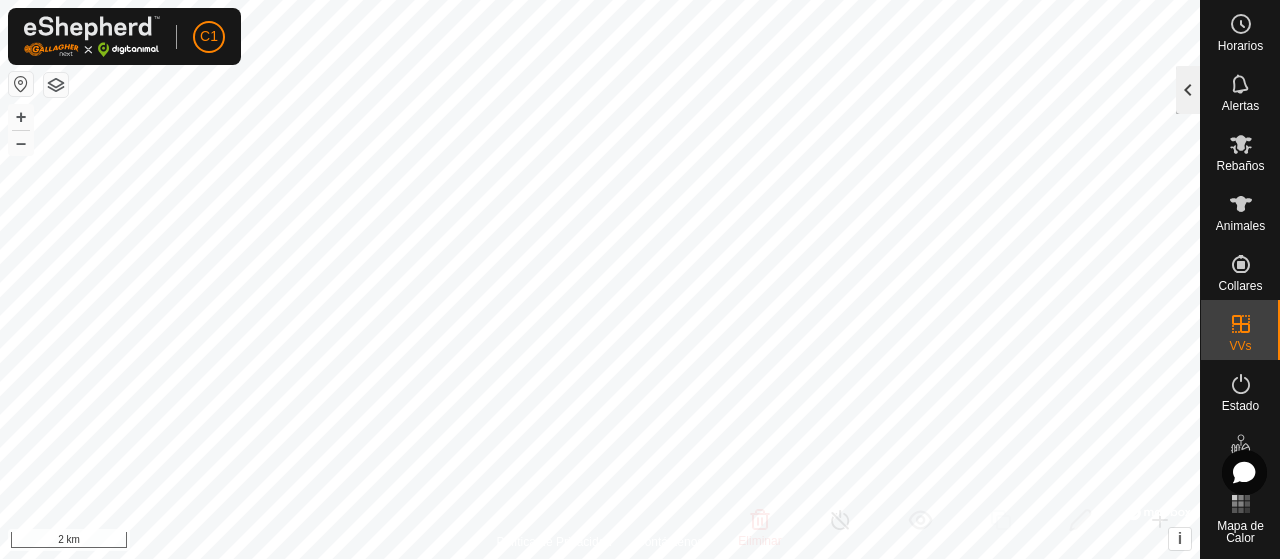 click 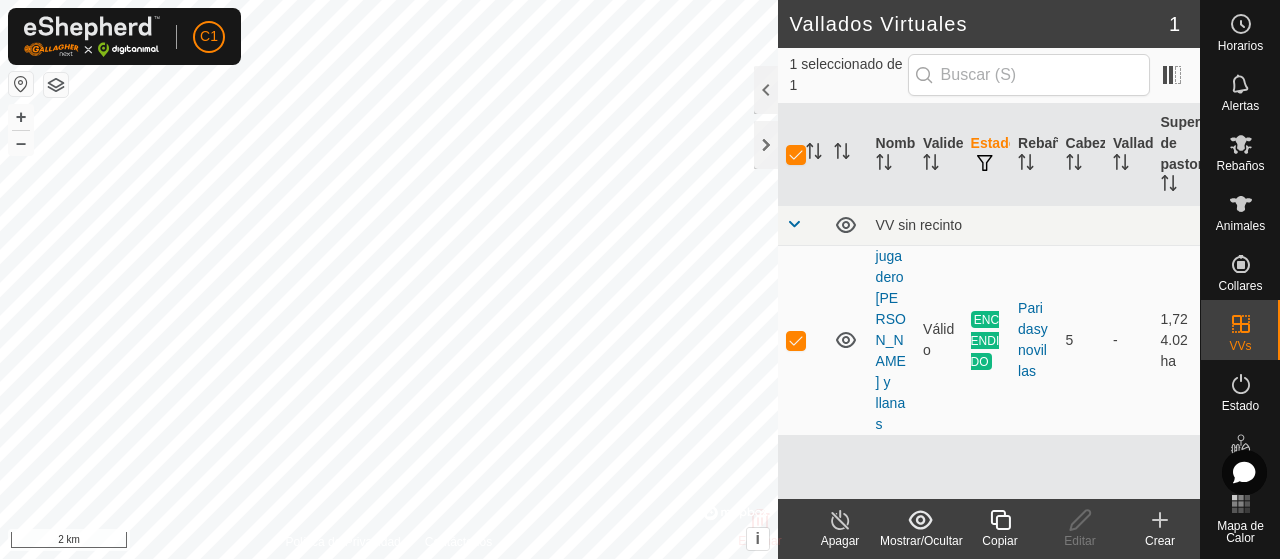 click 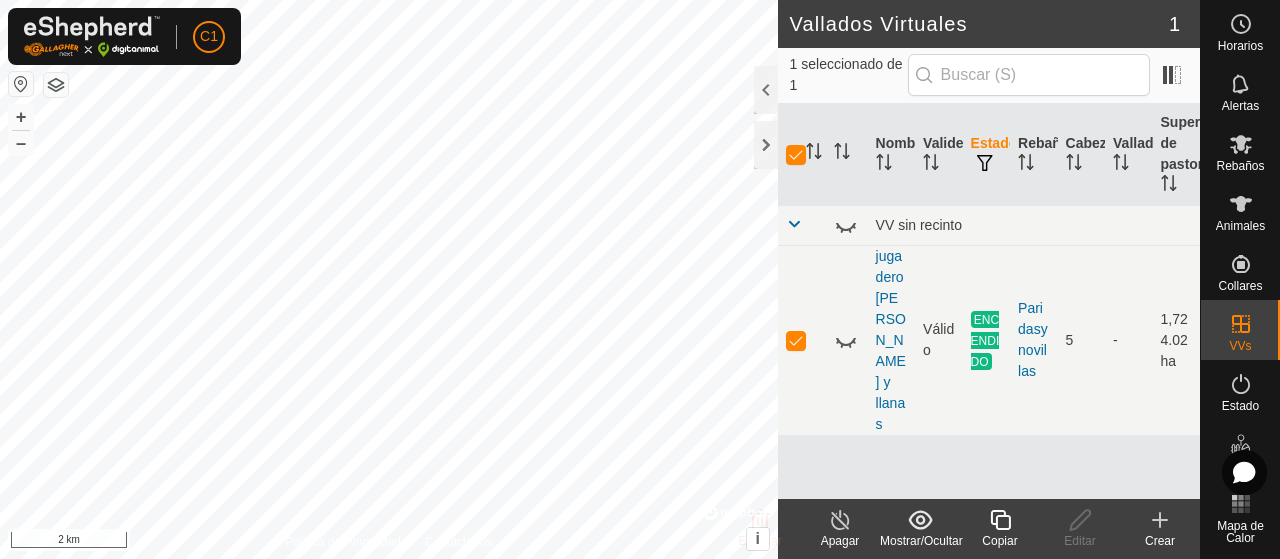 click on "Vallados Virtuales 1 1 seleccionado de 1     Nombre   Validez   Estado   Rebaño   Cabezas   Vallado   Superficie de pastoreo   VV sin recinto  jugadero [PERSON_NAME] y llanas  Válido  ENCENDIDO  Paridasynovillas   5   -   1,724.02 ha  Eliminar  Apagar   Mostrar/Ocultar   Copiar   Editar   Crear  Política de Privacidad Contáctenos
jugadero [PERSON_NAME] y llanas Tipo:  Zona de Inclusión 5 Animales
+ – ⇧ i ©  Mapbox , ©  OpenStreetMap ,  Improve this map 2 km" 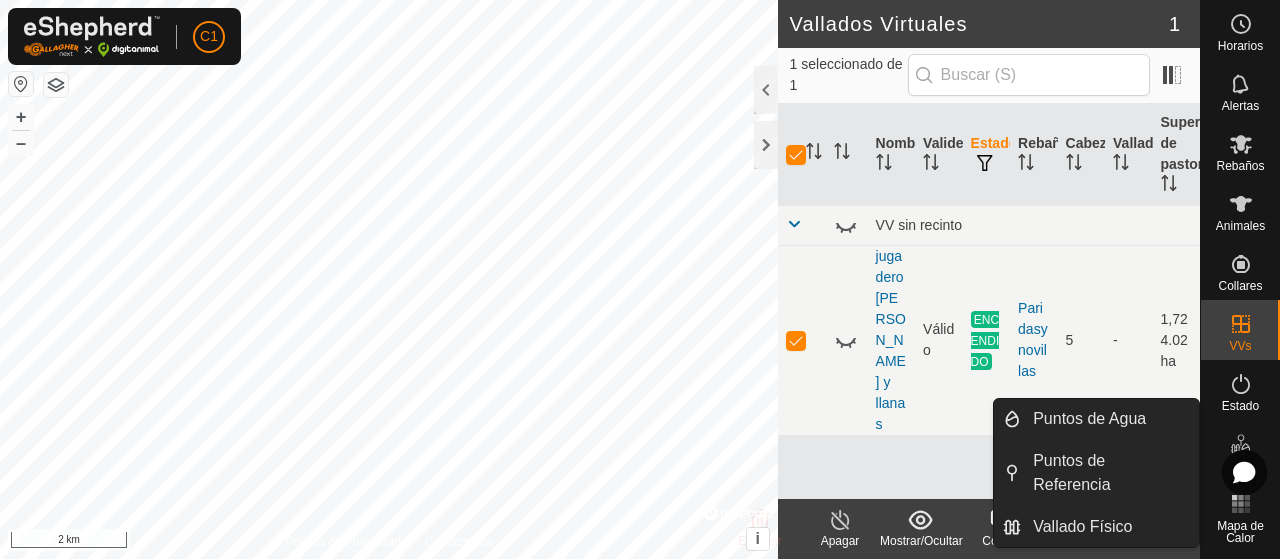 click on "Puntos de Agua" at bounding box center [1110, 419] 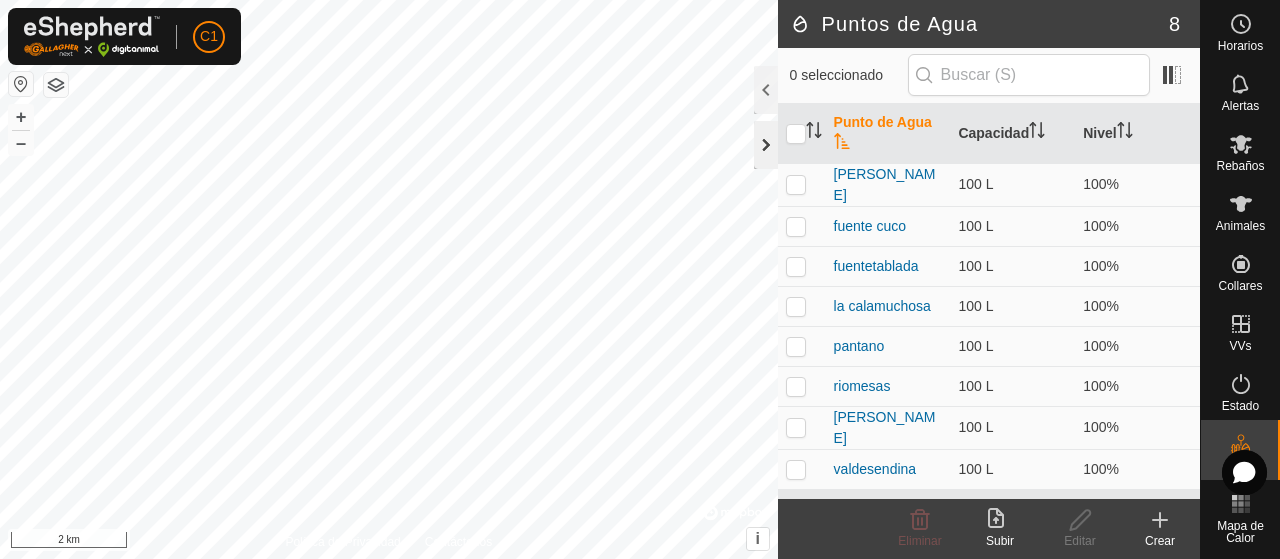 click 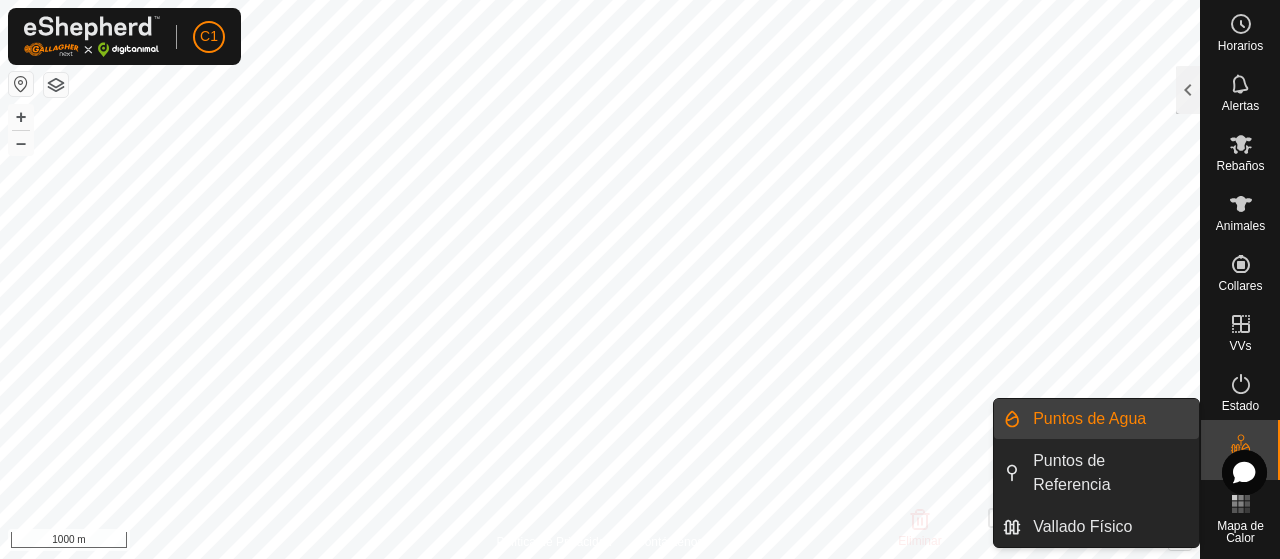 click on "Puntos de Agua" at bounding box center (1110, 419) 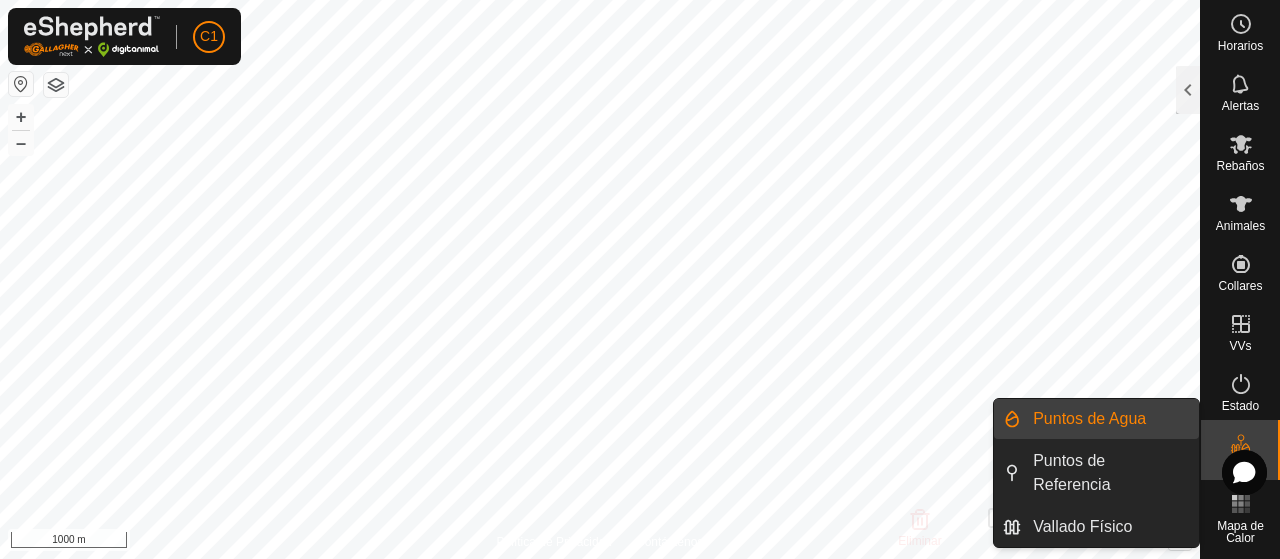 click on "Puntos de Agua" at bounding box center [1110, 419] 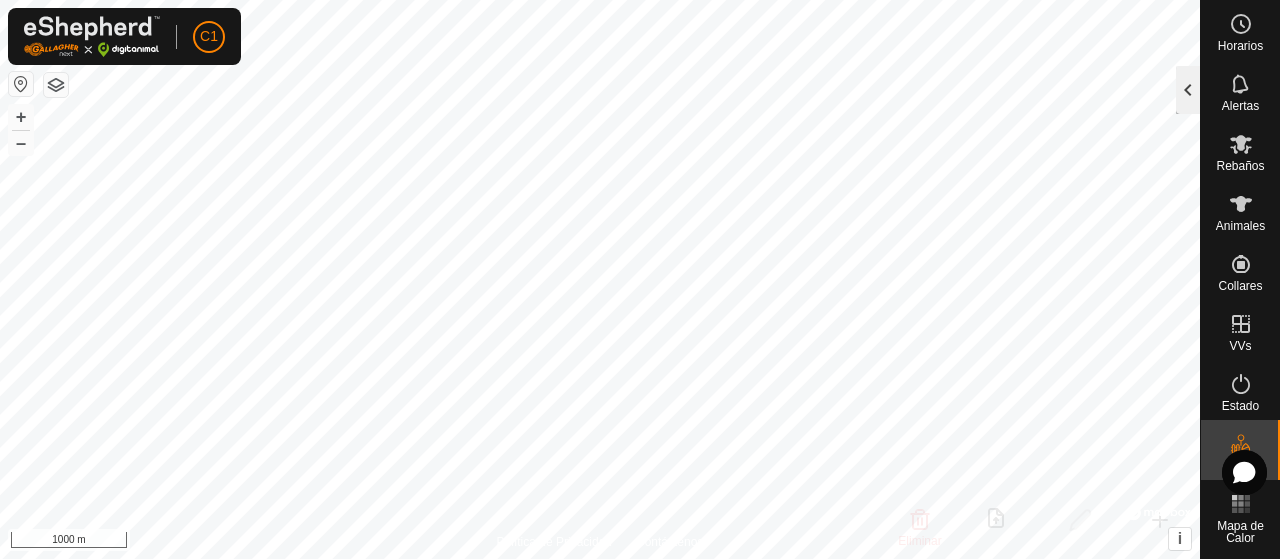 click 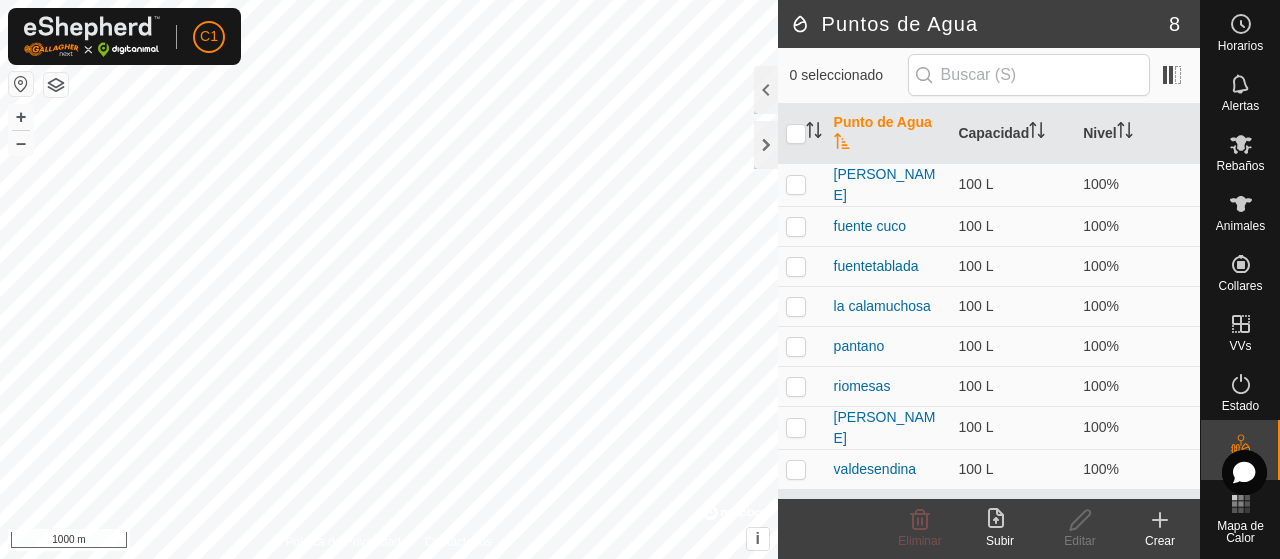 click 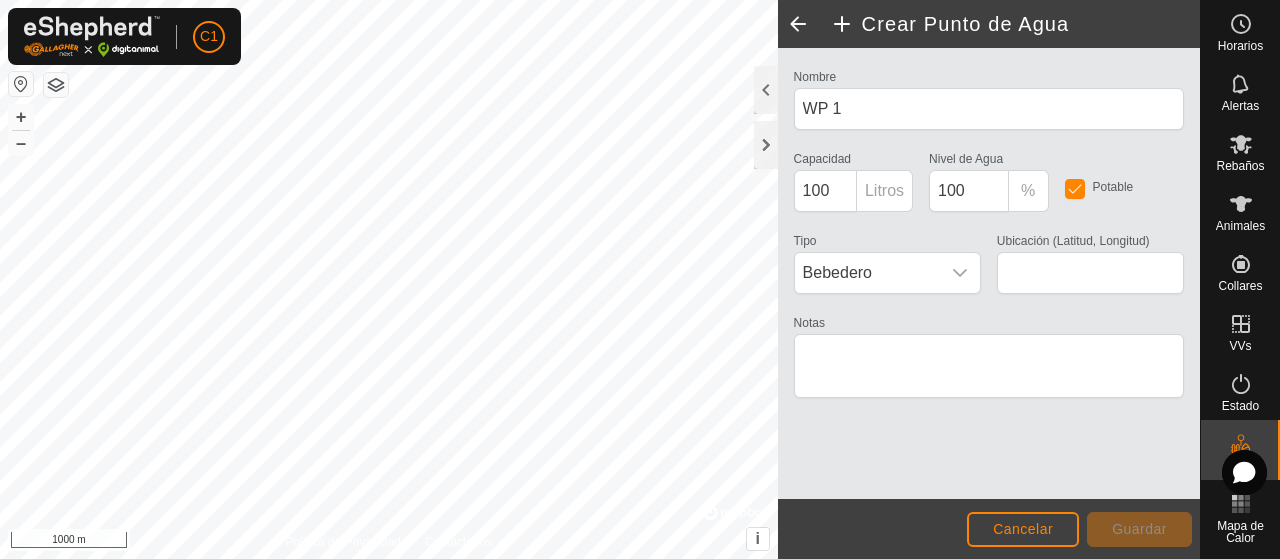 type on "42.333495, -2.663712" 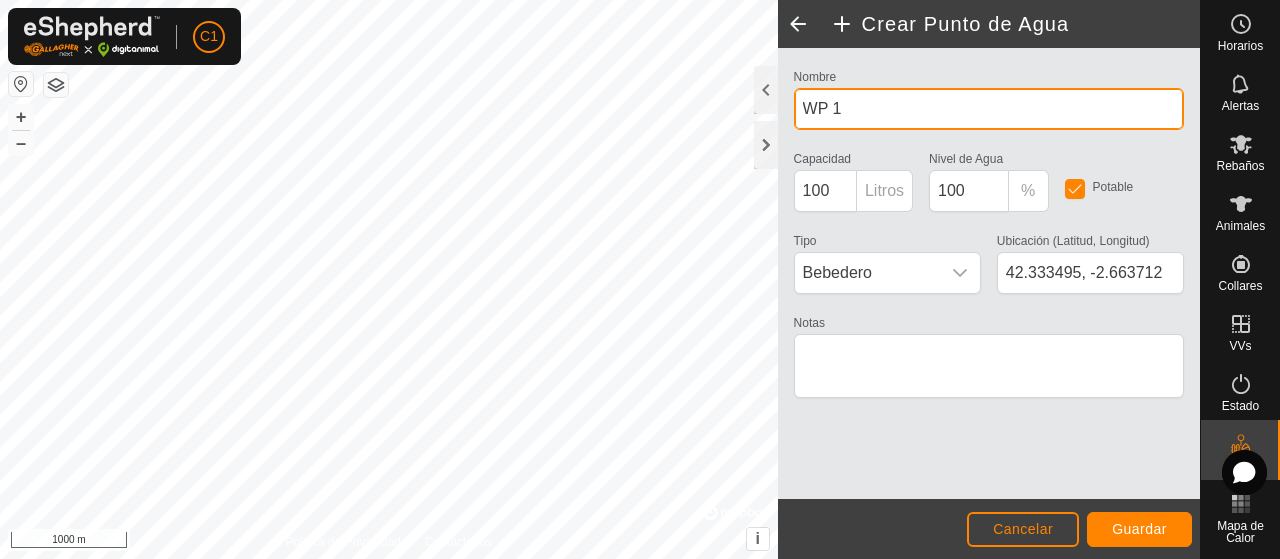 click on "WP 1" at bounding box center [989, 109] 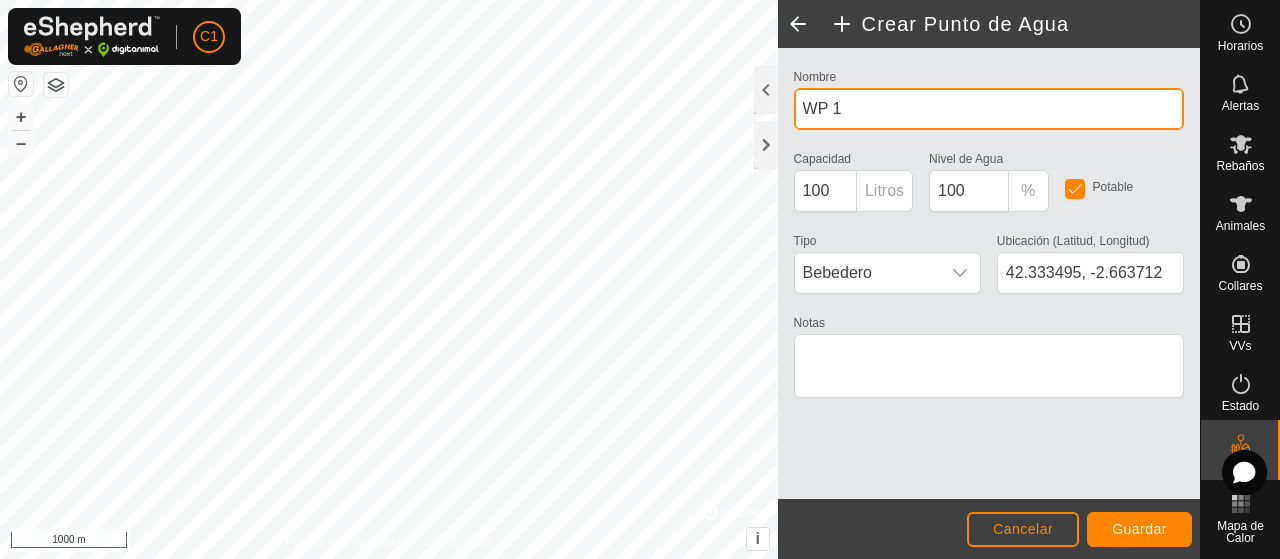 click on "WP 1" at bounding box center (989, 109) 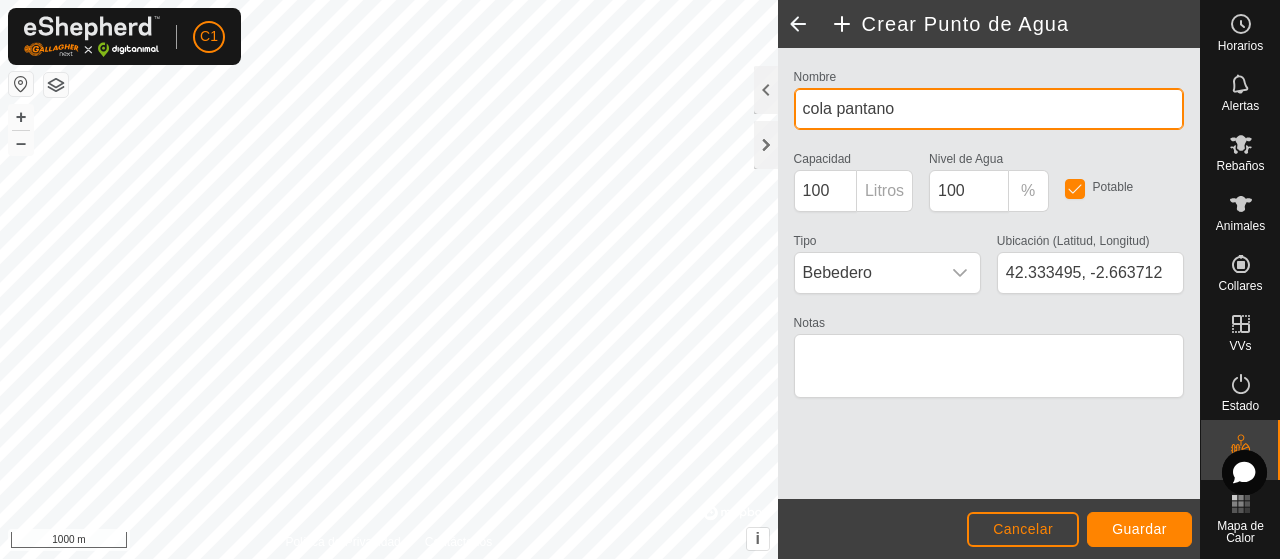 type on "cola pantano" 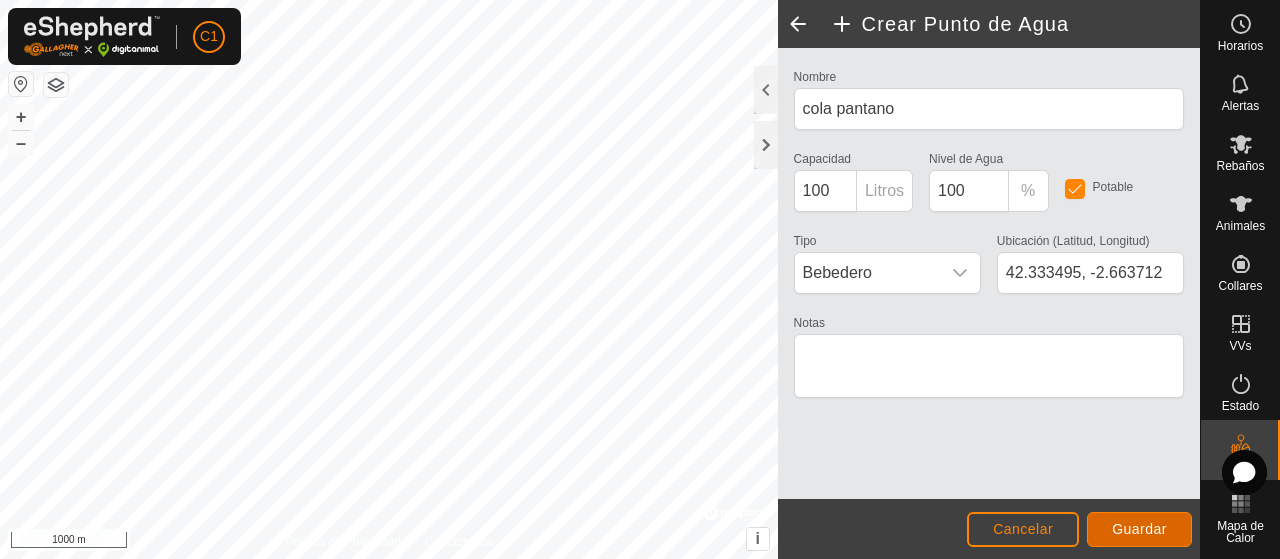 click on "Guardar" 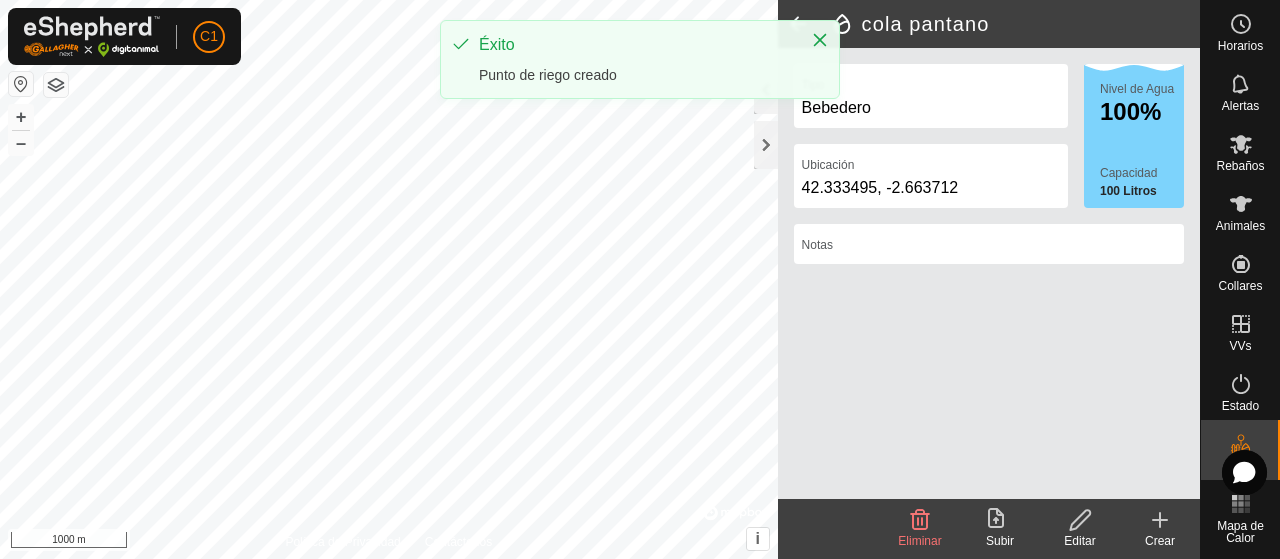 click 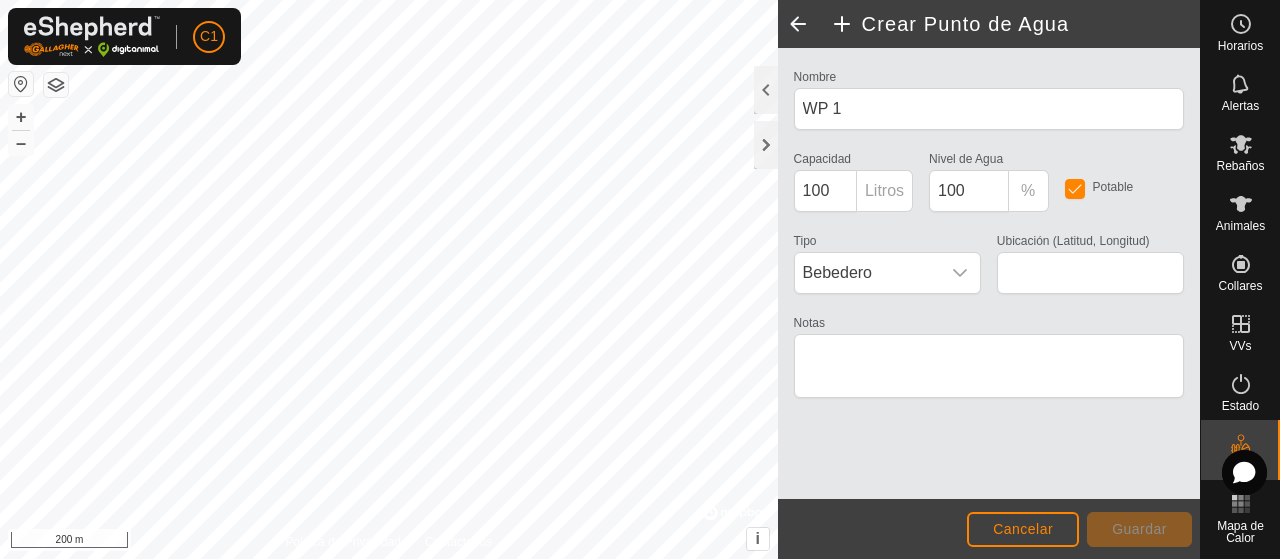 type on "42.335522, -2.665124" 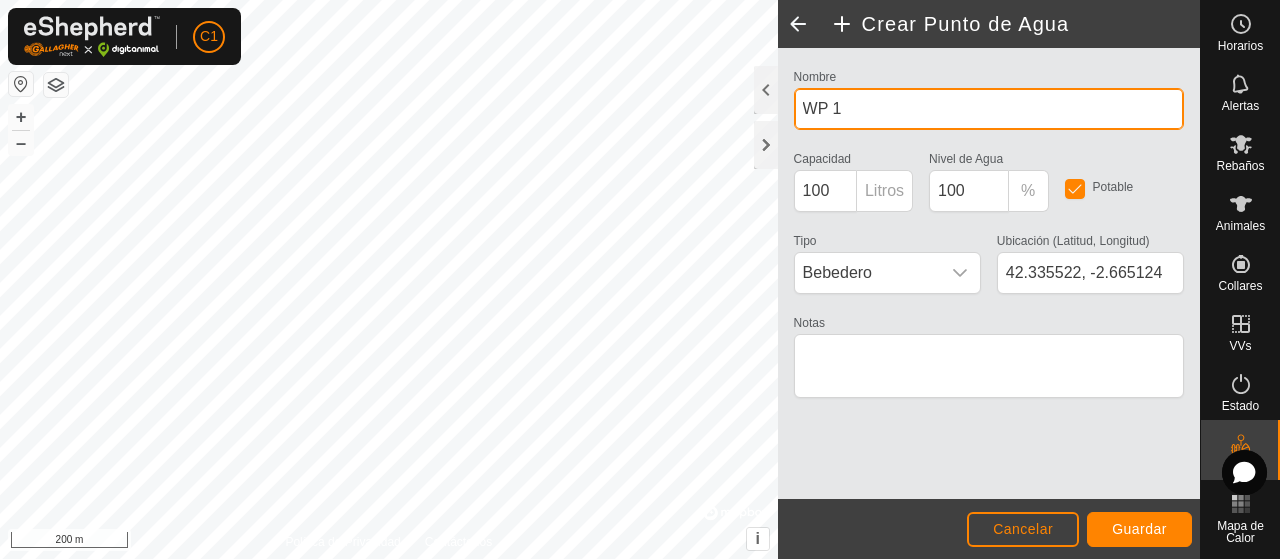 click on "WP 1" at bounding box center [989, 109] 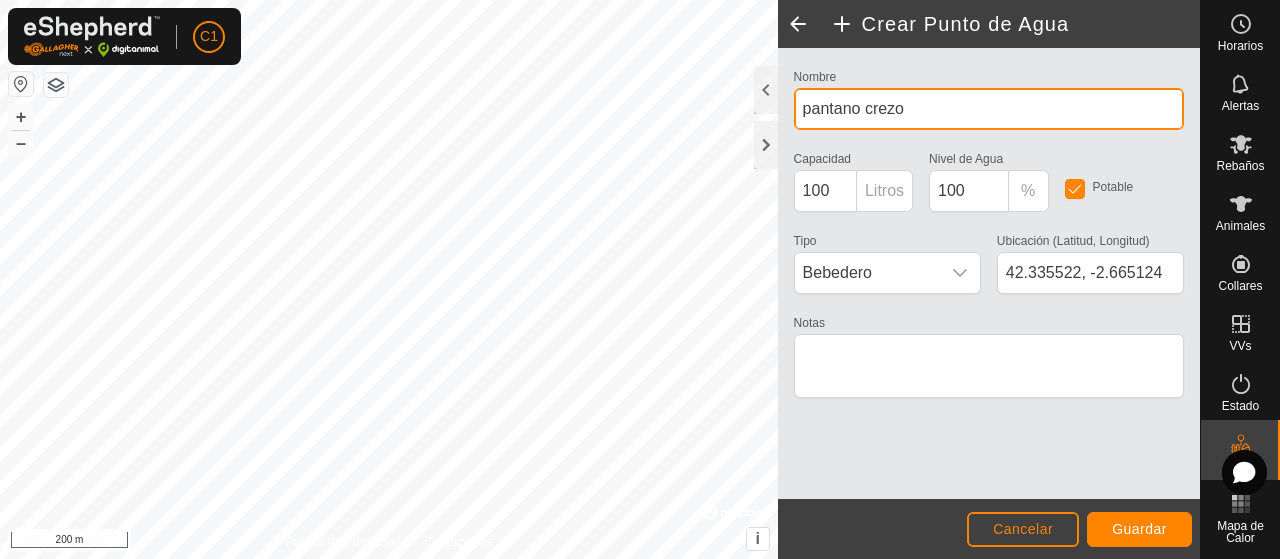 type on "pantano crezo" 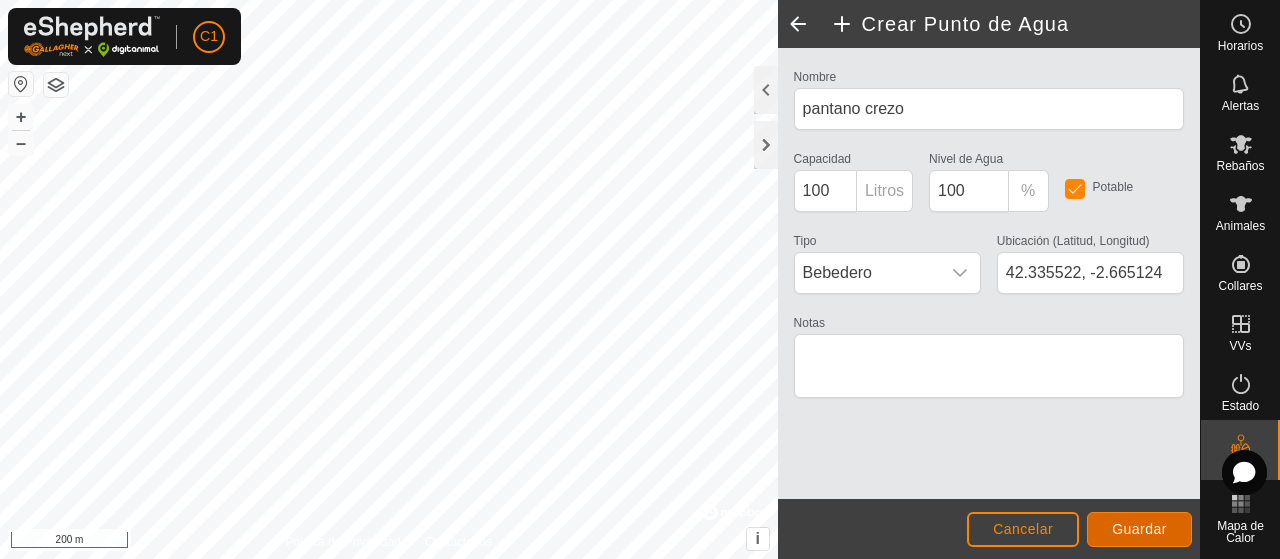 click on "Guardar" 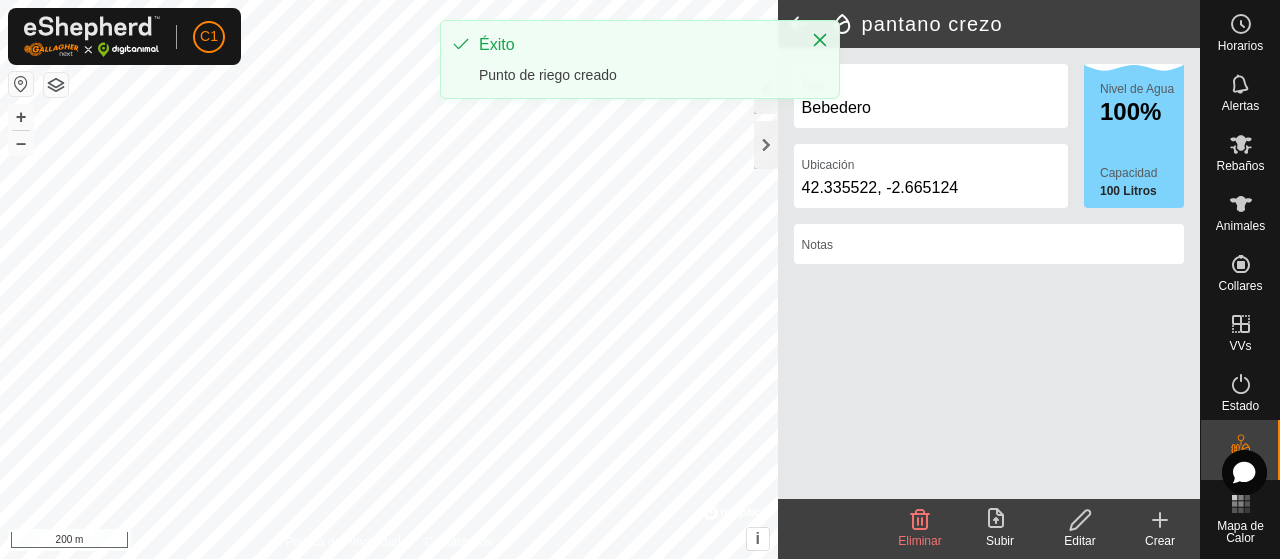 click 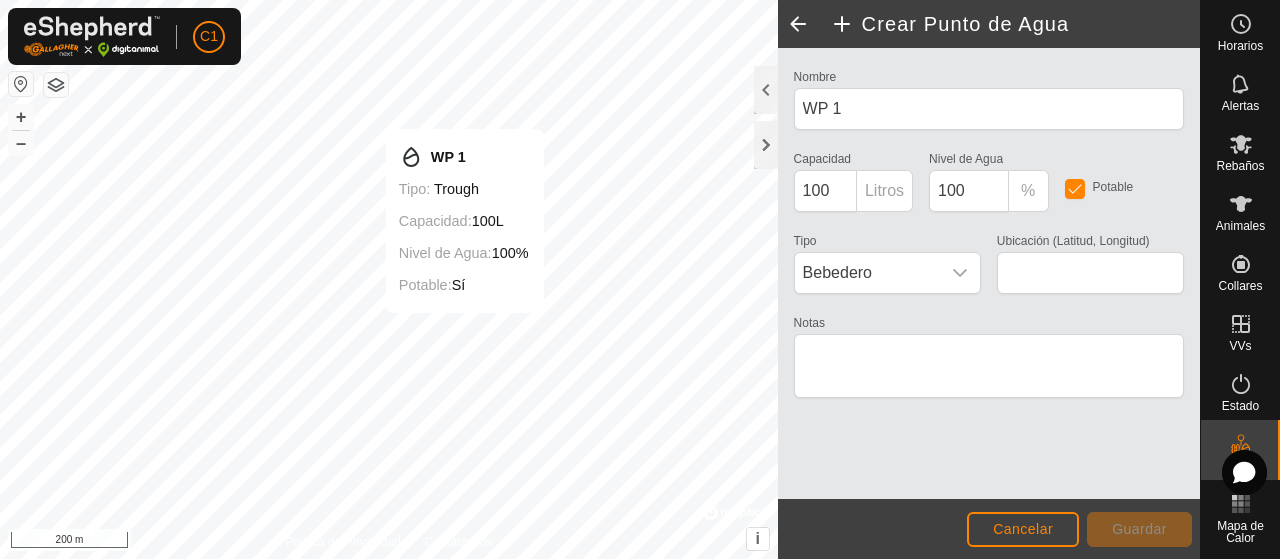 type on "42.339647, -2.666743" 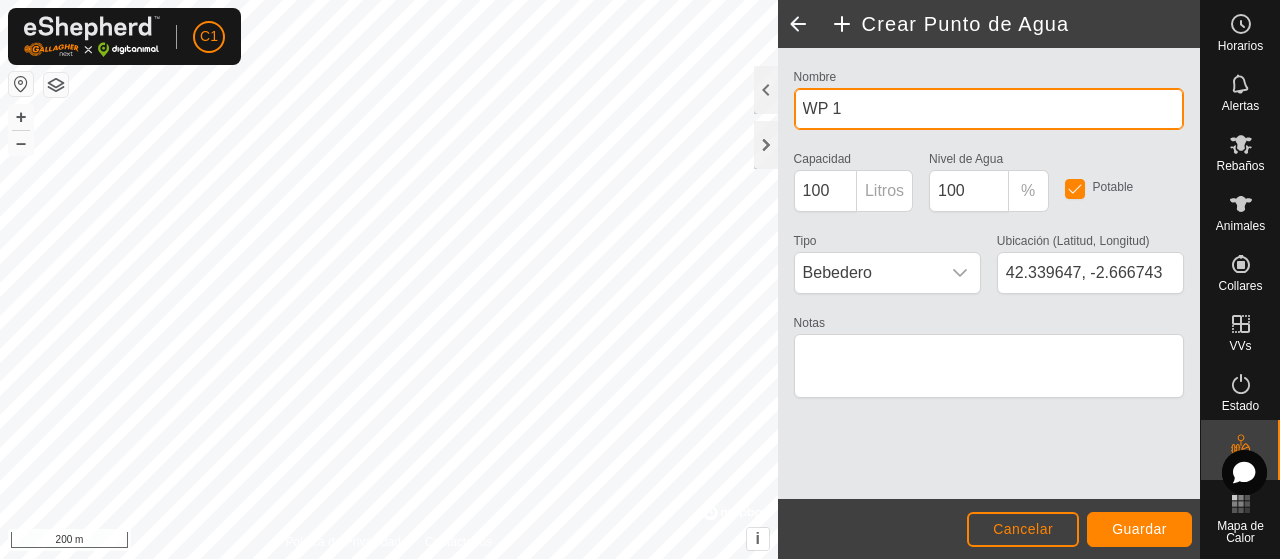 click on "WP 1" at bounding box center [989, 109] 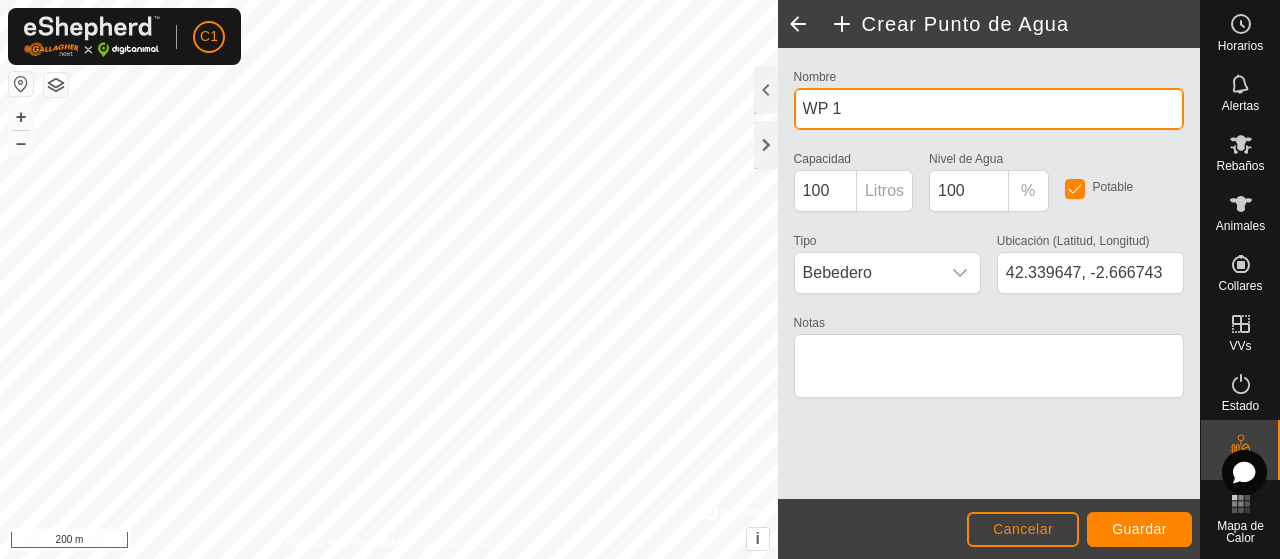 click on "WP 1" at bounding box center (989, 109) 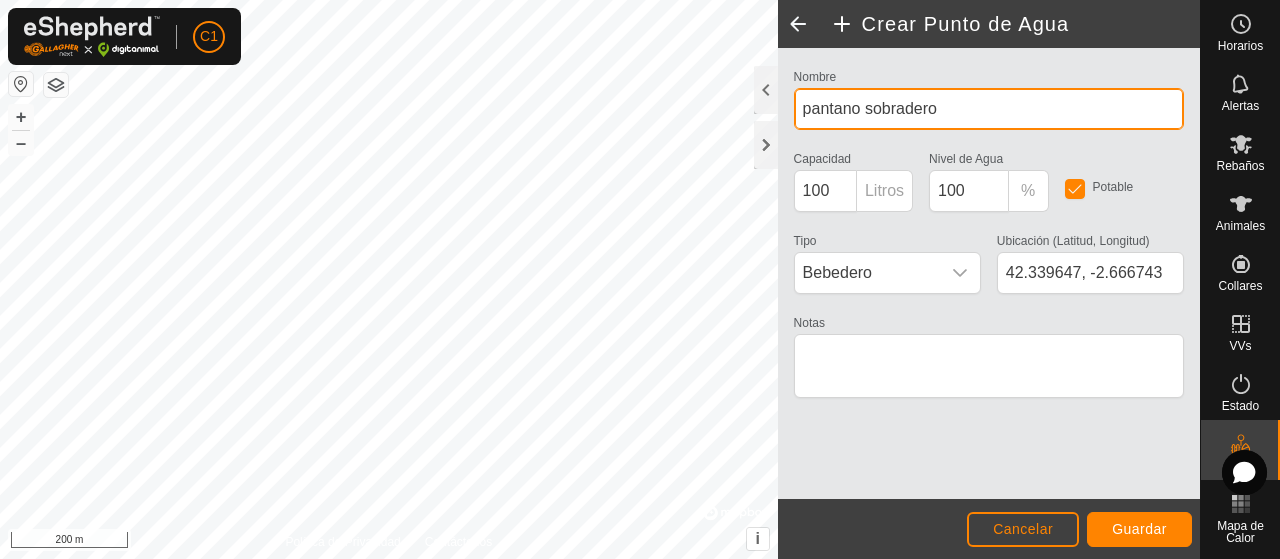 type on "pantano sobradero" 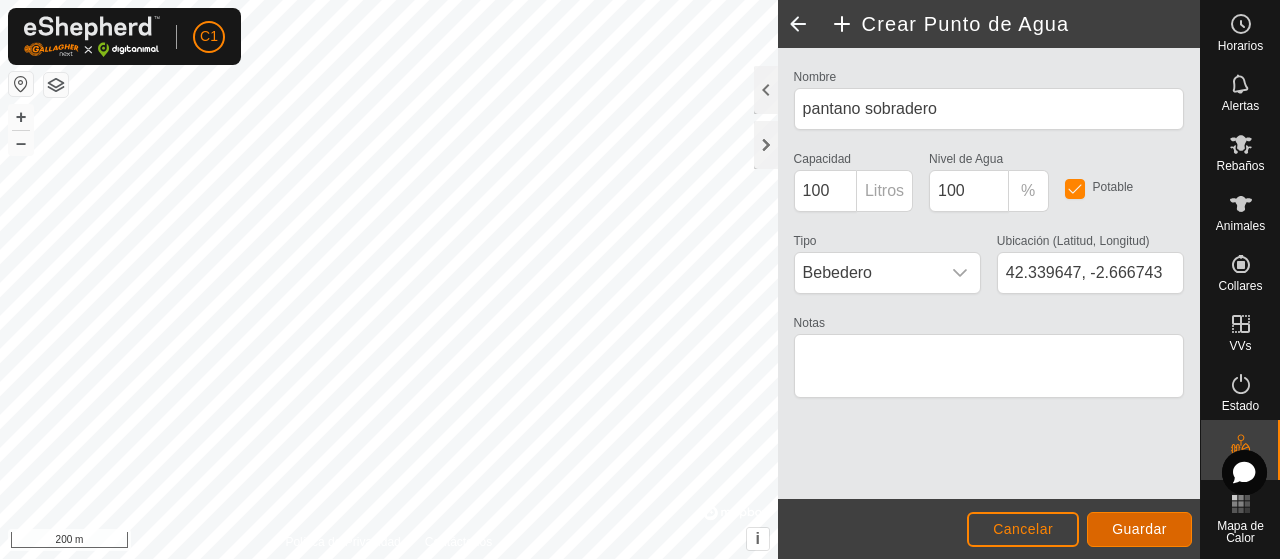 click on "Guardar" 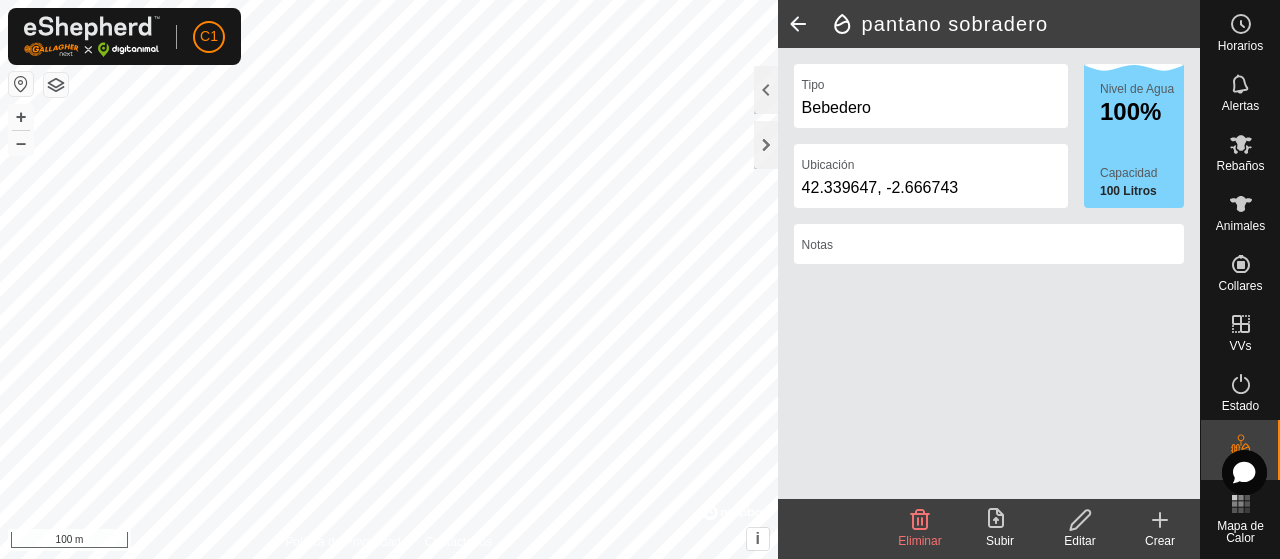 click 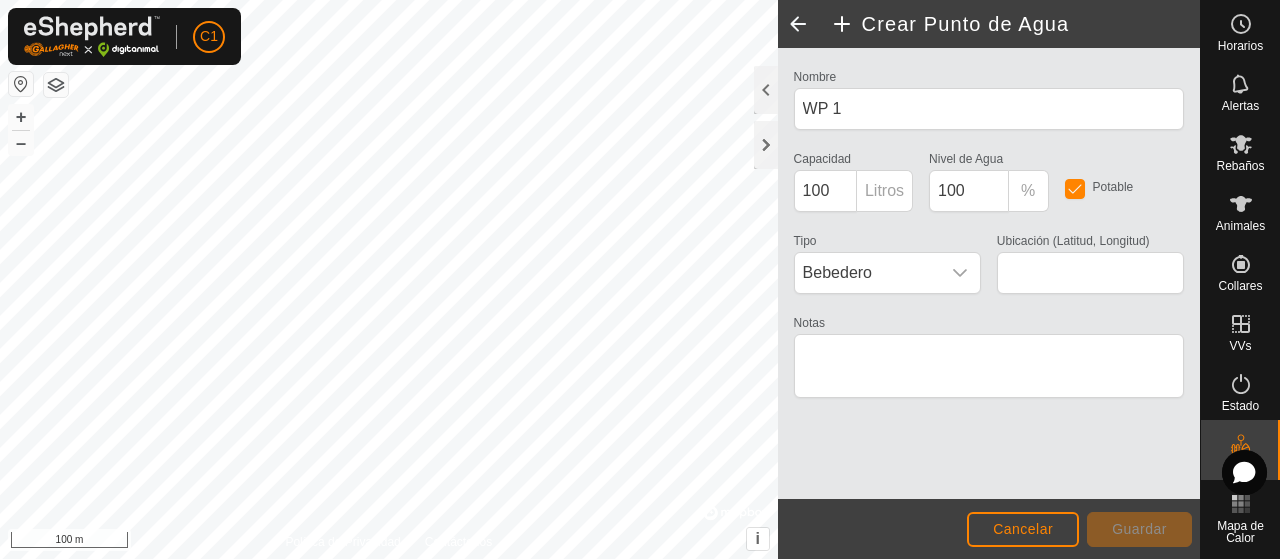 type on "42.343064, -2.662830" 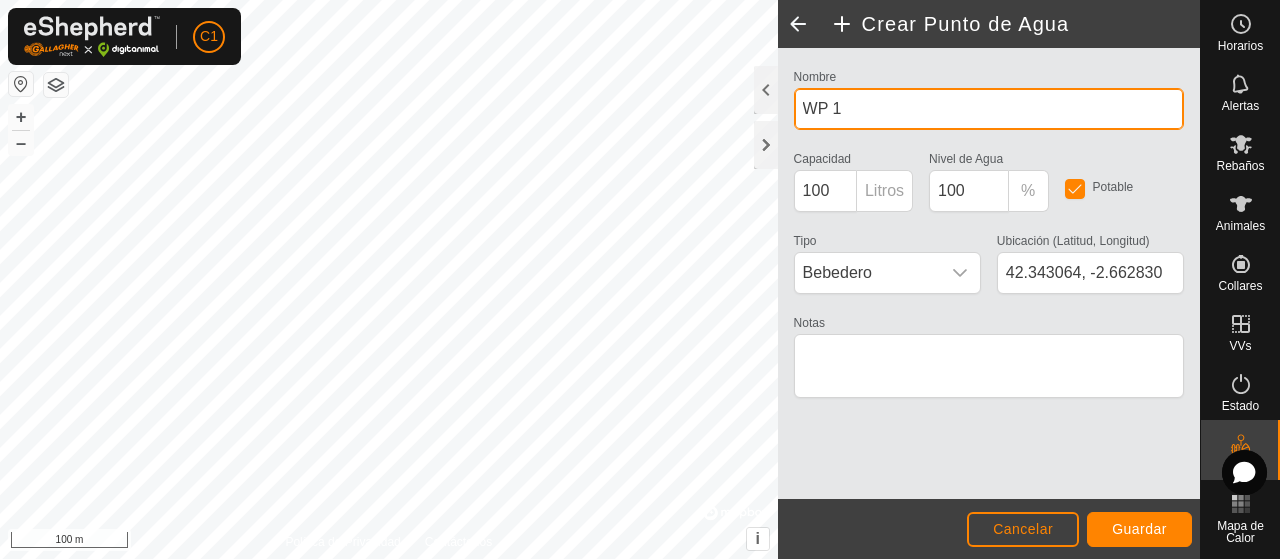 click on "WP 1" at bounding box center [989, 109] 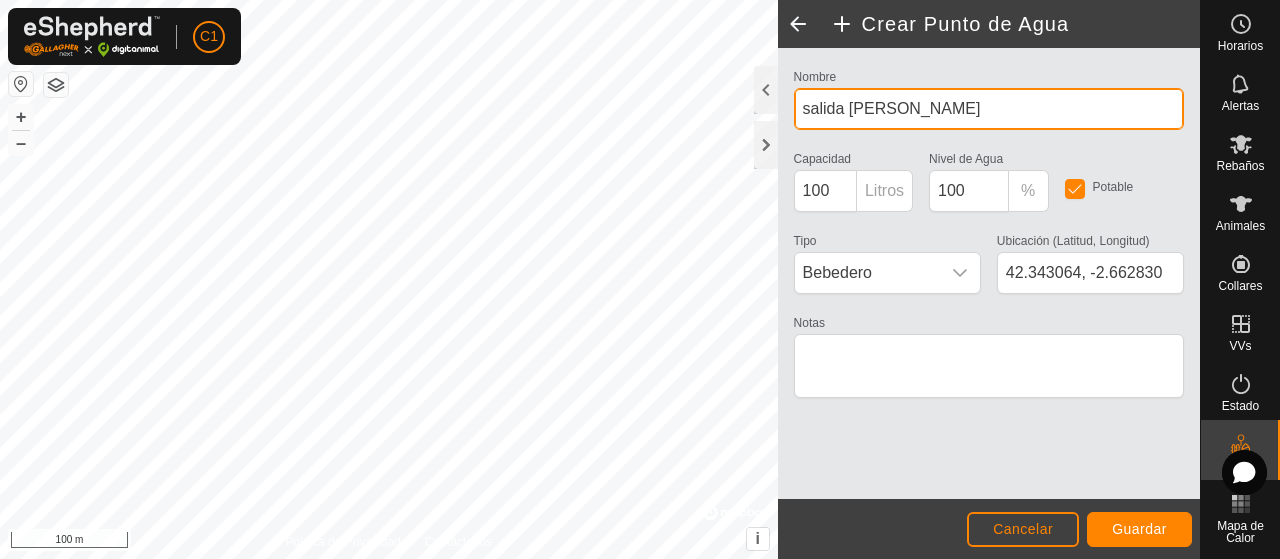 type on "salida [PERSON_NAME]" 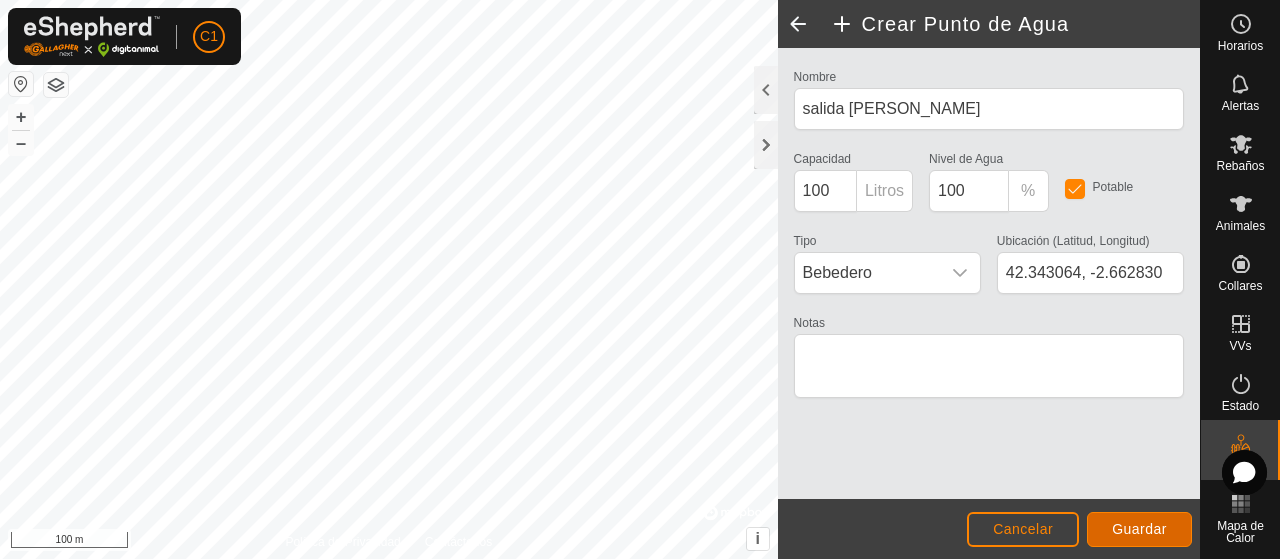 click on "Guardar" 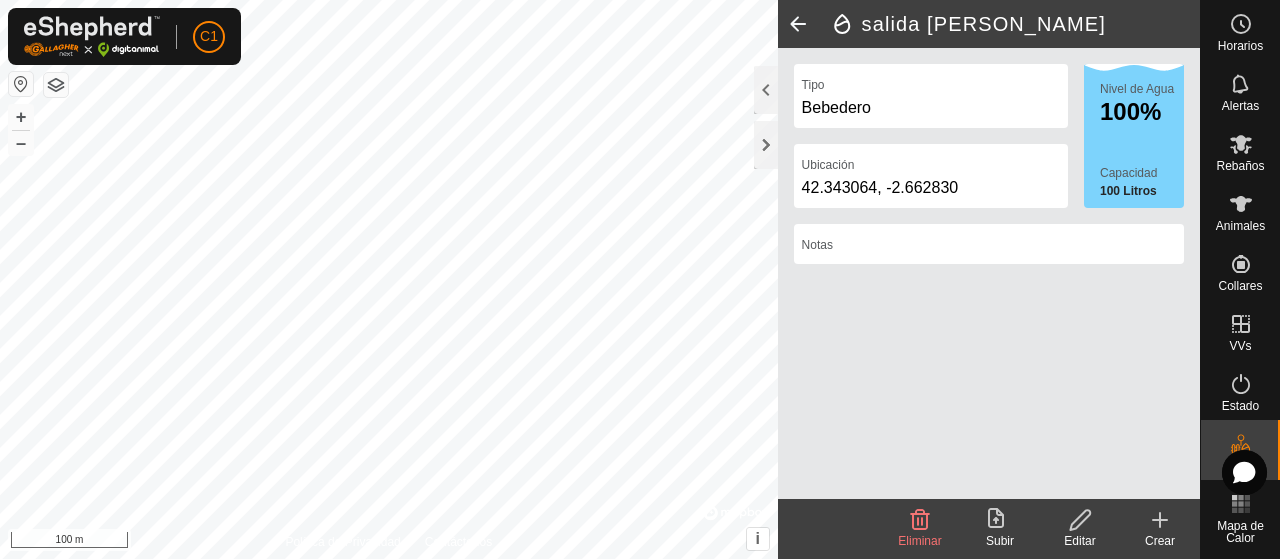 click 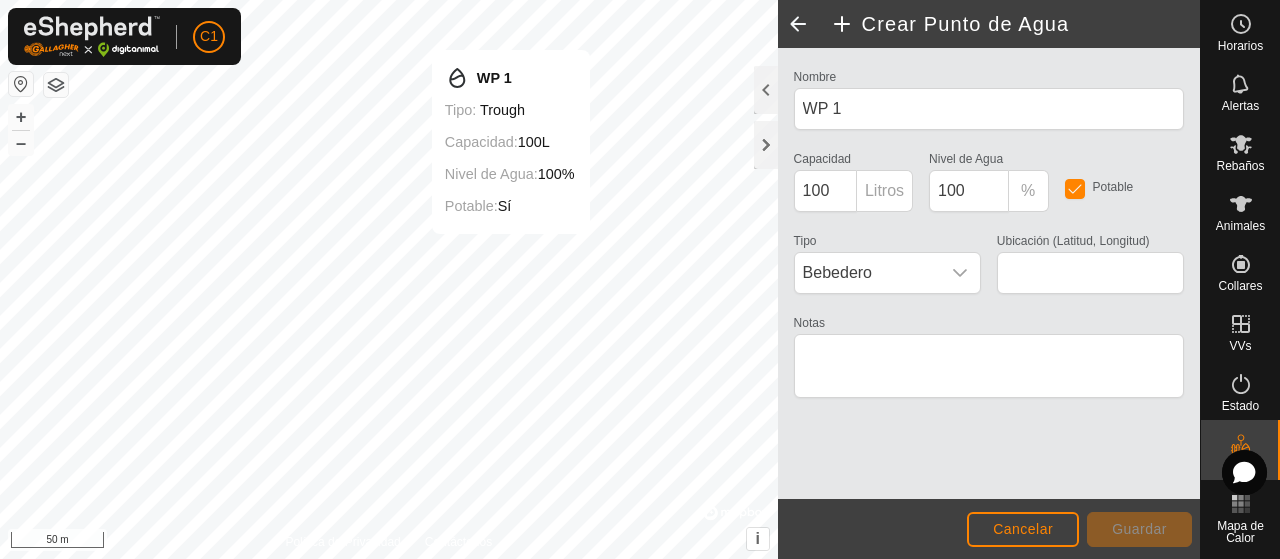 type on "42.346499, -2.662066" 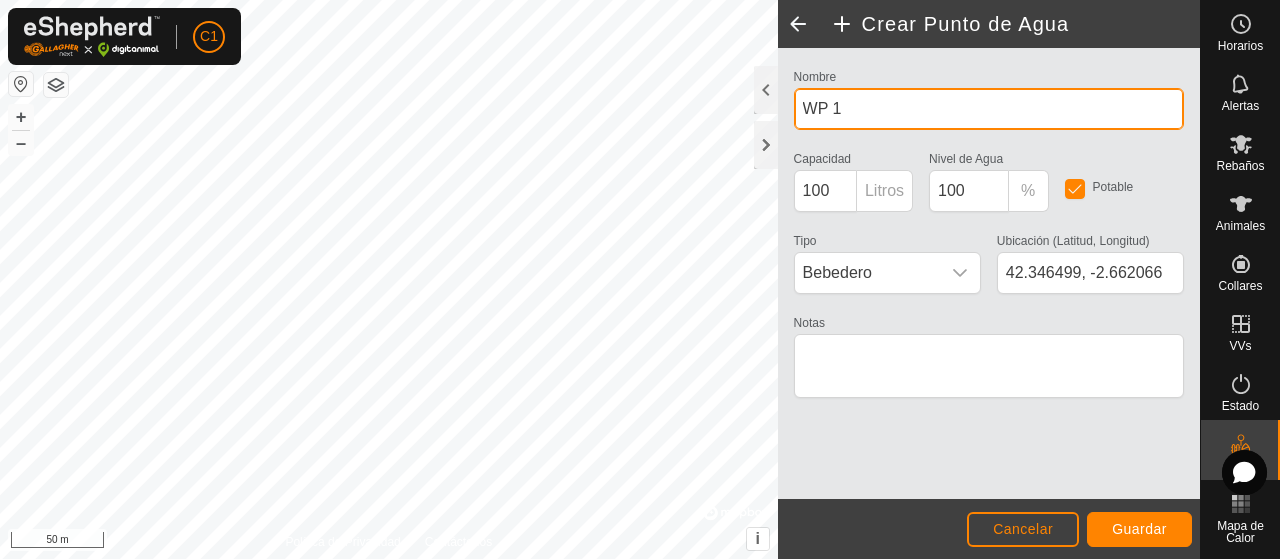 click on "WP 1" at bounding box center [989, 109] 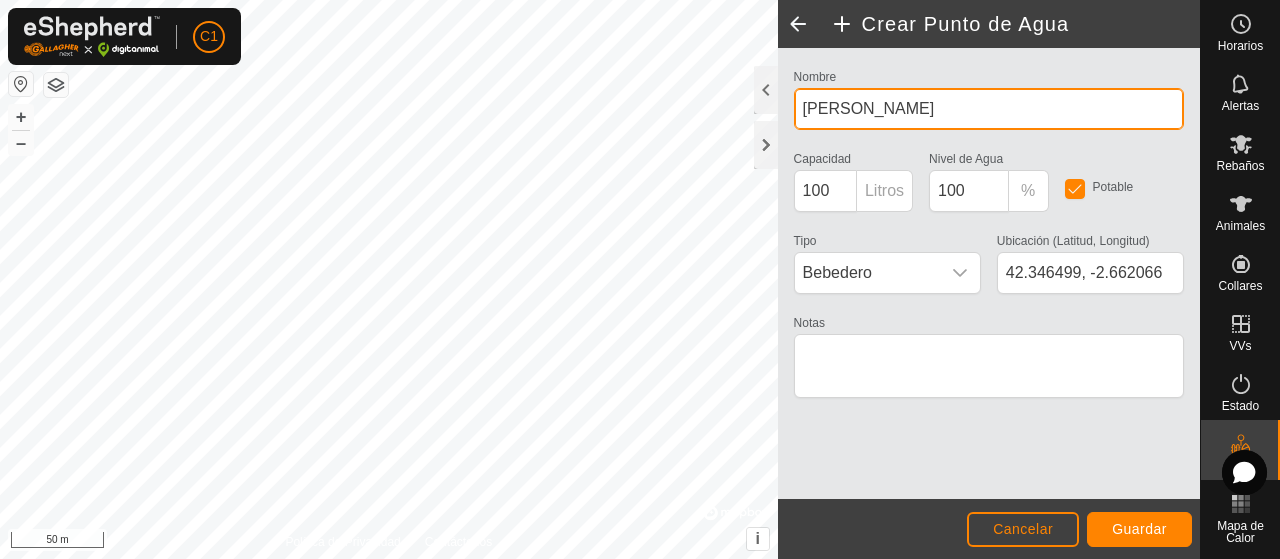 click on "[PERSON_NAME]" at bounding box center [989, 109] 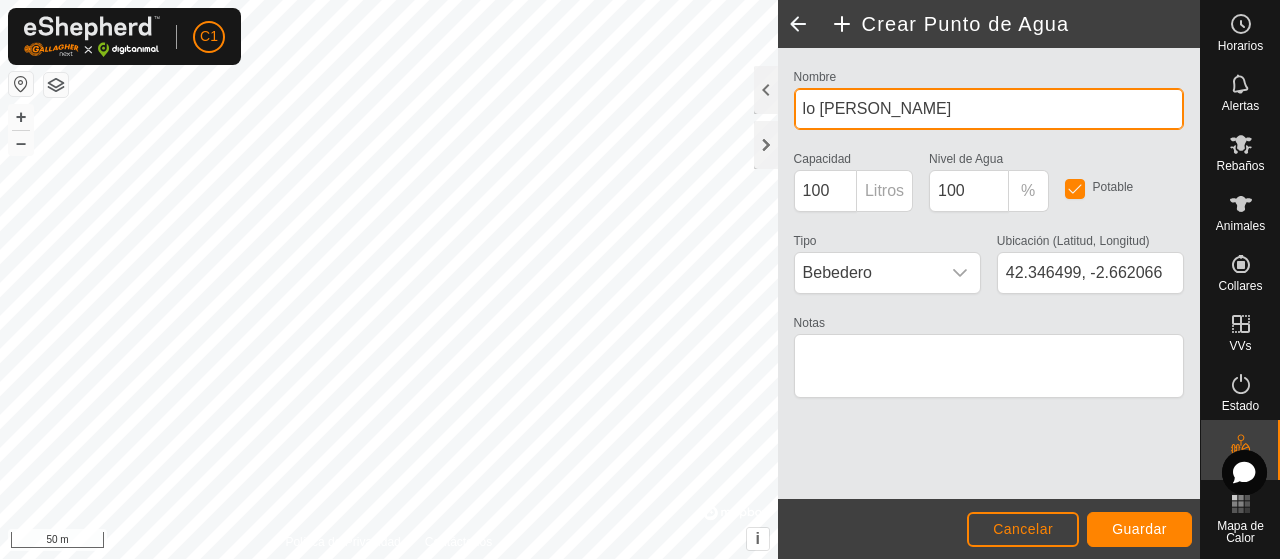type on "lo [PERSON_NAME]" 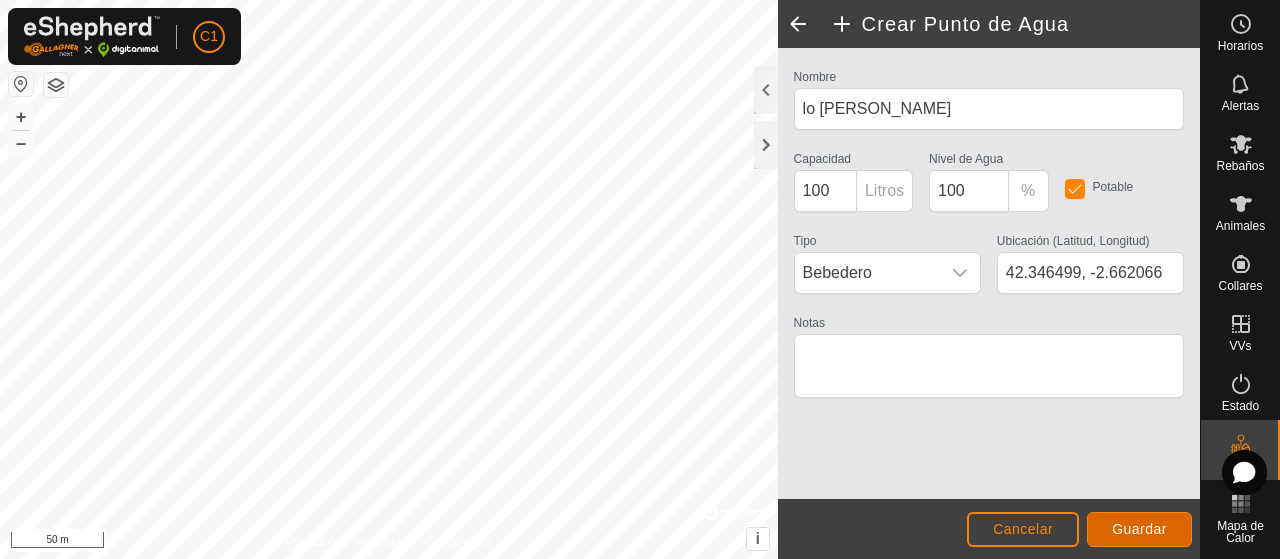 click on "Guardar" 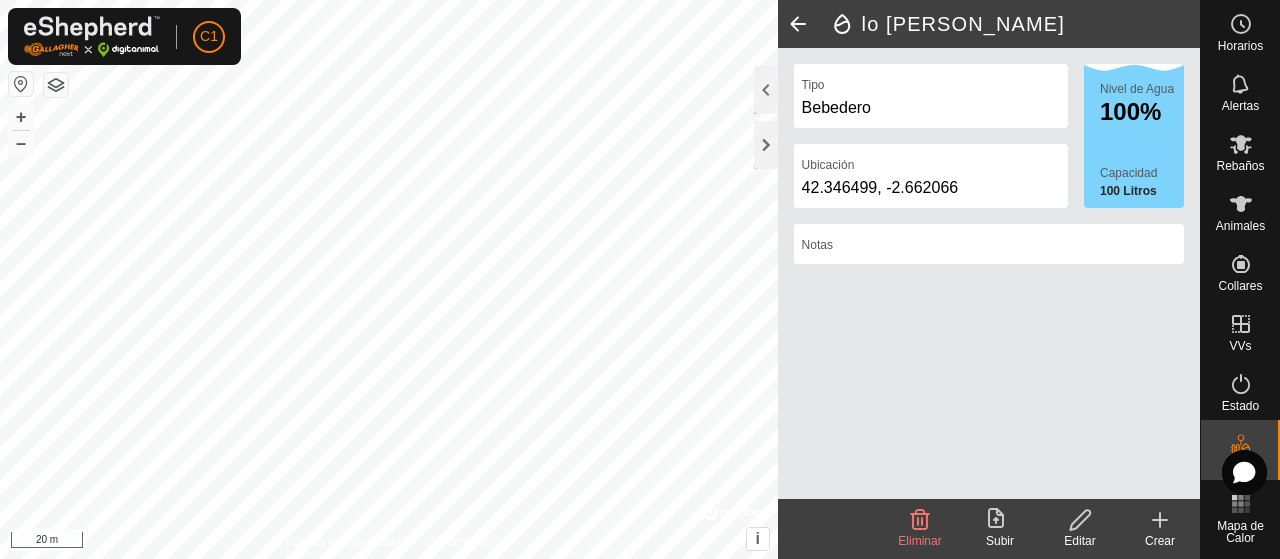 click 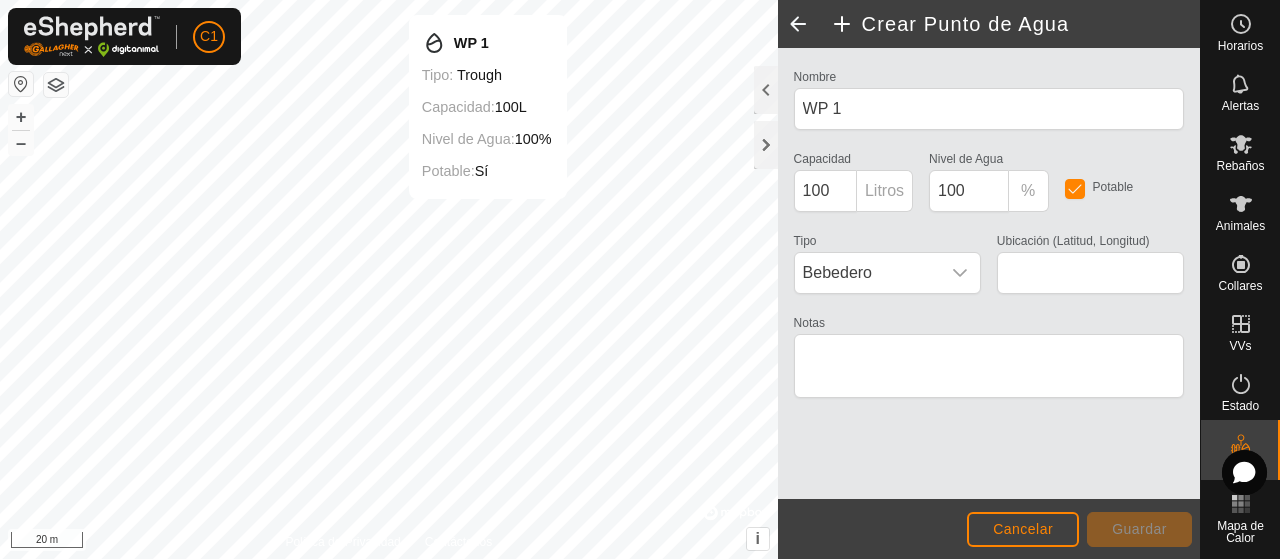 type on "42.344694, -2.673837" 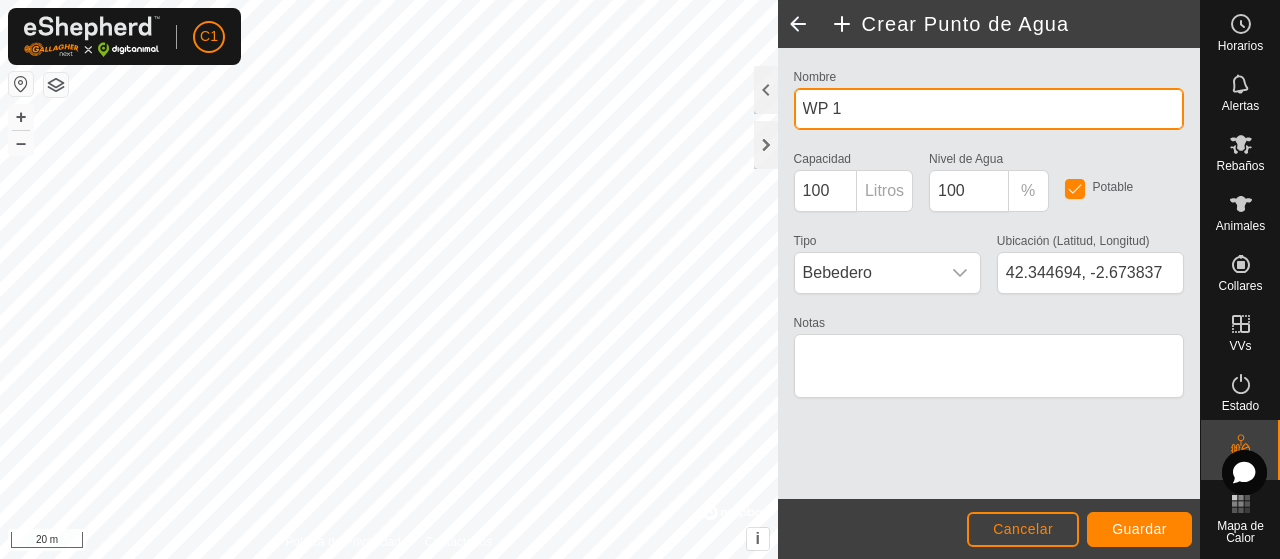 click on "WP 1" at bounding box center [989, 109] 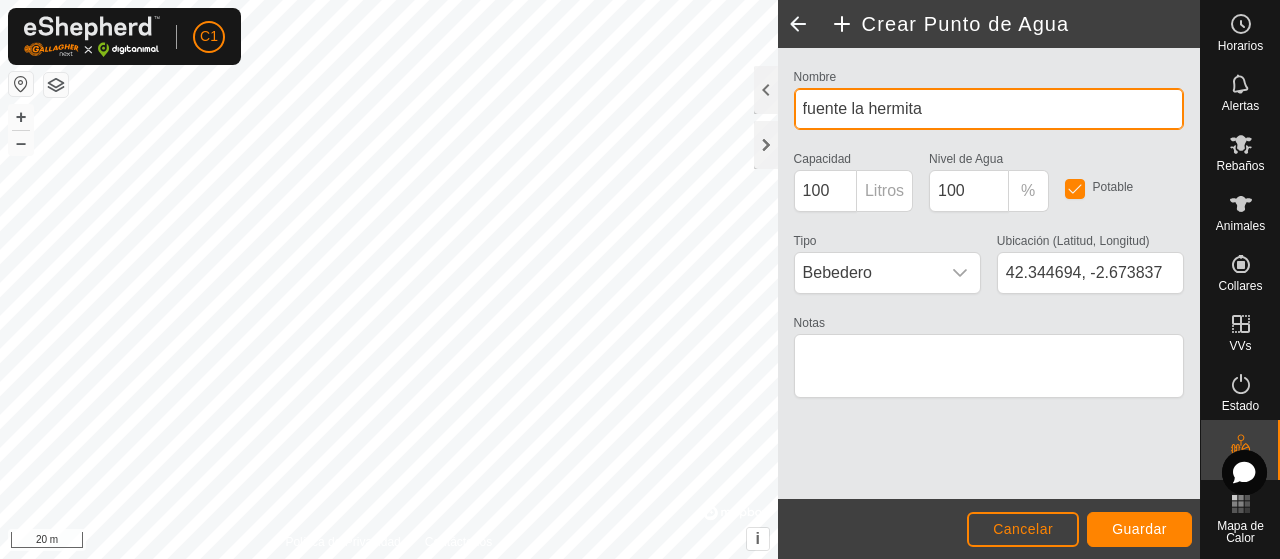 type on "fuente la hermita" 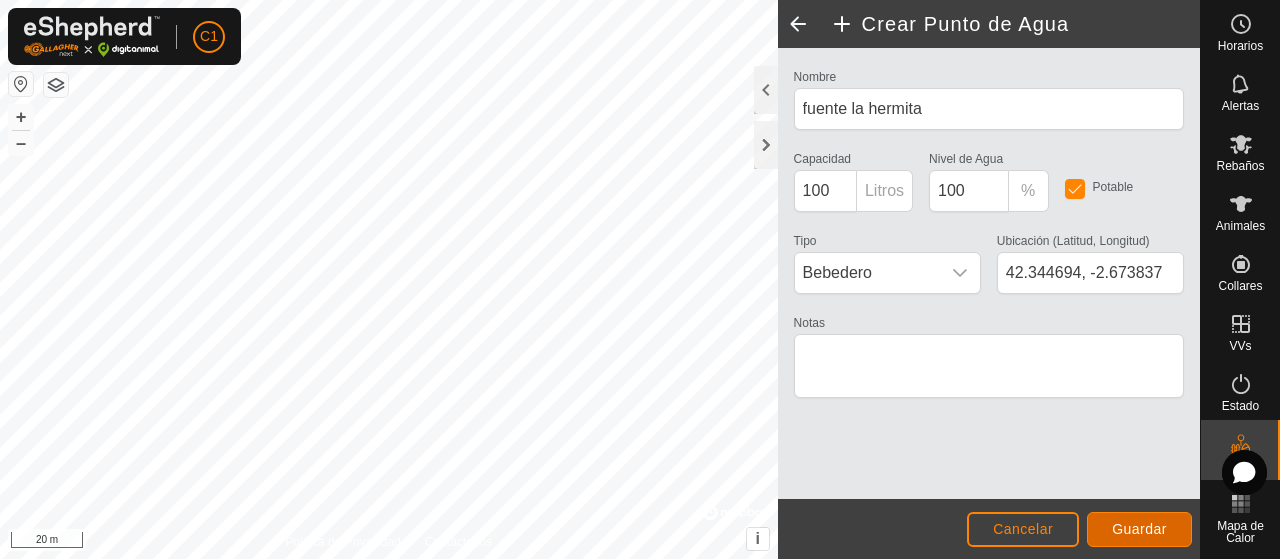 click on "Guardar" 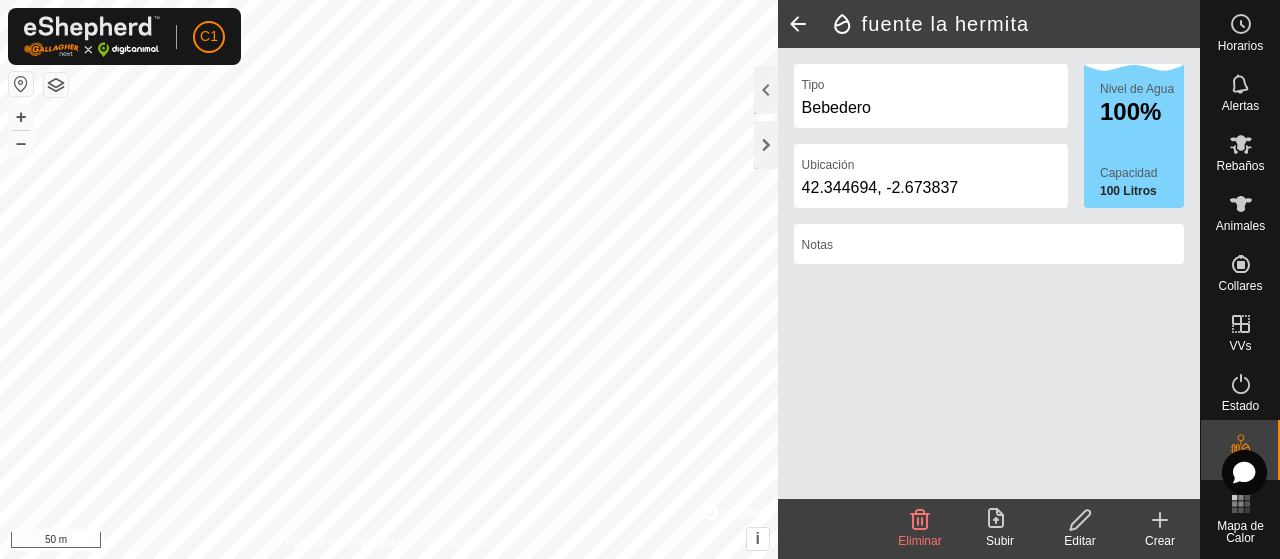 click 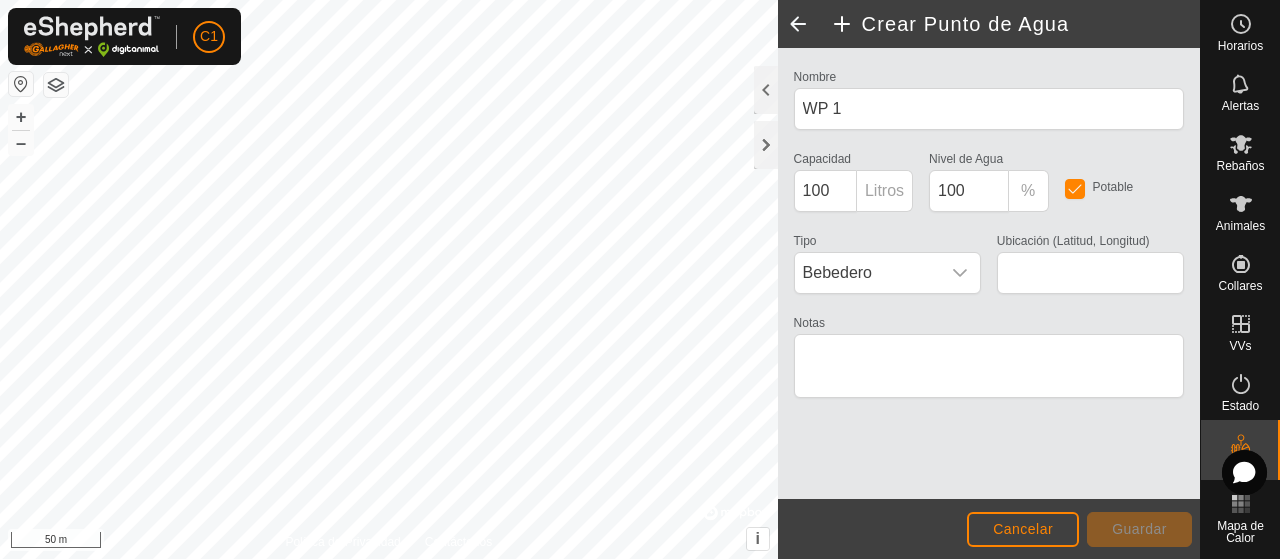 type on "42.346616, -2.671608" 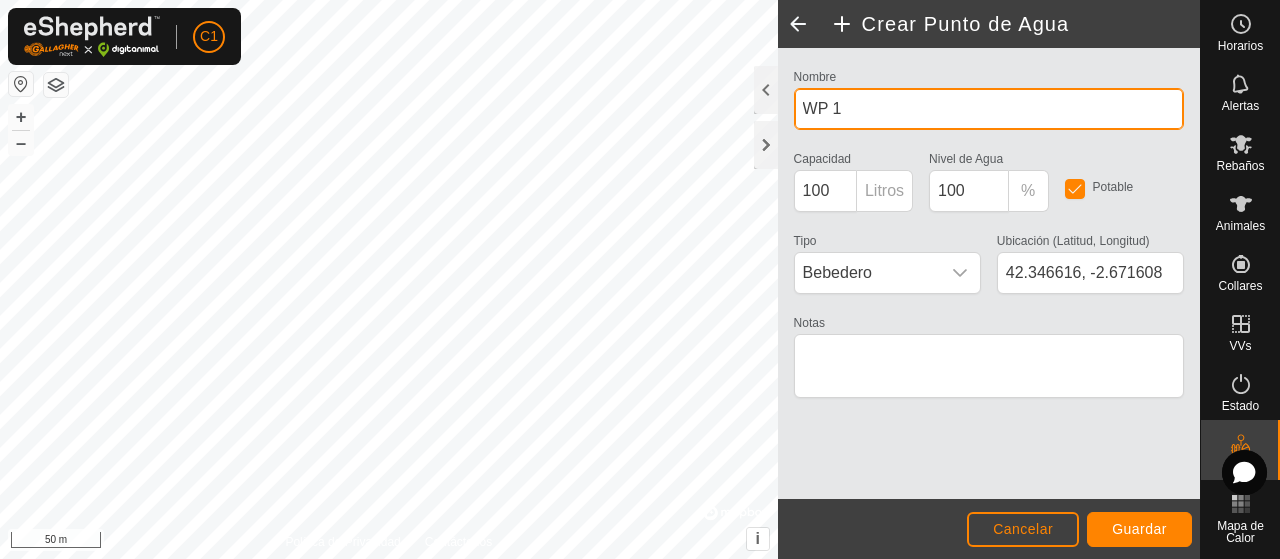 click on "WP 1" at bounding box center [989, 109] 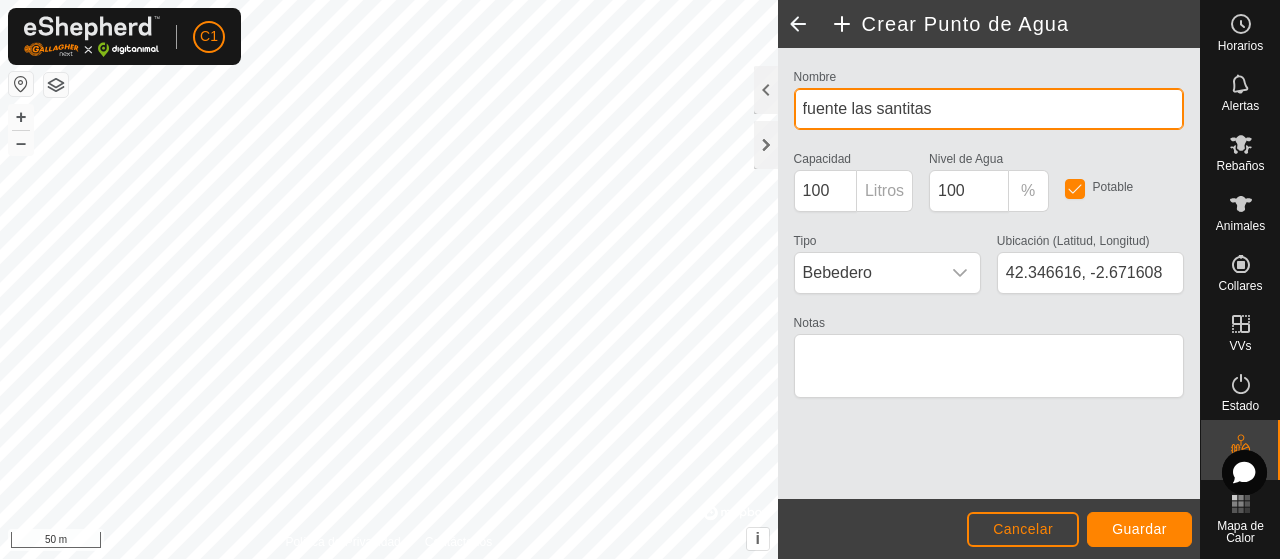 type on "fuente las santitas" 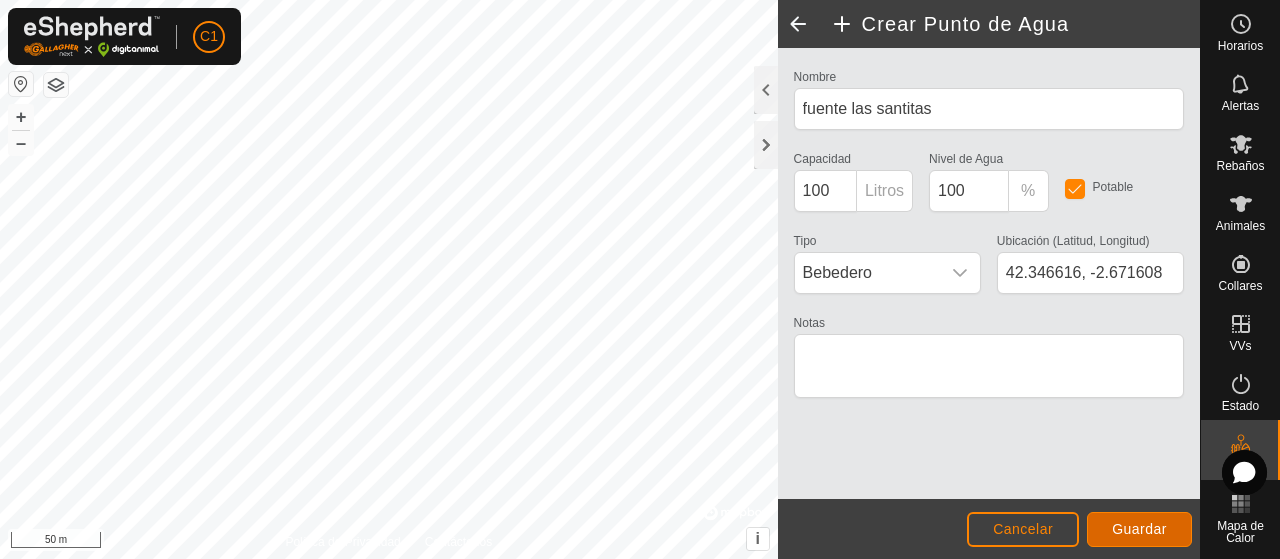 click on "Guardar" 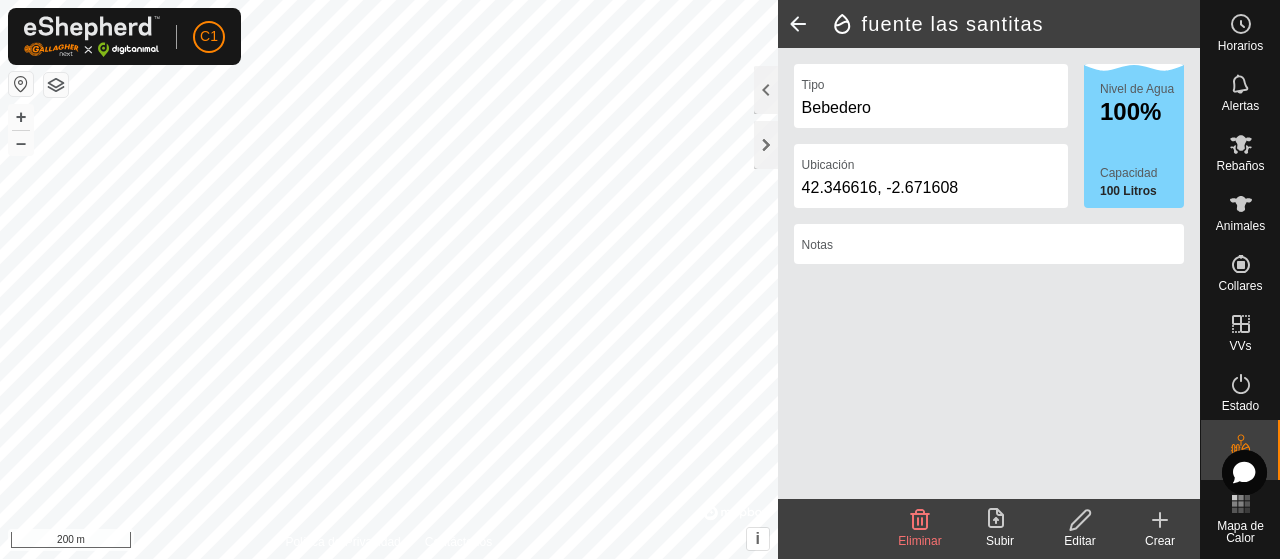 click on "C1 Horarios Alertas Rebaños Animales Collares VVs Estado Infra Mapa de Calor Ayuda Política de Privacidad Contáctenos
WP 1
Tipo:   trough
Capacidad:  100L
Nivel de Agua:  100%
Potable:  Sí
+ – ⇧ i ©  Mapbox , ©  OpenStreetMap ,  Improve this map 200 m  fuente las santitas  Tipo Bebedero Ubicación 42.346616, -2.671608 Nivel de Agua 100% Capacidad 100 Litros Notas Eliminar  Subir   Editar   Crear" 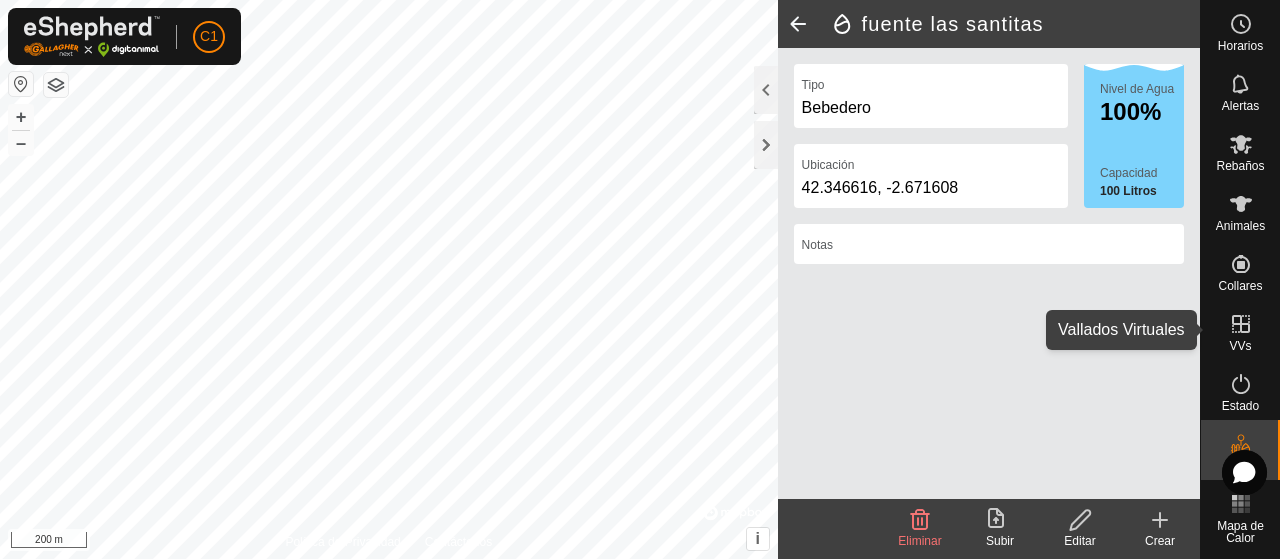 click 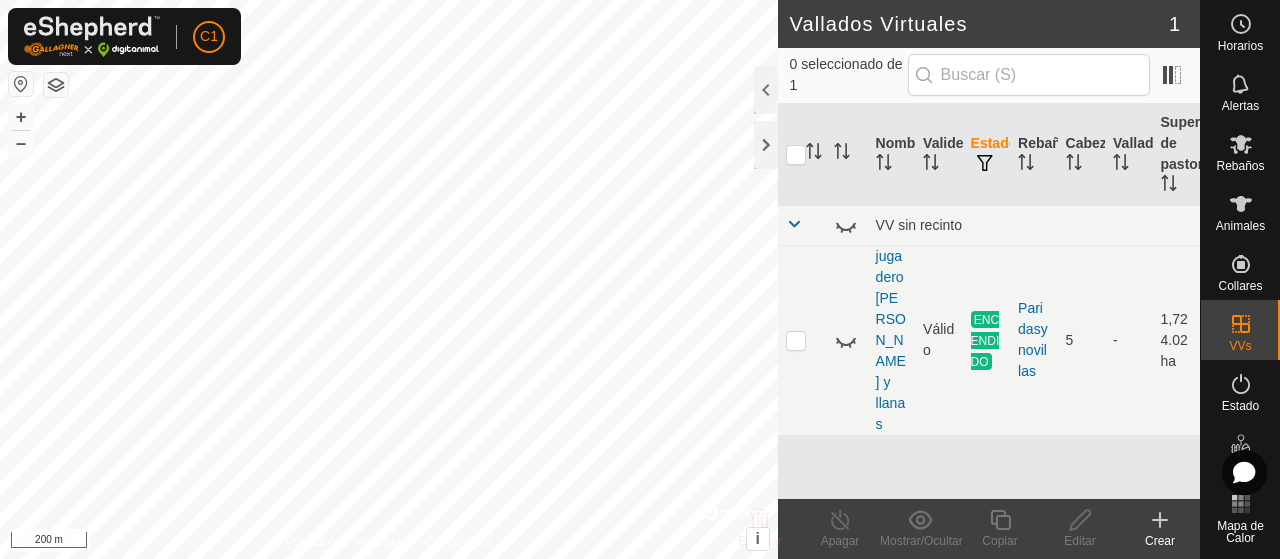 click 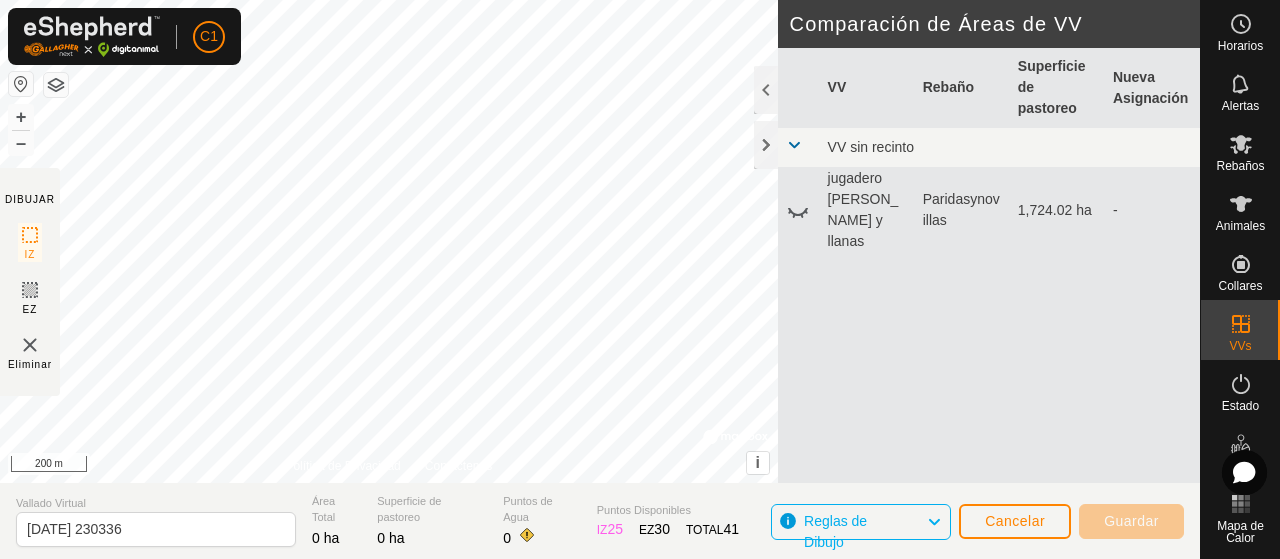 click on "C1" 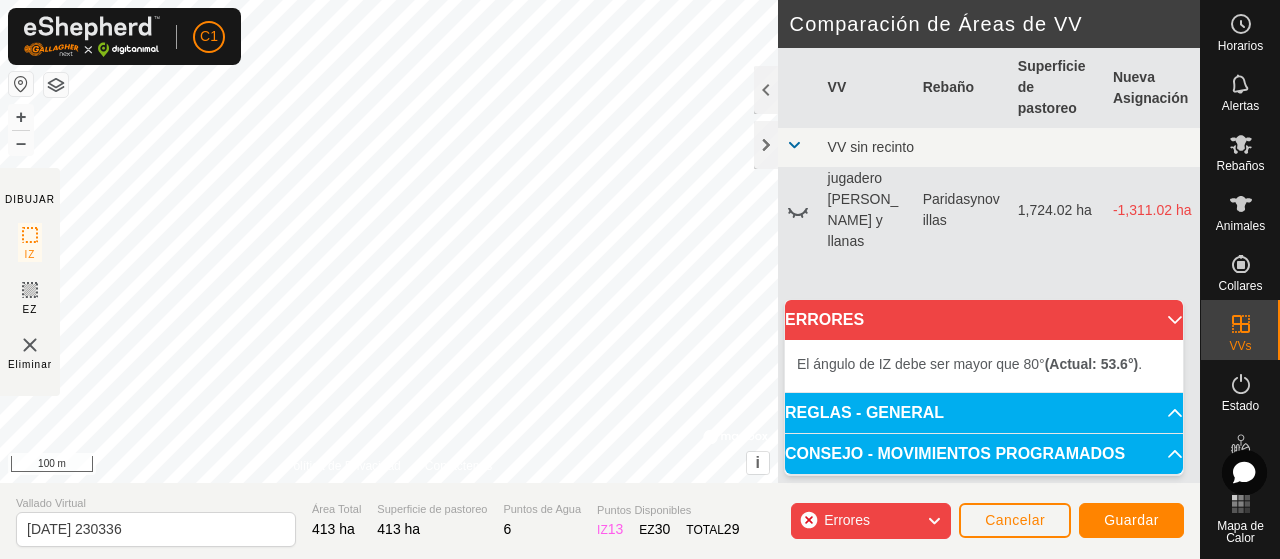click on "El ángulo de IZ debe ser mayor que 80°  (Actual: 53.6°) . + – ⇧ i ©  Mapbox , ©  OpenStreetMap ,  Improve this map 100 m" at bounding box center [389, 241] 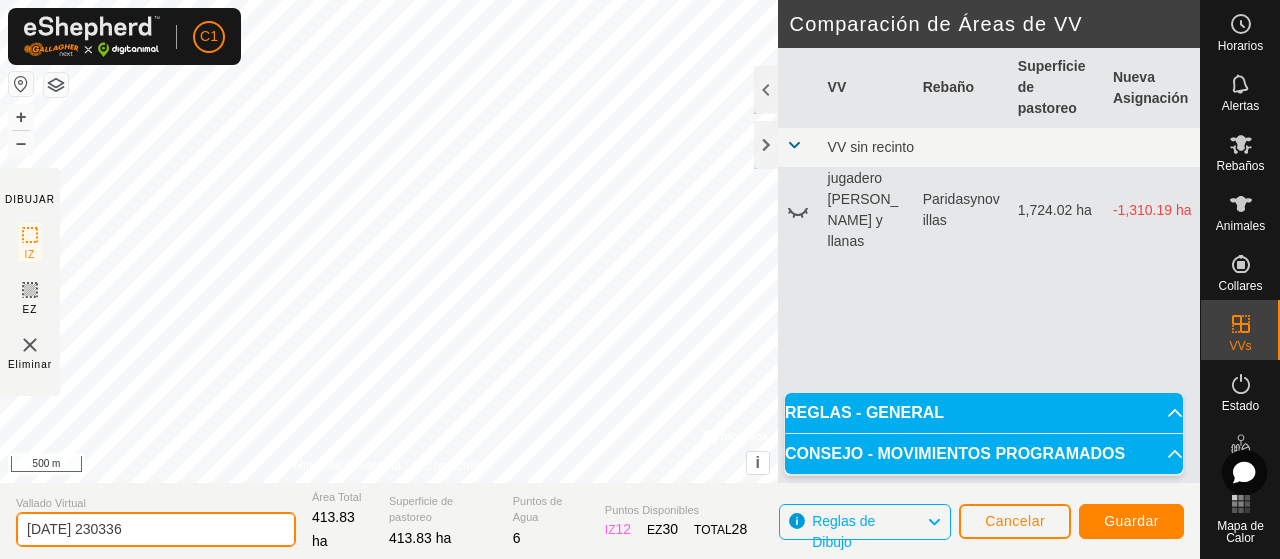 click on "[DATE] 230336" 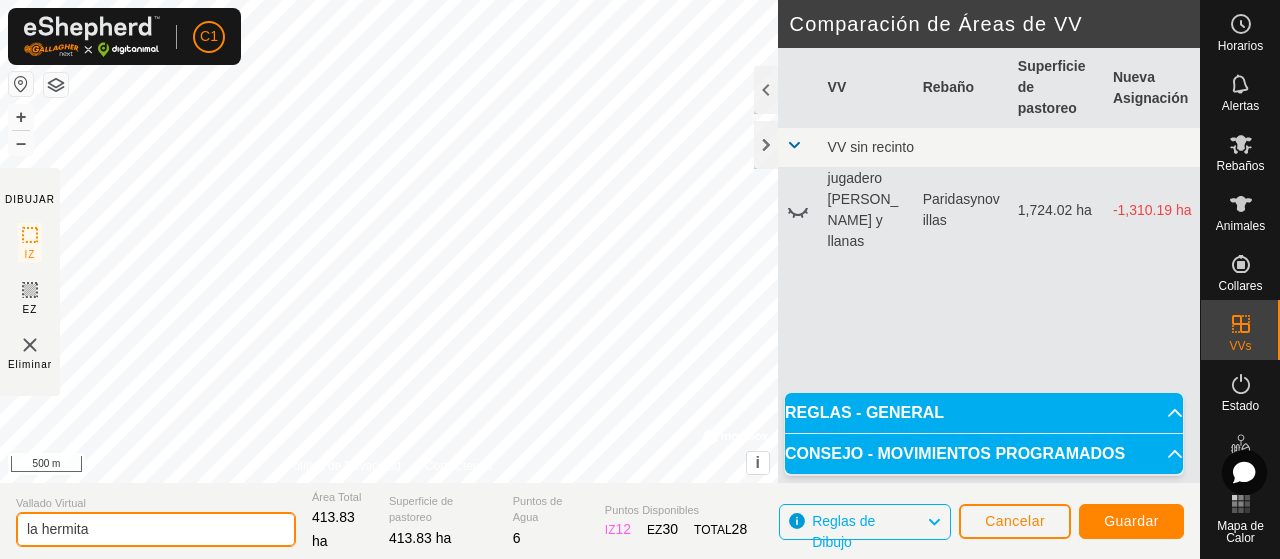type on "la hermita" 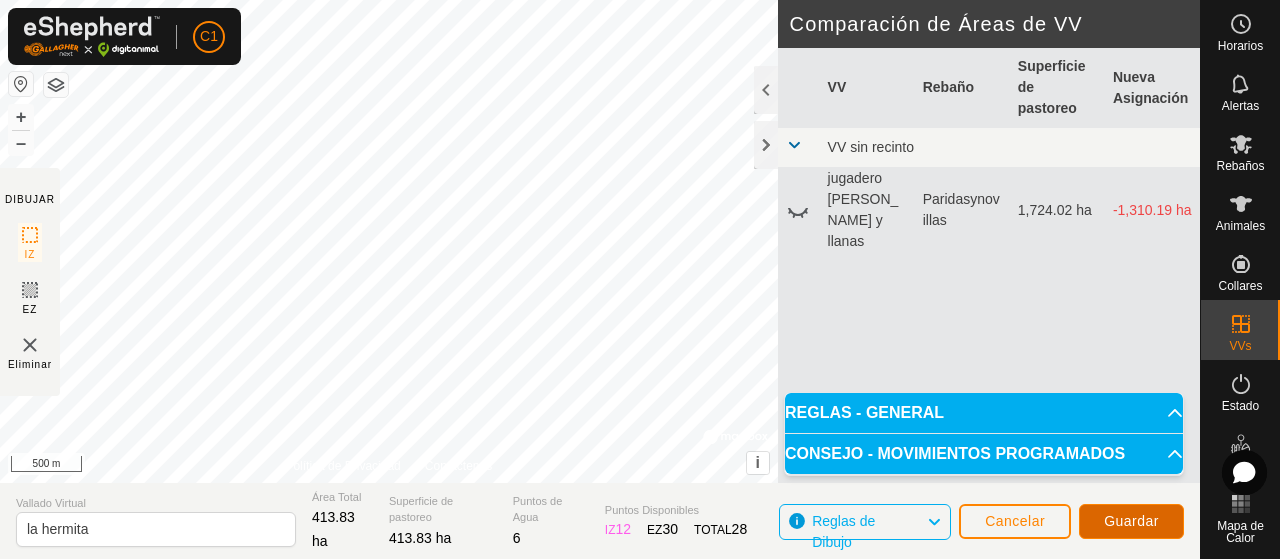 click on "Guardar" 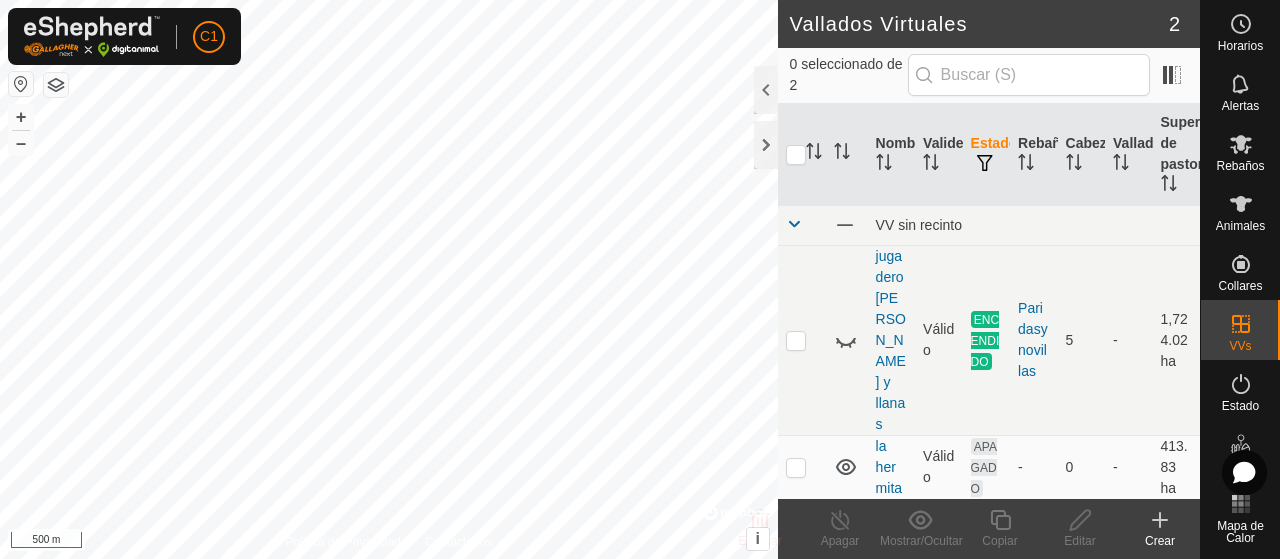 click at bounding box center (802, 467) 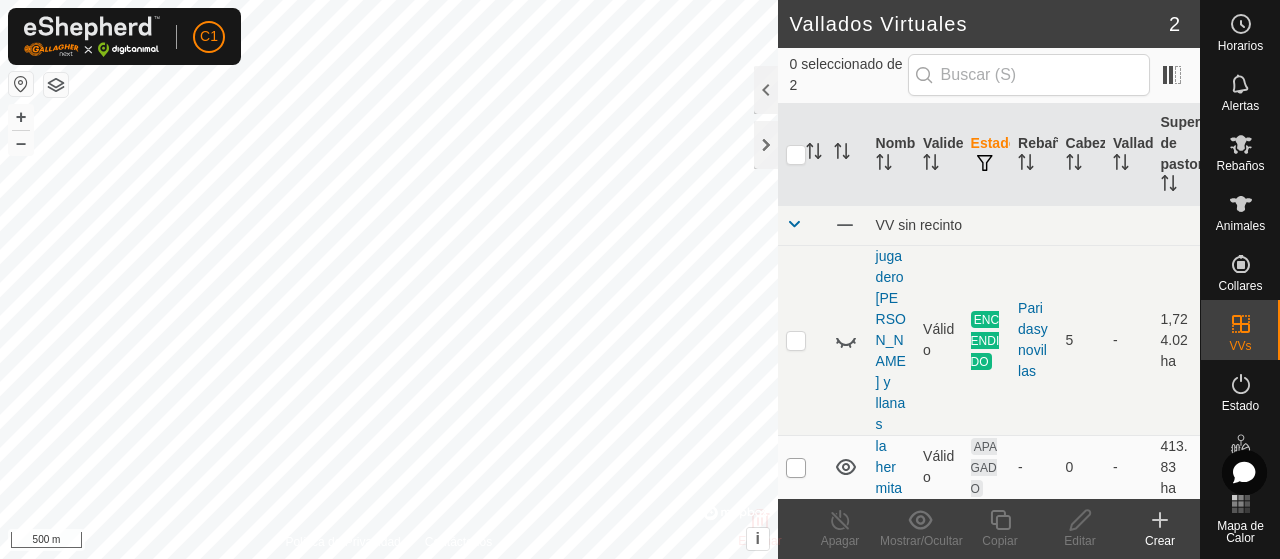 click at bounding box center (796, 468) 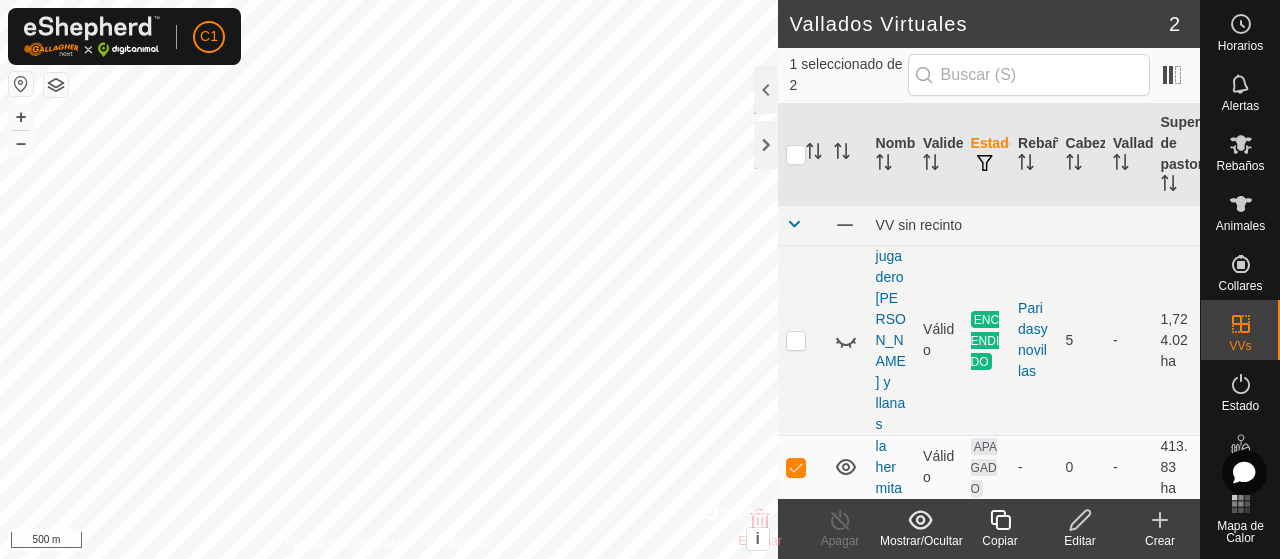 click 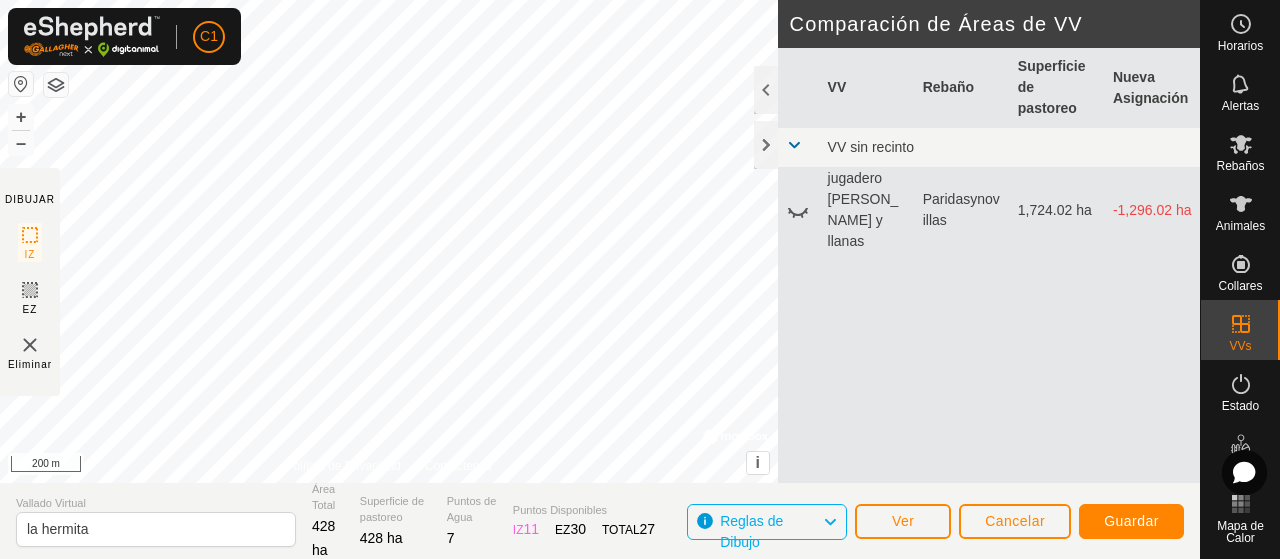click on "DIBUJAR IZ EZ Eliminar Política de Privacidad Contáctenos + – ⇧ i ©  Mapbox , ©  OpenStreetMap ,  Improve this map 200 m Comparación de Áreas de VV     VV   Rebaño   Superficie de pastoreo   Nueva Asignación  VV sin recinto  jugadero [PERSON_NAME] y llanas   Paridasynovillas   1,724.02 ha  -1,296.02 ha Vallado Virtual la hermita Área Total 428 ha Superficie de pastoreo 428 ha Puntos de Agua 7 Puntos Disponibles  IZ   11  EZ  30  TOTAL   27 Reglas de Dibujo Ver Cancelar Guardar" 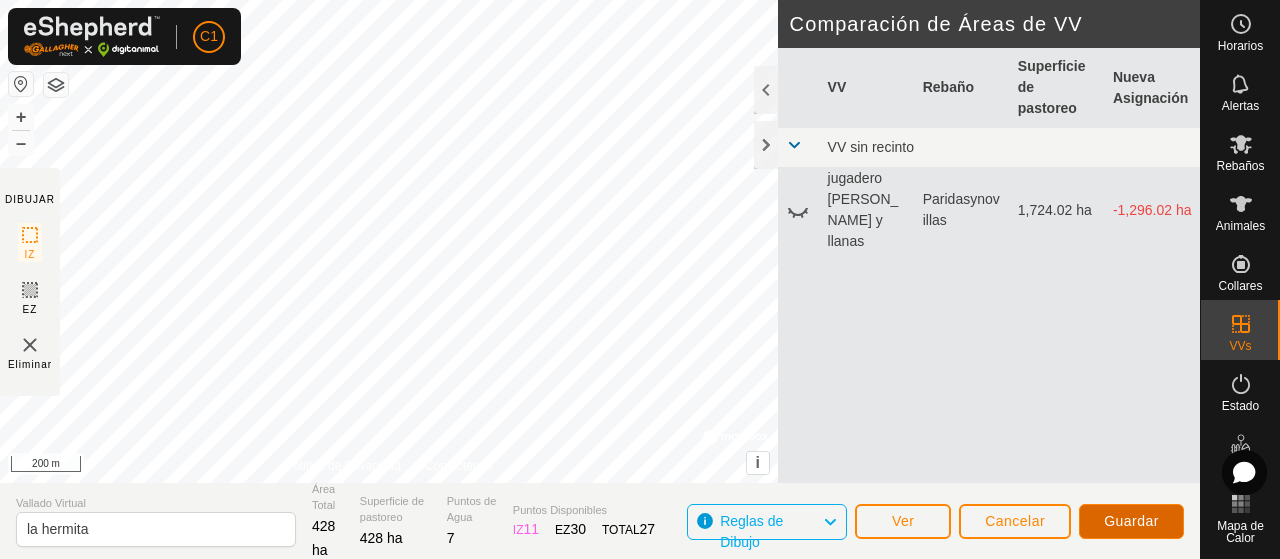 click on "Guardar" 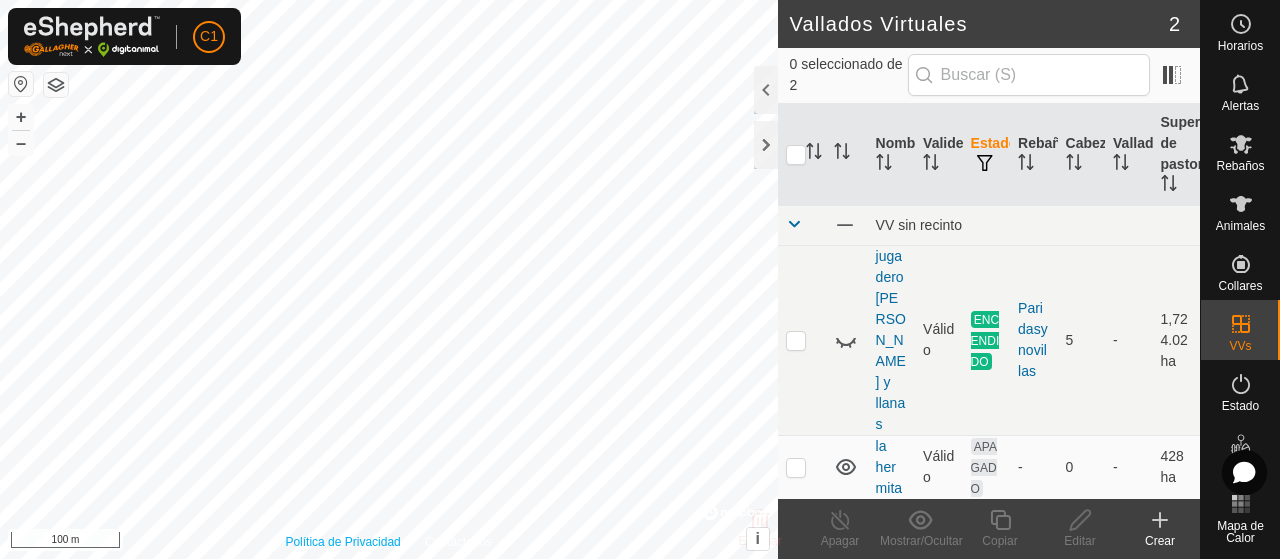 click on "Política de Privacidad Contáctenos
cola pantano
Tipo:   trough
Capacidad:  100L
Nivel de Agua:  100%
Potable:  Sí
+ – ⇧ i ©  Mapbox , ©  OpenStreetMap ,  Improve this map 100 m" at bounding box center [389, 279] 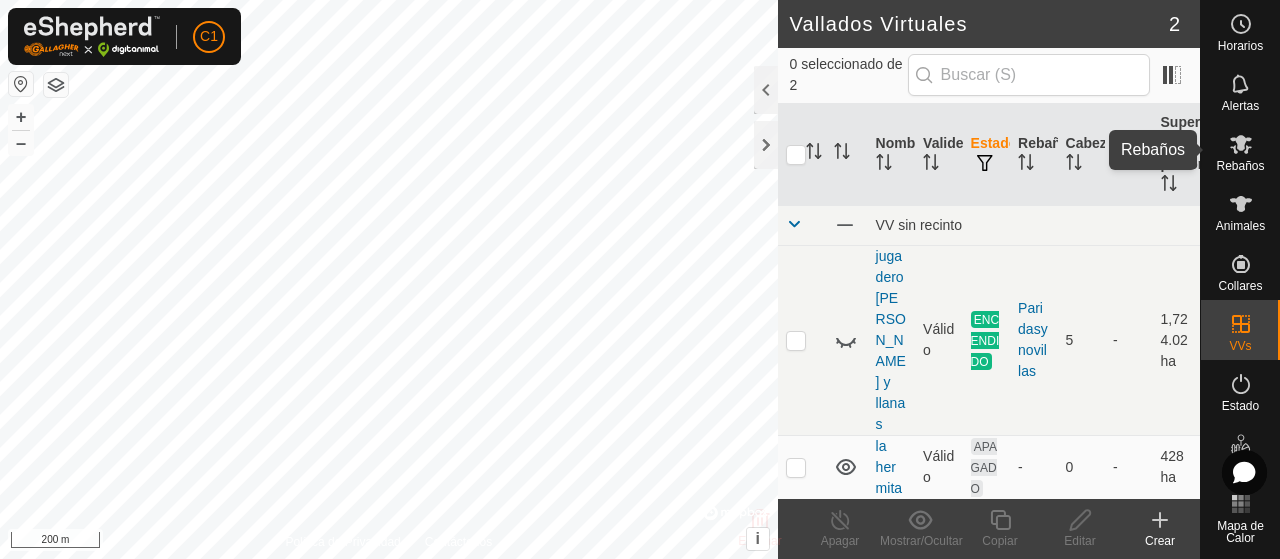 click on "Rebaños" at bounding box center [1240, 166] 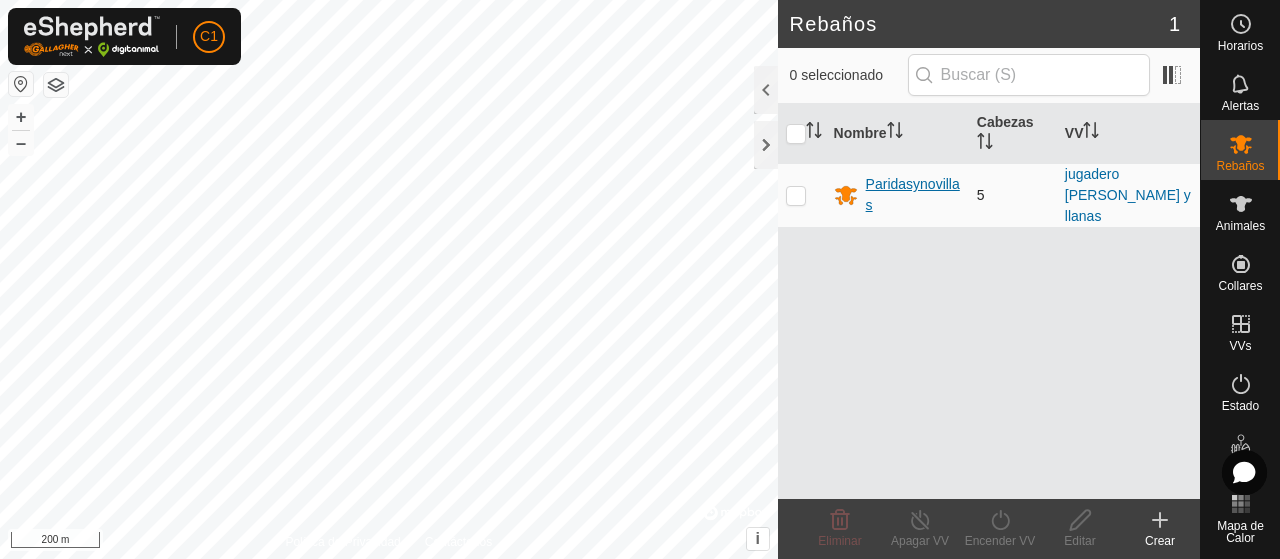 click on "Paridasynovillas" at bounding box center [913, 195] 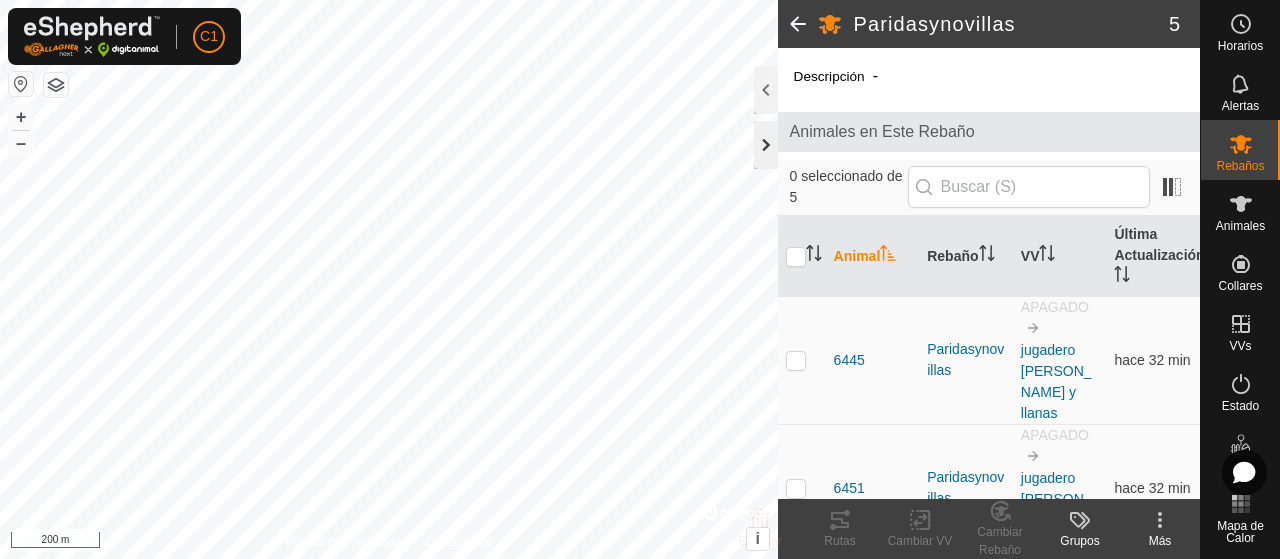 click 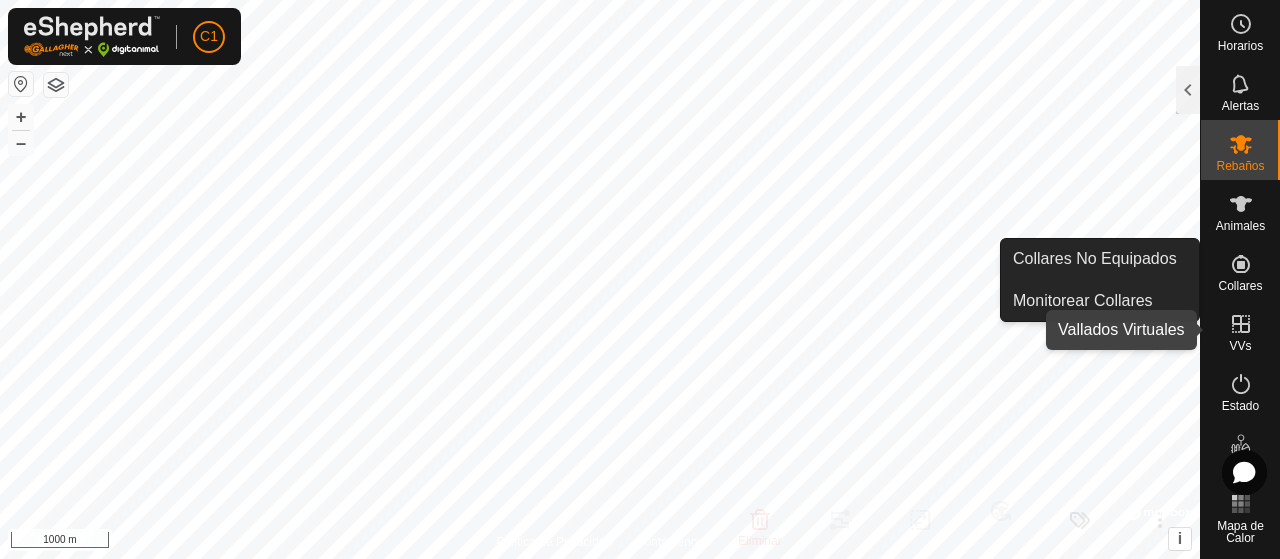 click 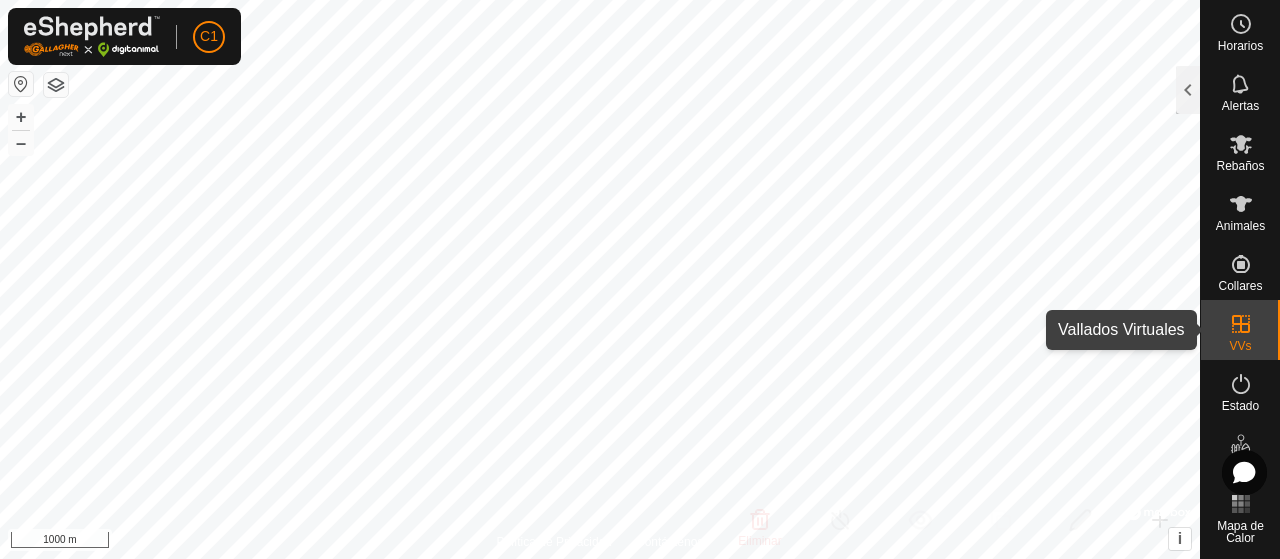 click on "VVs" at bounding box center (1240, 346) 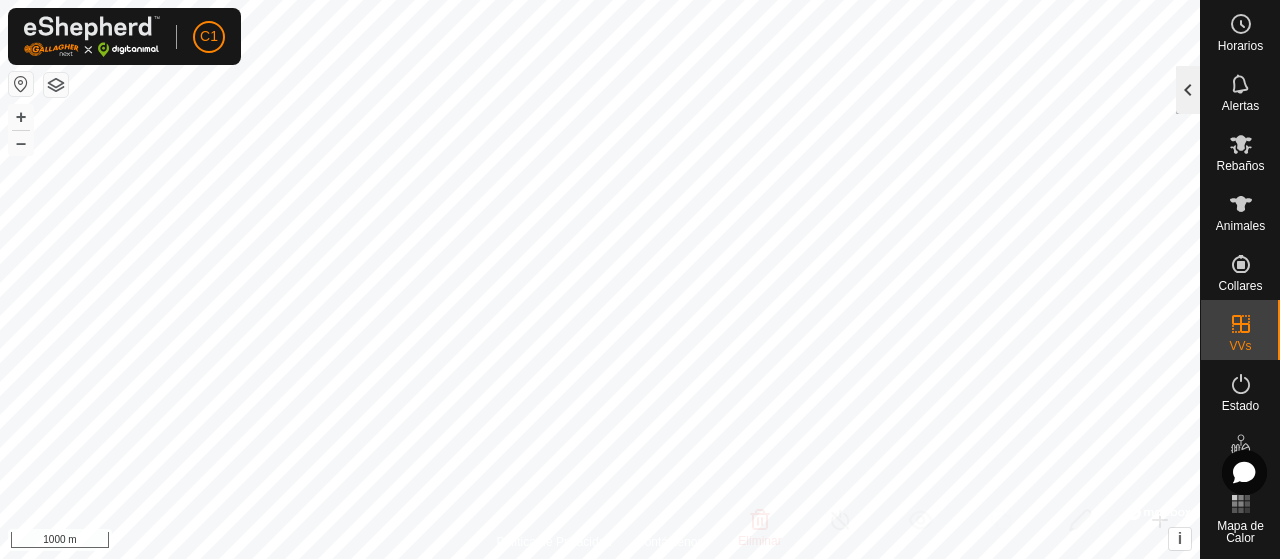 click 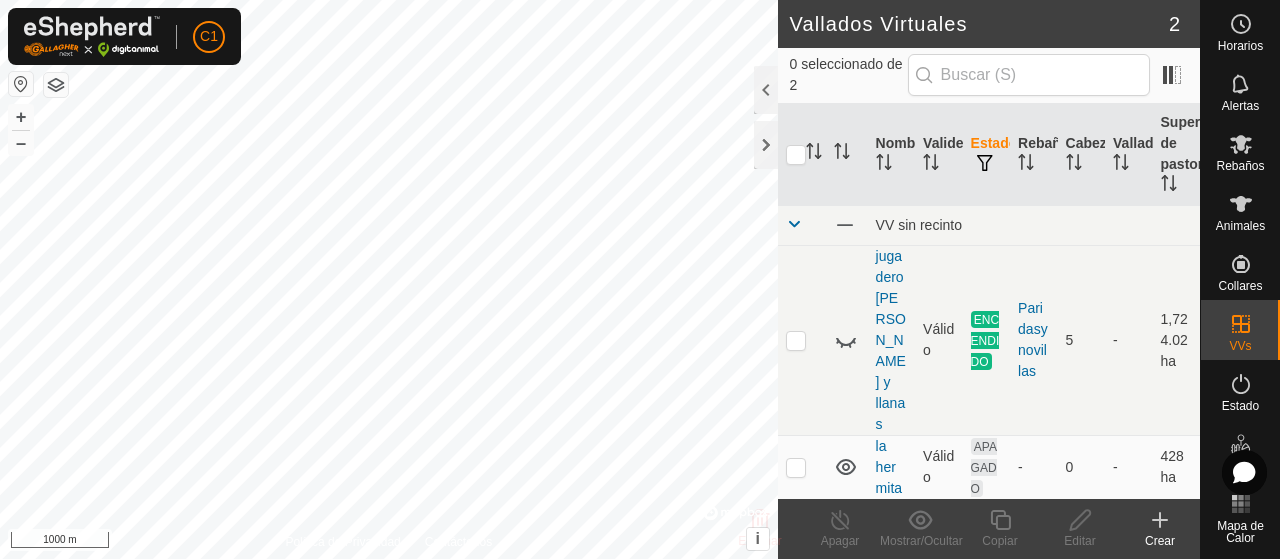 click 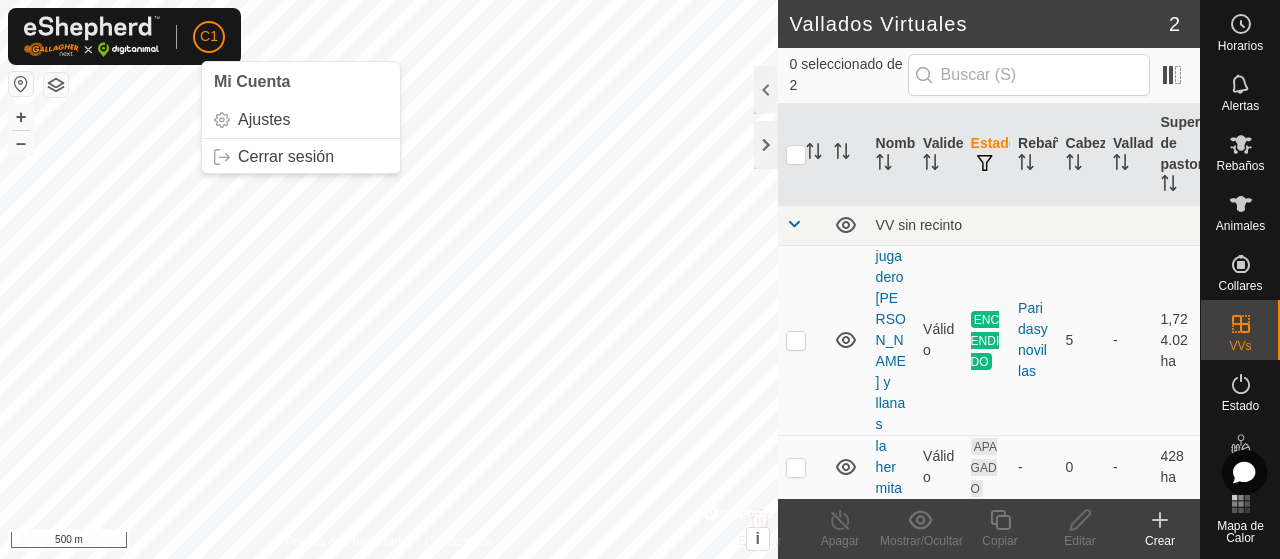 checkbox on "true" 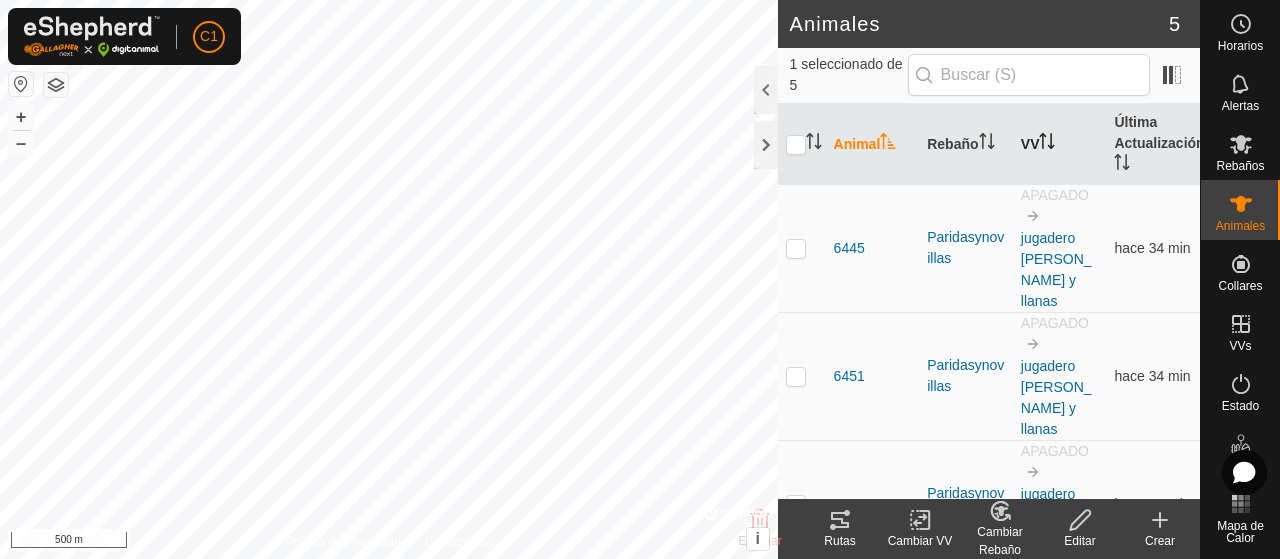 checkbox on "false" 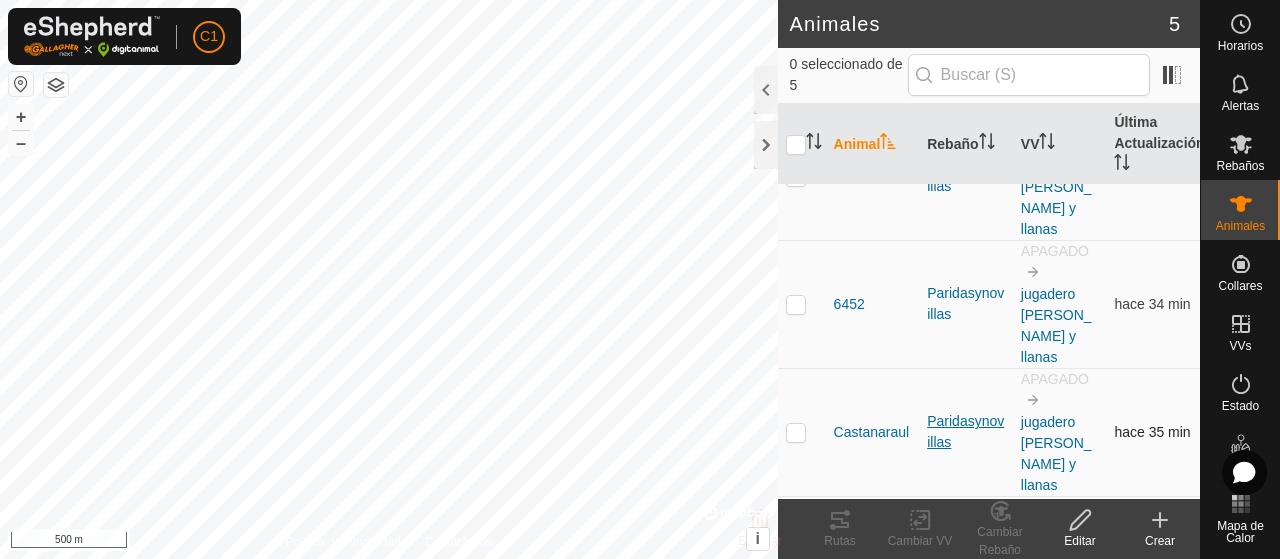 scroll, scrollTop: 221, scrollLeft: 0, axis: vertical 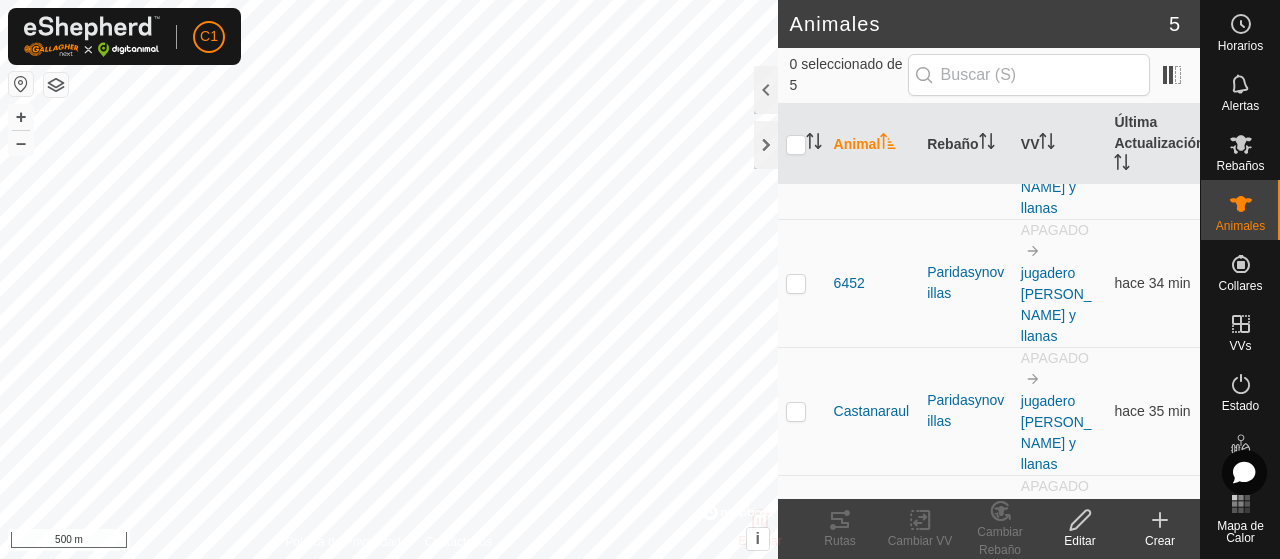 click on "Lajitana" at bounding box center (858, 539) 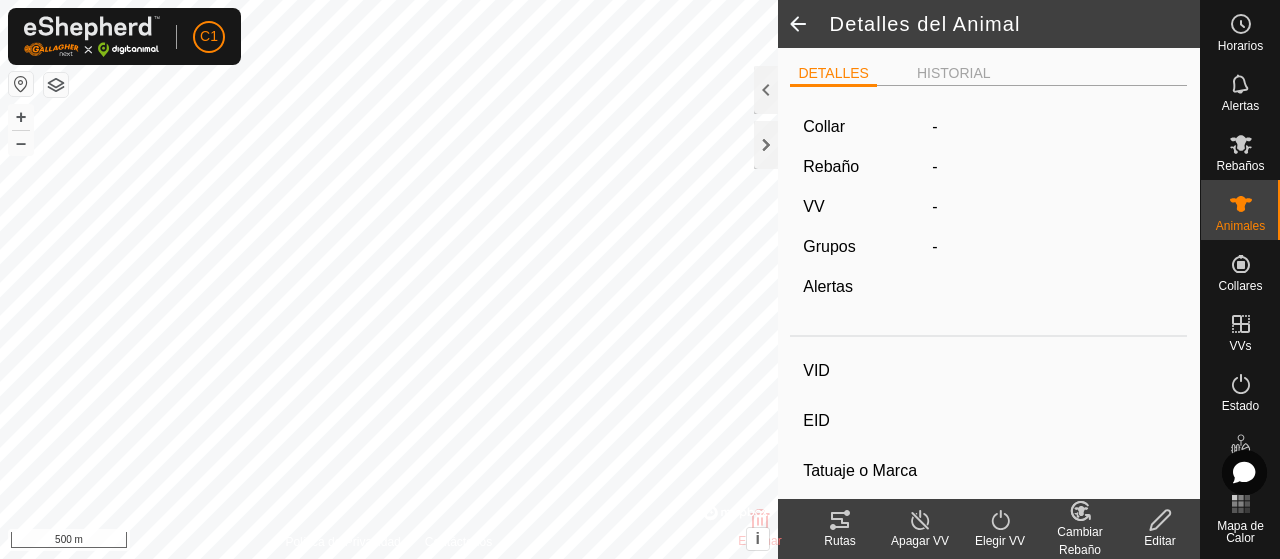 type on "Lajitana" 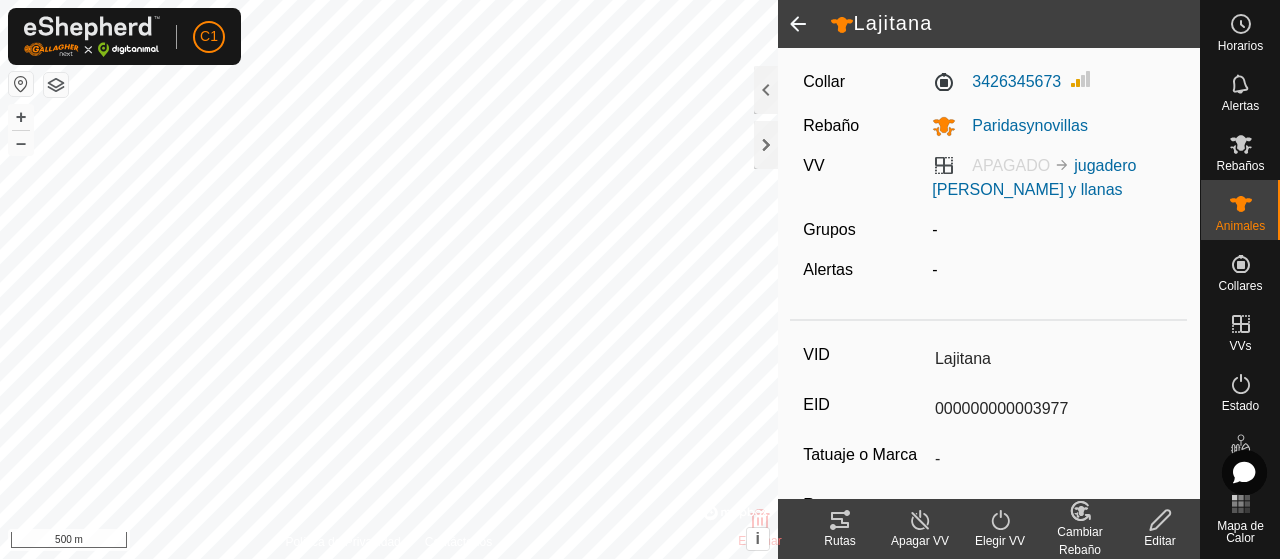 scroll, scrollTop: 0, scrollLeft: 0, axis: both 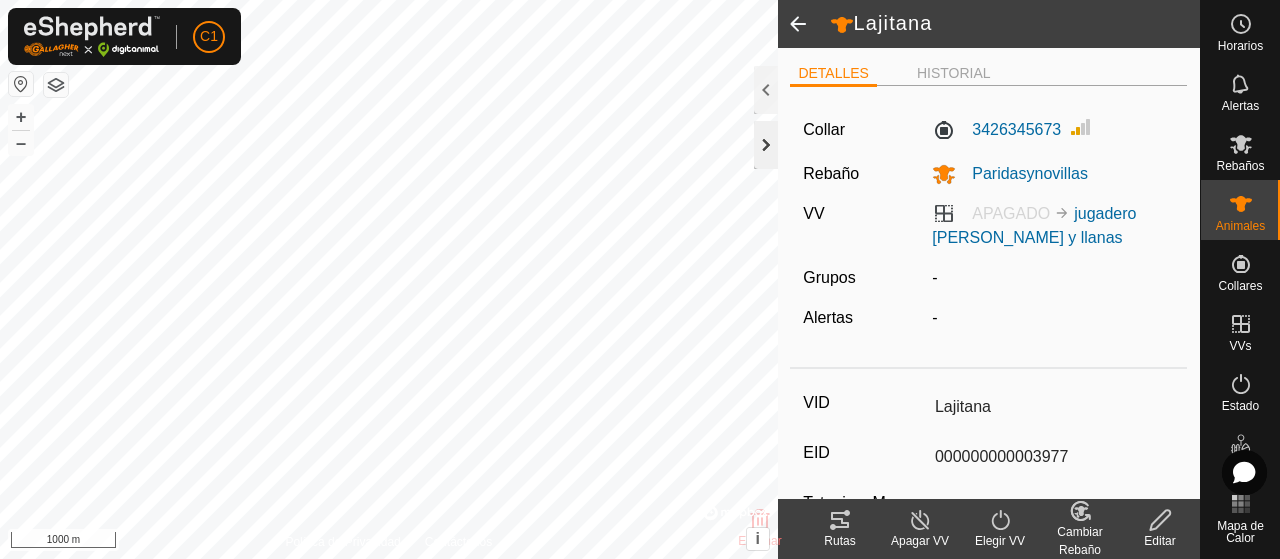 click 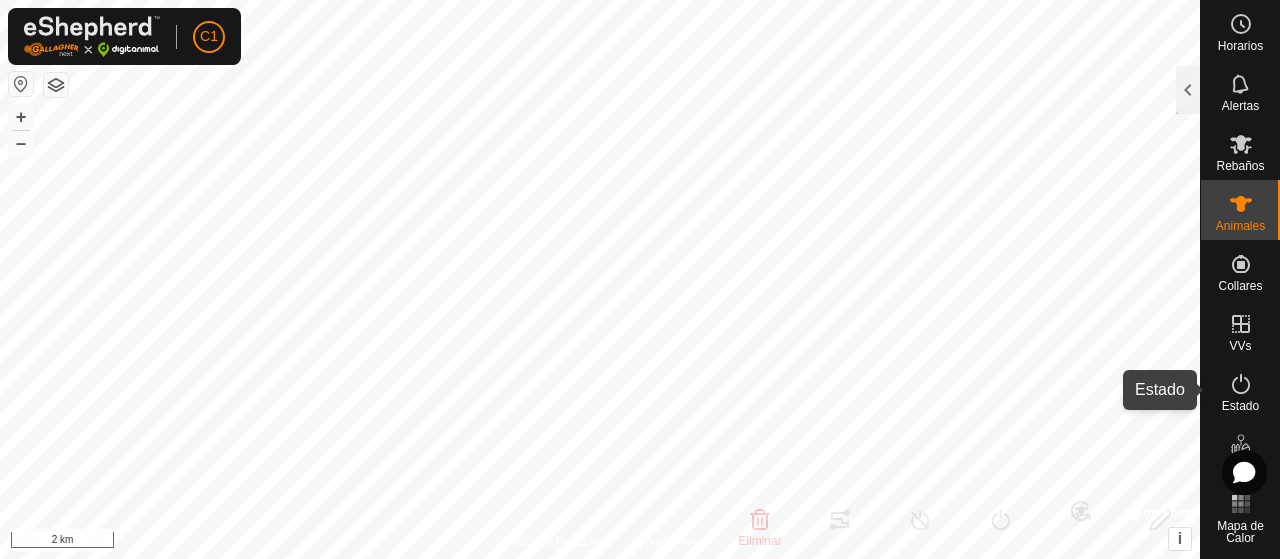 click 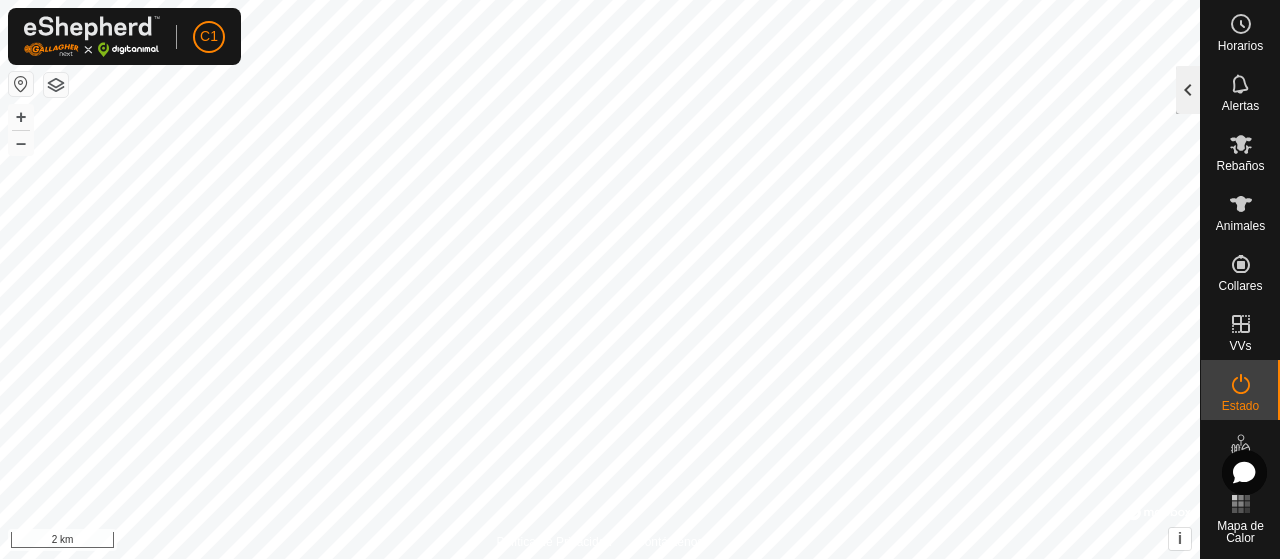 click 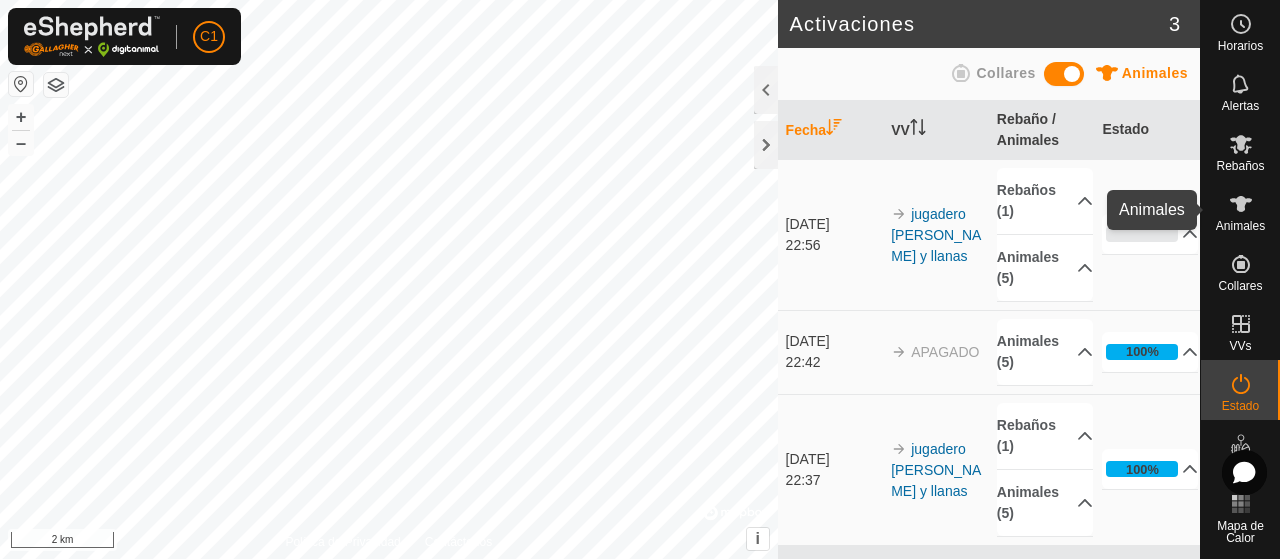 click 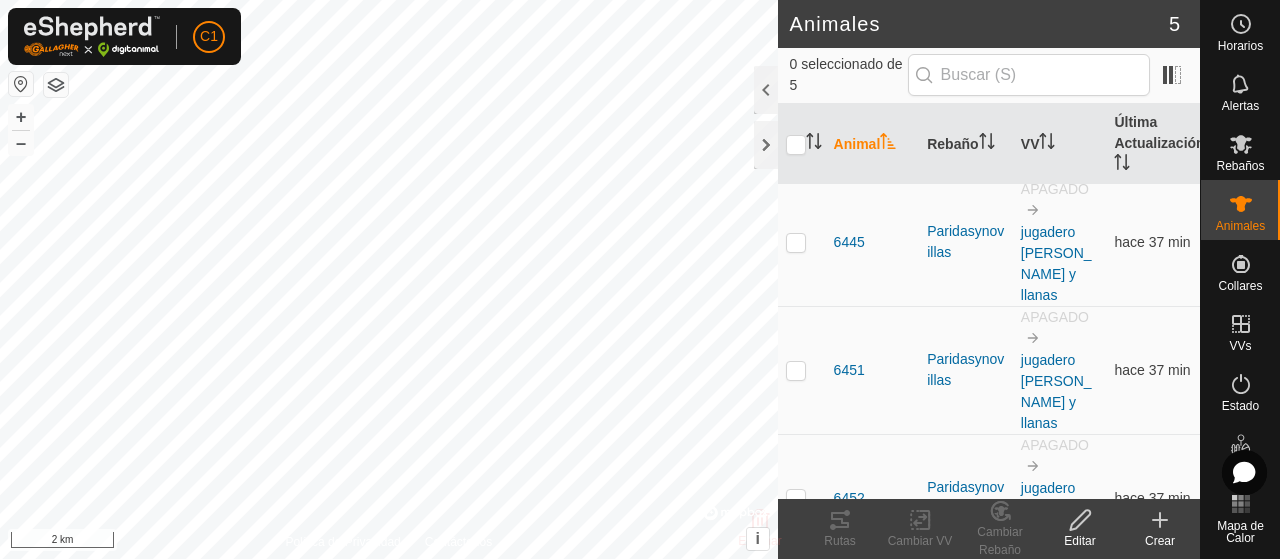scroll, scrollTop: 0, scrollLeft: 0, axis: both 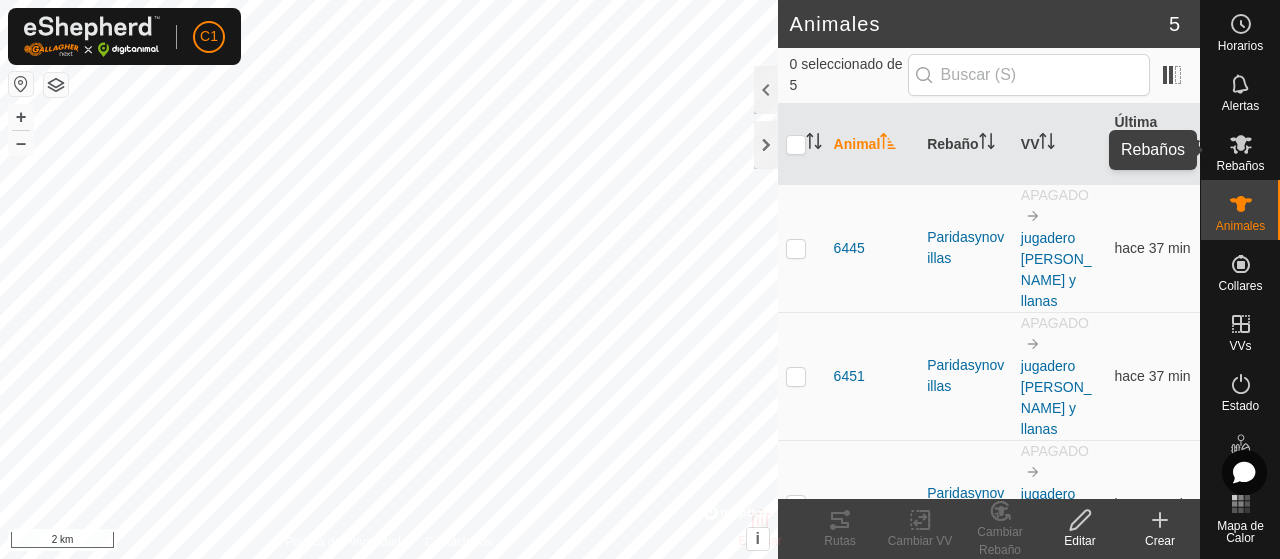 click 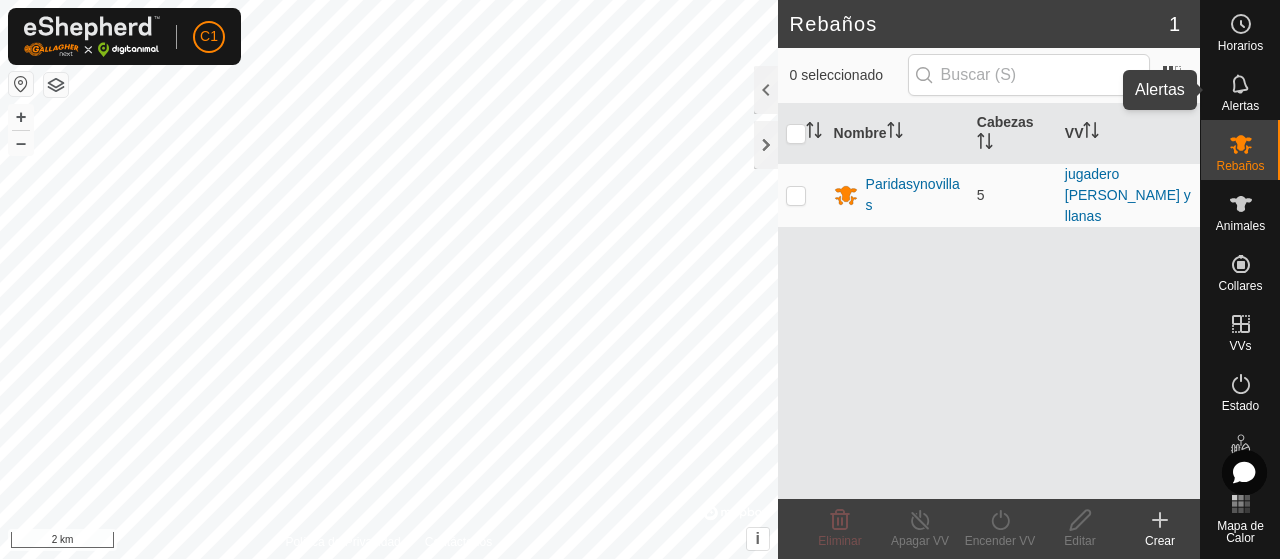 click on "Alertas" at bounding box center (1240, 106) 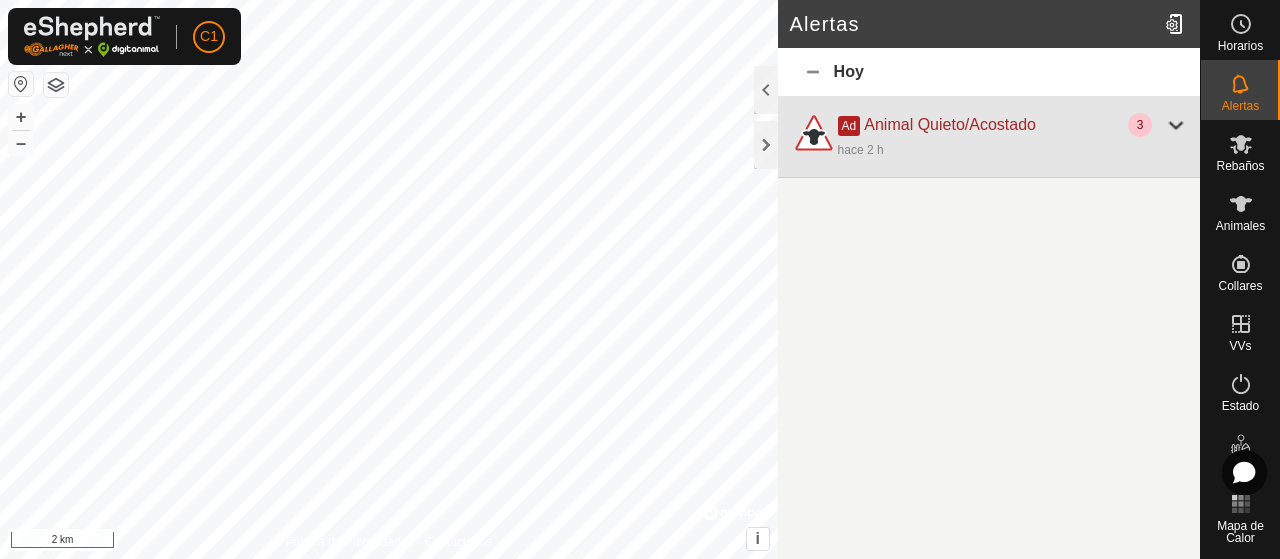 click 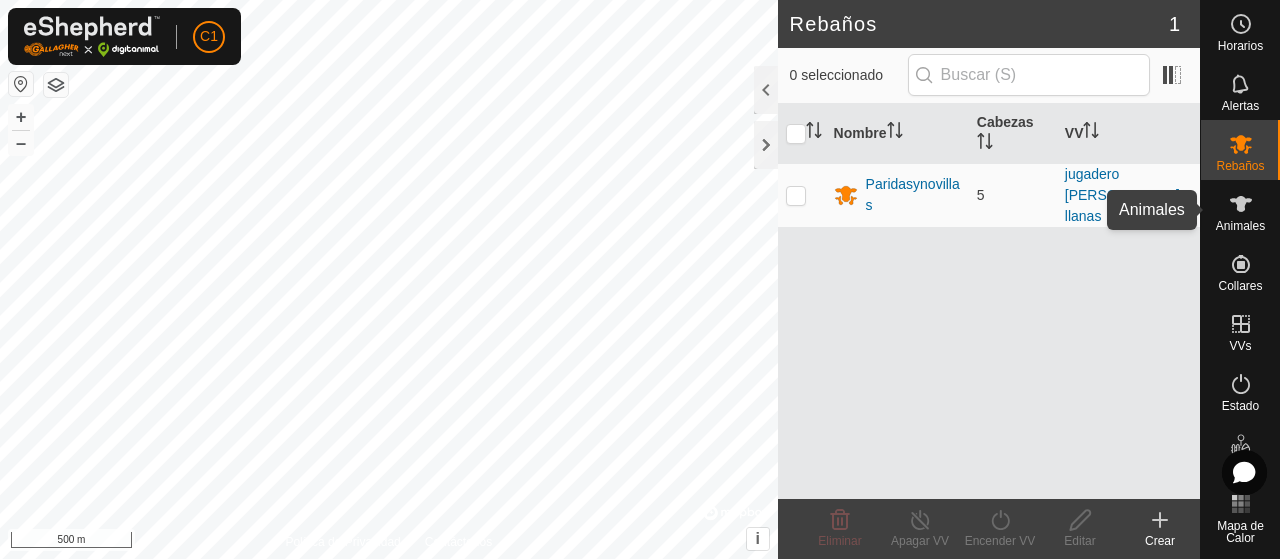 click 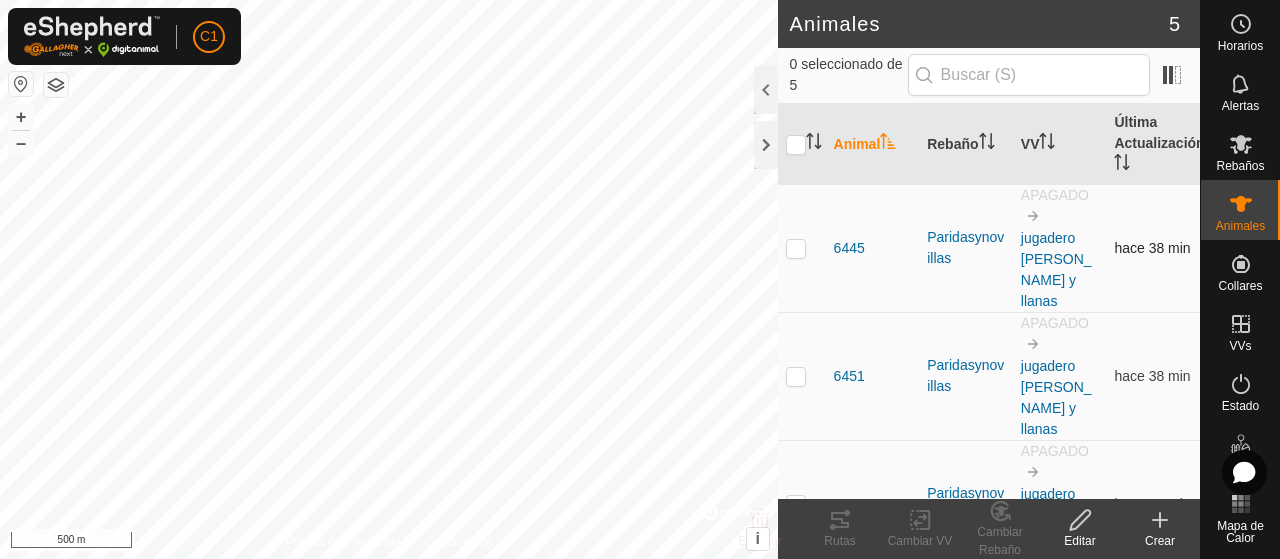 click at bounding box center (796, 248) 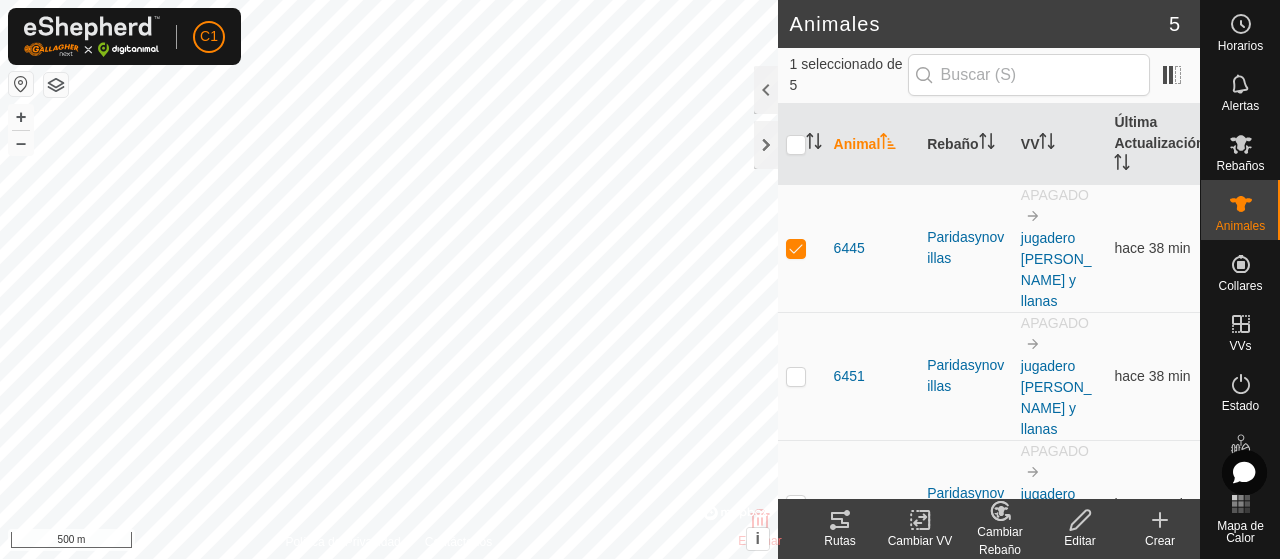 click 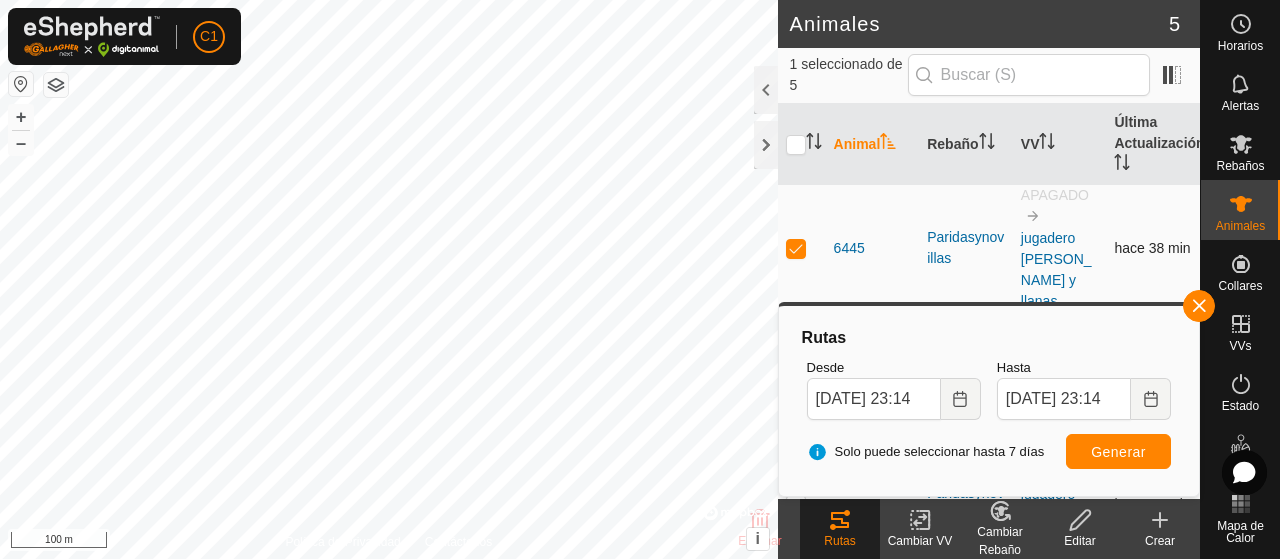 click at bounding box center (796, 248) 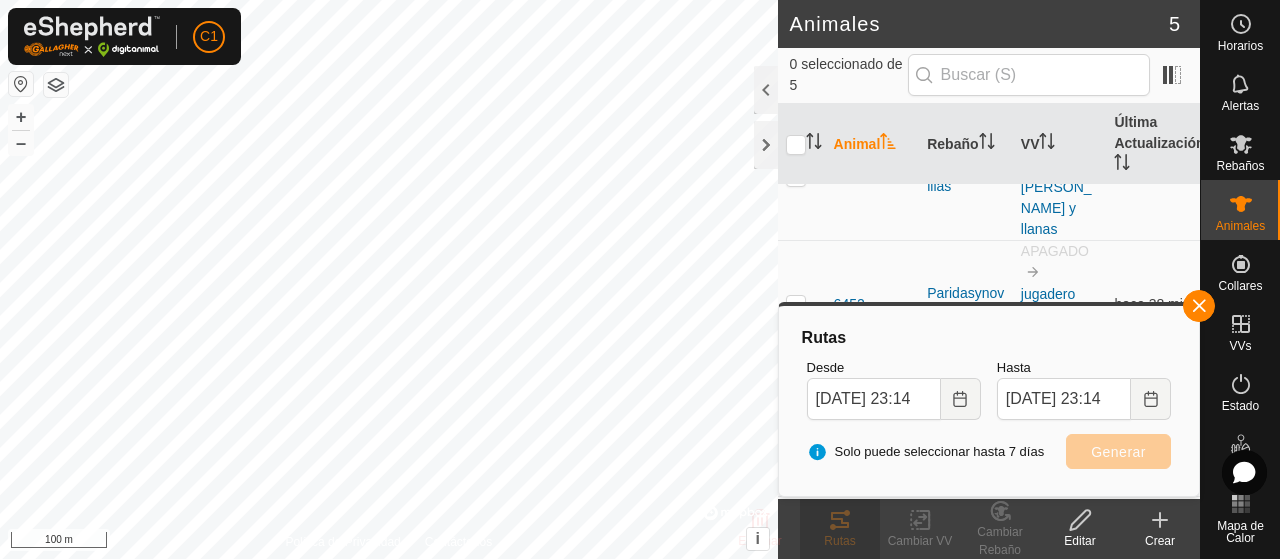 scroll, scrollTop: 100, scrollLeft: 0, axis: vertical 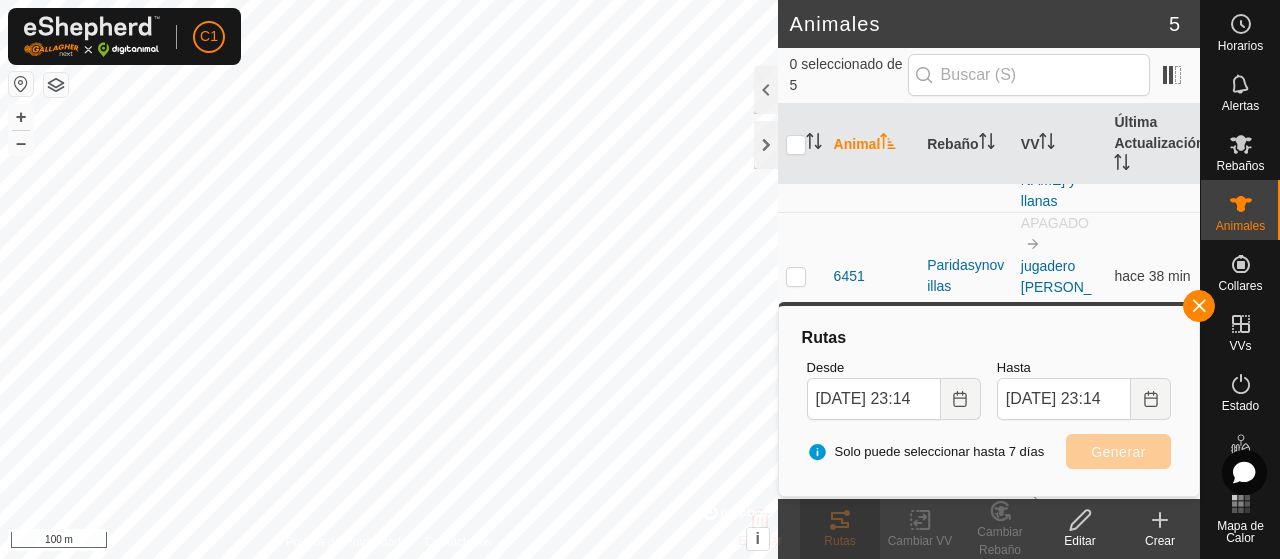 click at bounding box center (796, 276) 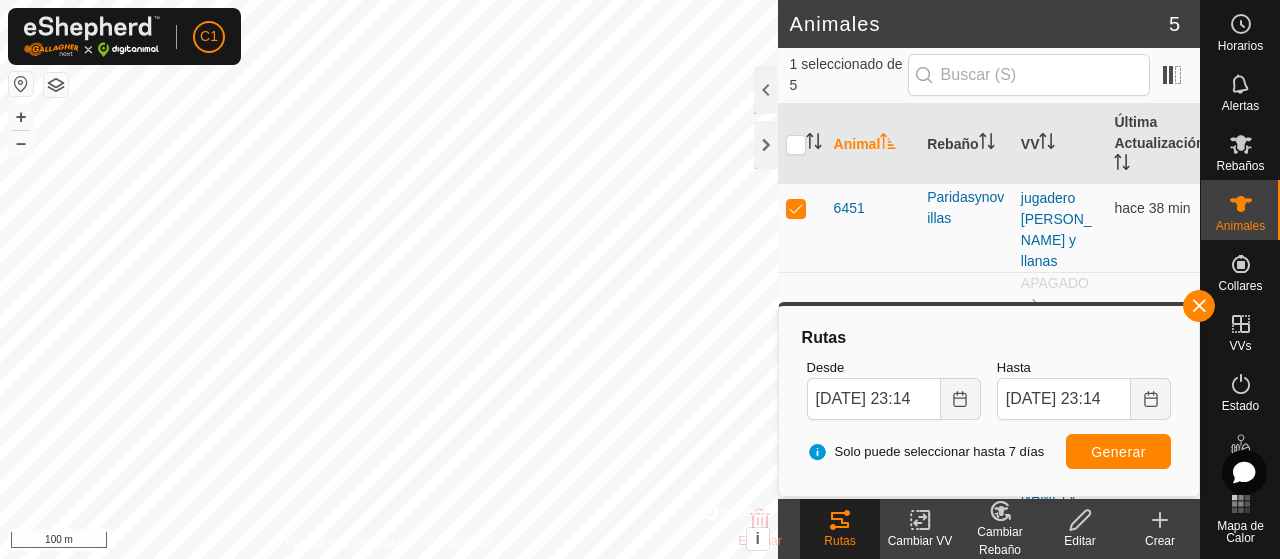 scroll, scrollTop: 200, scrollLeft: 0, axis: vertical 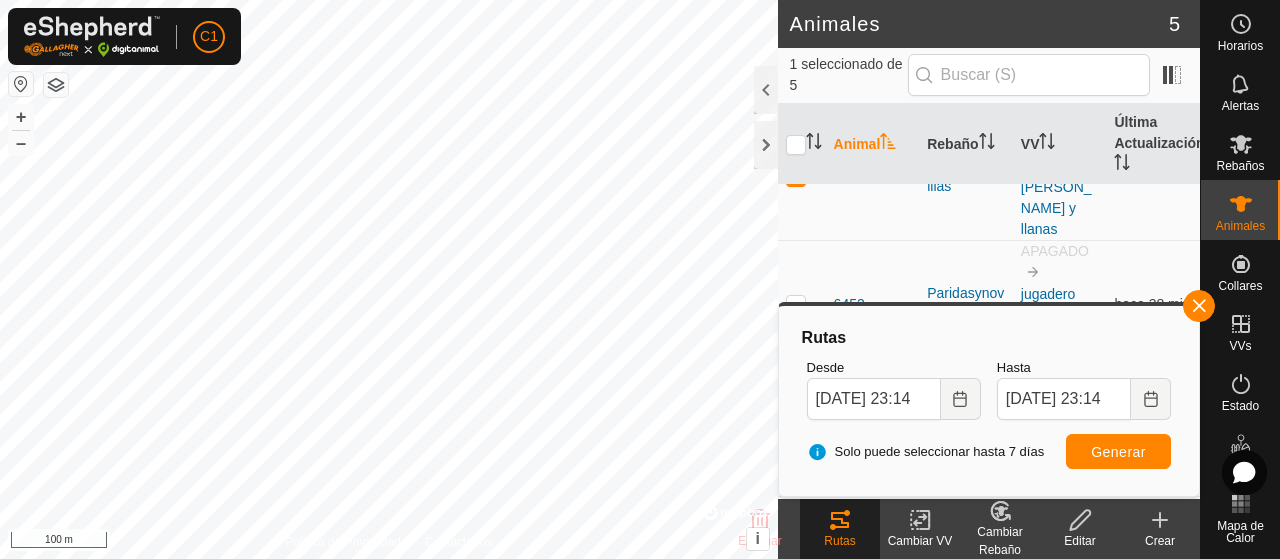 click at bounding box center (796, 304) 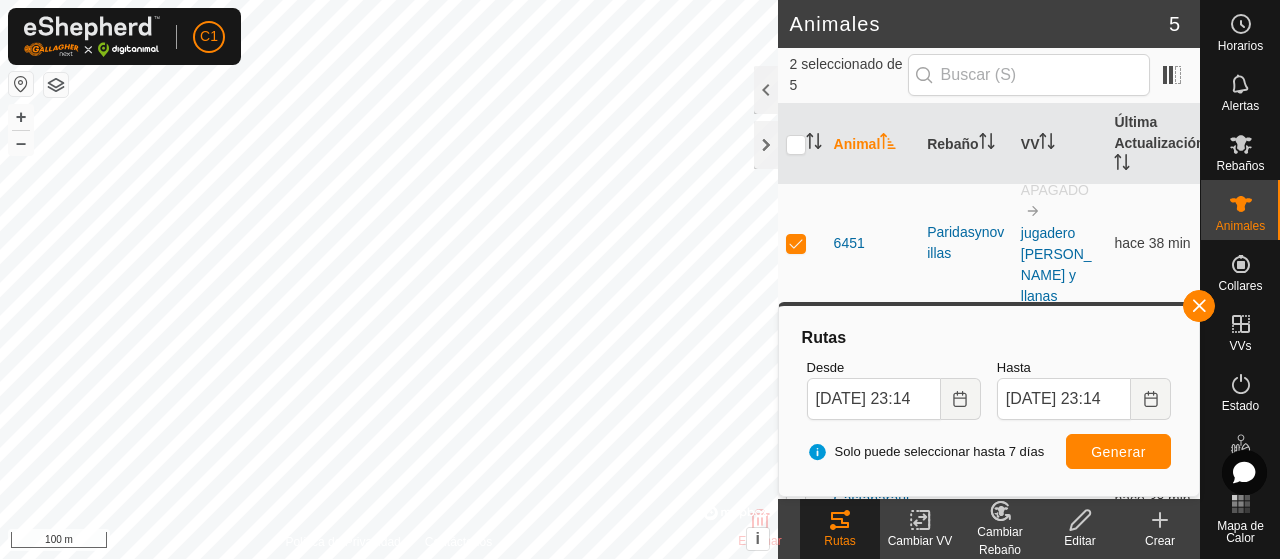 scroll, scrollTop: 100, scrollLeft: 0, axis: vertical 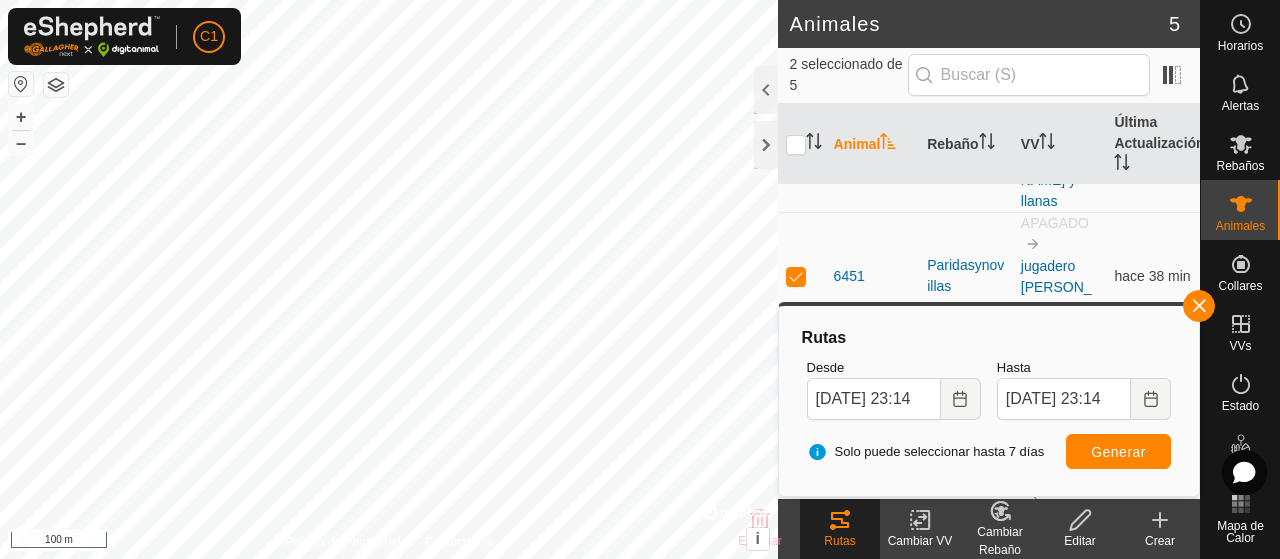 click at bounding box center [796, 276] 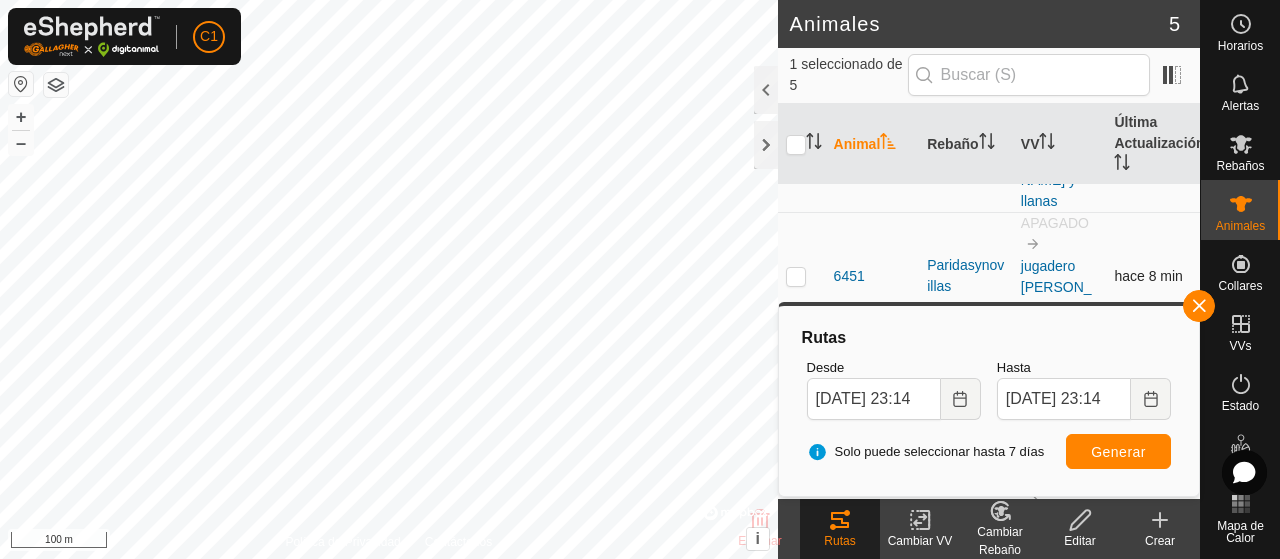 scroll, scrollTop: 200, scrollLeft: 0, axis: vertical 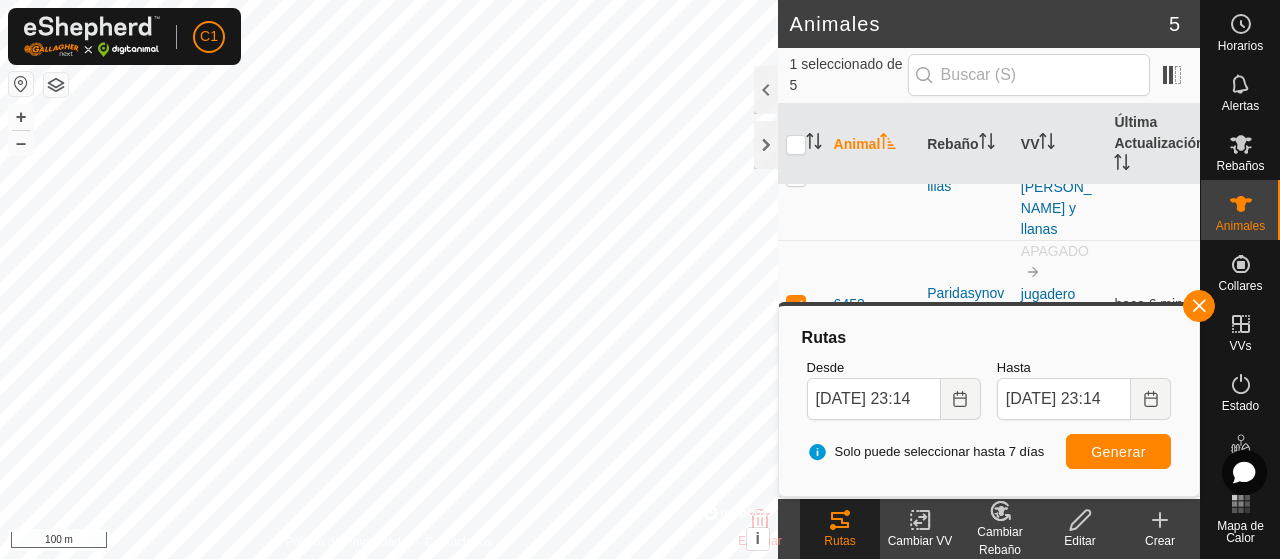 click on "Rutas" 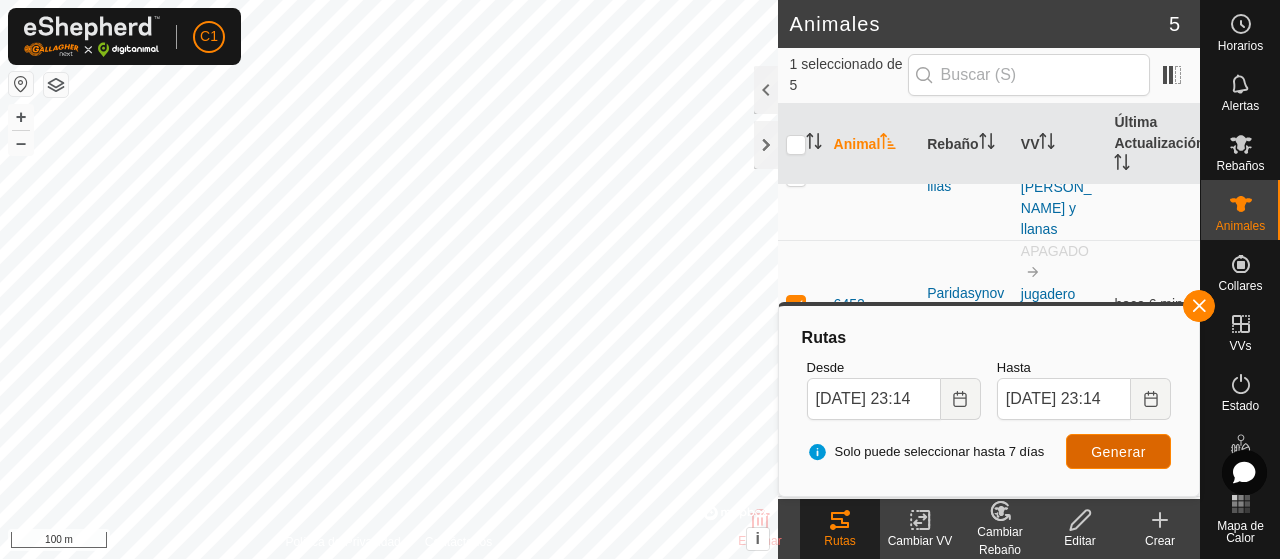 click on "Generar" at bounding box center [1118, 452] 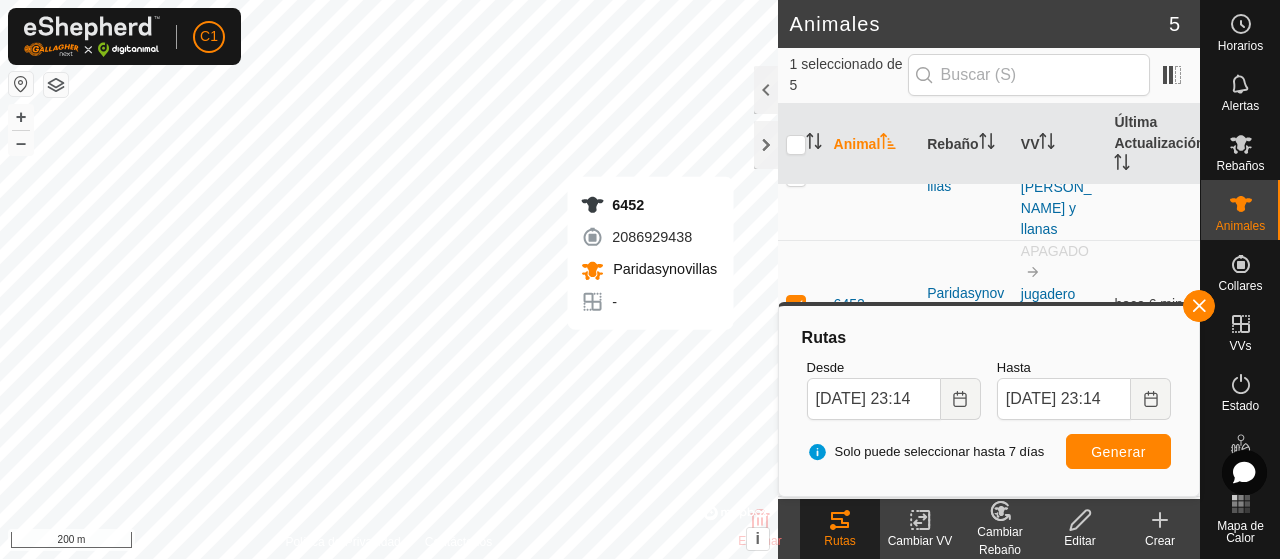 checkbox on "false" 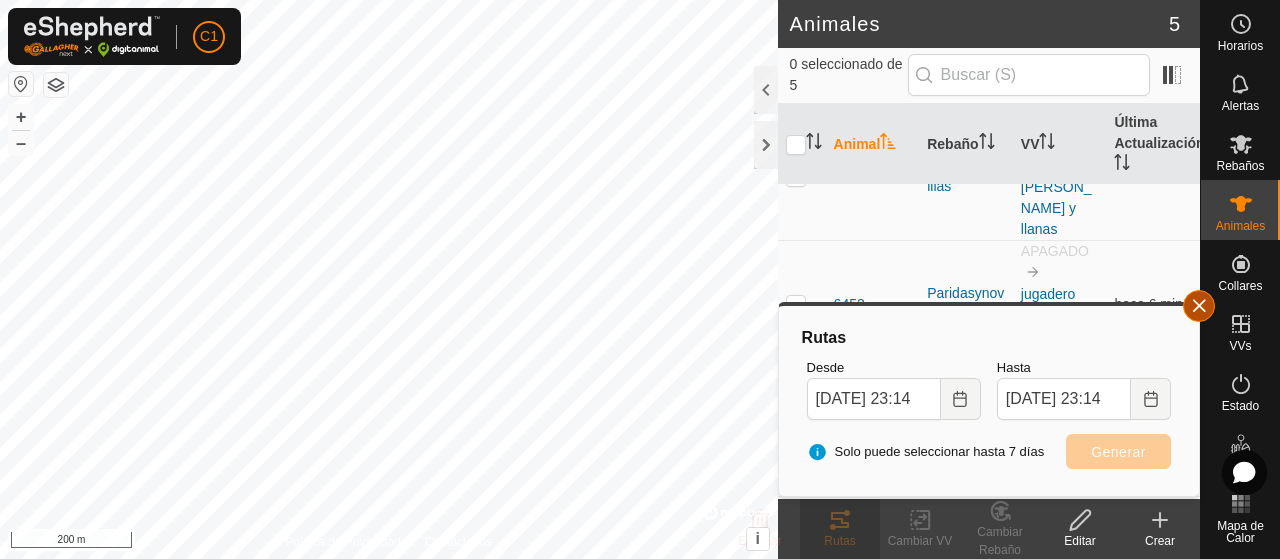 click at bounding box center (1199, 306) 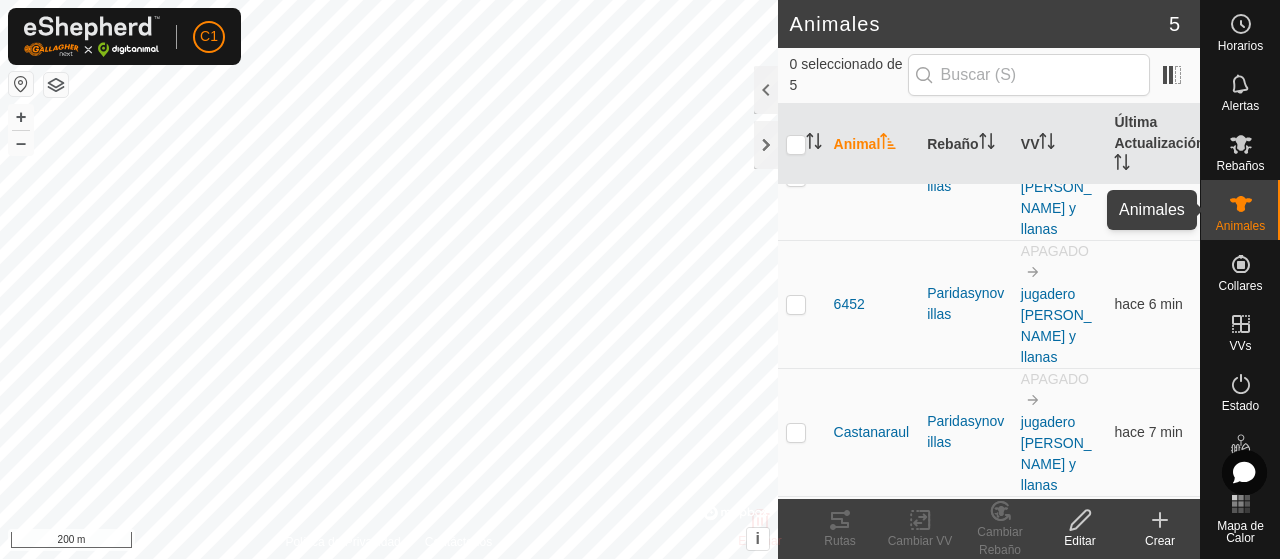 click 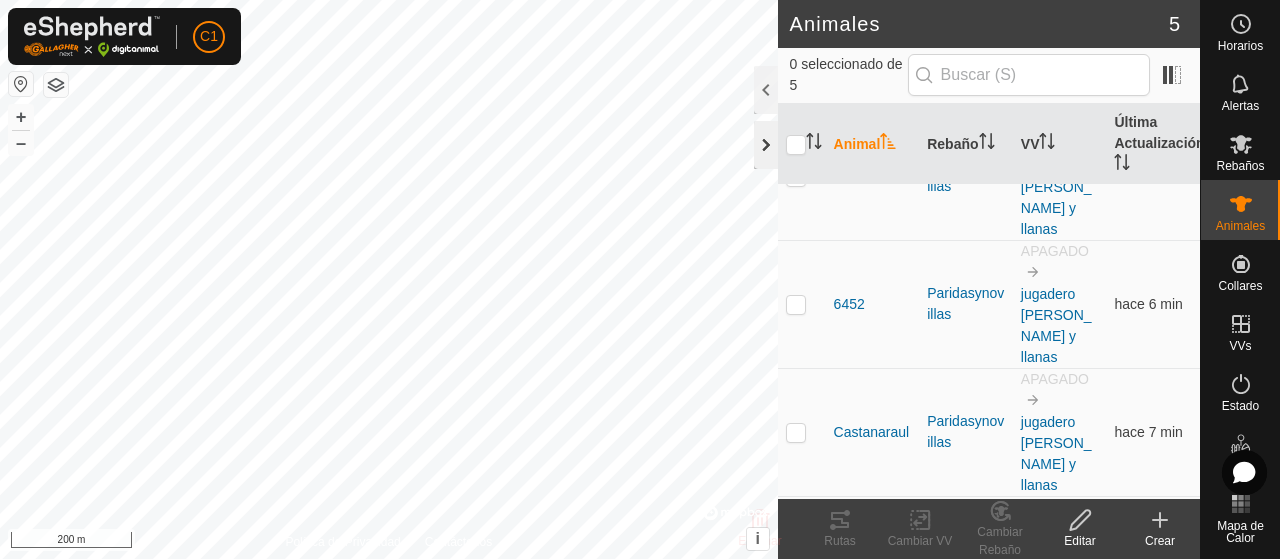 click 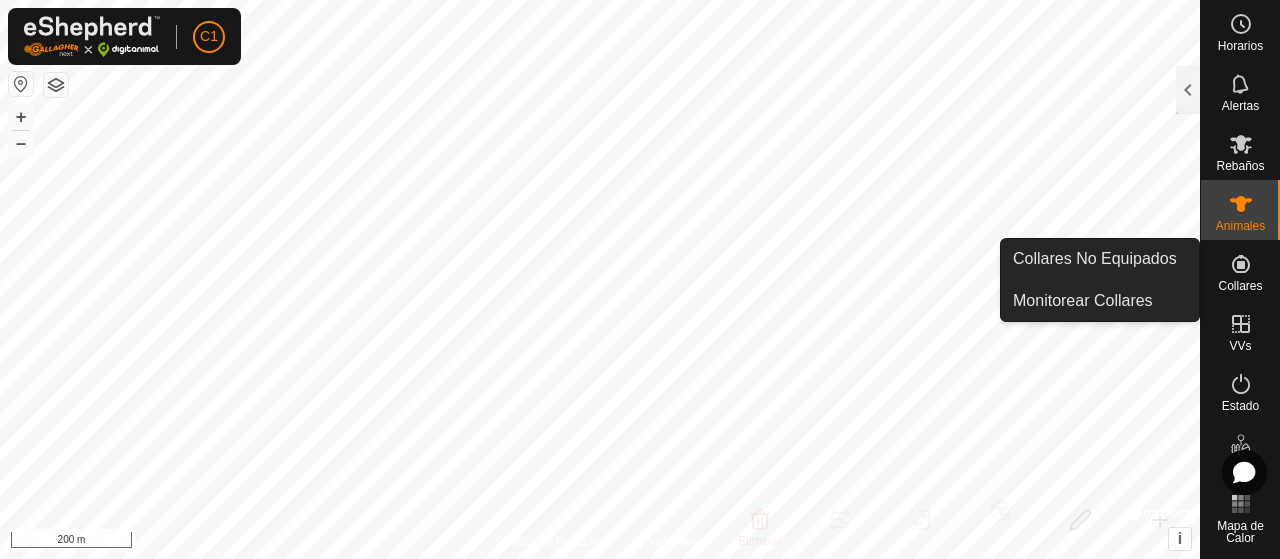 click on "Collares No Equipados" at bounding box center [1100, 259] 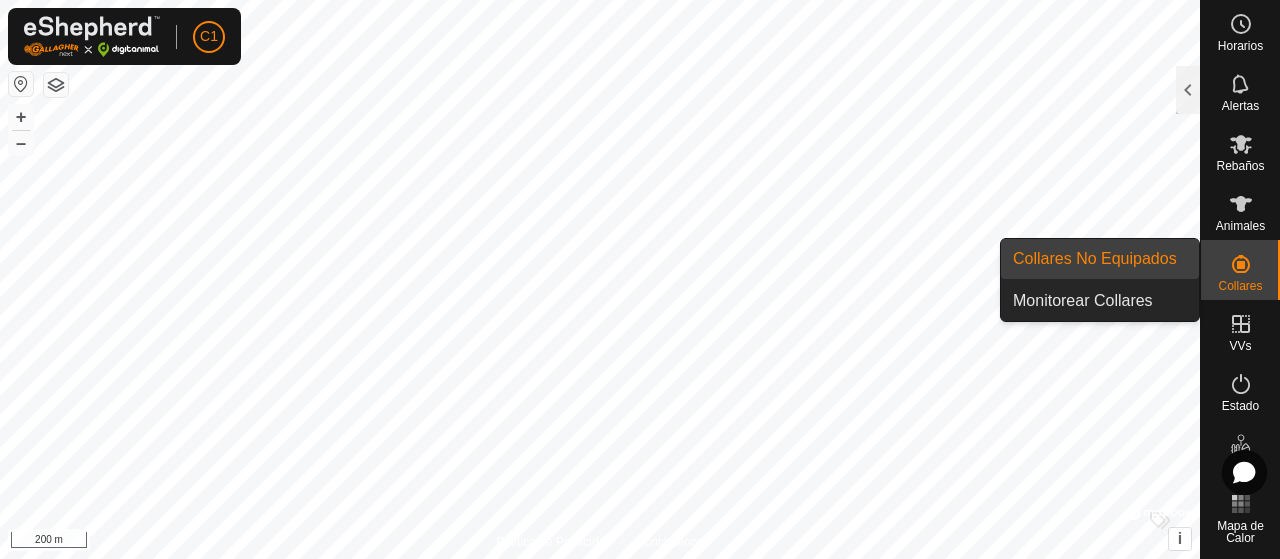click at bounding box center (1241, 264) 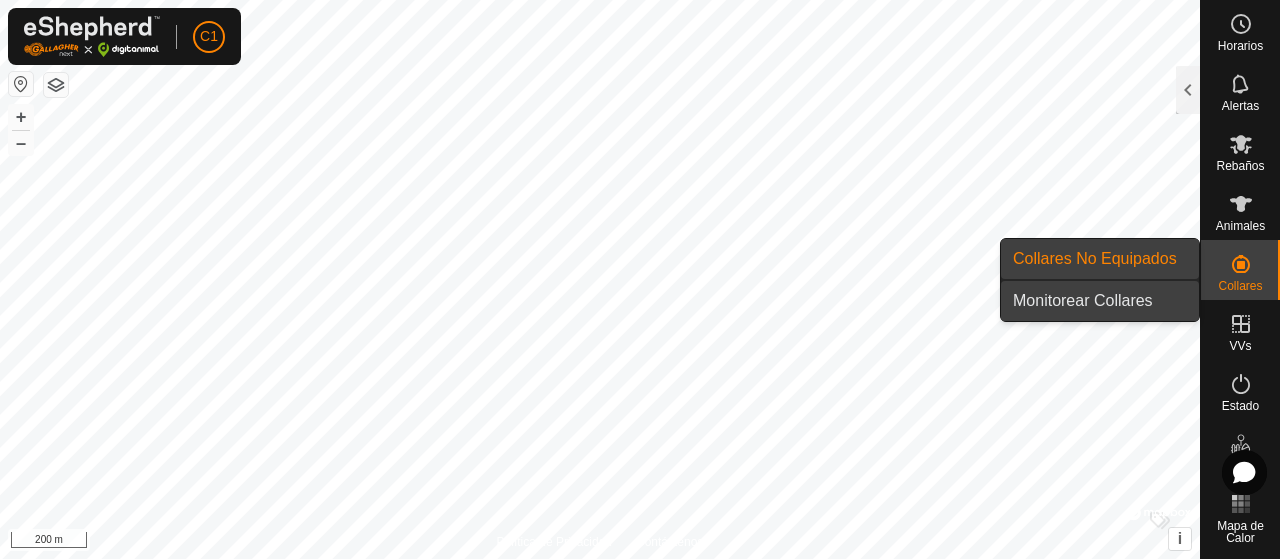 click on "Monitorear Collares" at bounding box center [1100, 301] 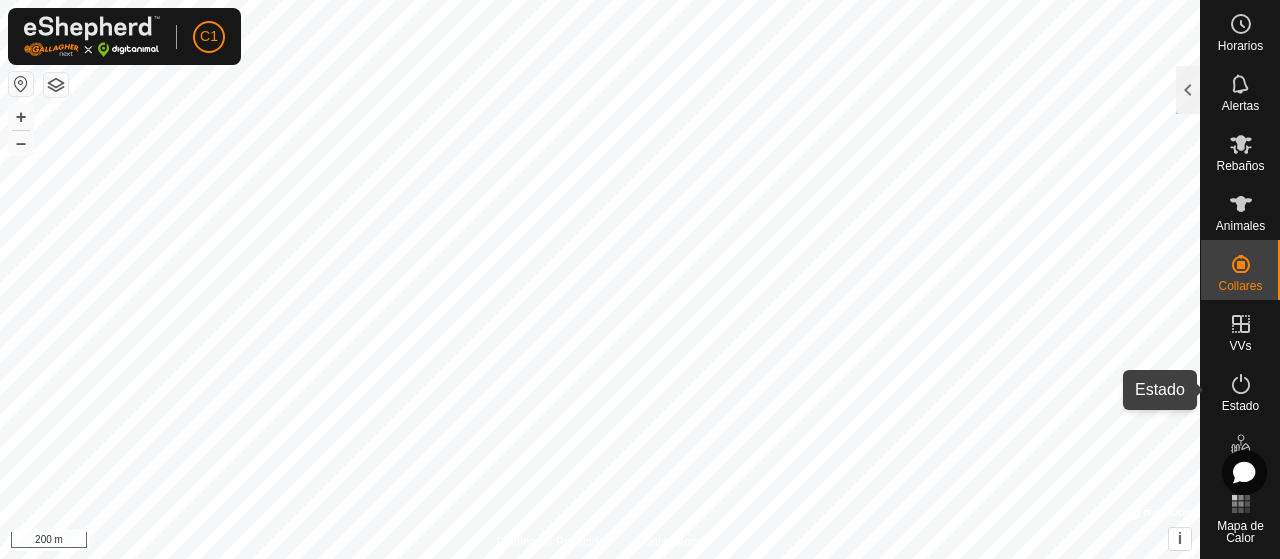 click at bounding box center [1241, 384] 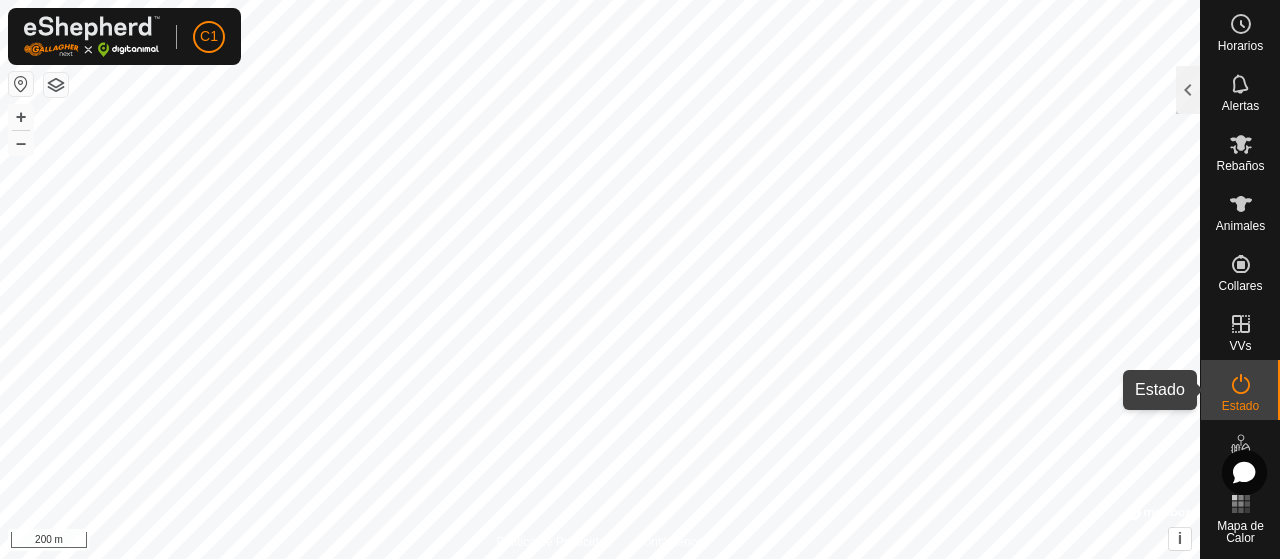 click 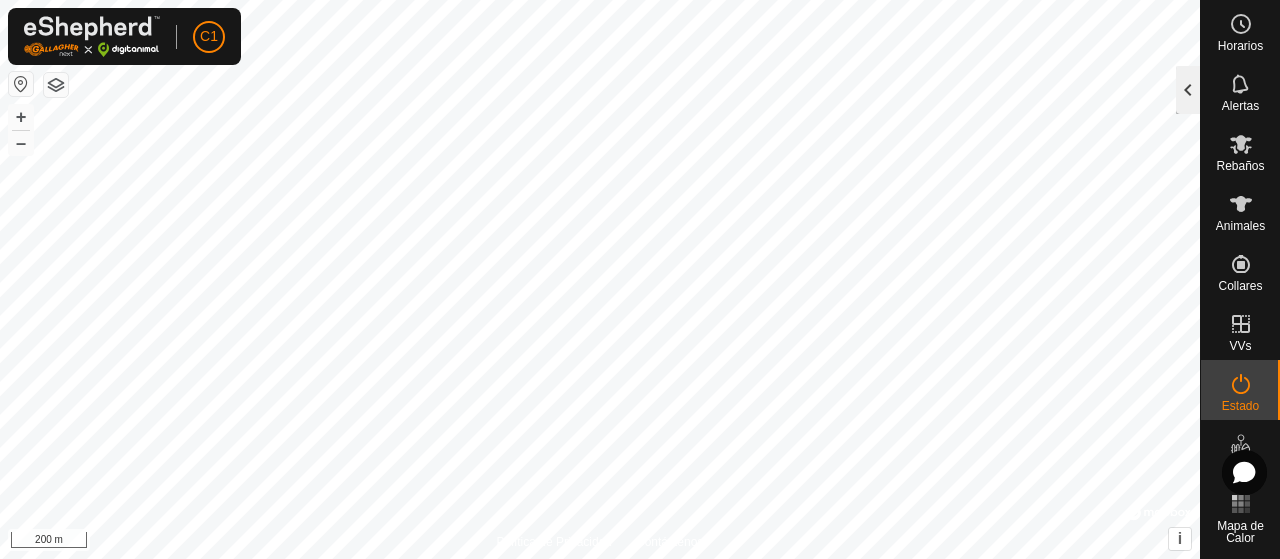 click 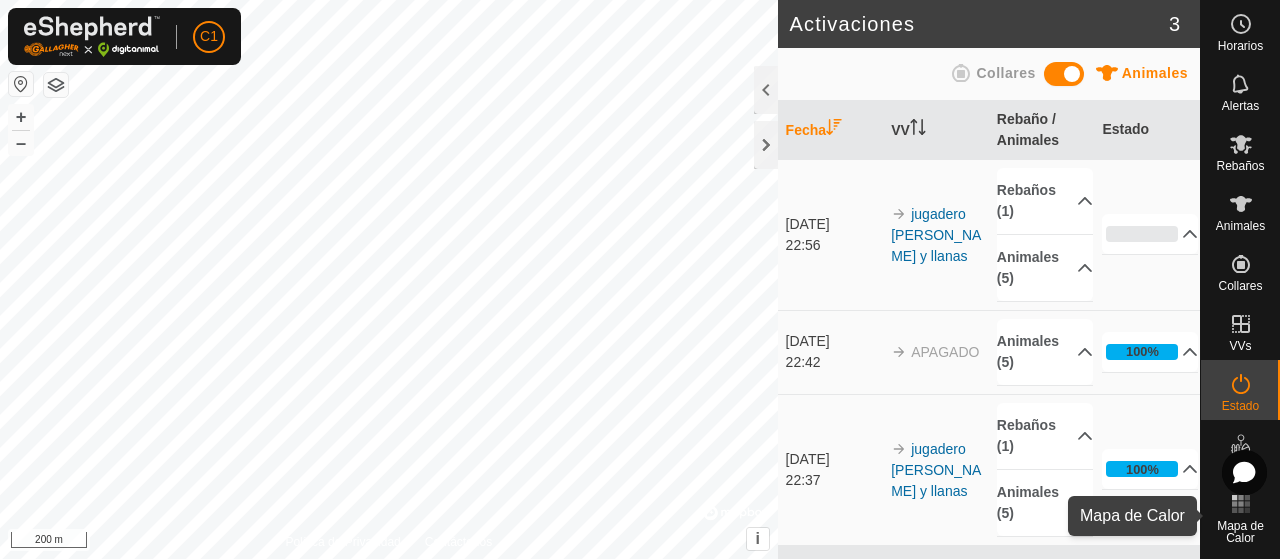 click 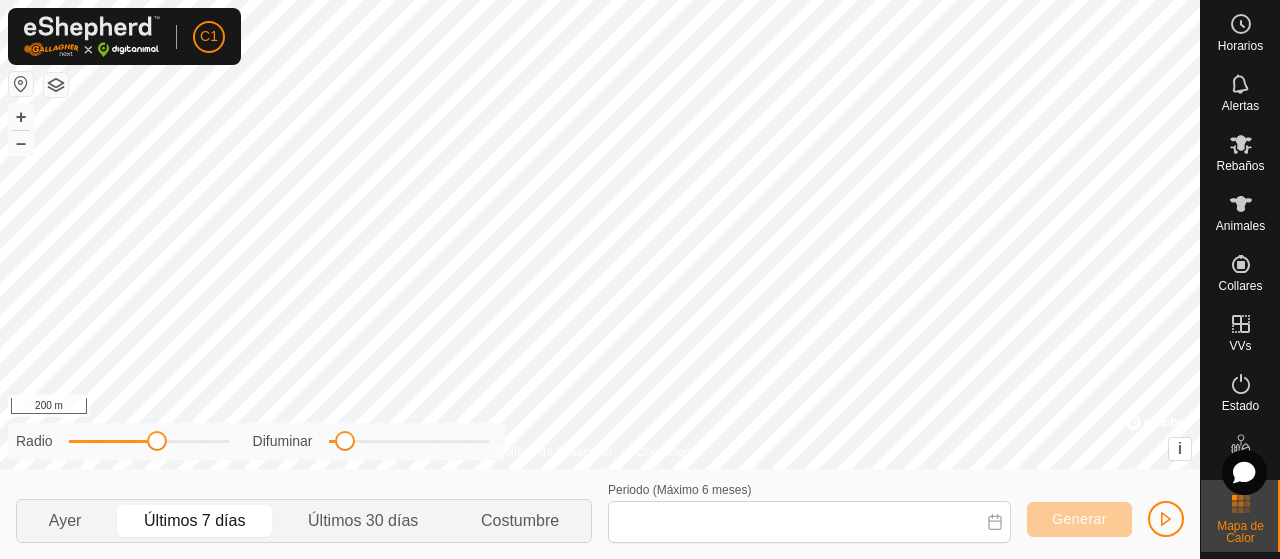 type on "[DATE] - [DATE]" 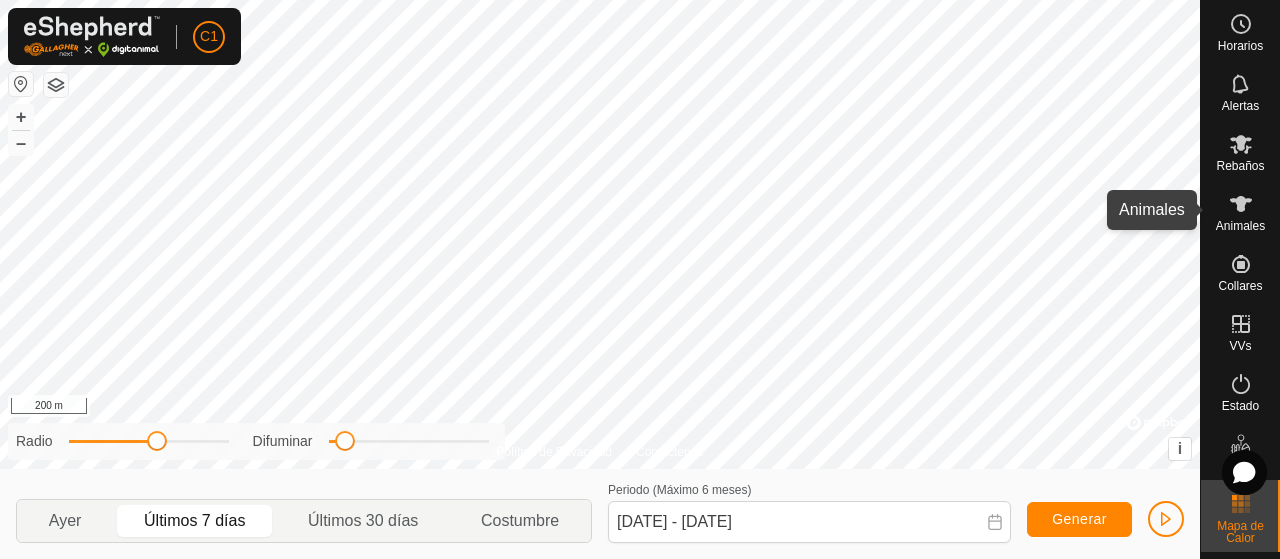 click 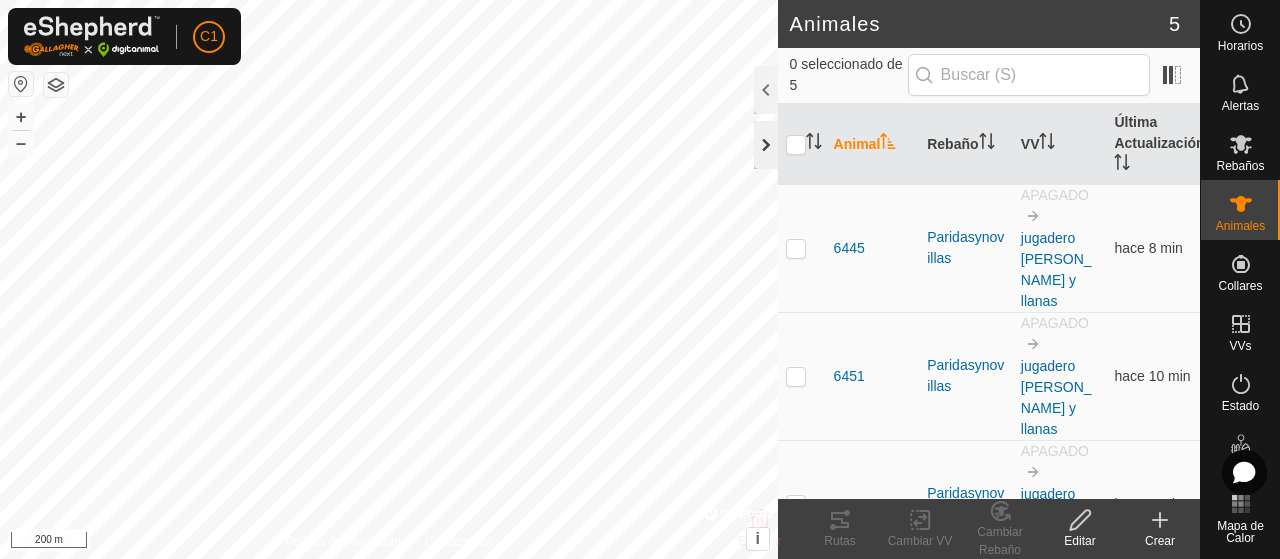 click 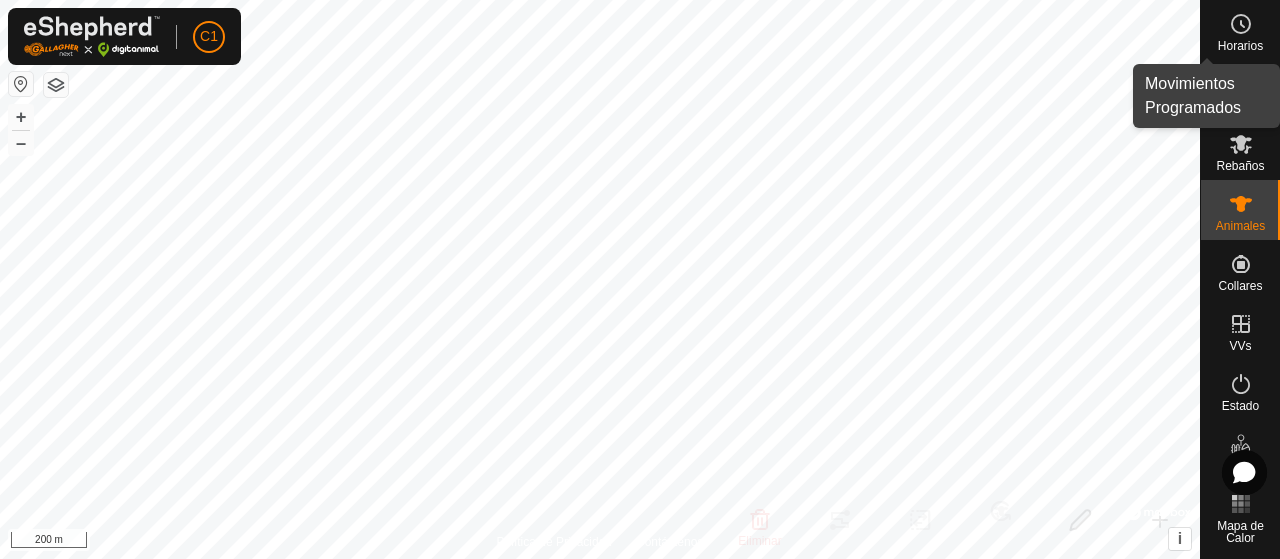 click on "Horarios" at bounding box center (1240, 46) 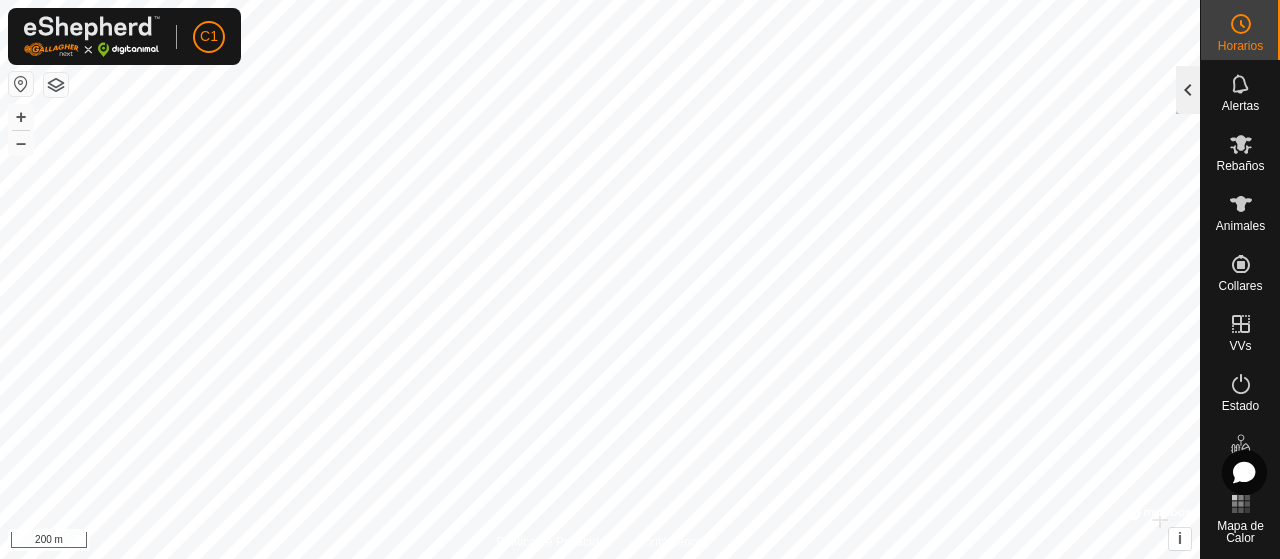 click 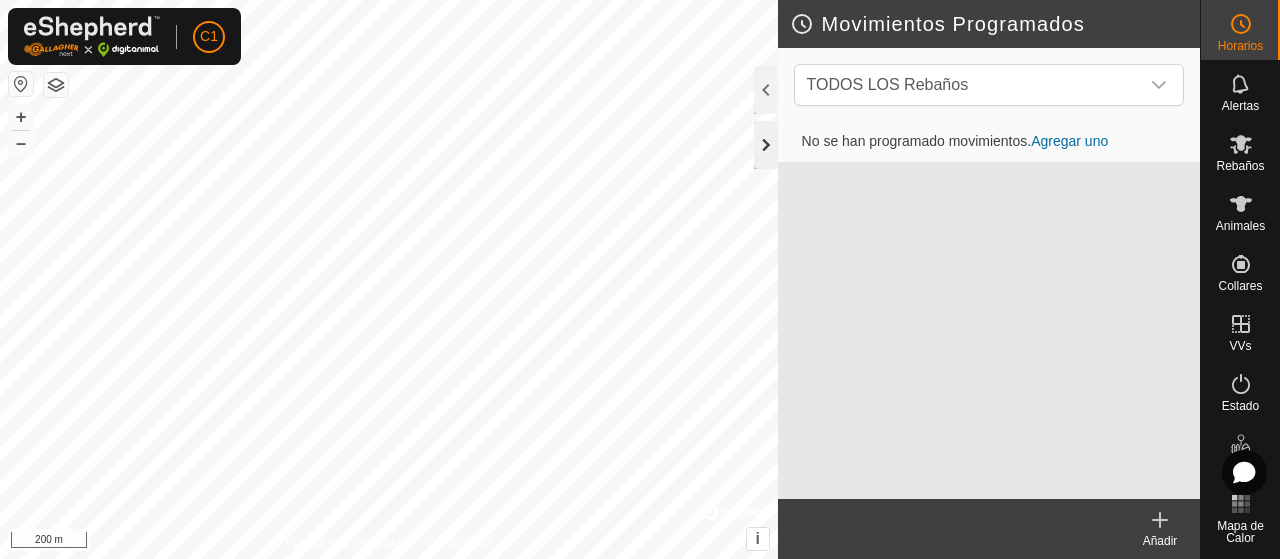 click 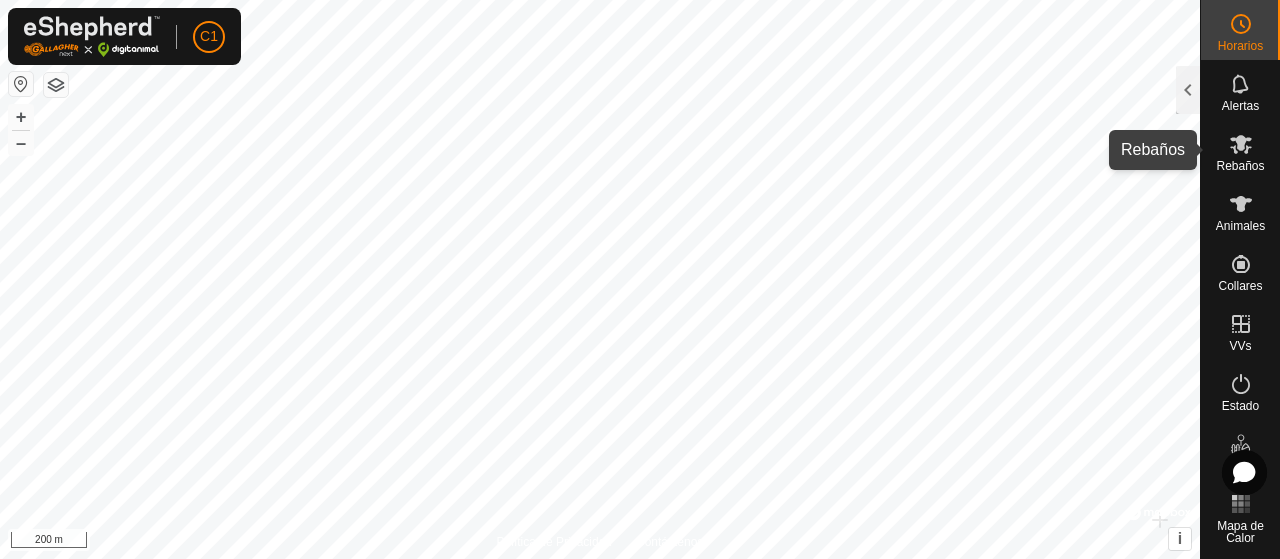 click 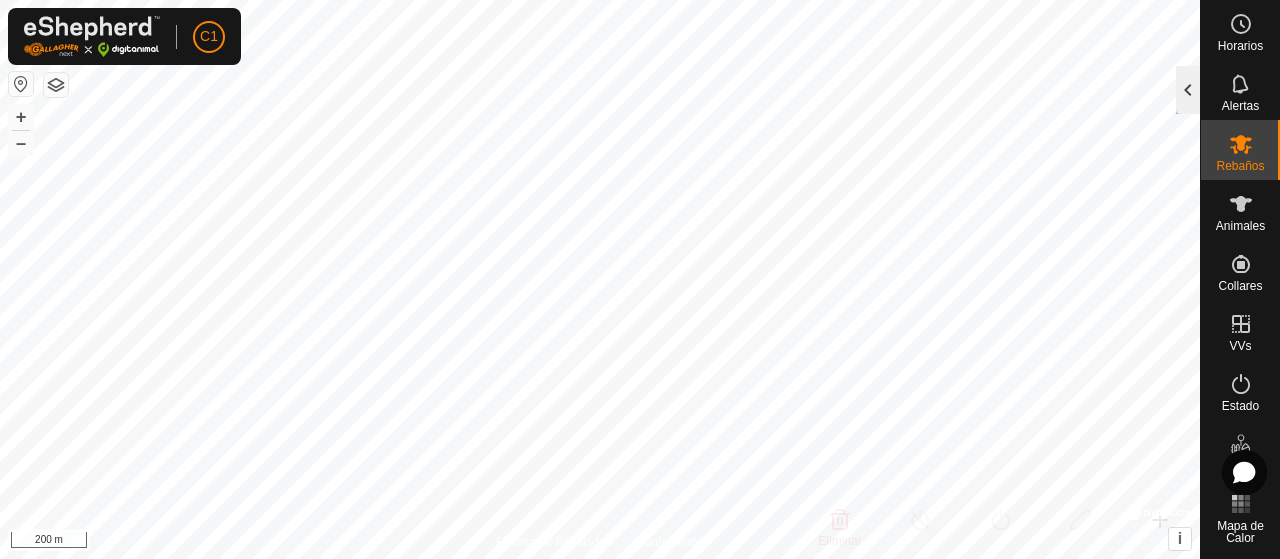click 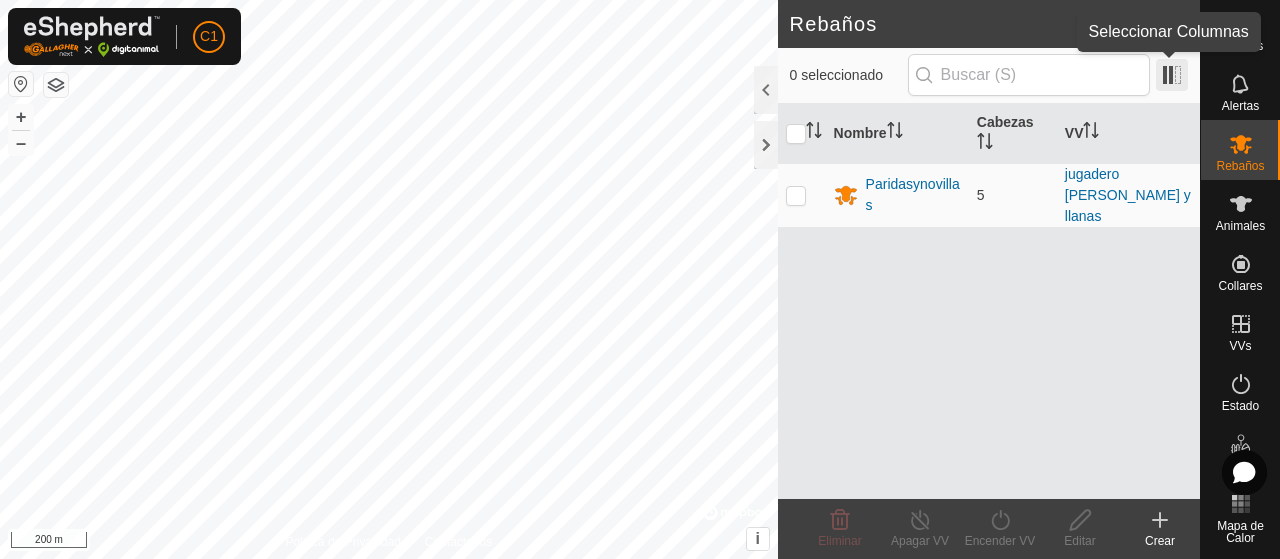 click at bounding box center [1172, 75] 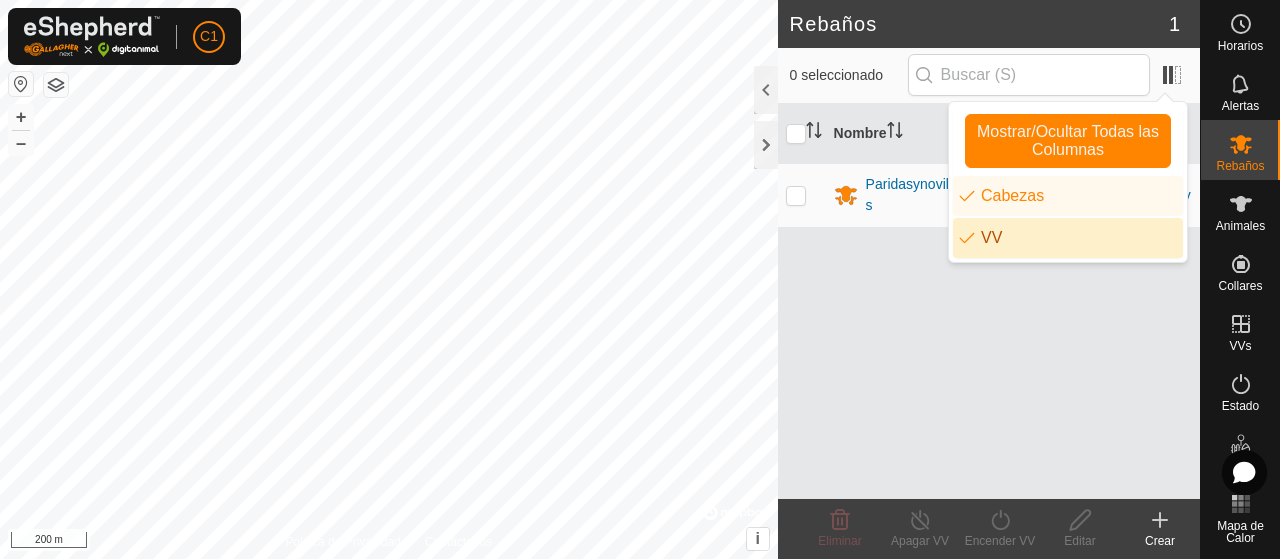 click on "VV" at bounding box center (1068, 238) 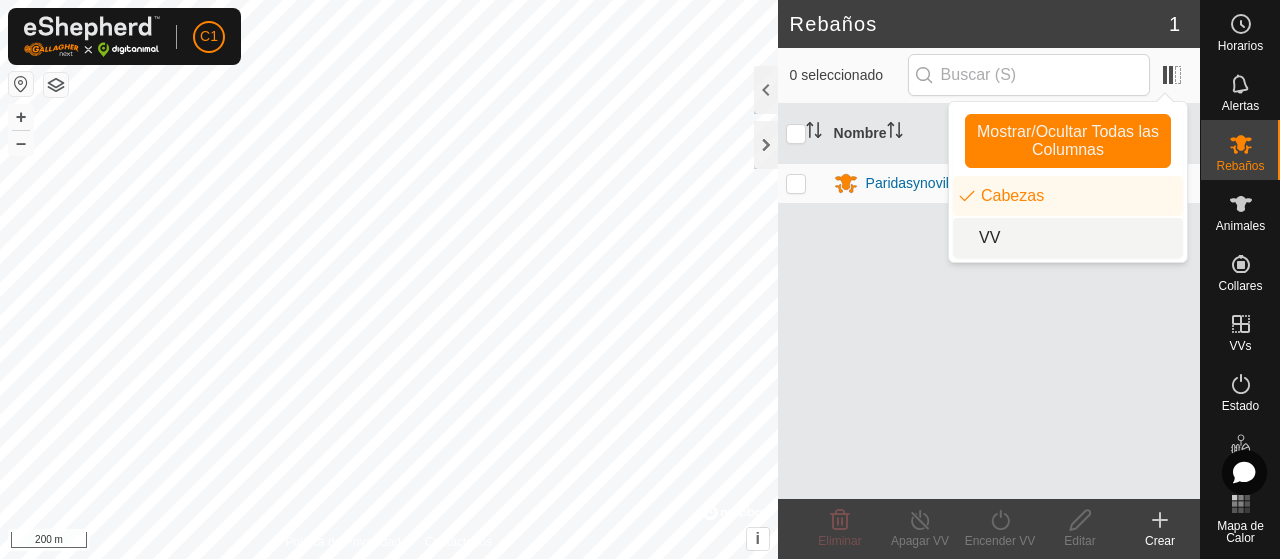 click on "VV" at bounding box center (1068, 238) 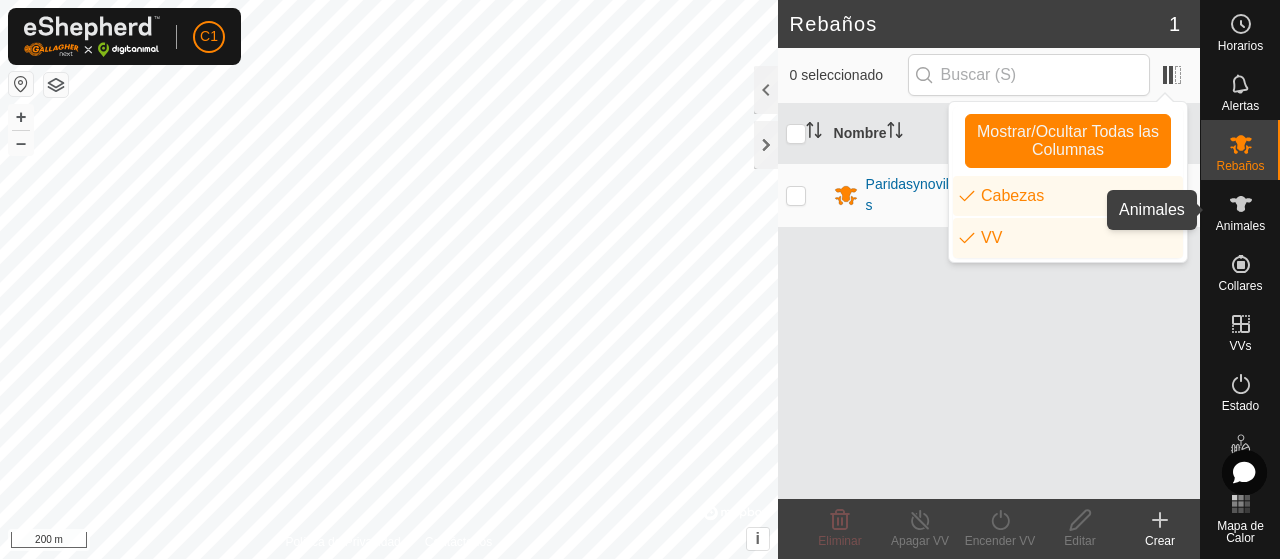 click 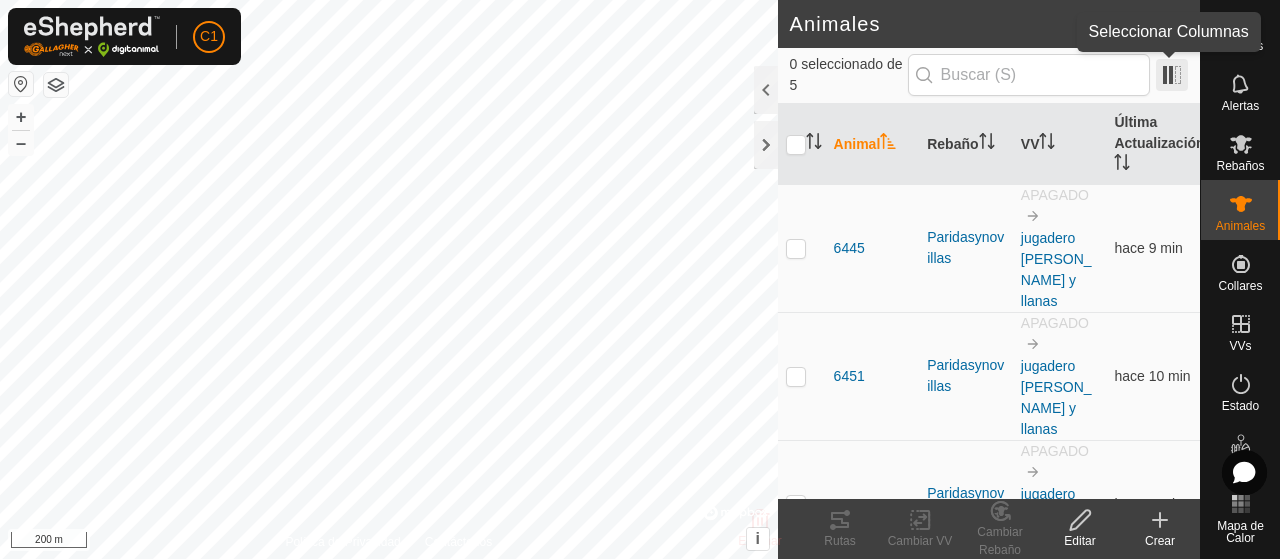 click at bounding box center (1172, 75) 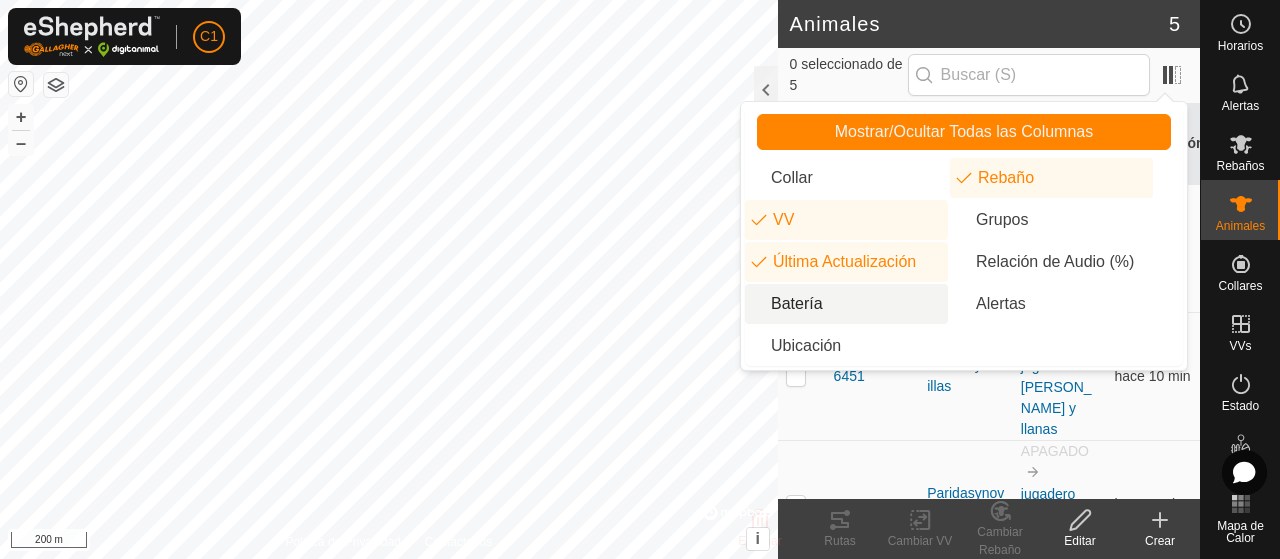 click on "Batería" at bounding box center [846, 304] 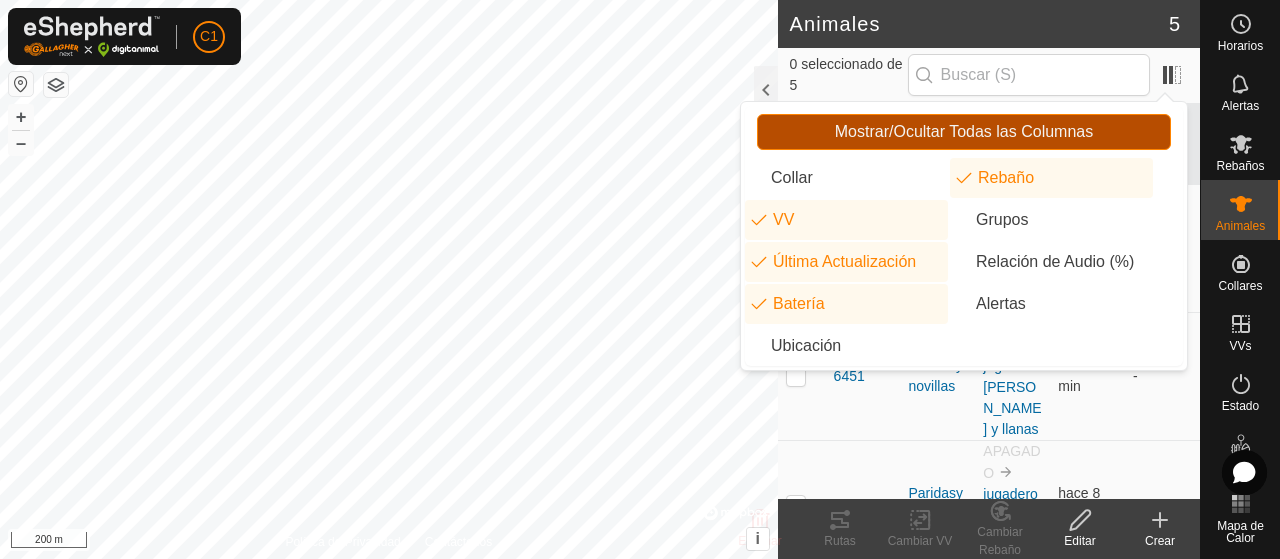 click on "Mostrar/Ocultar Todas las Columnas" at bounding box center [964, 132] 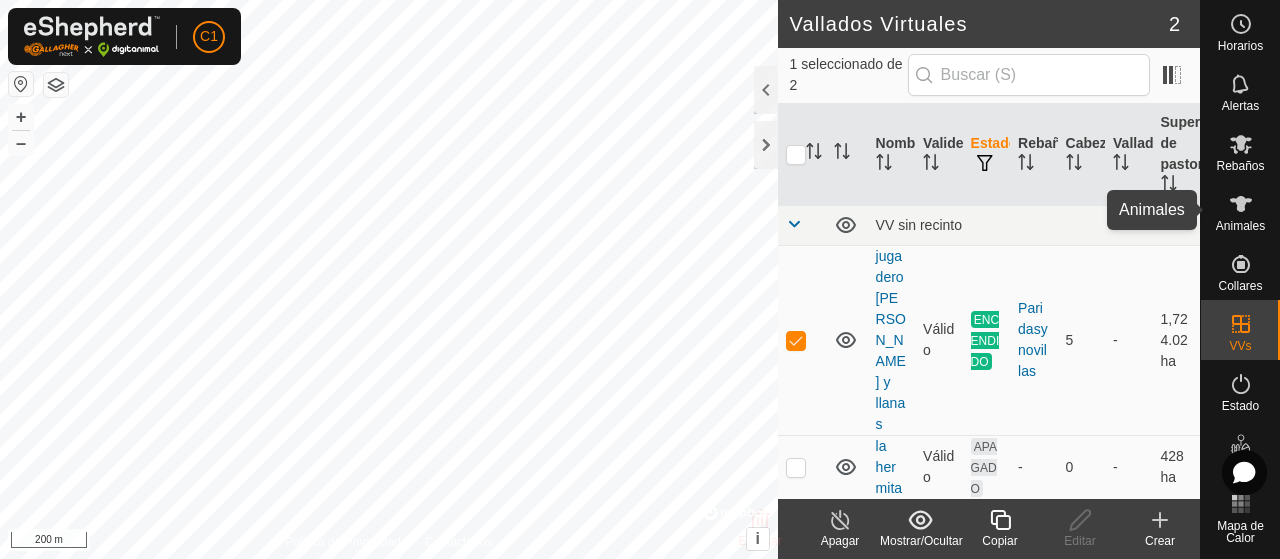 click 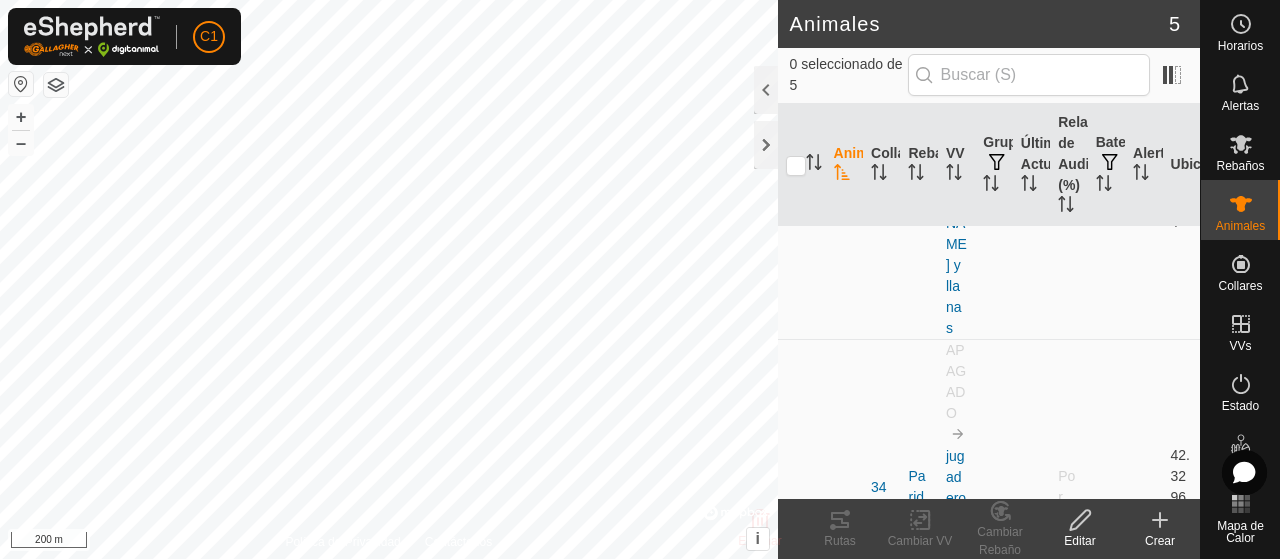 scroll, scrollTop: 1418, scrollLeft: 0, axis: vertical 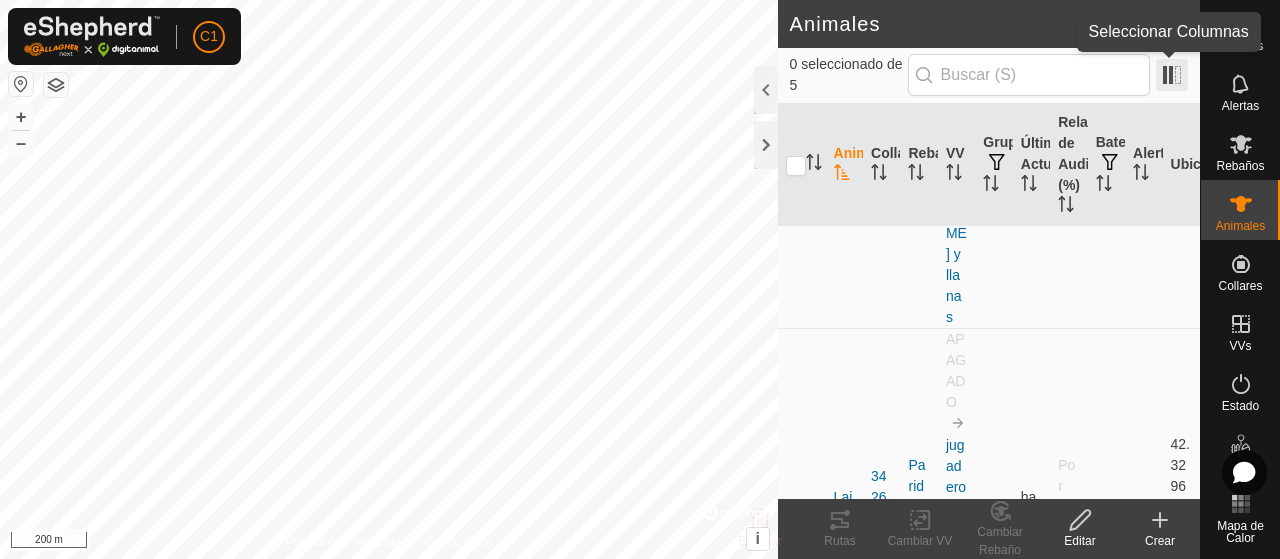 click at bounding box center (1172, 75) 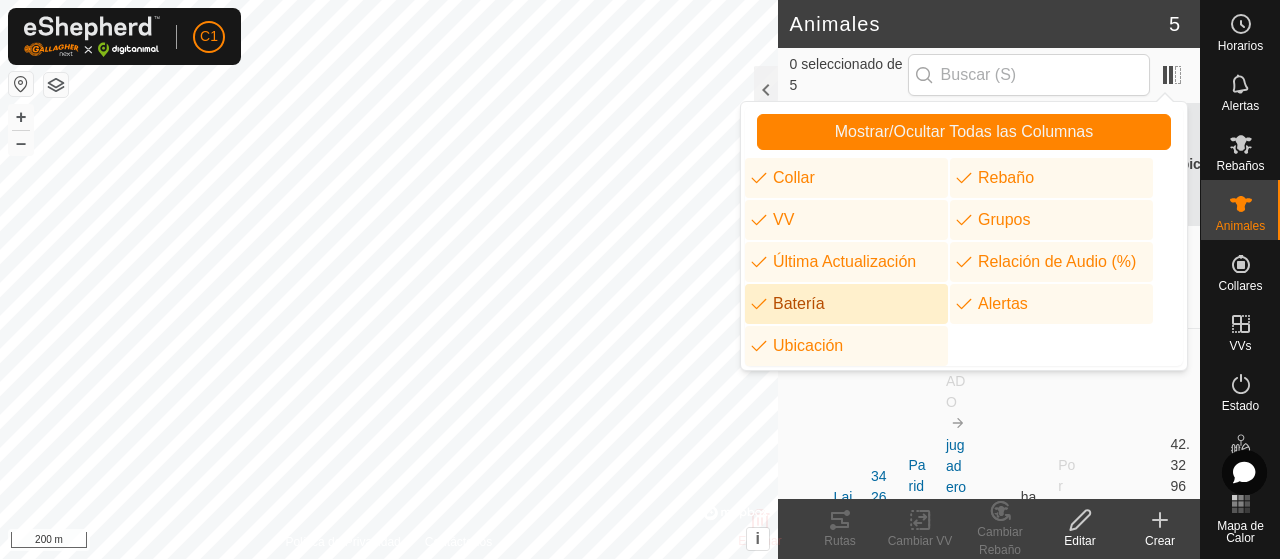 click on "Batería" at bounding box center [846, 304] 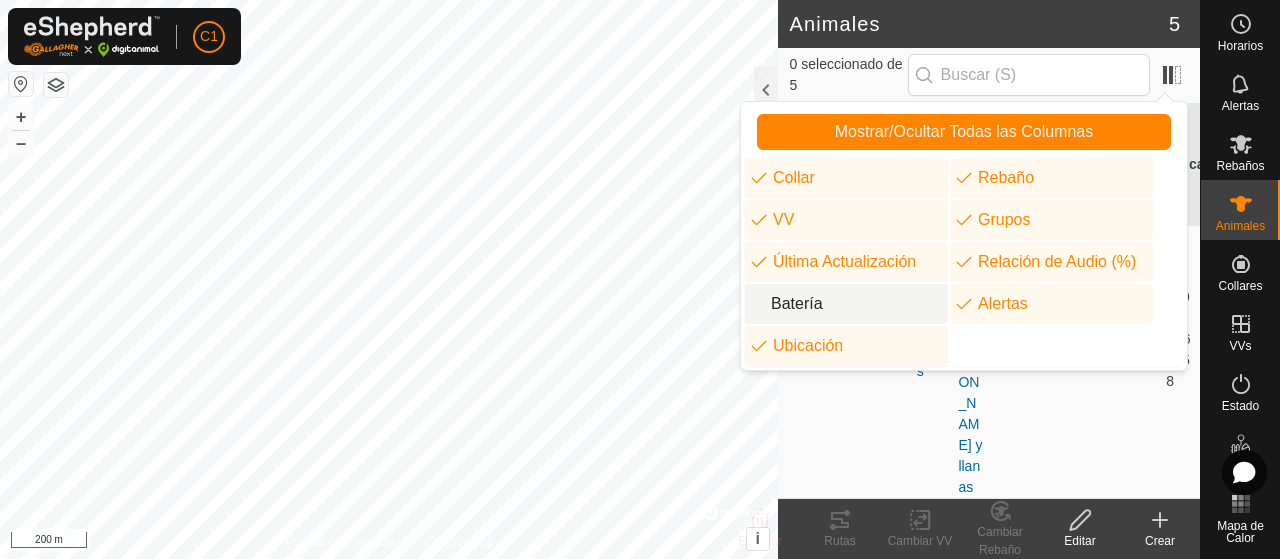 scroll, scrollTop: 1103, scrollLeft: 0, axis: vertical 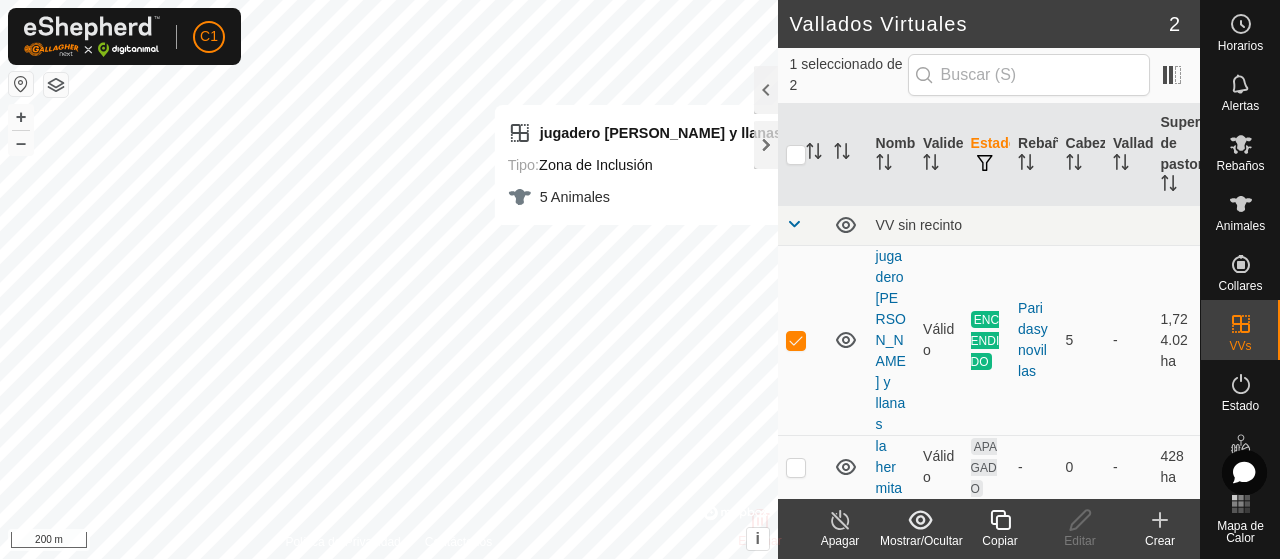 checkbox on "false" 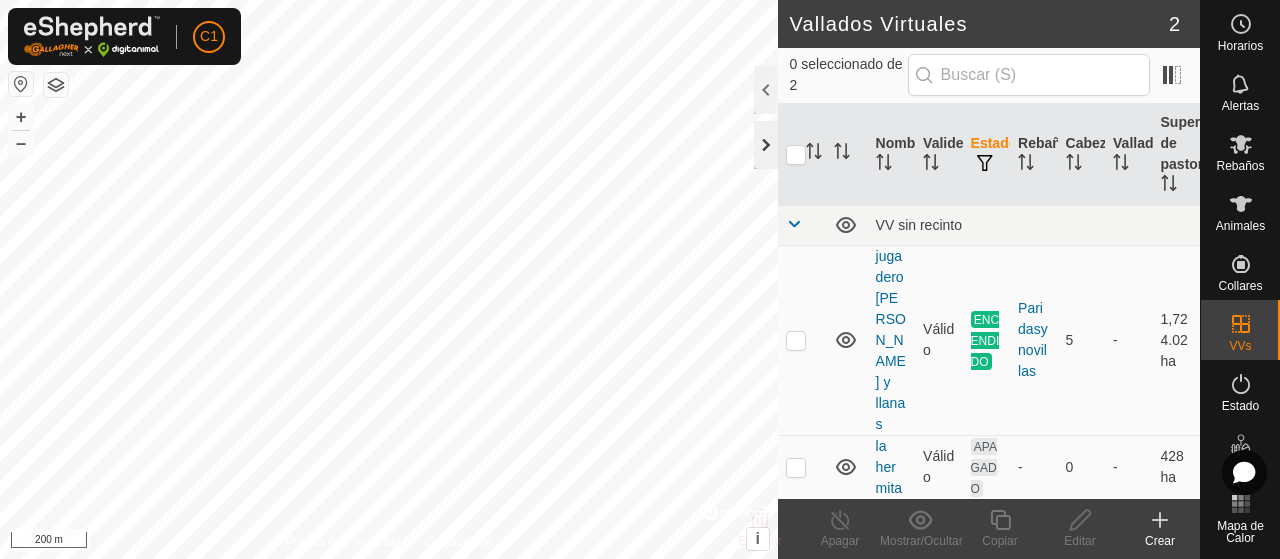 click 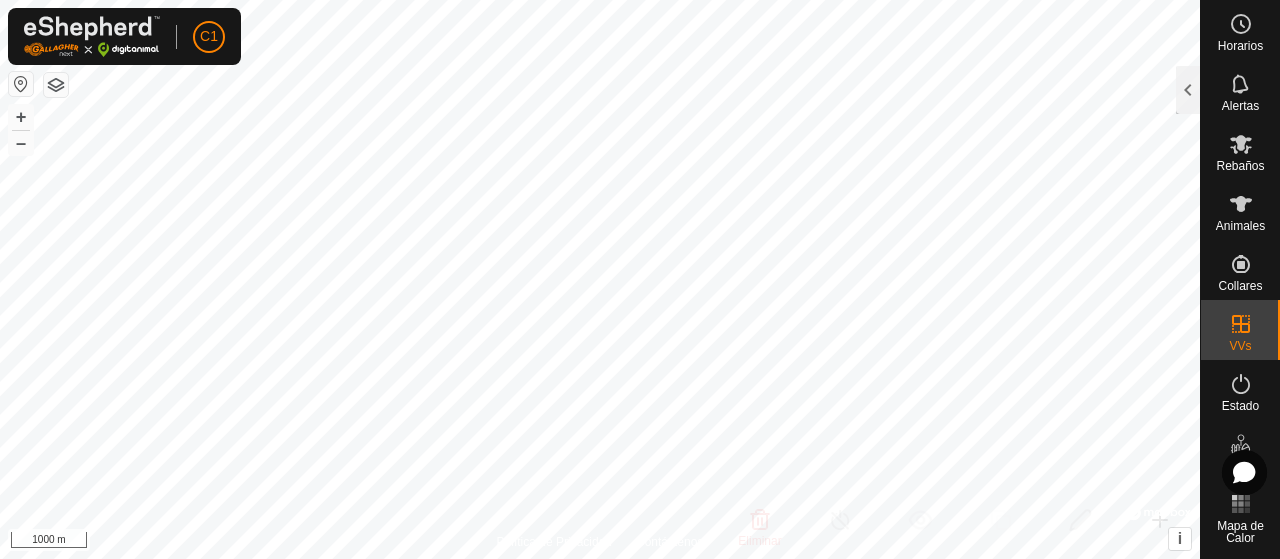 click 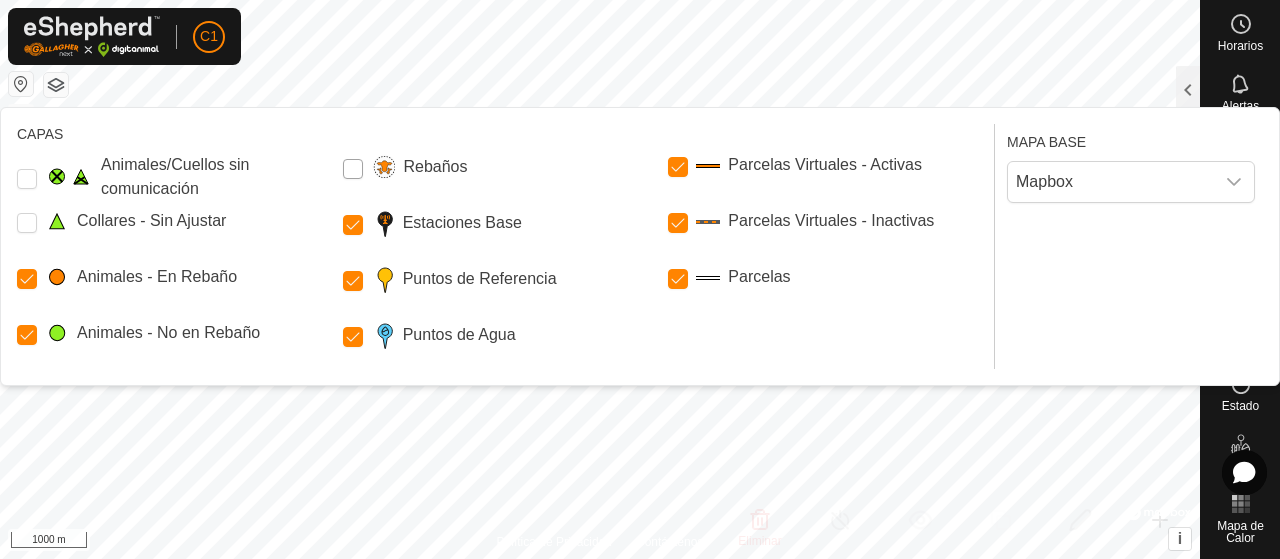click on "Rebaños" at bounding box center [353, 169] 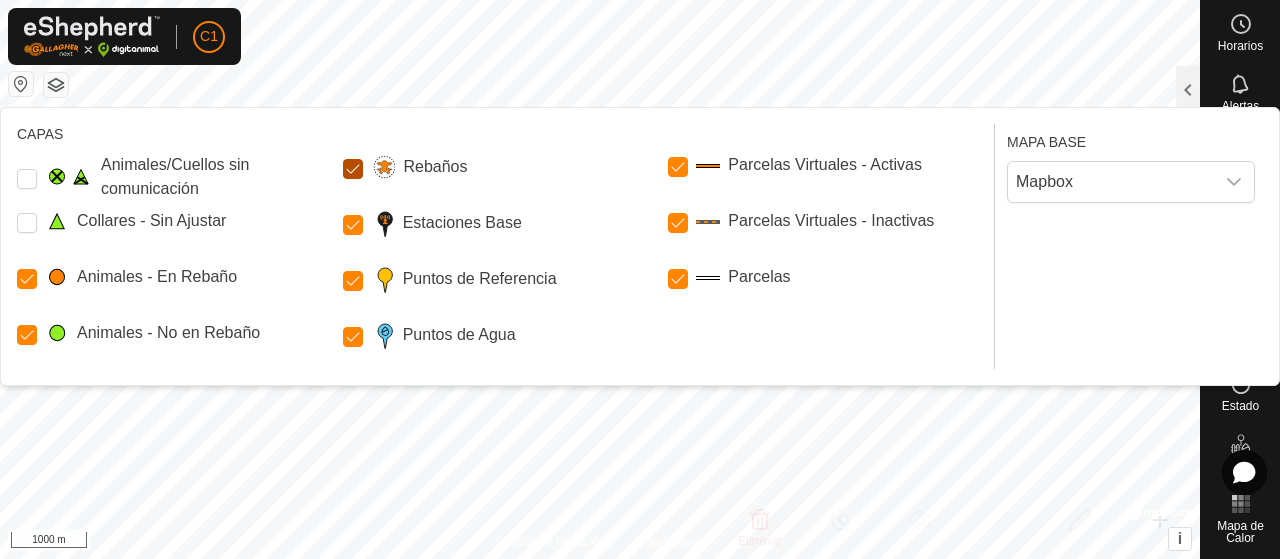 click on "Rebaños" at bounding box center (353, 169) 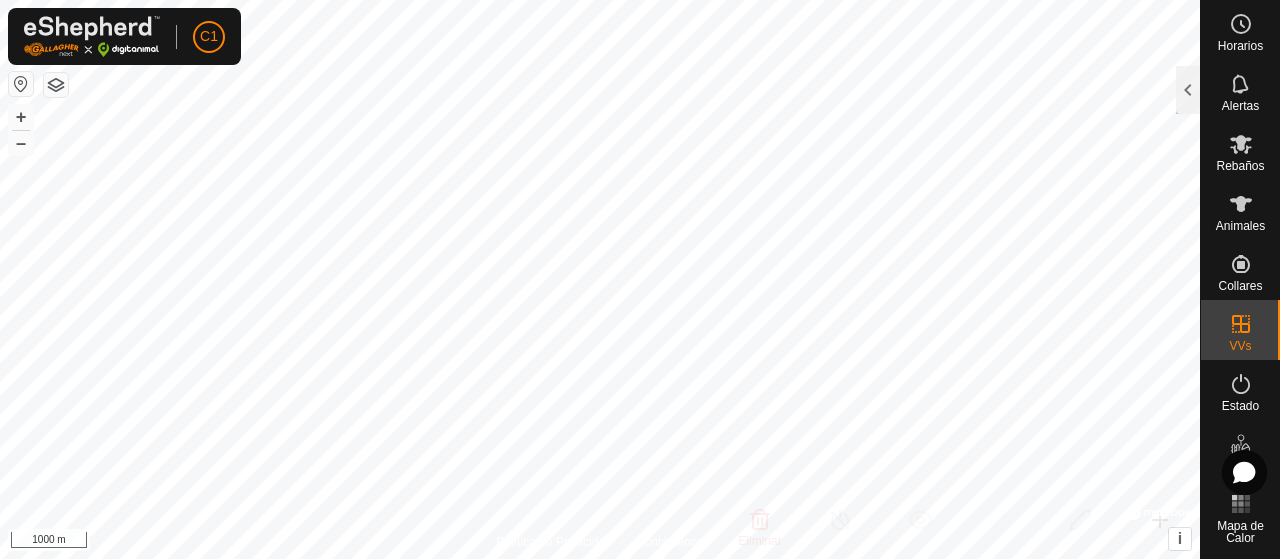 click at bounding box center (21, 84) 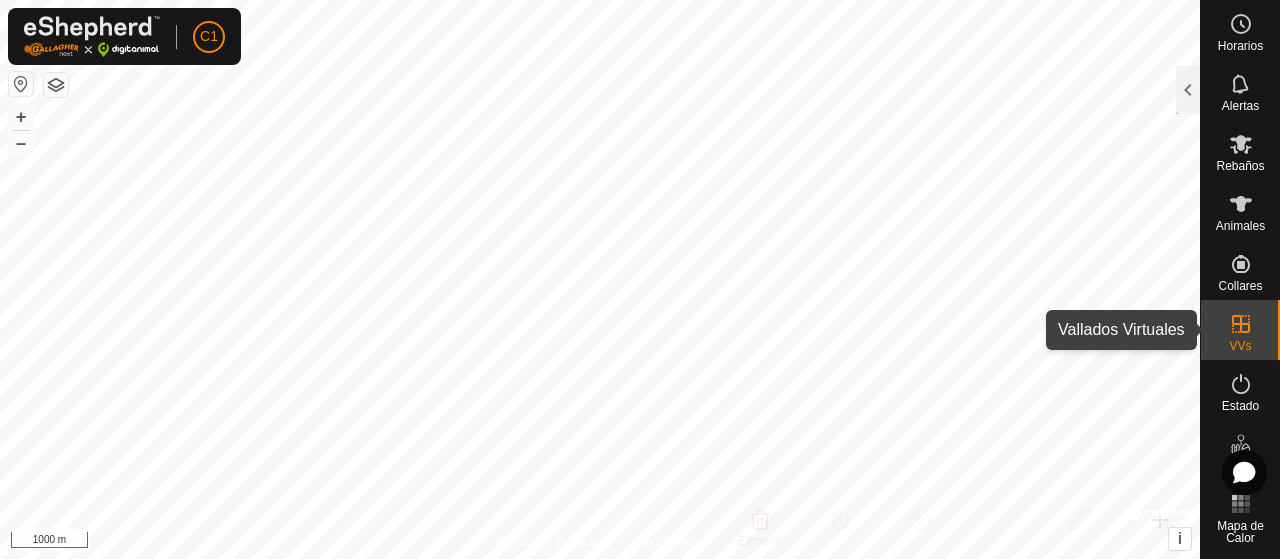 click at bounding box center (1241, 324) 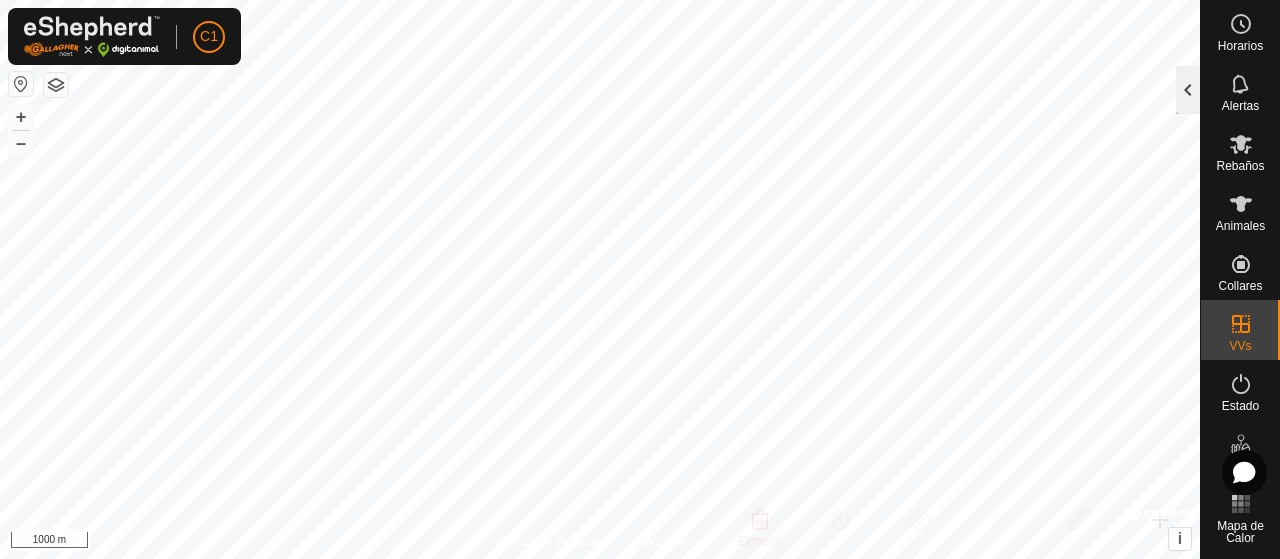 click 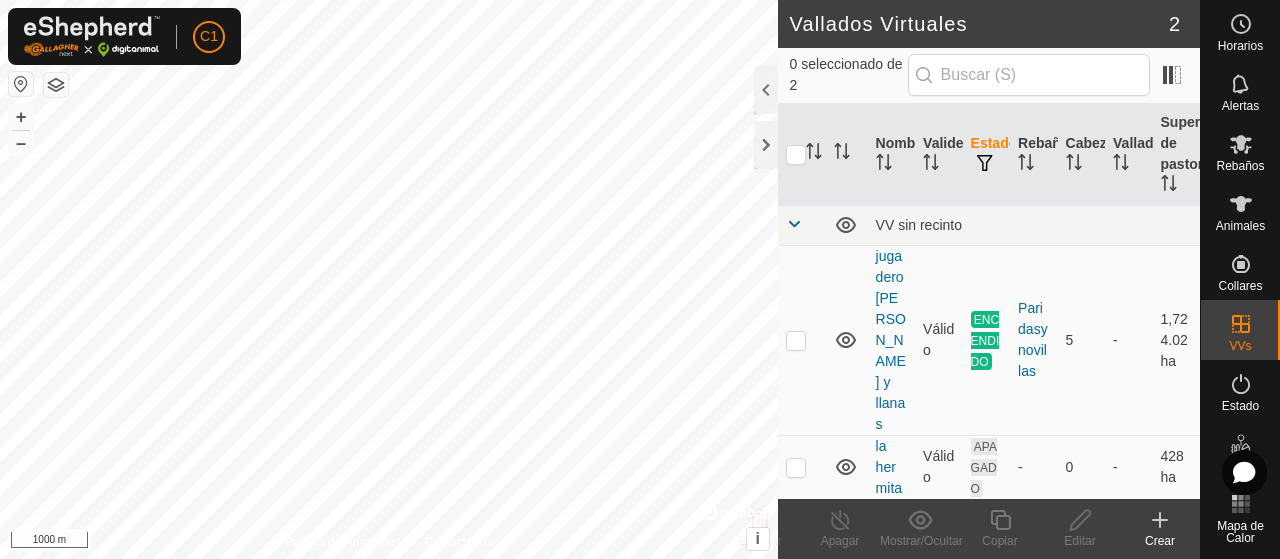 click on "C1 Horarios Alertas Rebaños Animales Collares VVs Estado Infra Mapa de Calor Ayuda Vallados Virtuales 2 0 seleccionado de 2     Nombre   Validez   Estado   Rebaño   Cabezas   Vallado   Superficie de pastoreo   VV sin recinto  jugadero [PERSON_NAME] y llanas  Válido  ENCENDIDO  Paridasynovillas   5   -   1,724.02 ha  la hermita  Válido  APAGADO  -   0   -   428 ha  Eliminar  Apagar   Mostrar/Ocultar   Copiar   Editar   Crear  Política de Privacidad Contáctenos
valdesendina
Tipo:   trough
Capacidad:  100L
Nivel de Agua:  100%
Potable:  Sí
+ – ⇧ i ©  Mapbox , ©  OpenStreetMap ,  Improve this map 1000 m
Texto original Valora esta traducción Tu opinión servirá para ayudar a mejorar el Traductor de Google" at bounding box center [640, 279] 